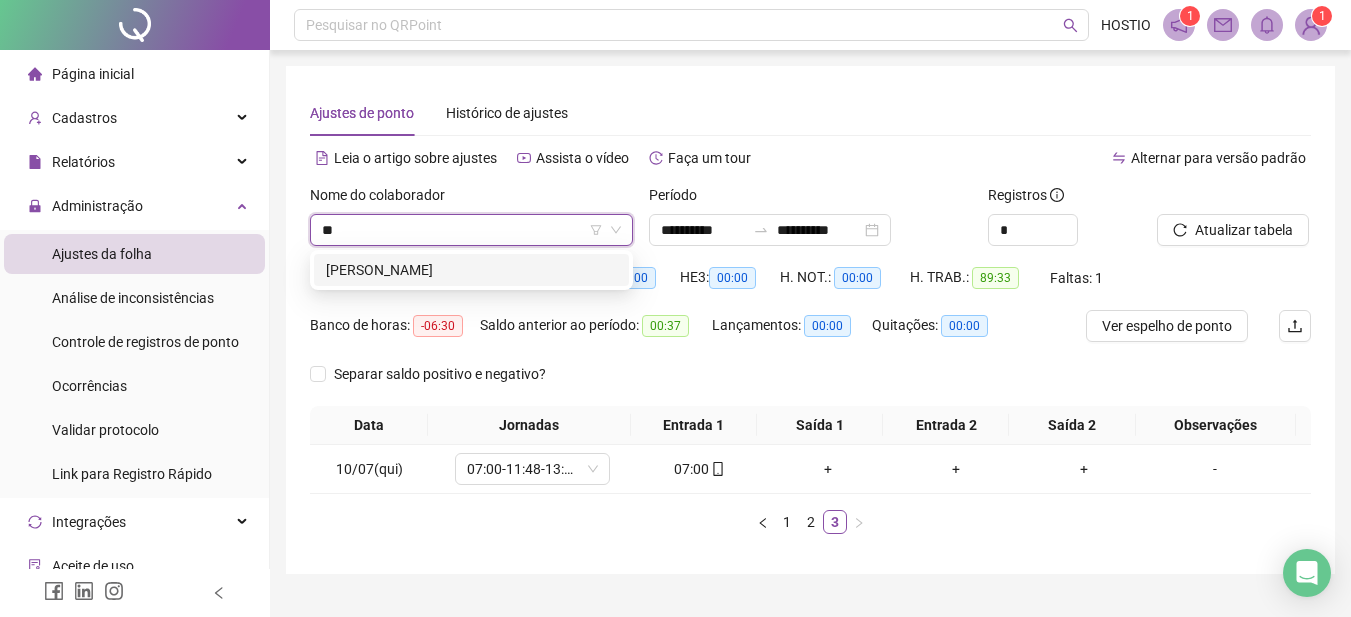 scroll, scrollTop: 0, scrollLeft: 0, axis: both 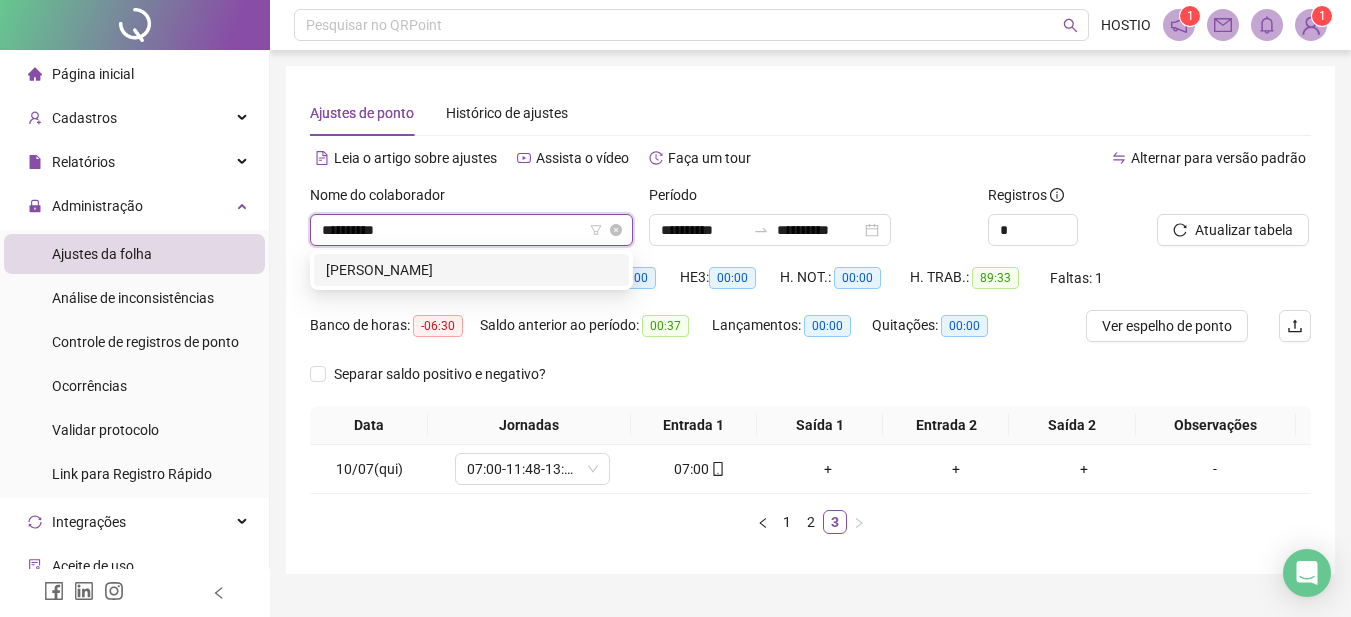 click at bounding box center (465, 230) 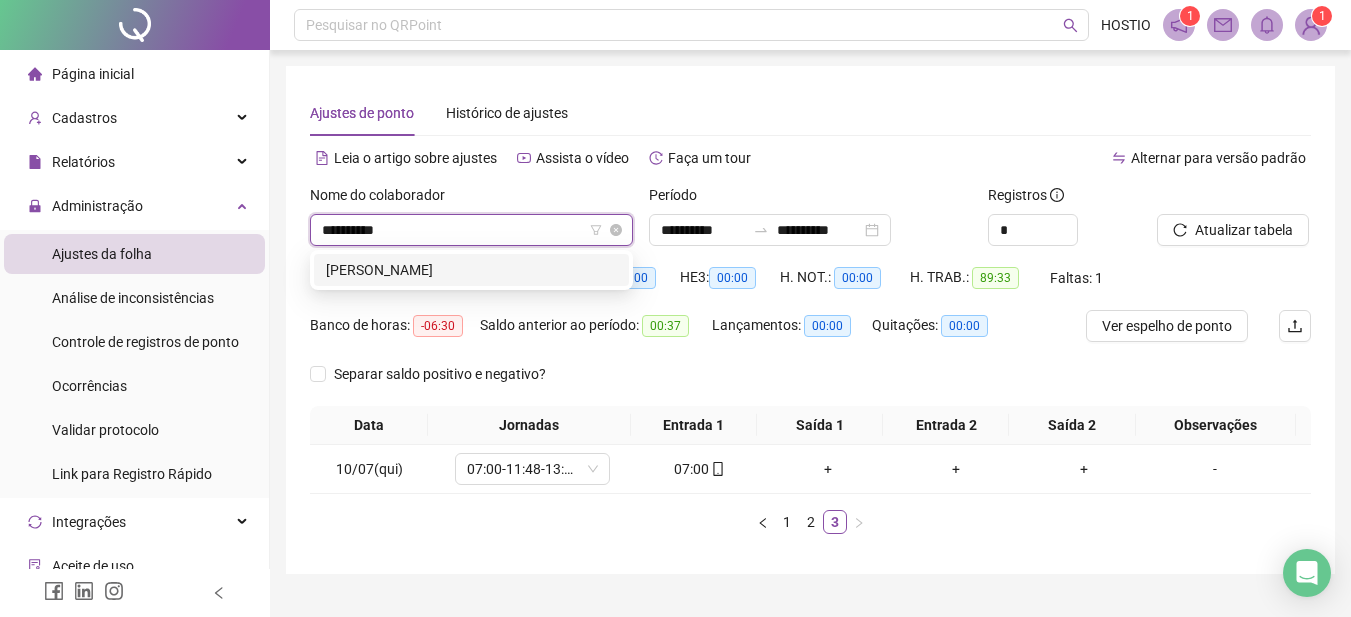 click at bounding box center [465, 230] 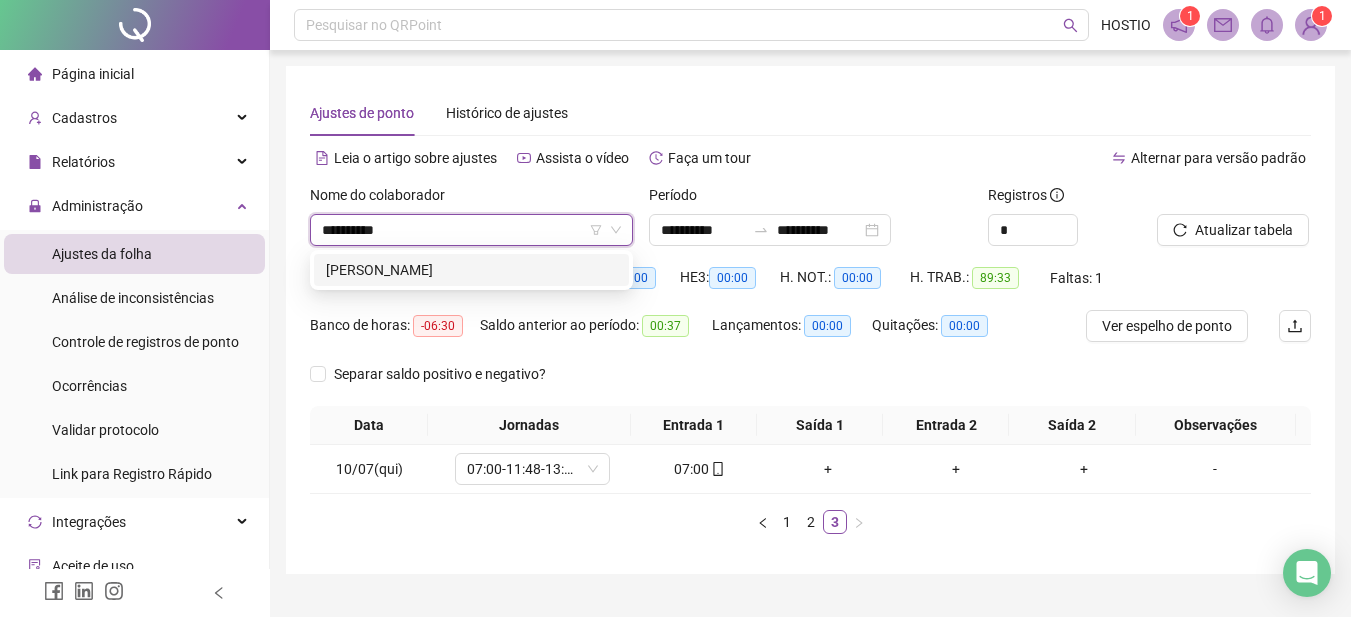 scroll, scrollTop: 43, scrollLeft: 0, axis: vertical 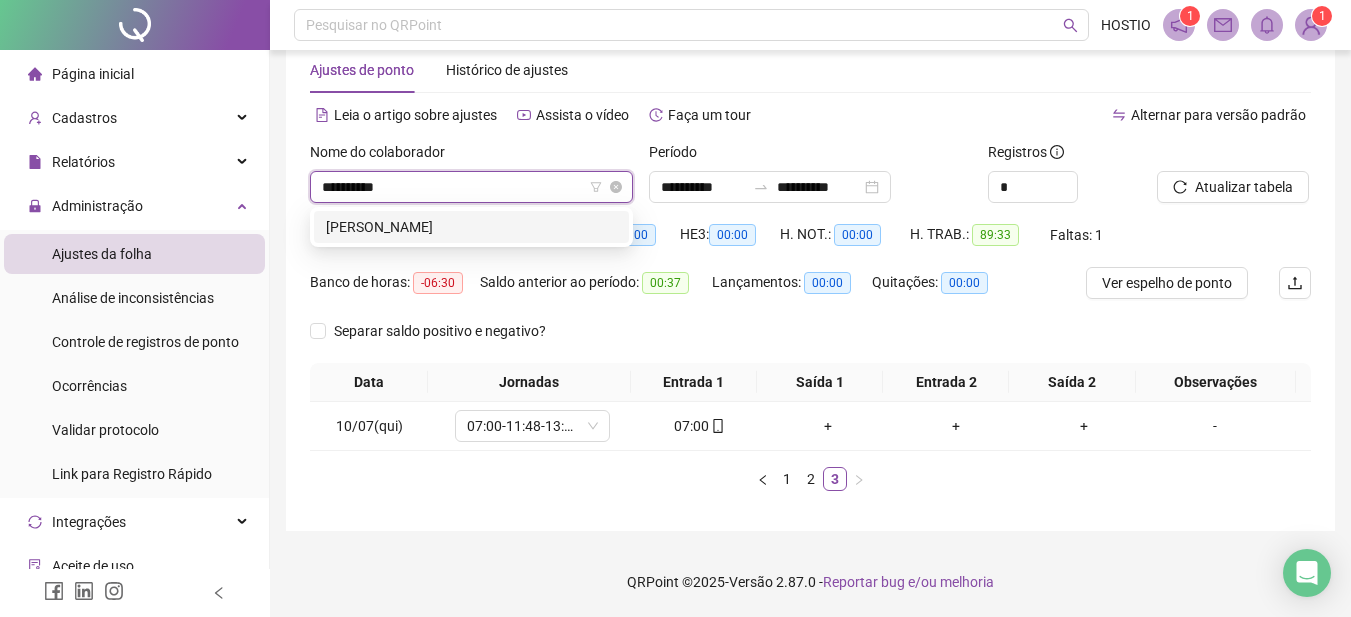 click at bounding box center [465, 187] 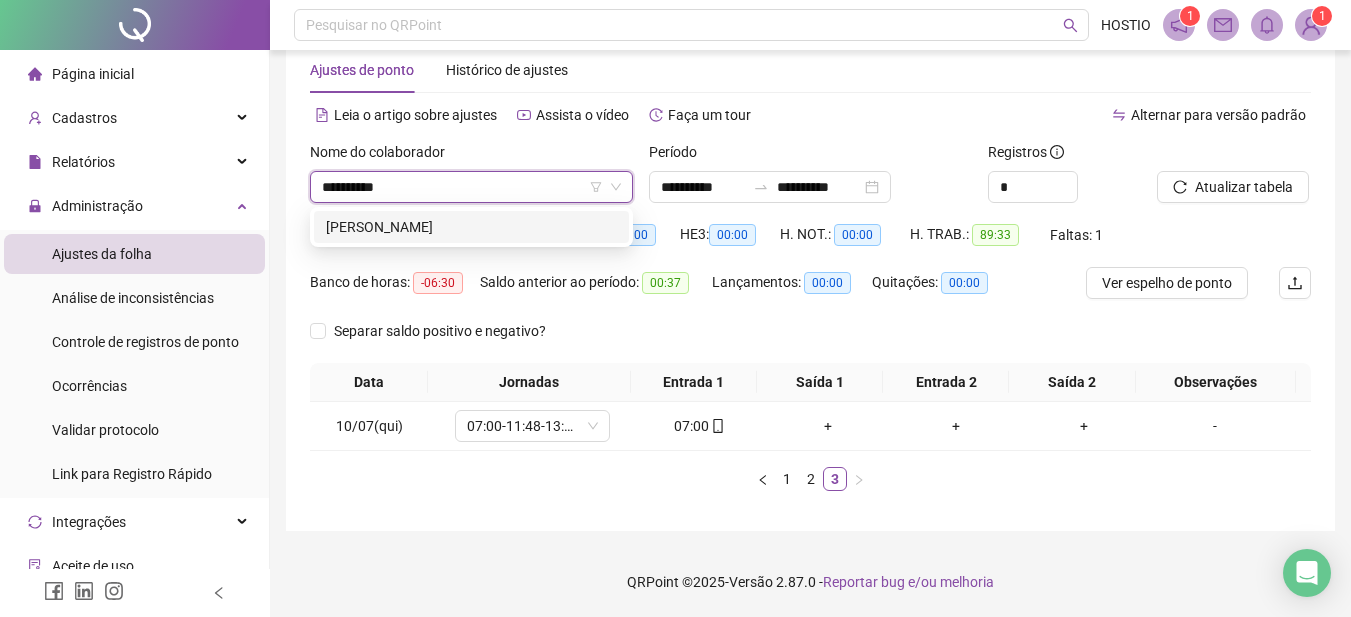 click on "[PERSON_NAME]" at bounding box center (471, 227) 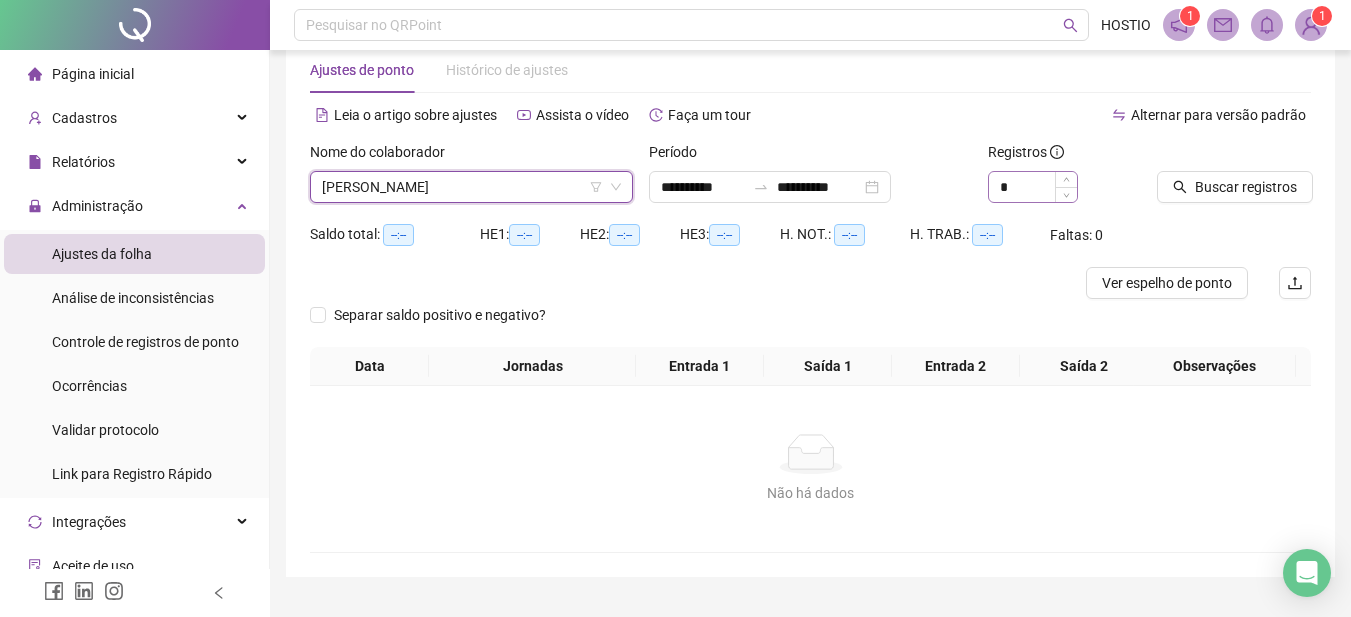 scroll, scrollTop: 0, scrollLeft: 0, axis: both 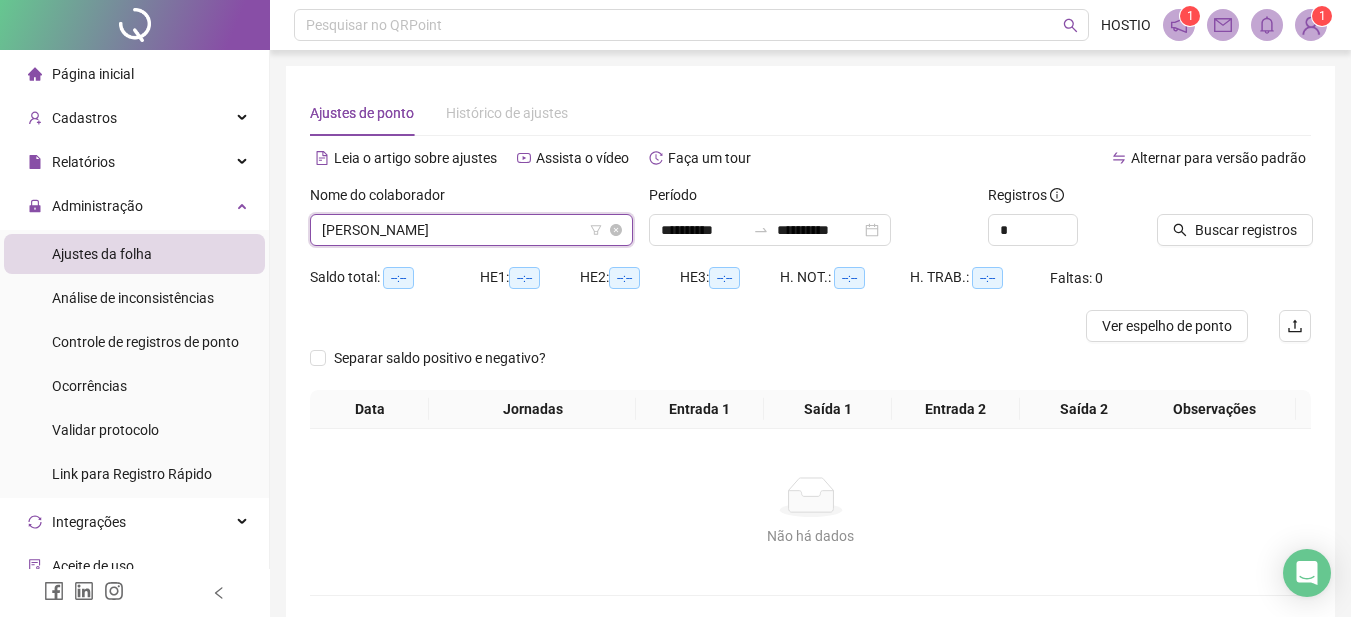click on "[PERSON_NAME]" at bounding box center [471, 230] 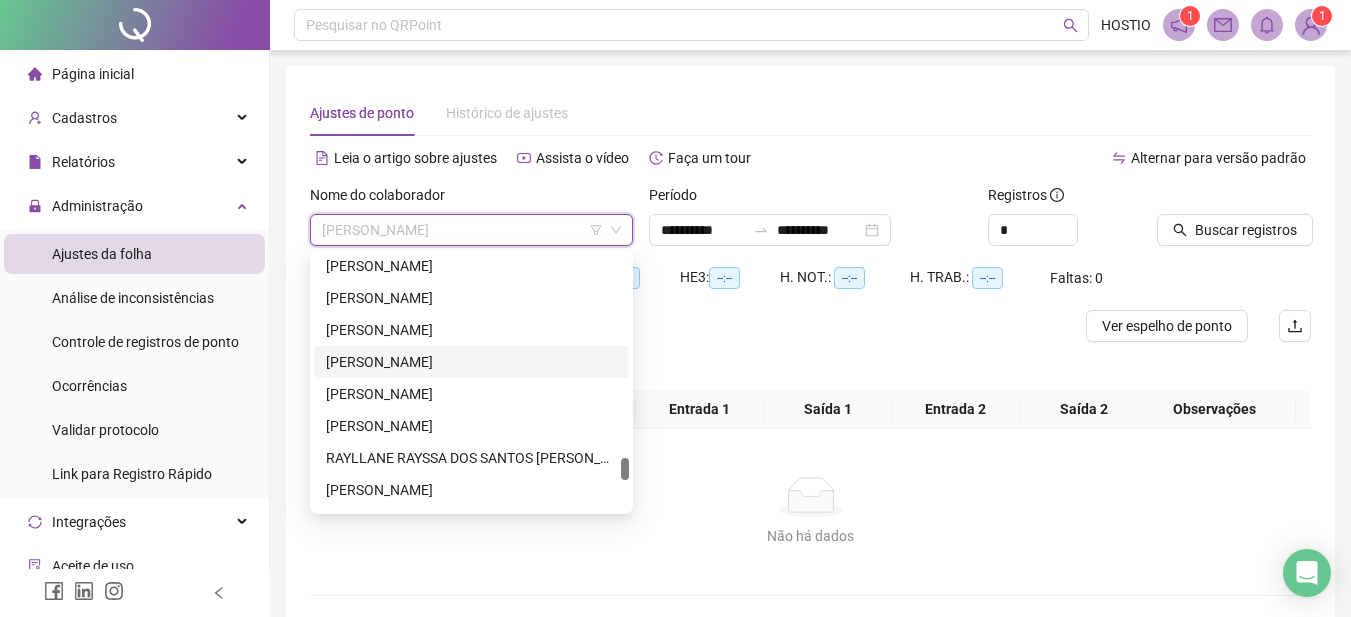 scroll, scrollTop: 2240, scrollLeft: 0, axis: vertical 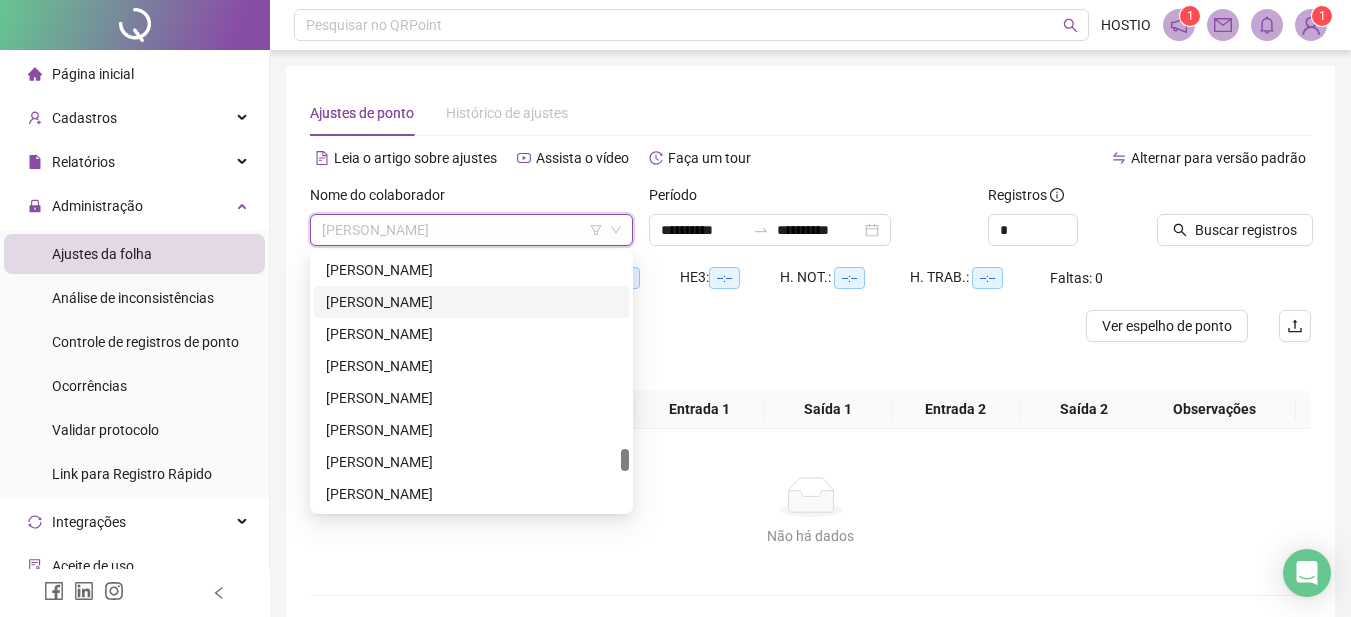 click on "[PERSON_NAME]" at bounding box center (471, 302) 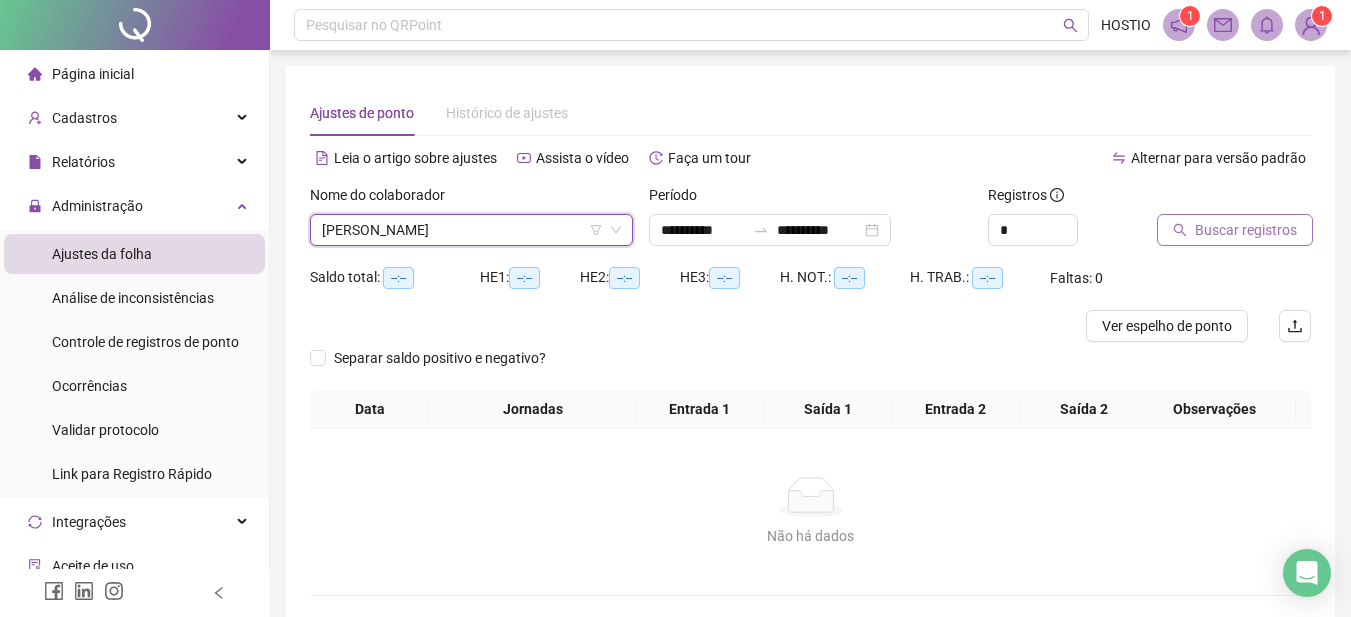 drag, startPoint x: 1242, startPoint y: 216, endPoint x: 1238, endPoint y: 230, distance: 14.56022 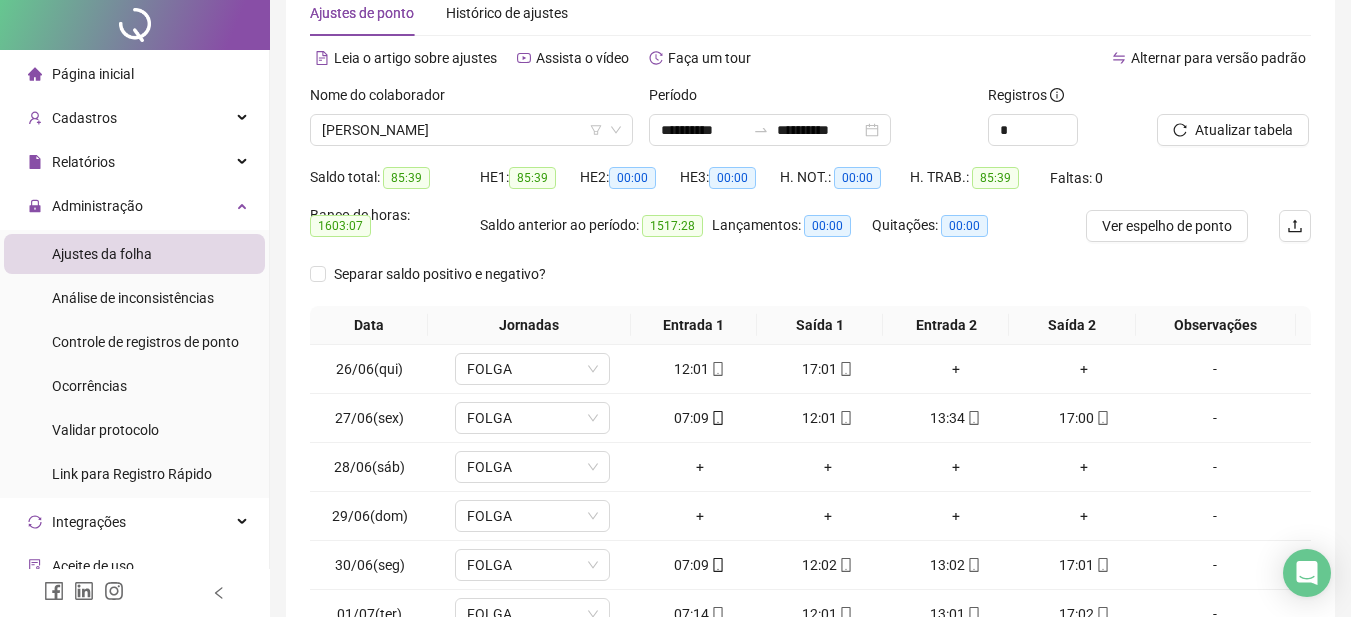 scroll, scrollTop: 300, scrollLeft: 0, axis: vertical 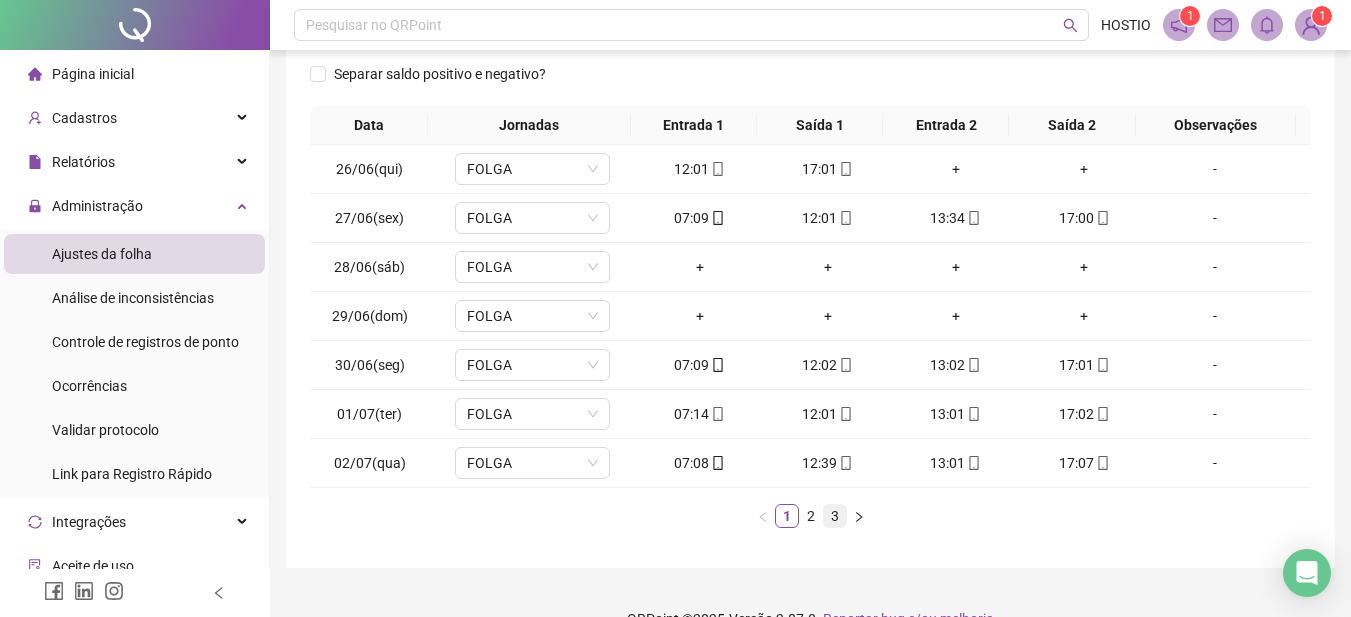 click on "3" at bounding box center (835, 516) 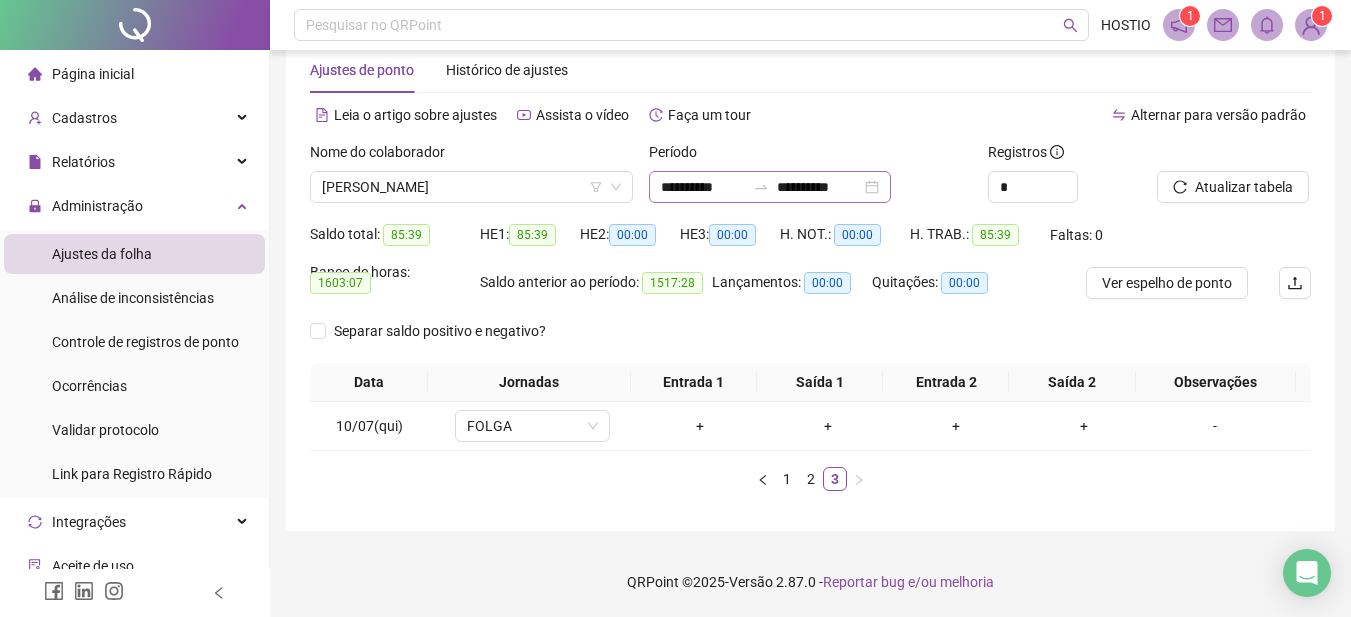 scroll, scrollTop: 0, scrollLeft: 0, axis: both 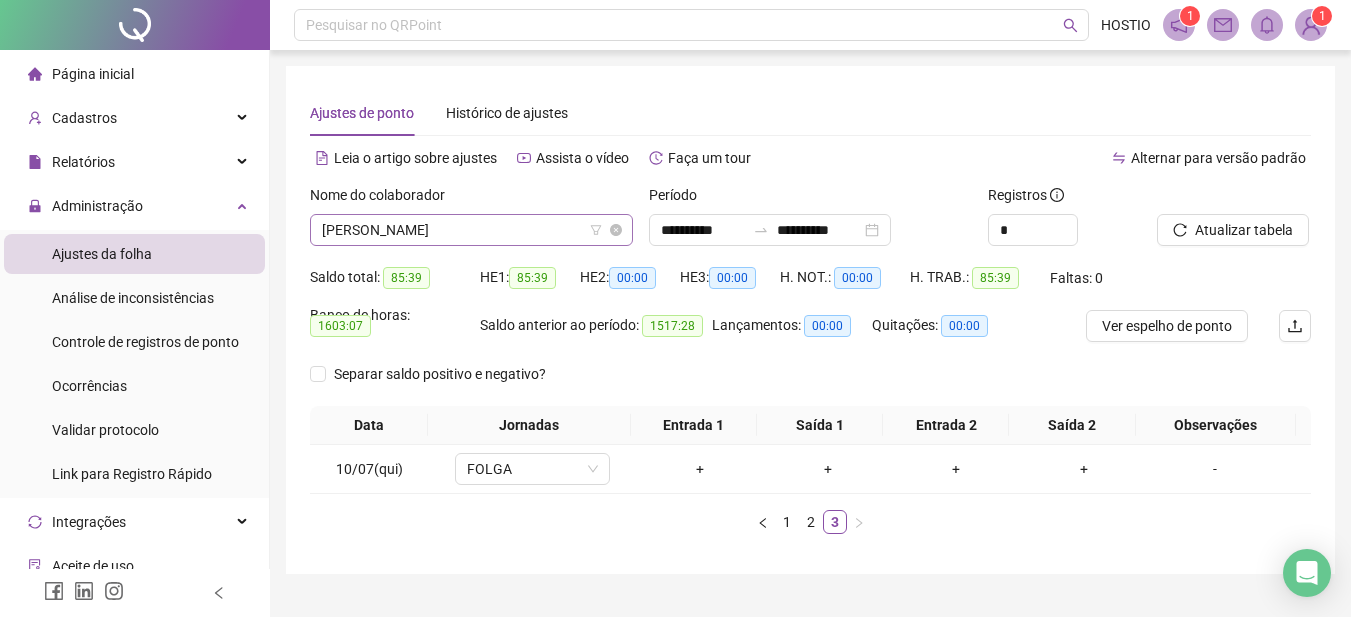 click on "[PERSON_NAME]" at bounding box center [471, 230] 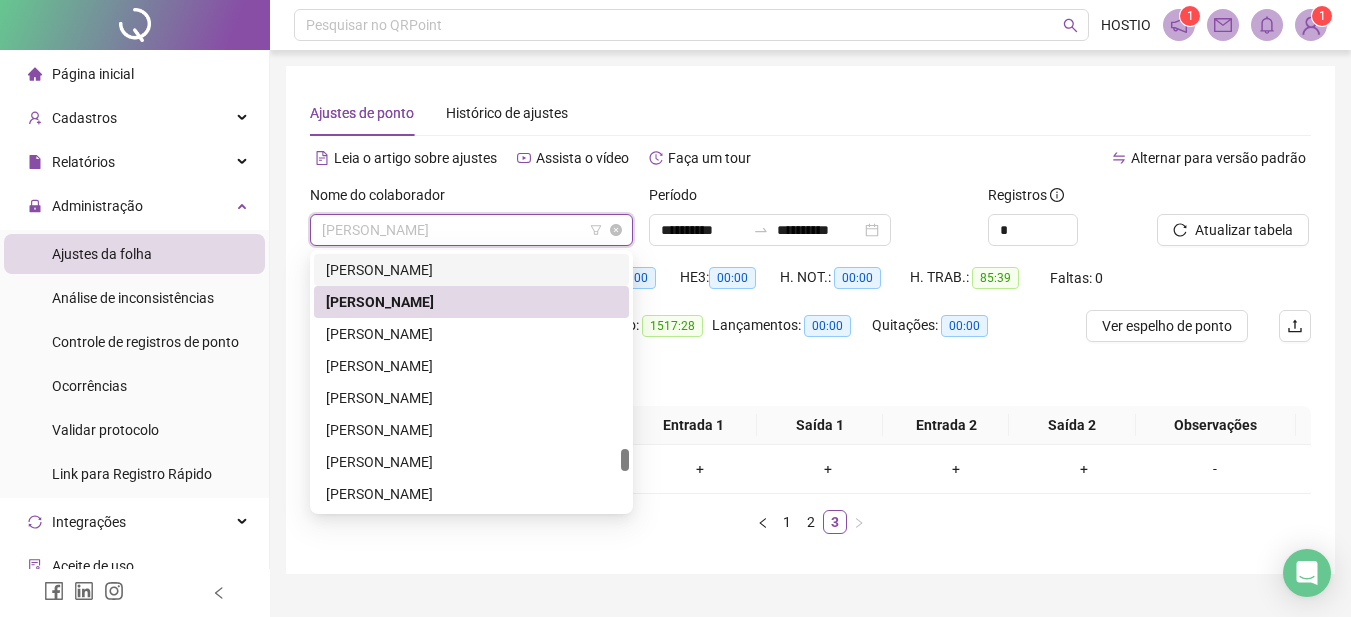 click on "[PERSON_NAME]" at bounding box center [471, 230] 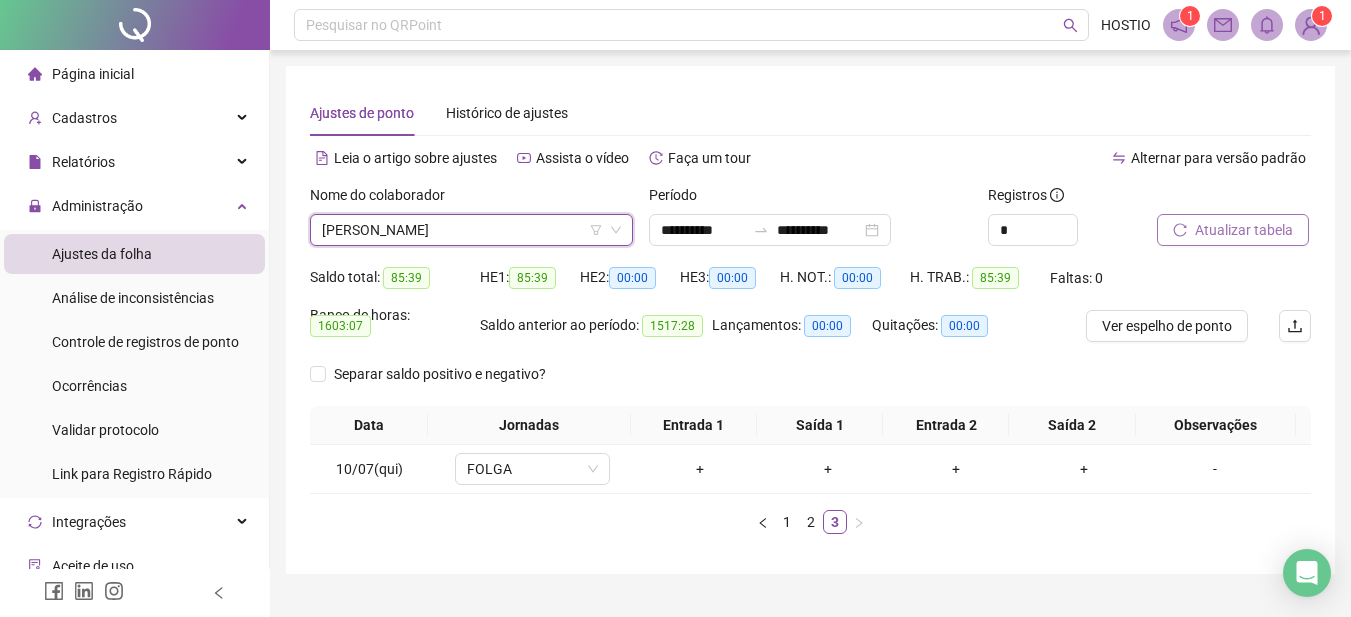 click on "Atualizar tabela" at bounding box center [1244, 230] 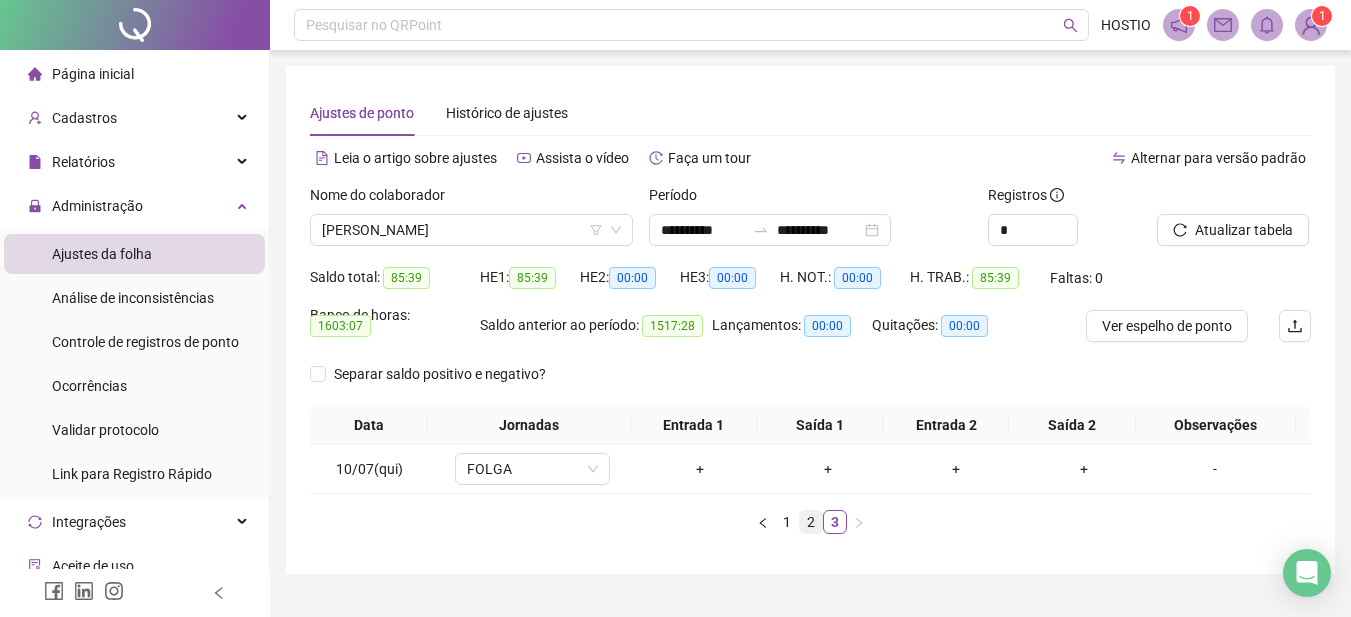 click on "2" at bounding box center [811, 522] 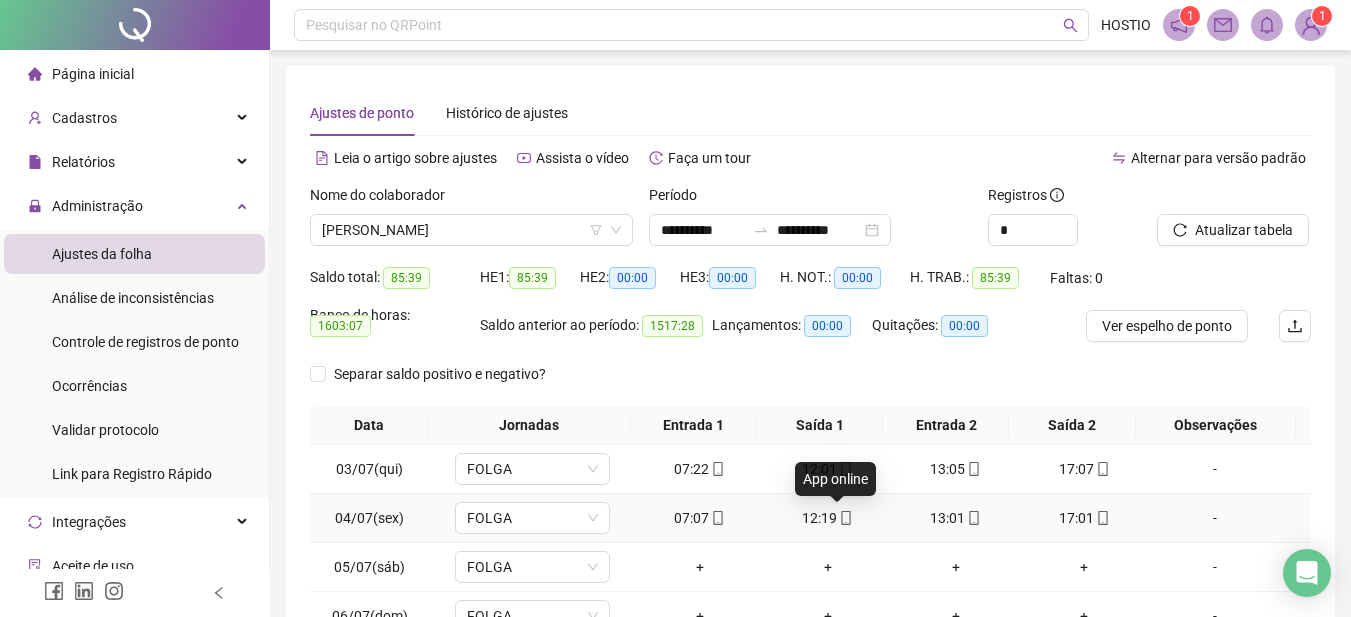 scroll, scrollTop: 337, scrollLeft: 0, axis: vertical 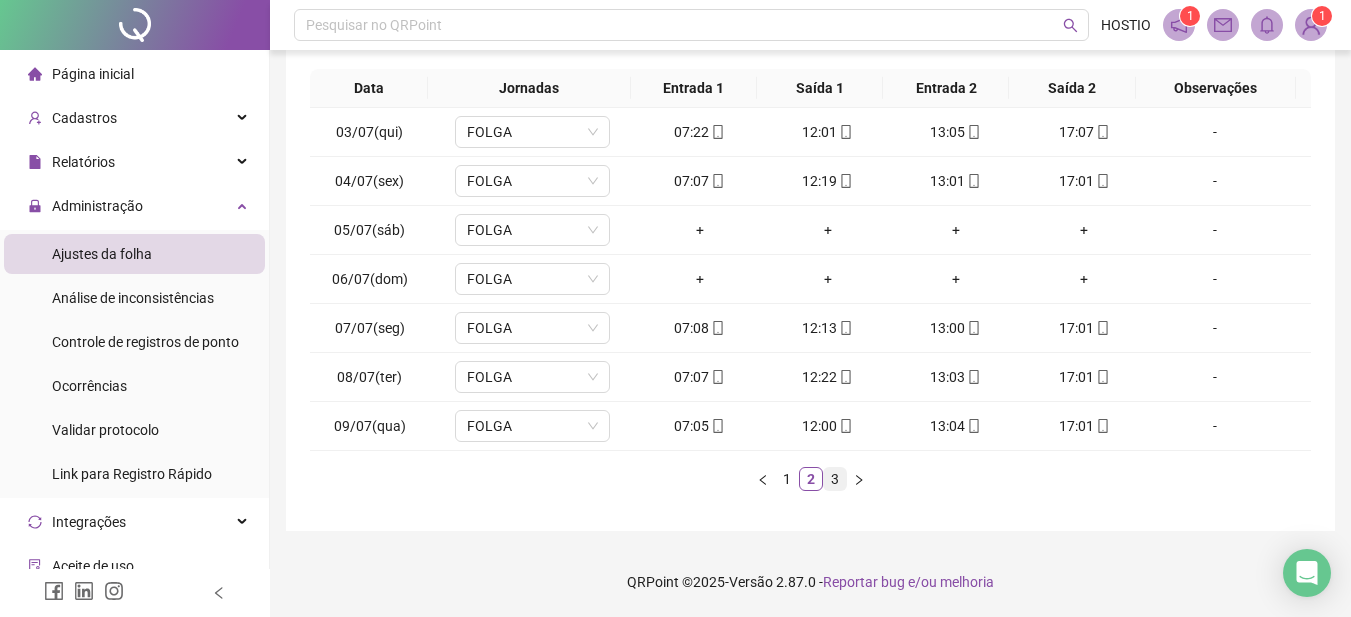 drag, startPoint x: 831, startPoint y: 474, endPoint x: 836, endPoint y: 487, distance: 13.928389 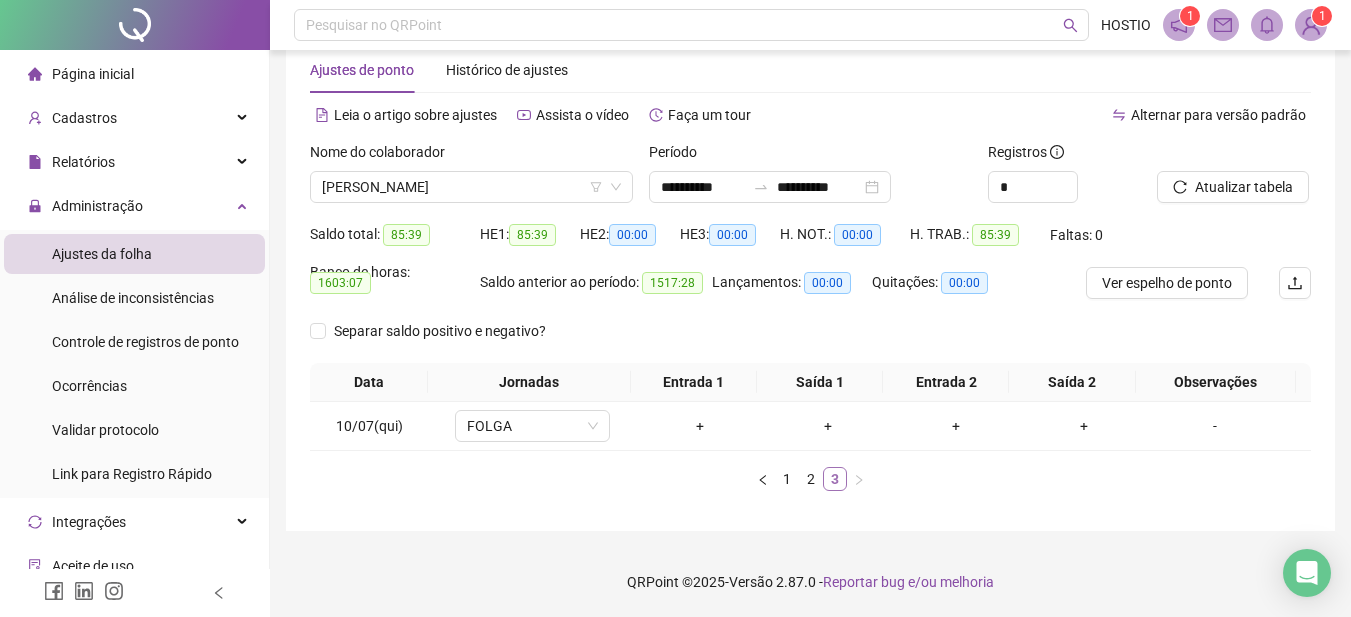 scroll, scrollTop: 43, scrollLeft: 0, axis: vertical 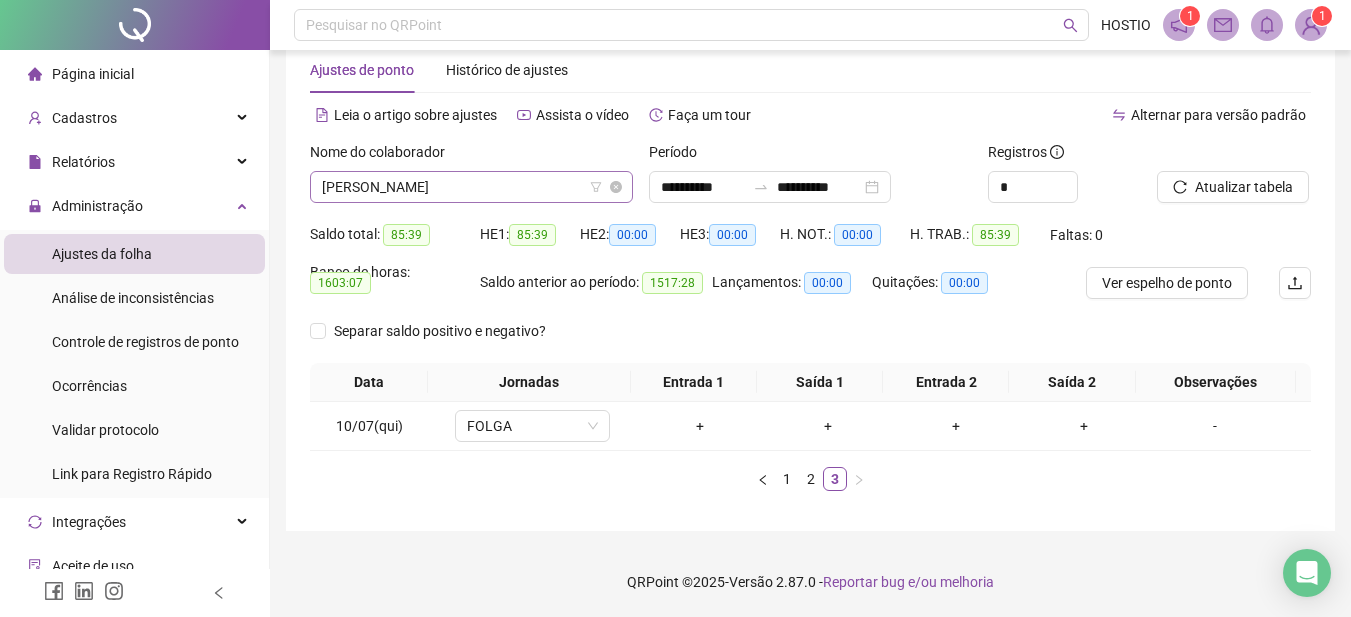 click on "[PERSON_NAME]" at bounding box center [471, 187] 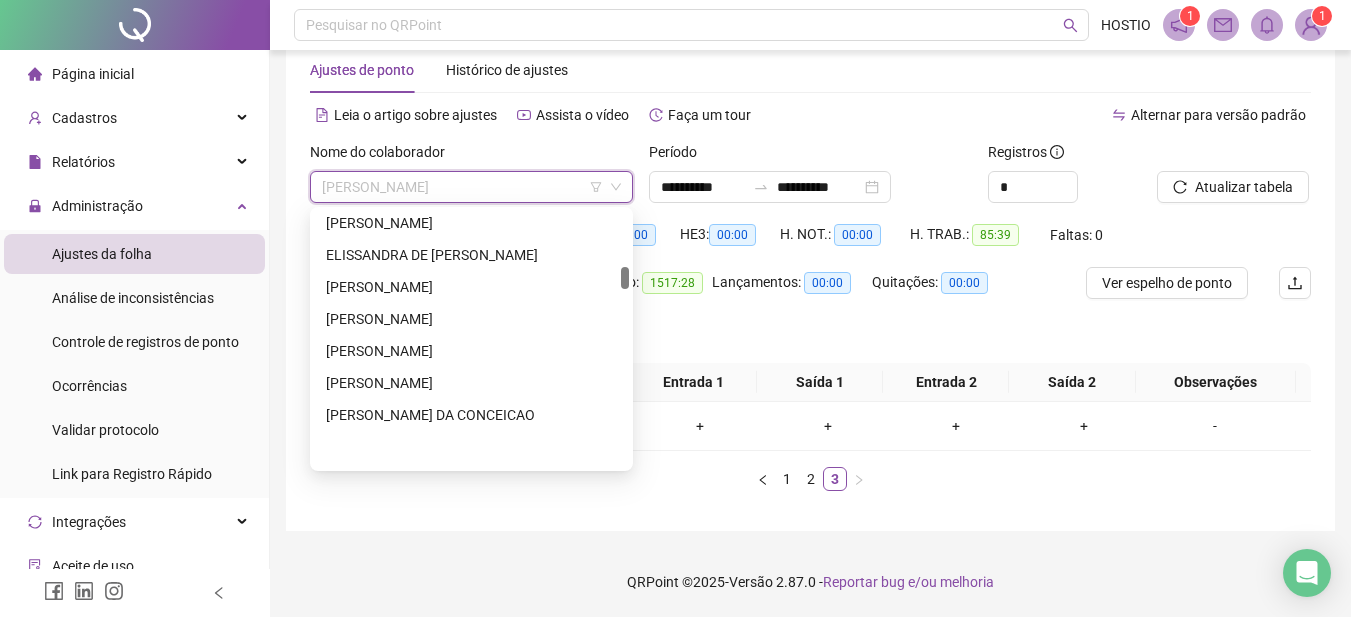 scroll, scrollTop: 640, scrollLeft: 0, axis: vertical 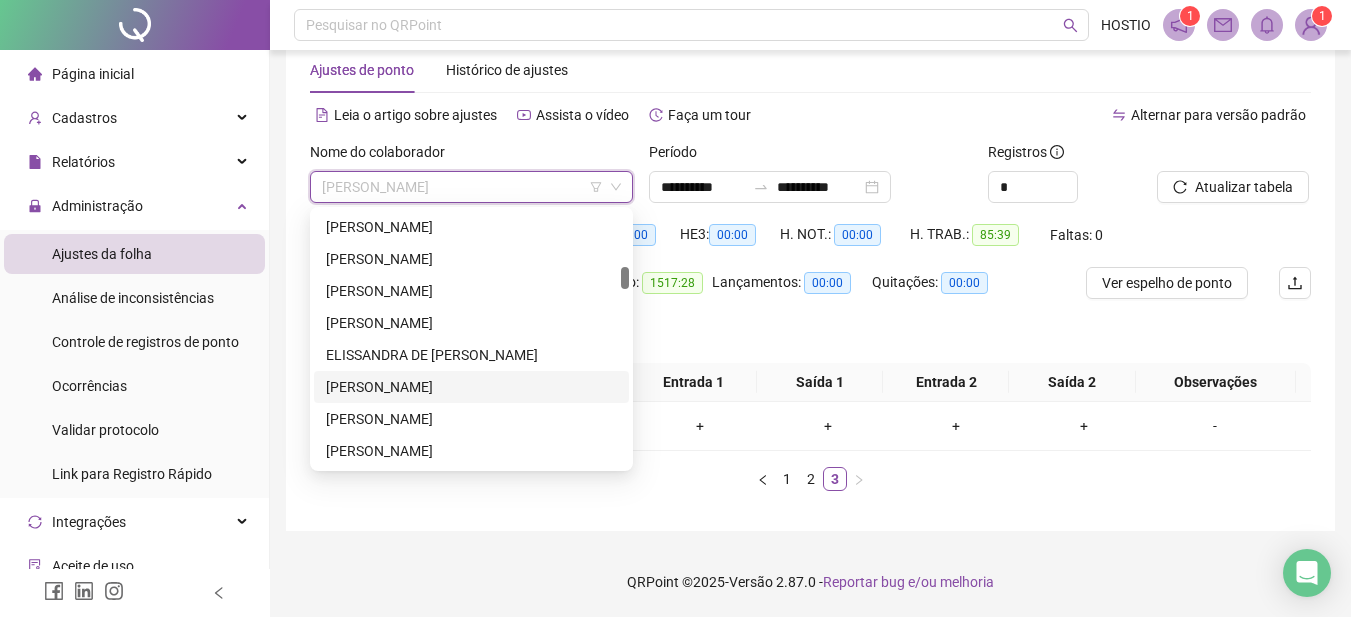 click on "[PERSON_NAME]" at bounding box center [471, 387] 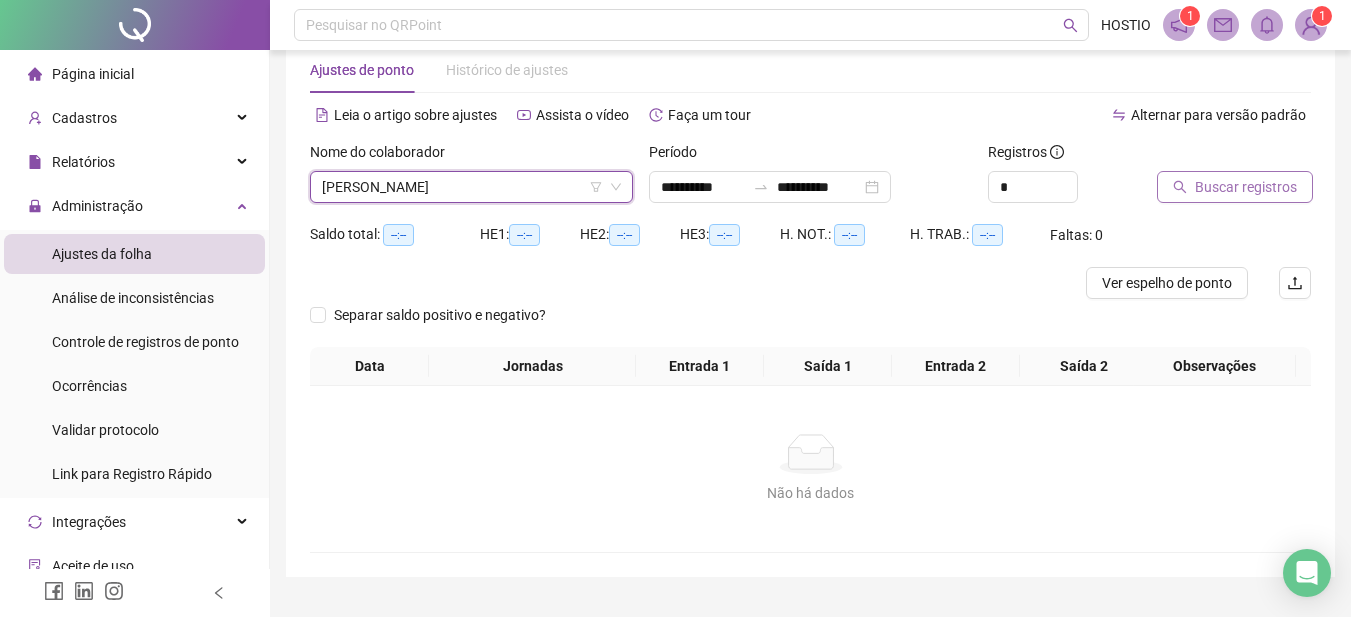 click on "Buscar registros" at bounding box center [1246, 187] 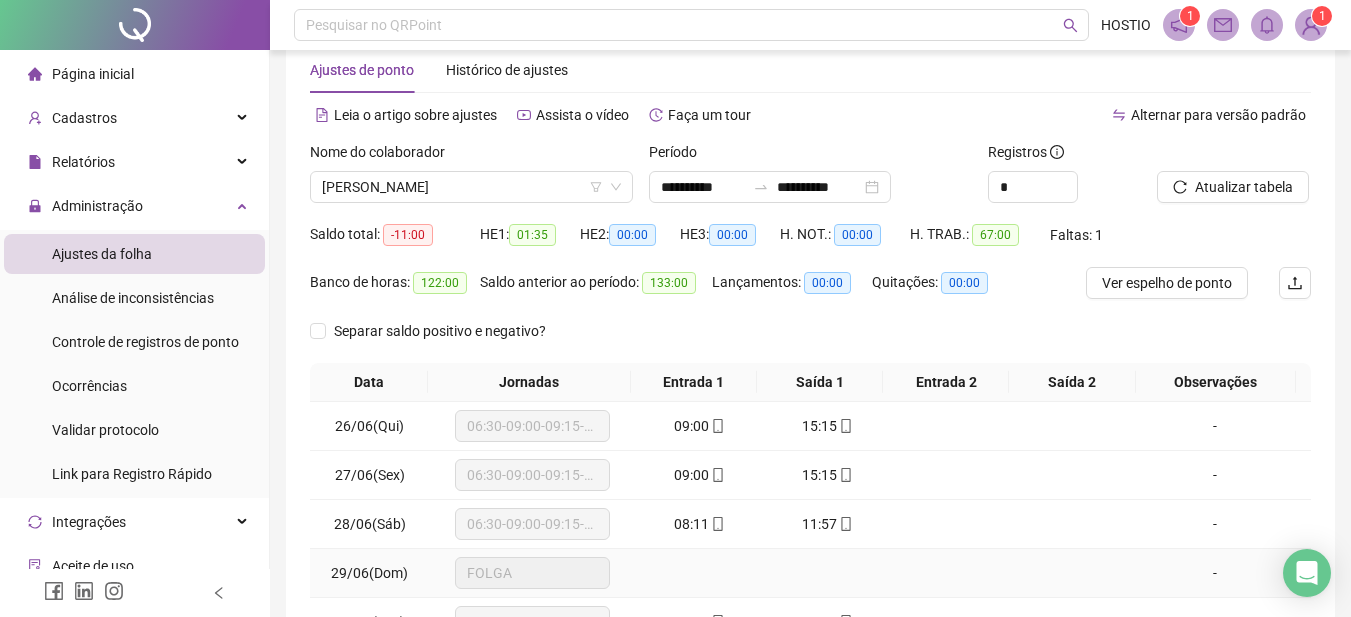 scroll, scrollTop: 337, scrollLeft: 0, axis: vertical 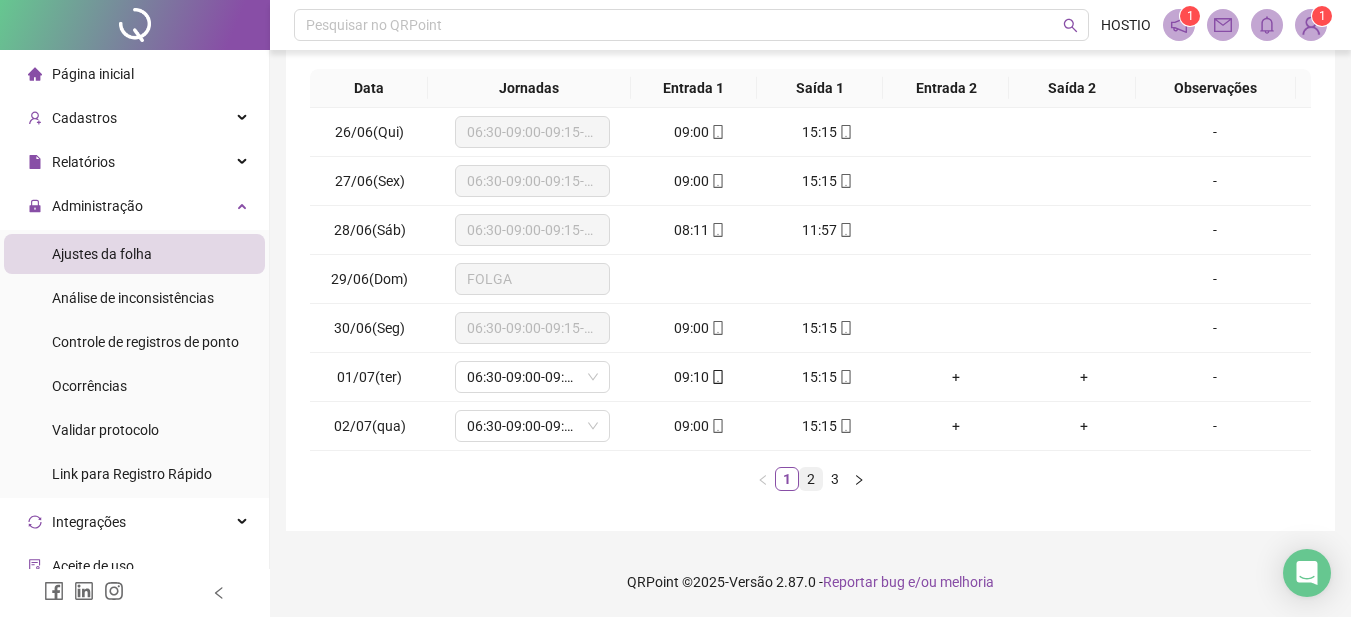 click on "2" at bounding box center (811, 479) 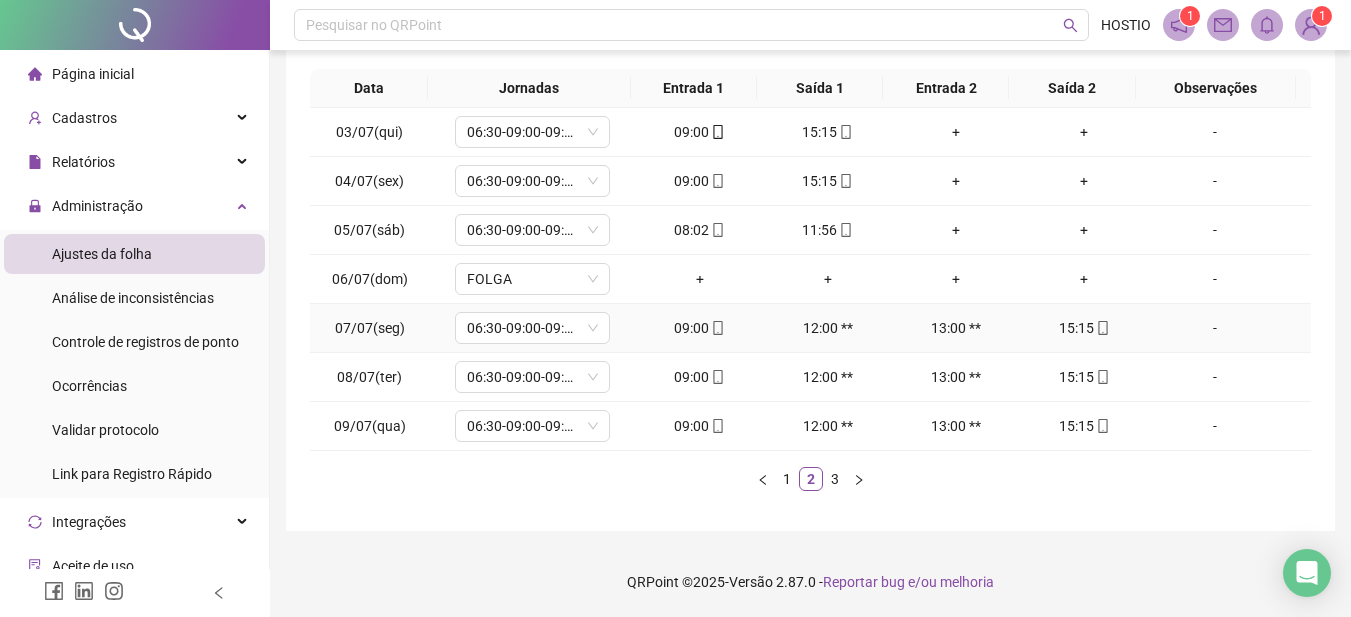 click on "-" at bounding box center [1215, 328] 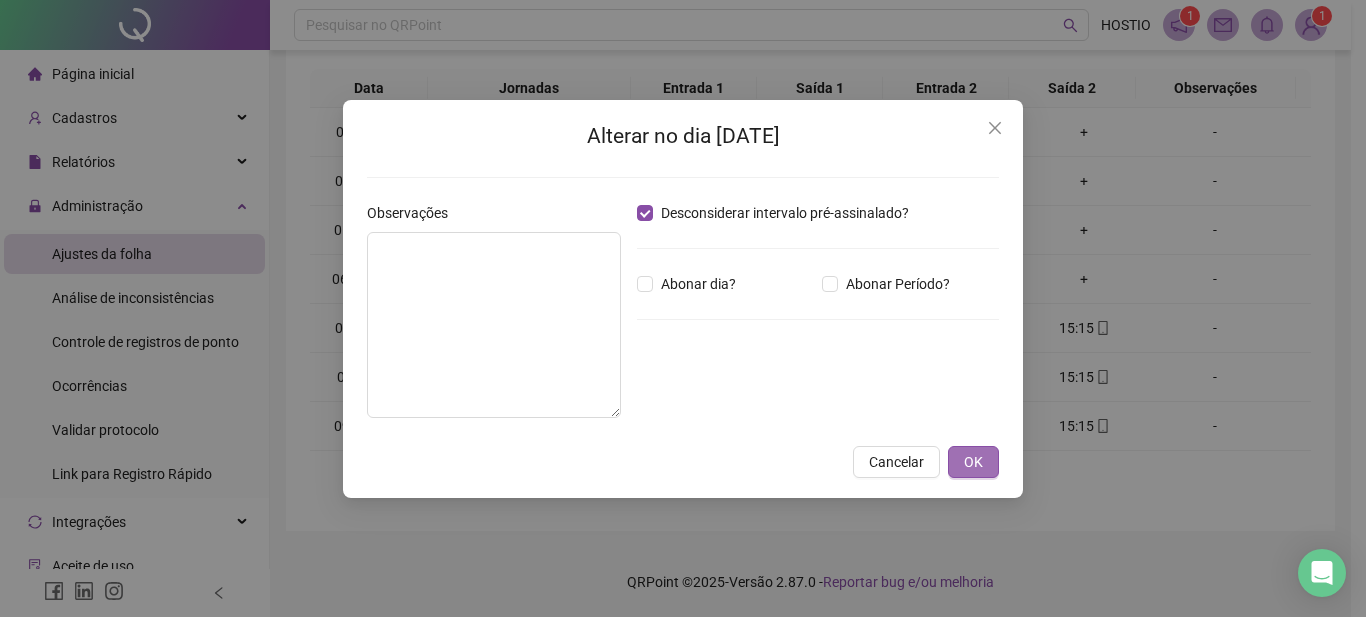 click on "OK" at bounding box center (973, 462) 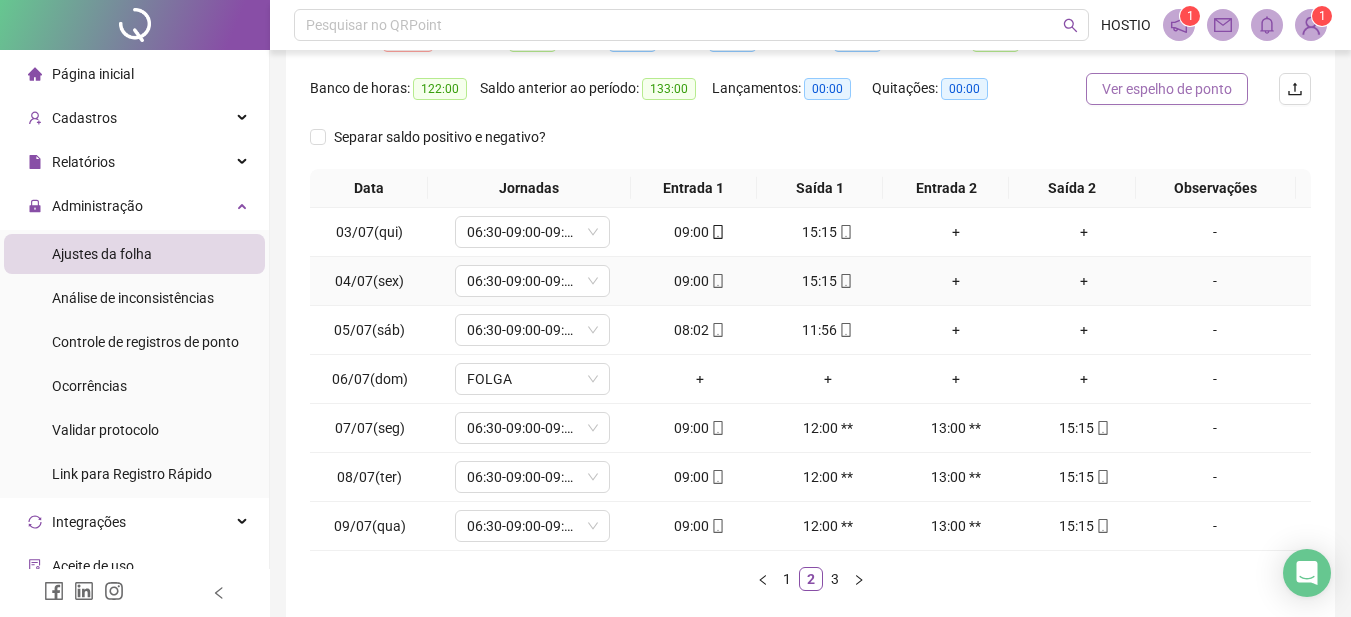 scroll, scrollTop: 137, scrollLeft: 0, axis: vertical 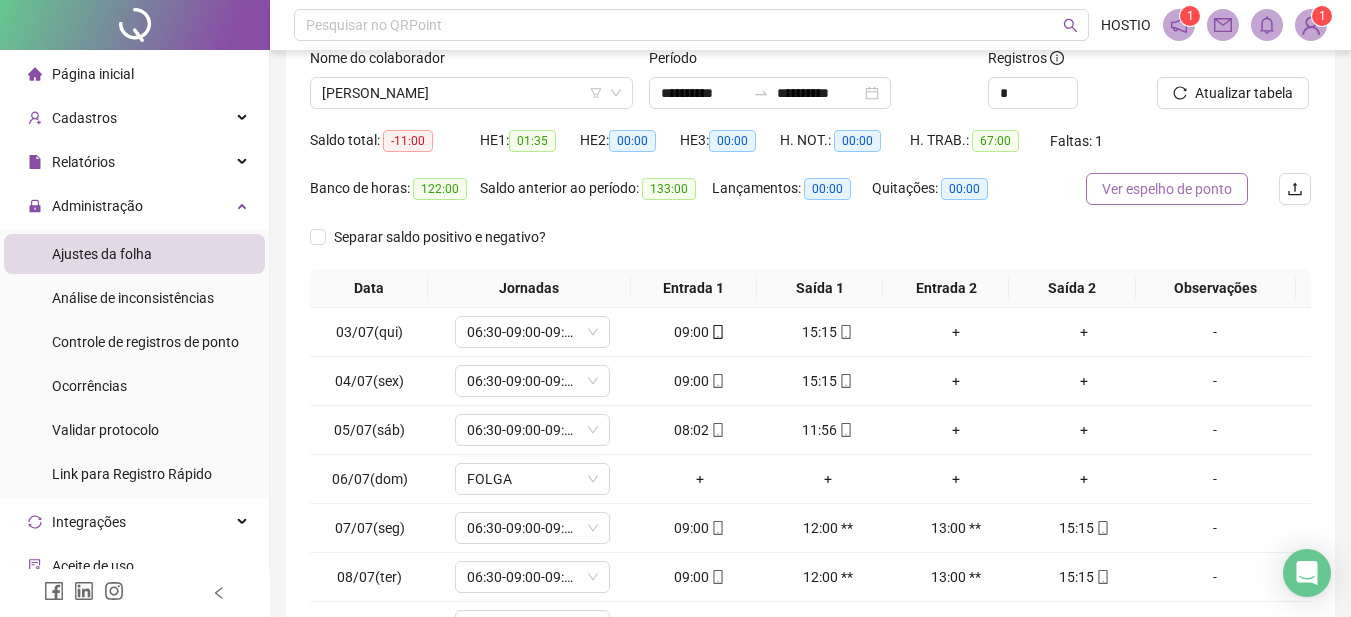 click on "Ver espelho de ponto" at bounding box center [1167, 189] 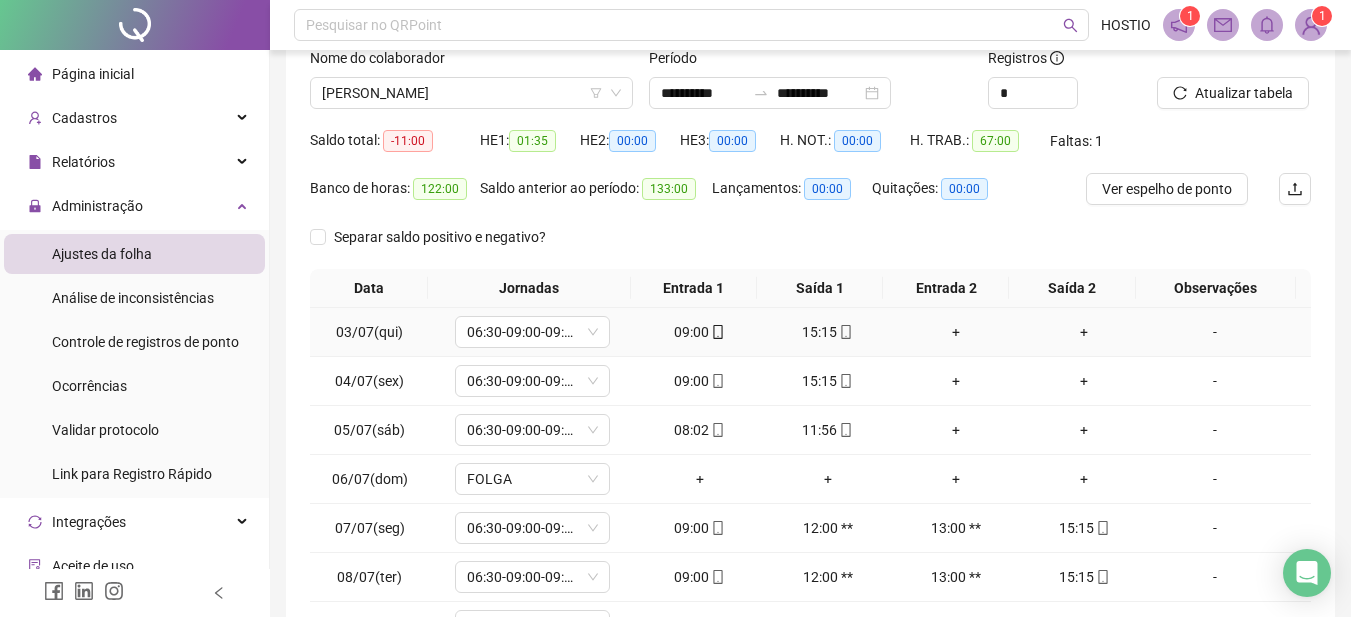 scroll, scrollTop: 237, scrollLeft: 0, axis: vertical 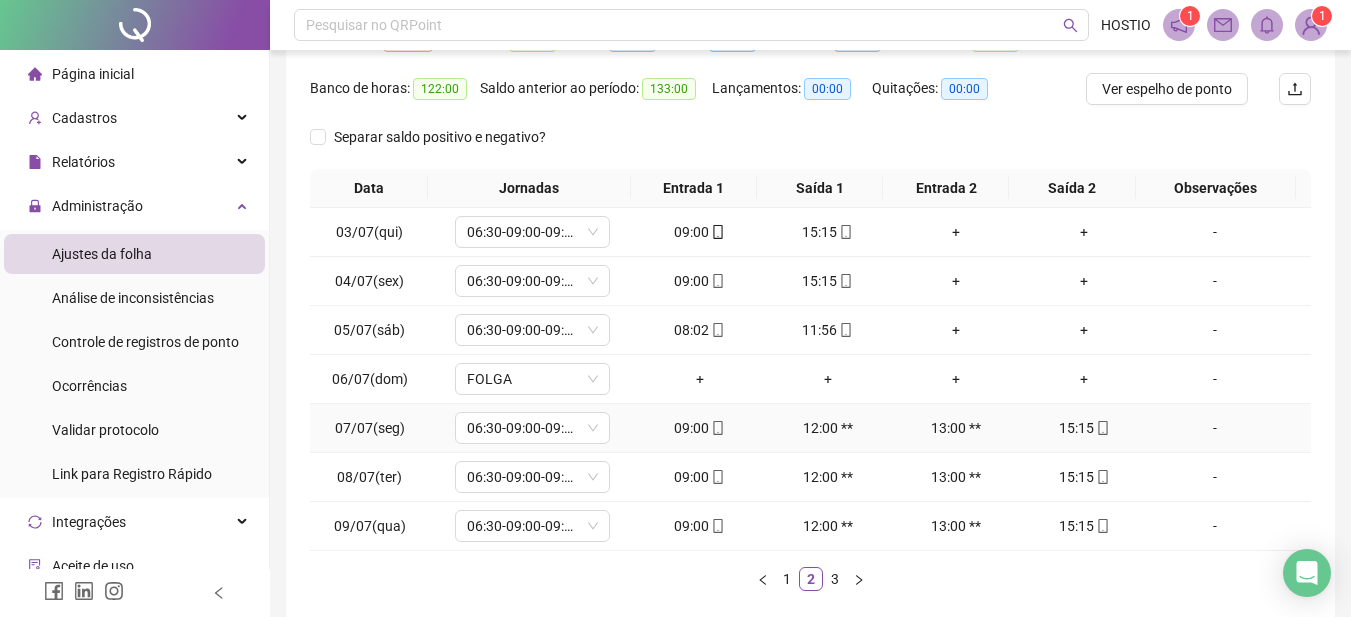 click on "-" at bounding box center [1215, 428] 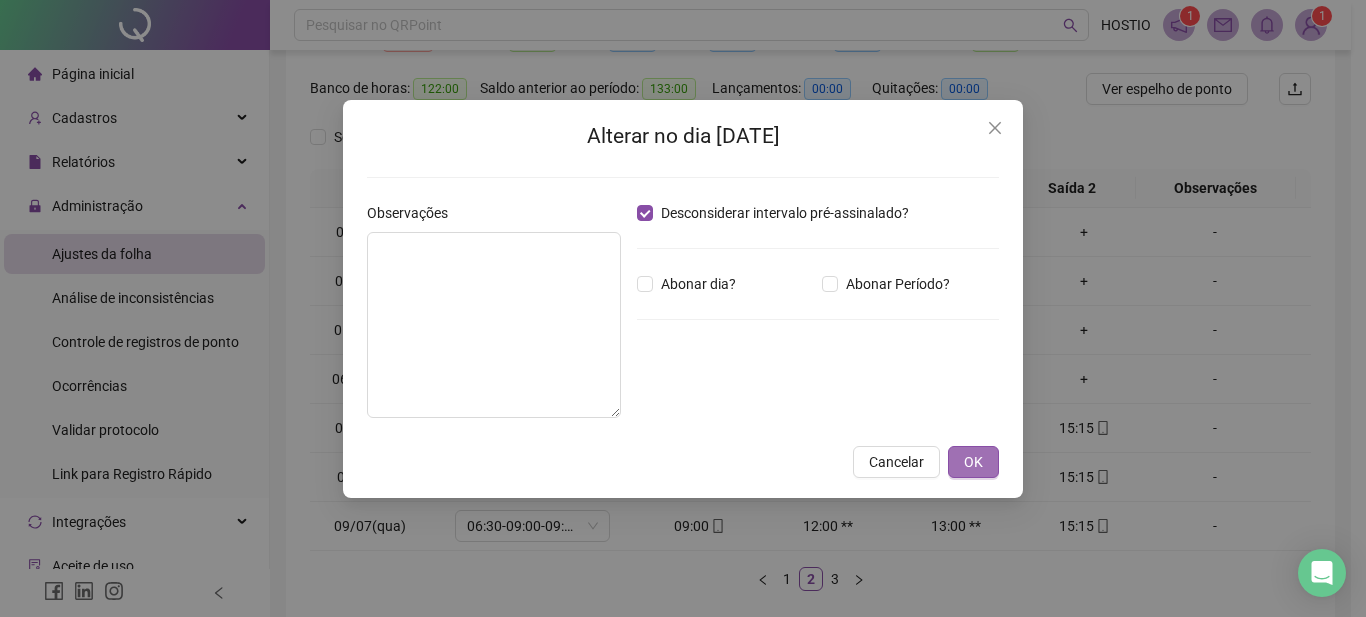 click on "OK" at bounding box center (973, 462) 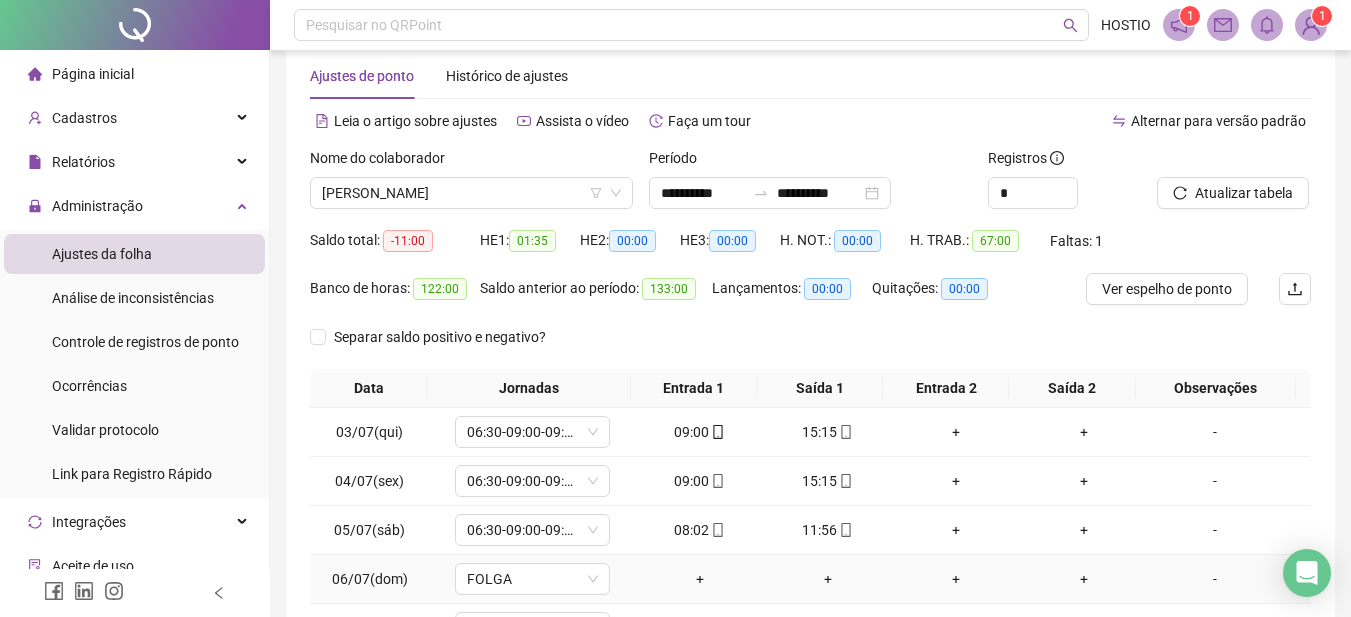 scroll, scrollTop: 0, scrollLeft: 0, axis: both 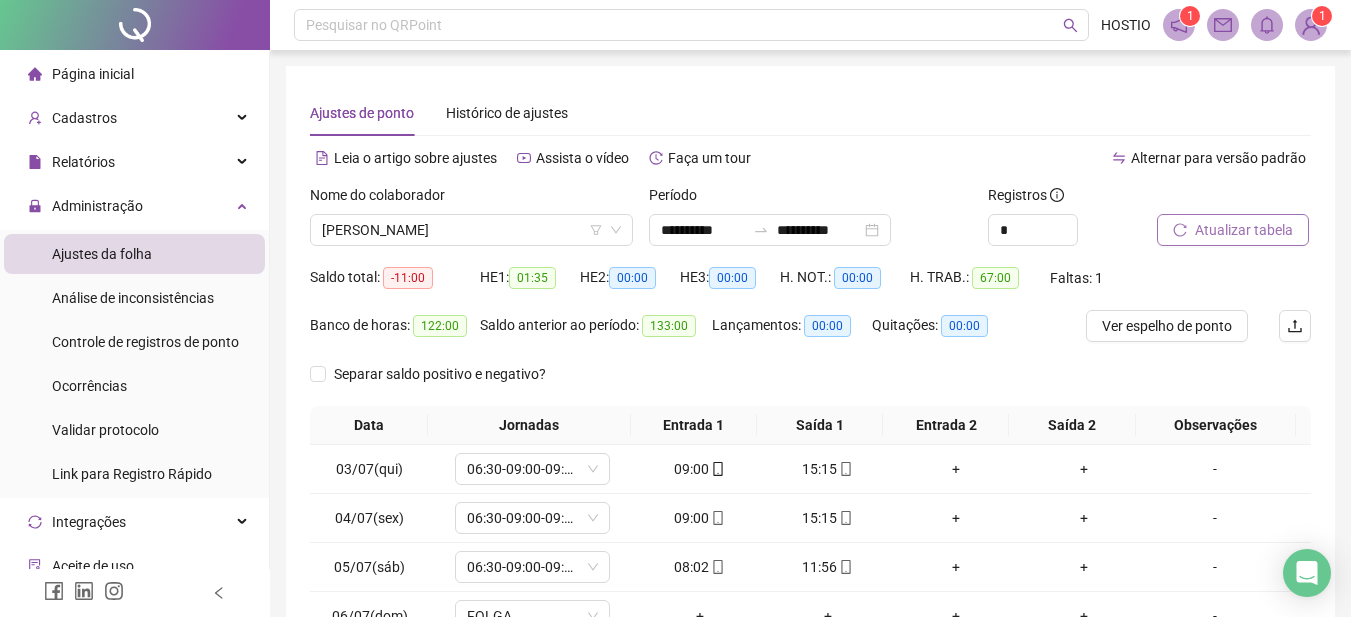 click on "Atualizar tabela" at bounding box center (1244, 230) 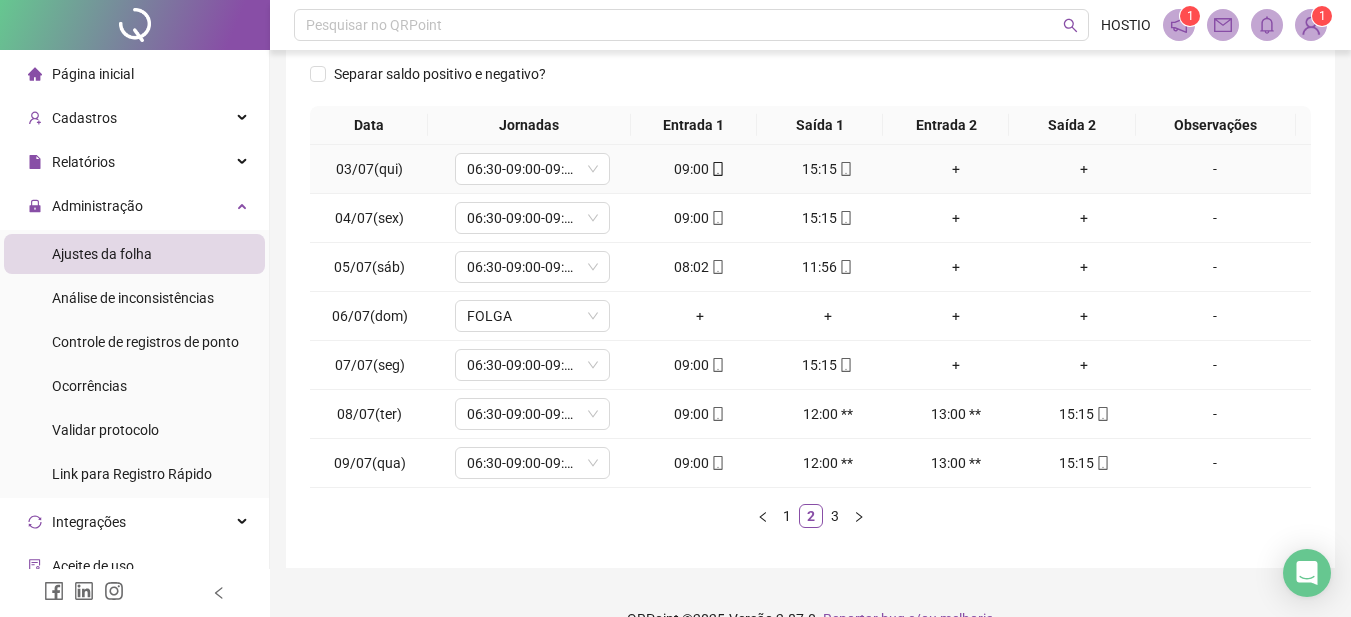 scroll, scrollTop: 337, scrollLeft: 0, axis: vertical 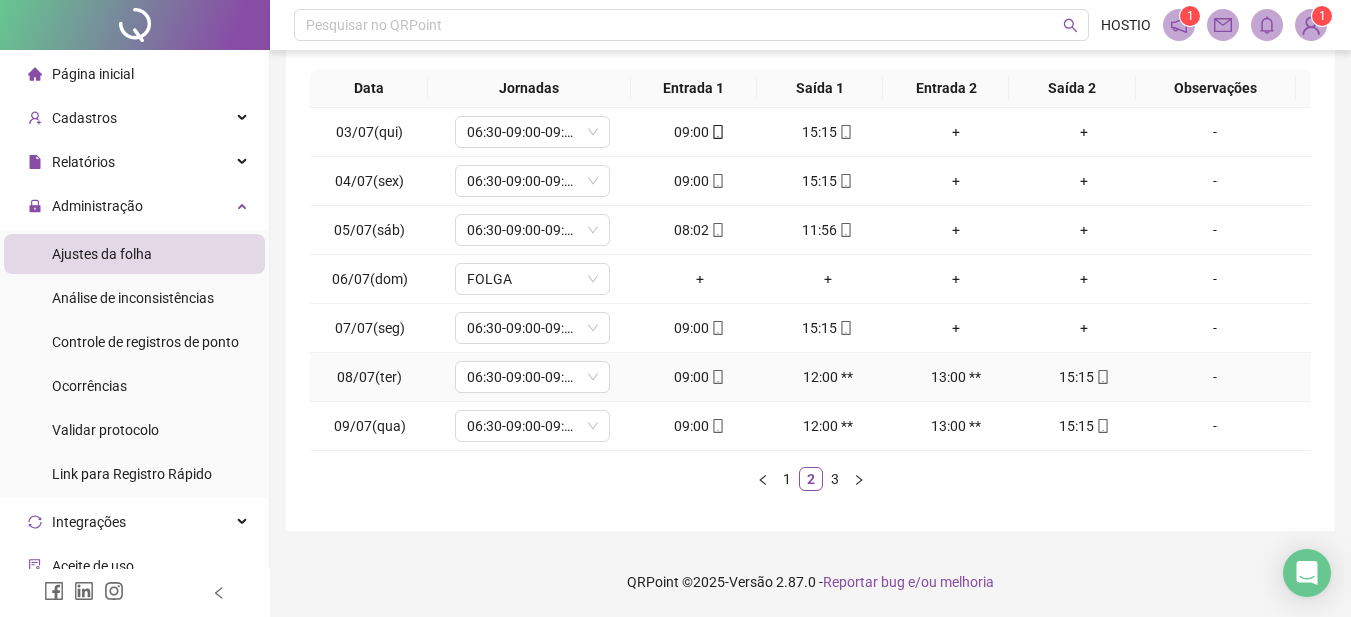 click on "-" at bounding box center [1215, 377] 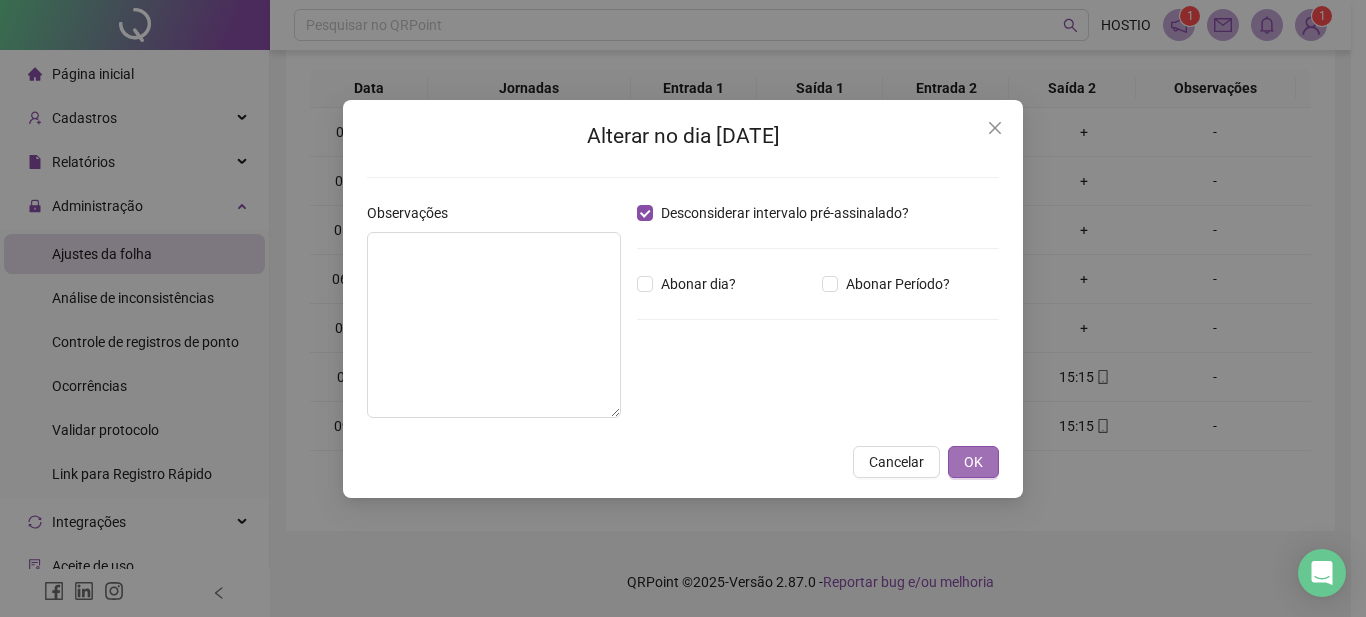 click on "OK" at bounding box center [973, 462] 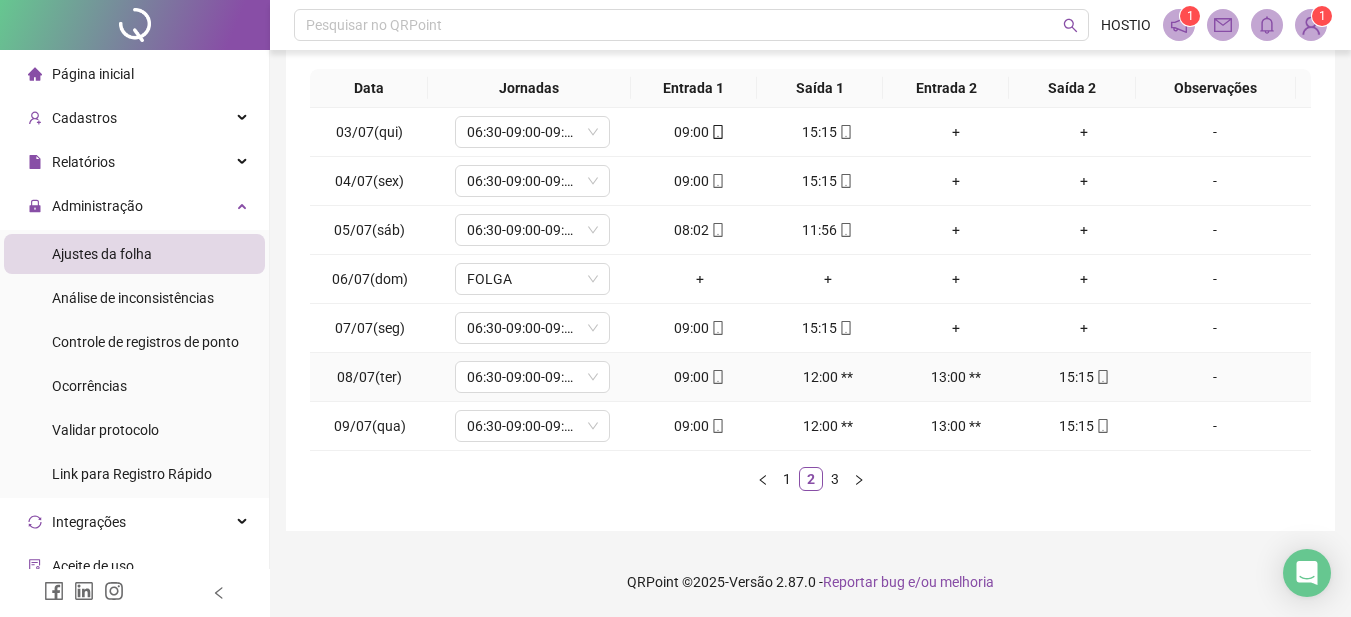 scroll, scrollTop: 37, scrollLeft: 0, axis: vertical 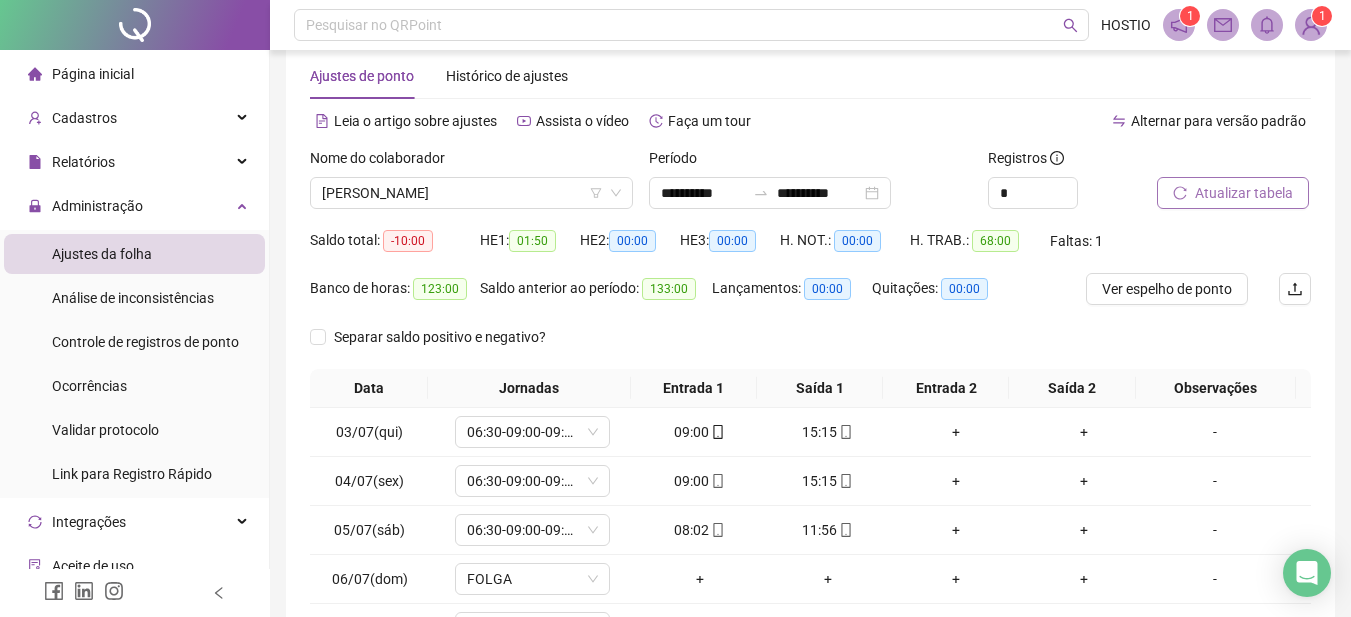 click on "Atualizar tabela" at bounding box center [1244, 193] 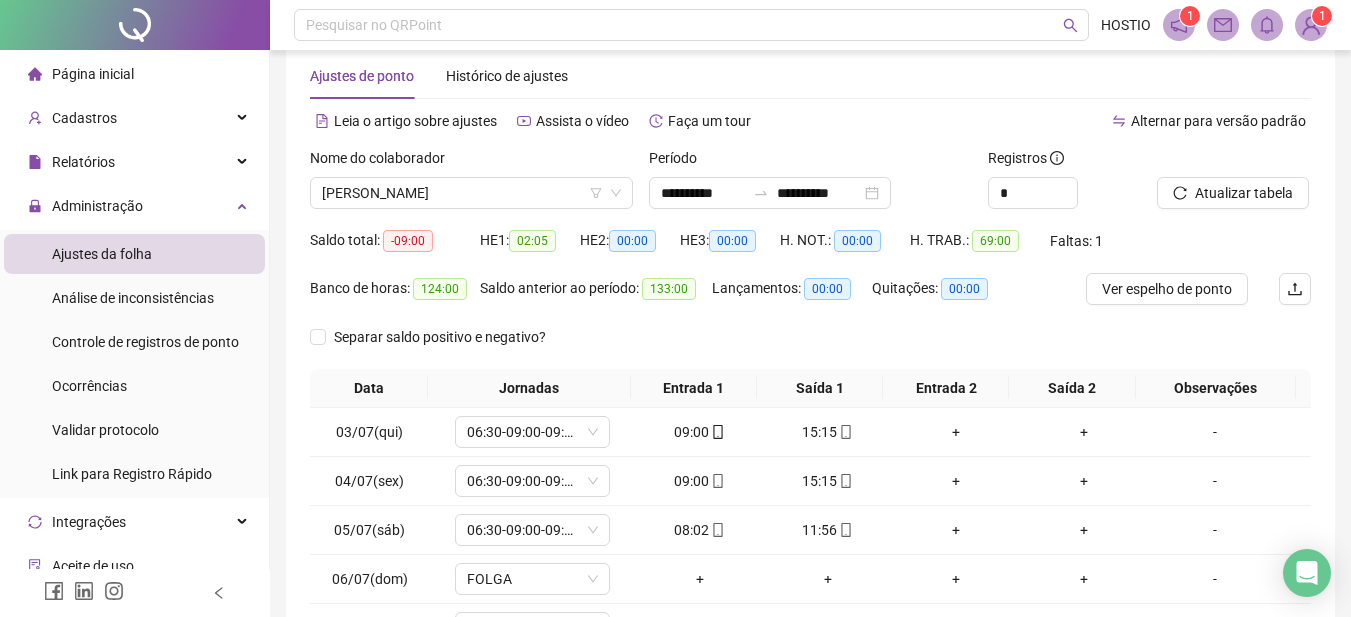 scroll, scrollTop: 337, scrollLeft: 0, axis: vertical 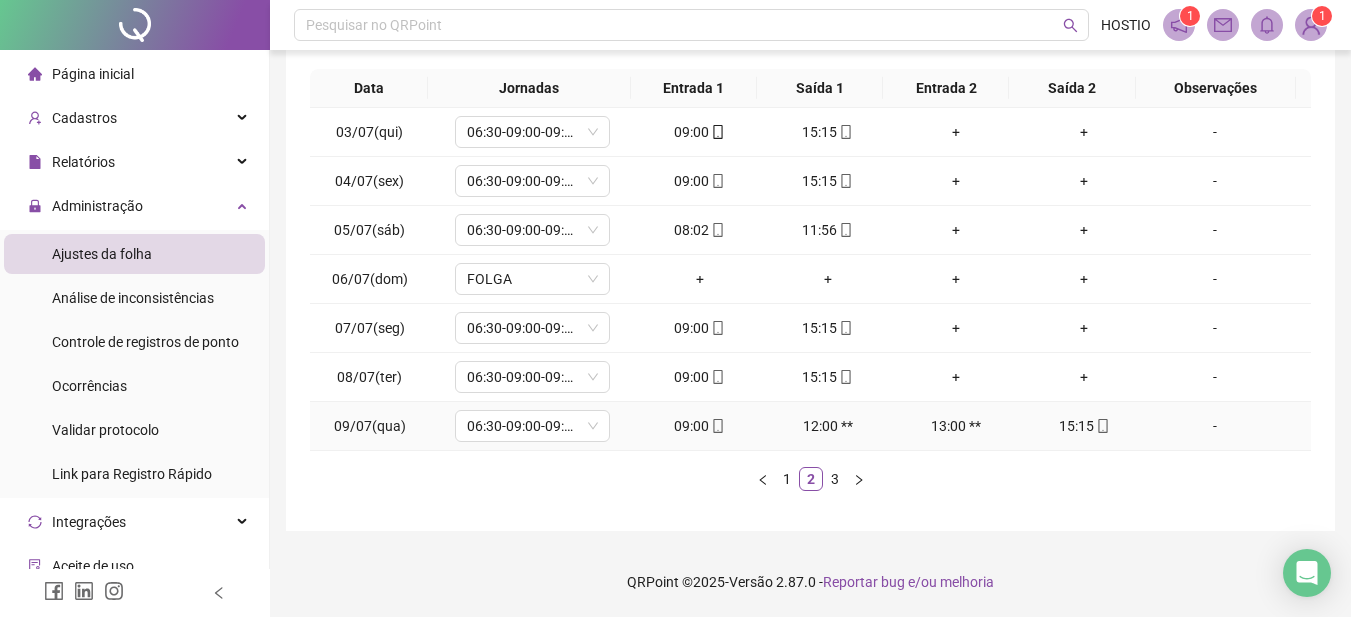 drag, startPoint x: 1208, startPoint y: 426, endPoint x: 1195, endPoint y: 426, distance: 13 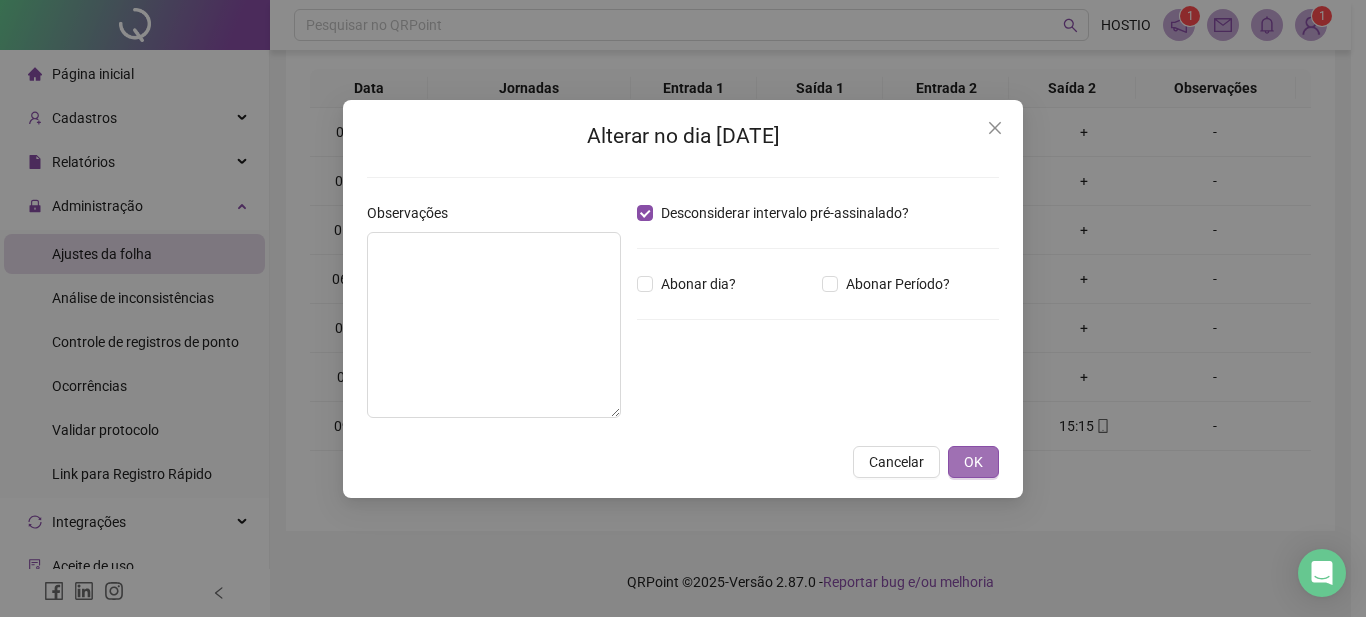 click on "OK" at bounding box center (973, 462) 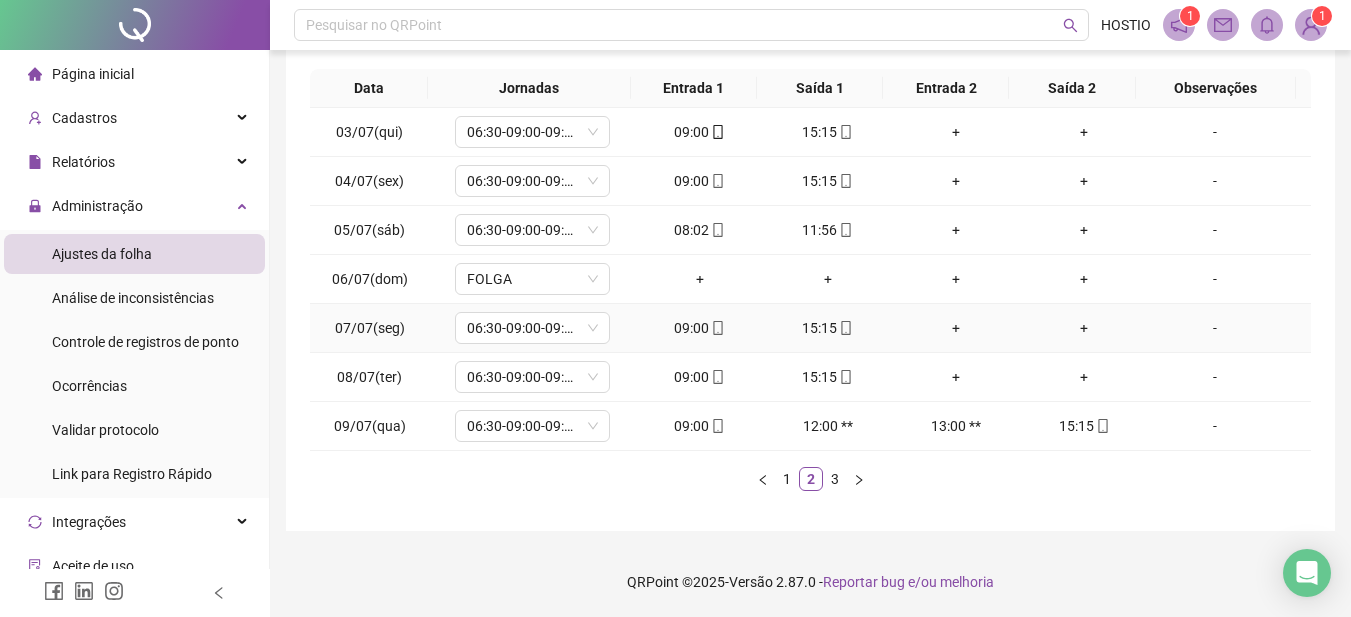 scroll, scrollTop: 37, scrollLeft: 0, axis: vertical 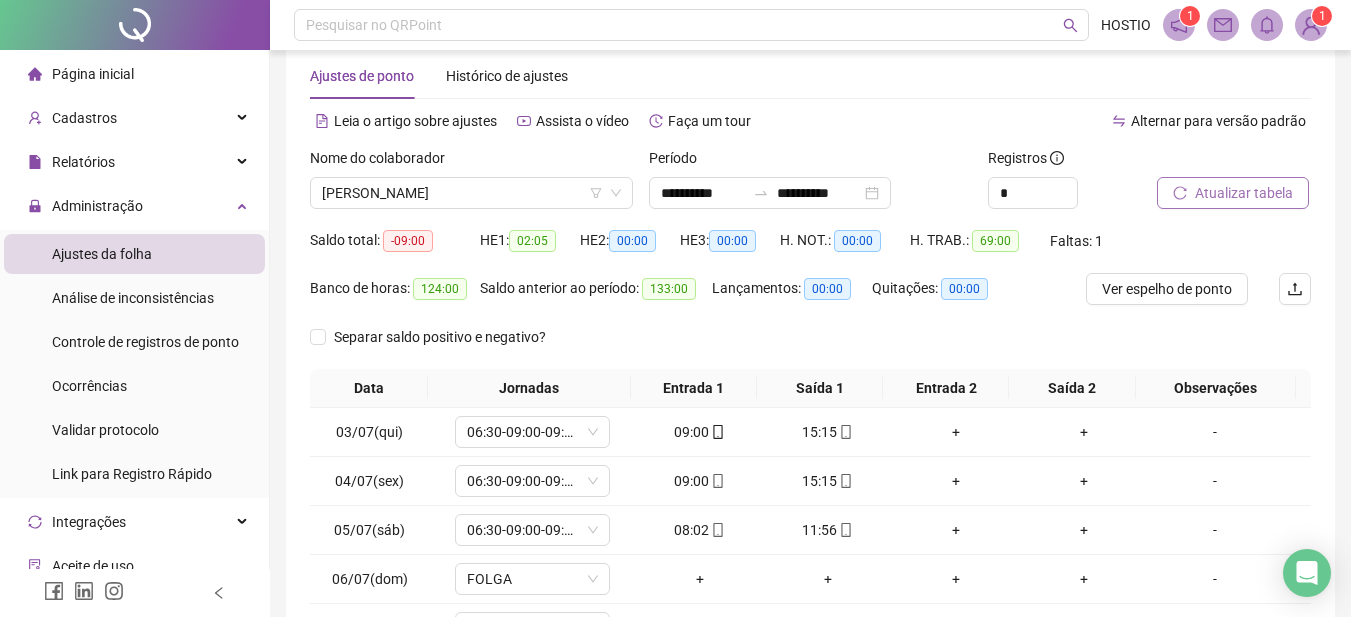click on "Atualizar tabela" at bounding box center (1244, 193) 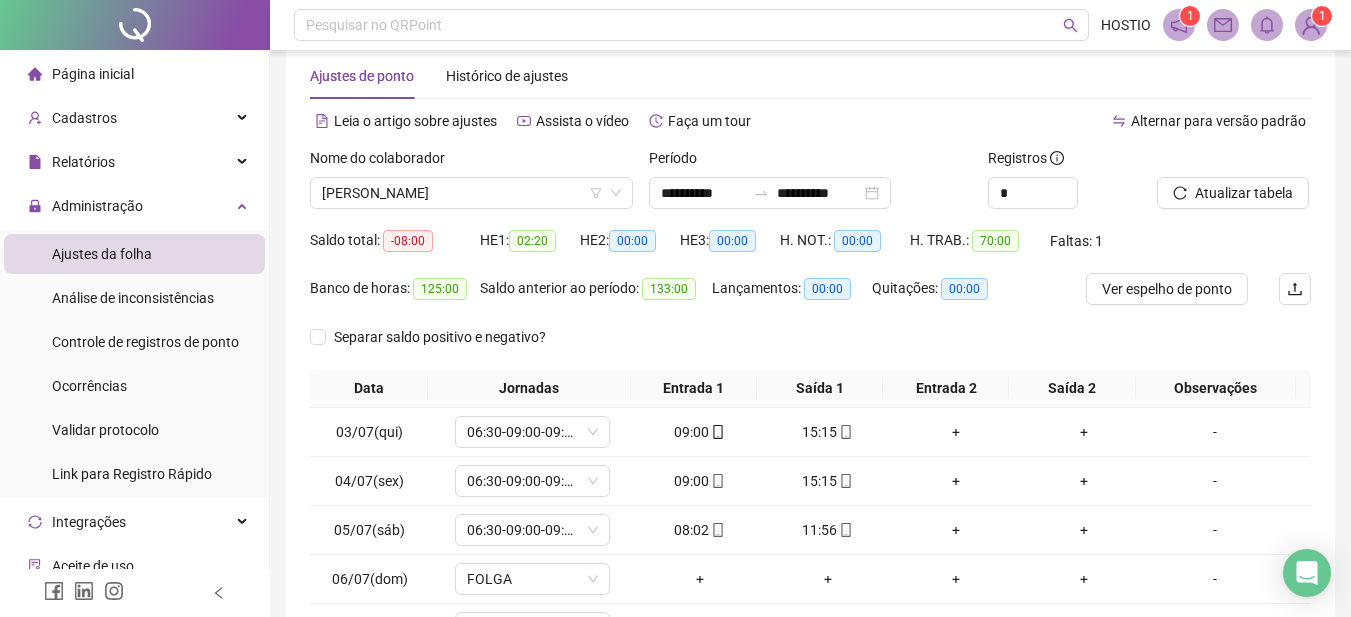 scroll, scrollTop: 337, scrollLeft: 0, axis: vertical 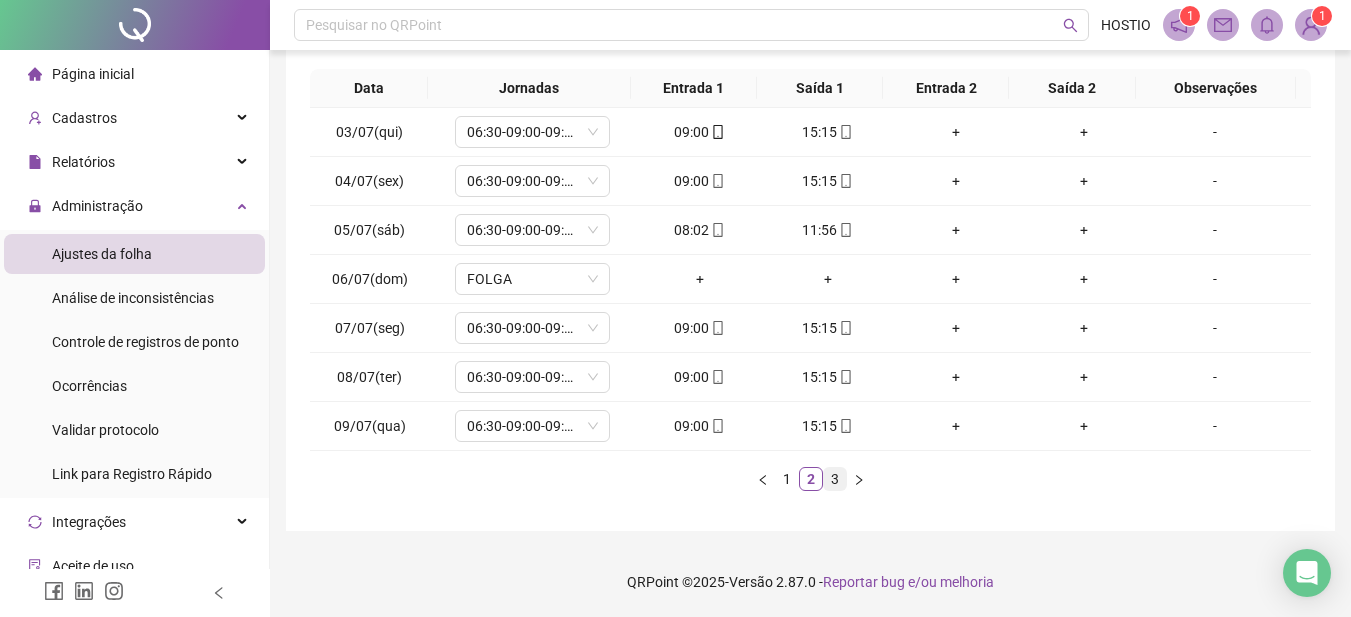 click on "3" at bounding box center [835, 479] 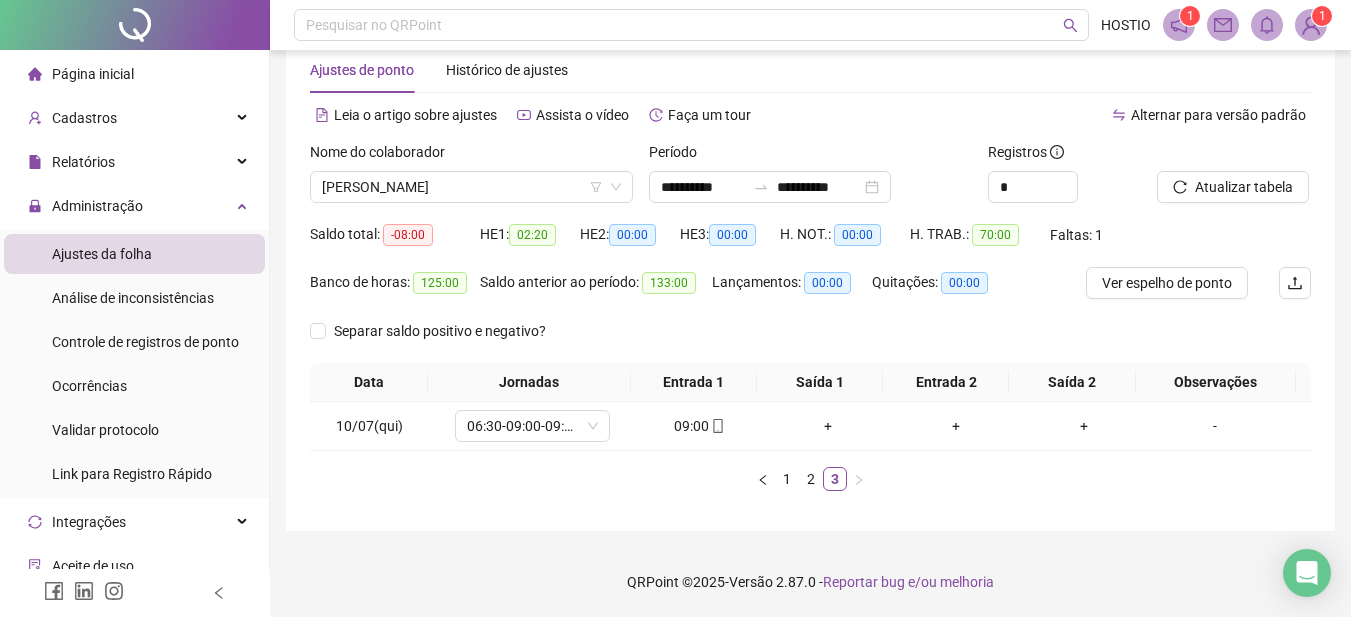 scroll, scrollTop: 0, scrollLeft: 0, axis: both 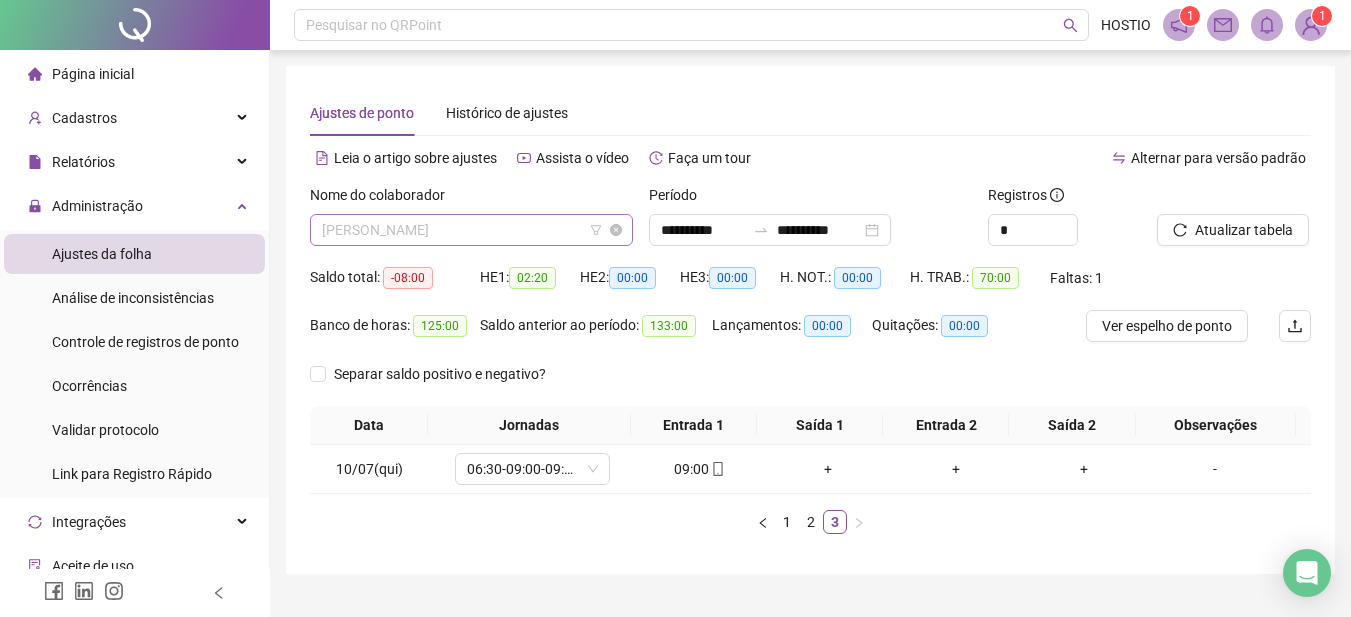 click on "[PERSON_NAME]" at bounding box center [471, 230] 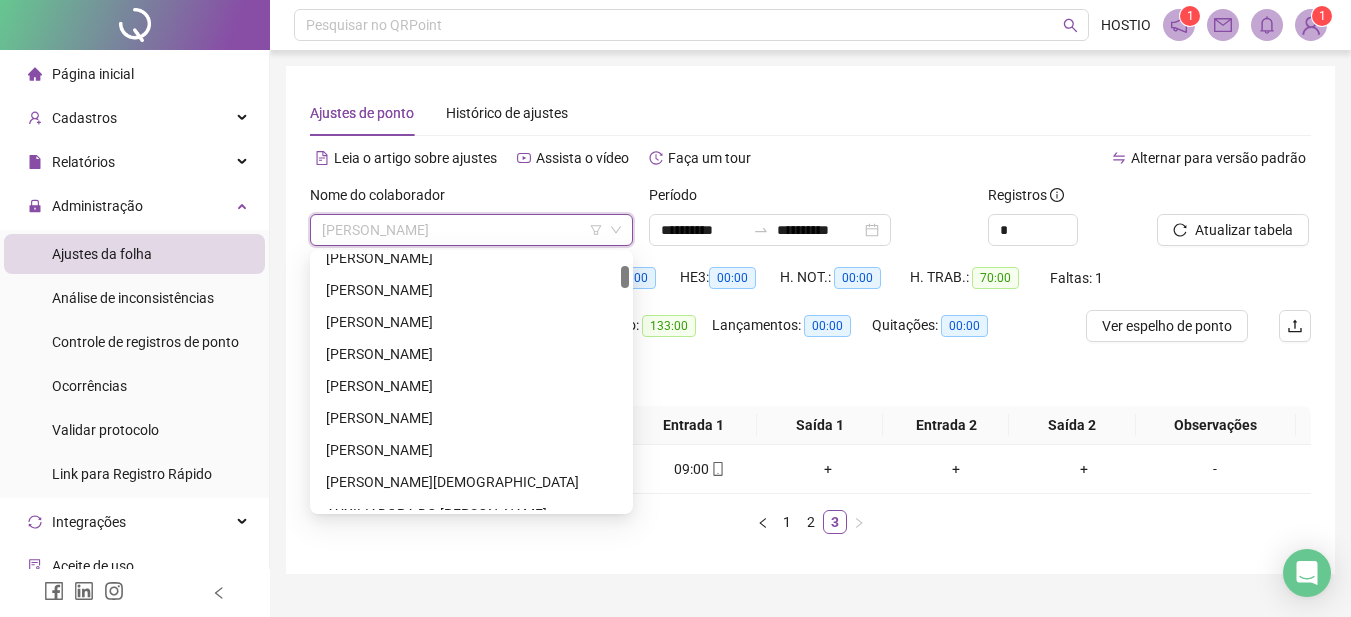 scroll, scrollTop: 40, scrollLeft: 0, axis: vertical 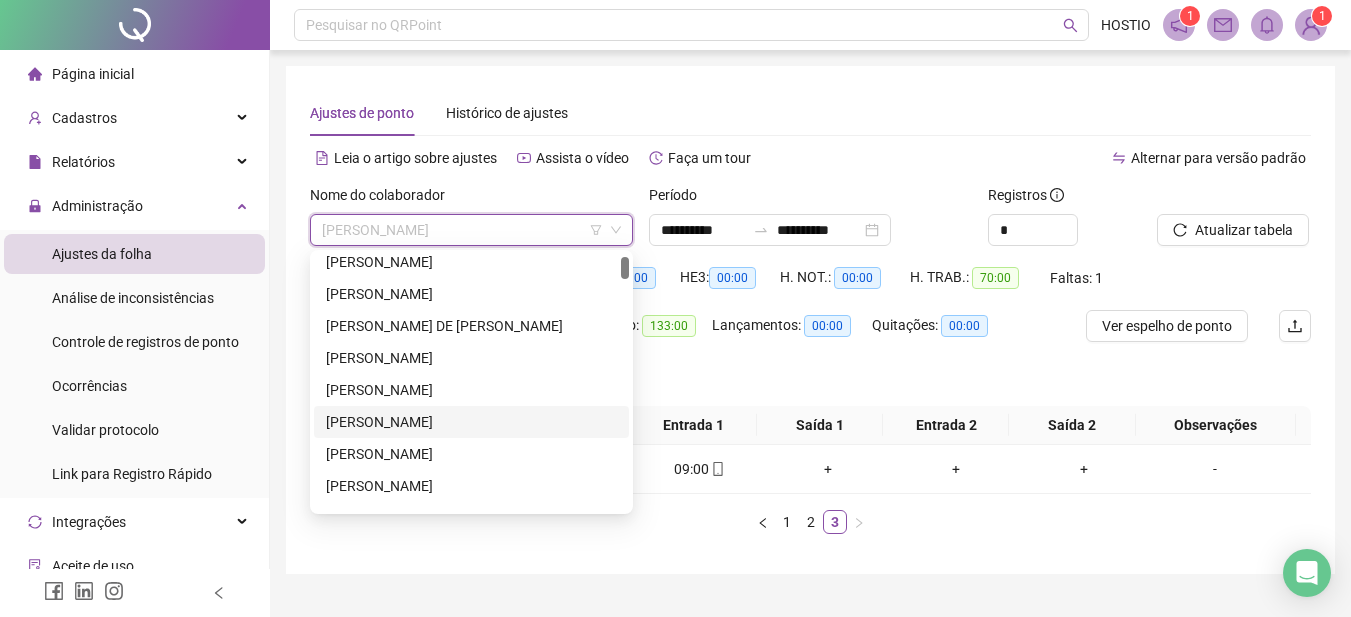 click on "[PERSON_NAME]" at bounding box center [471, 422] 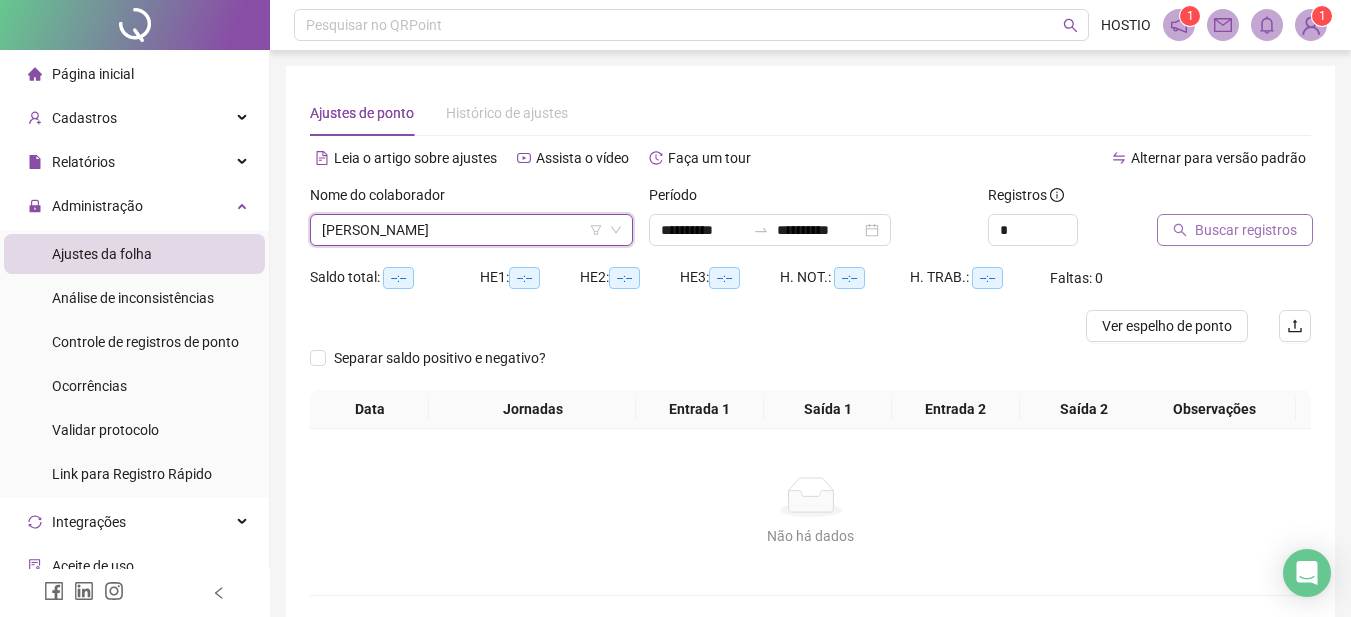 click on "Buscar registros" at bounding box center [1246, 230] 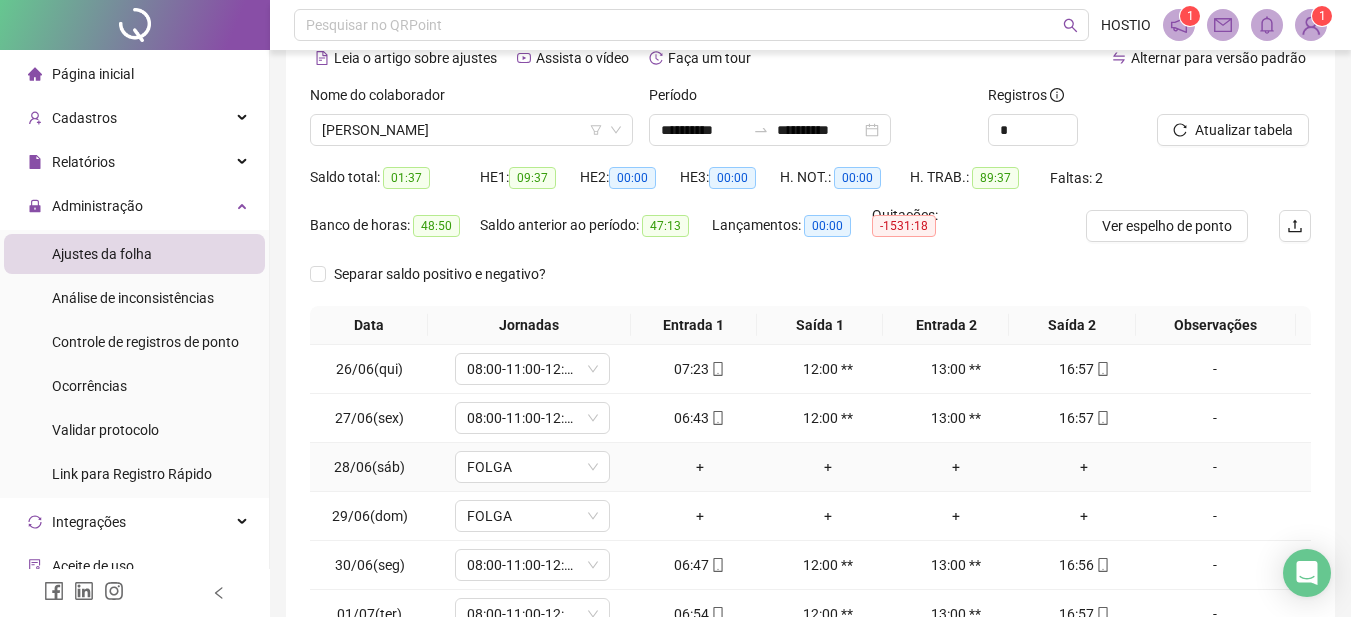 scroll, scrollTop: 300, scrollLeft: 0, axis: vertical 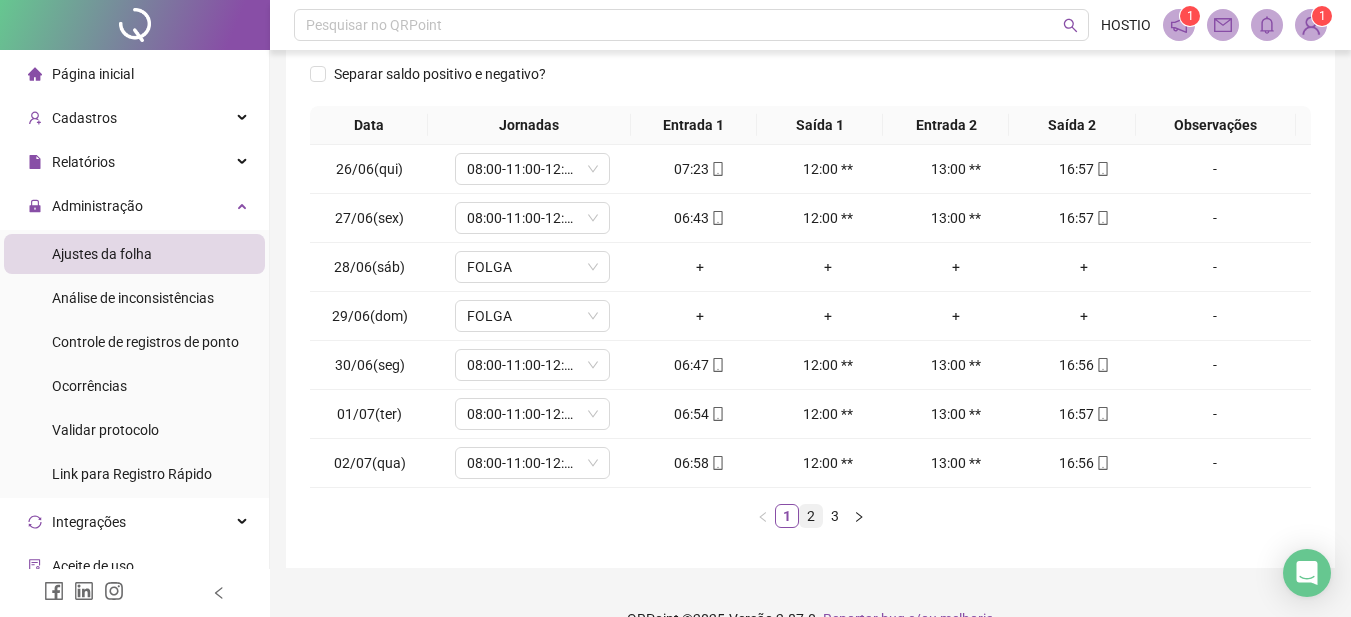 click on "2" at bounding box center [811, 516] 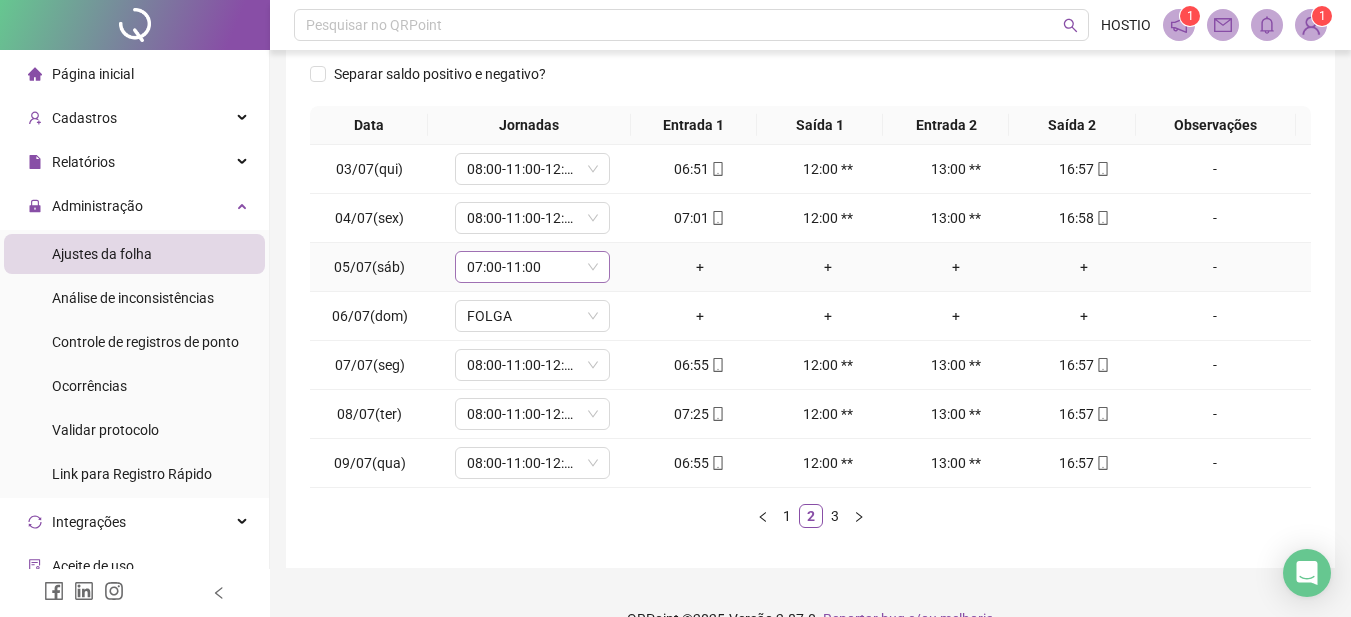 click 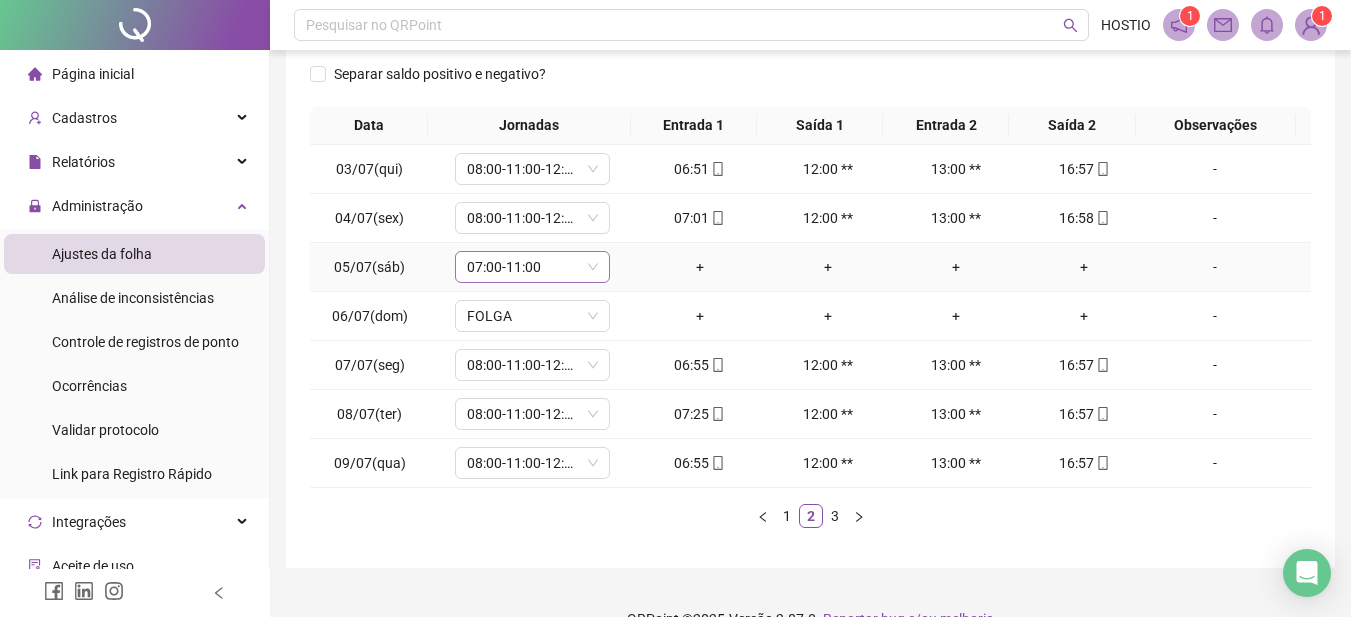 click on "07:00-11:00" at bounding box center [532, 267] 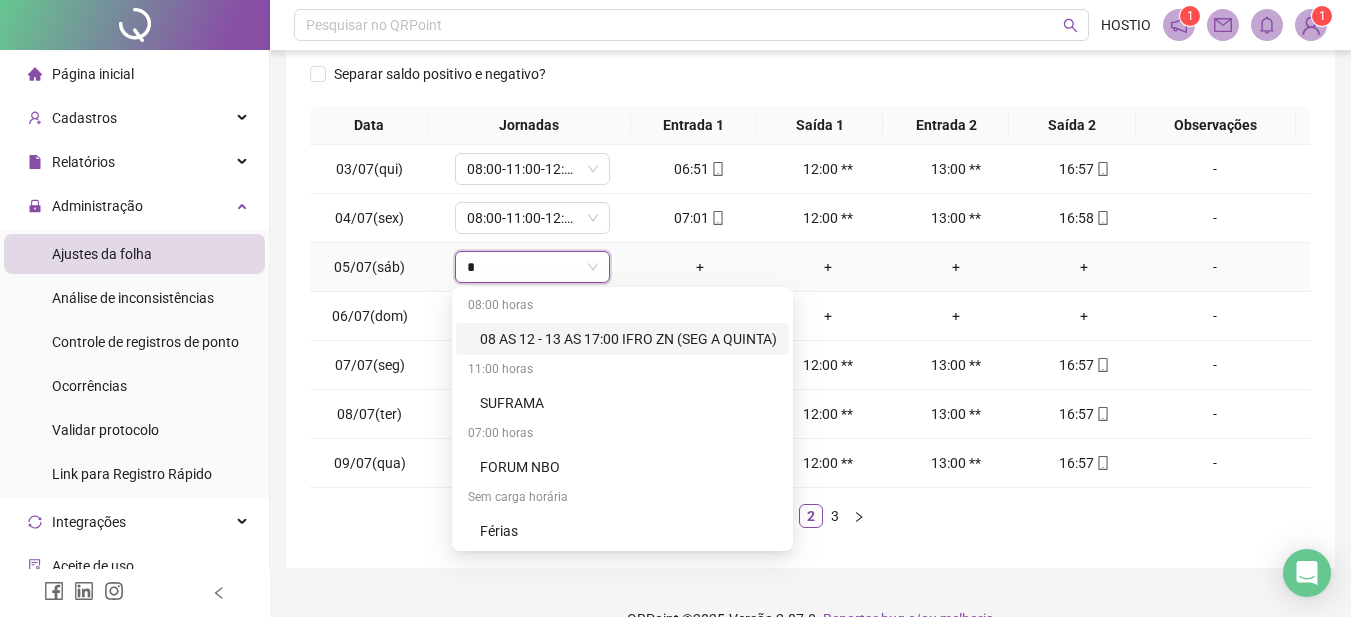 type on "**" 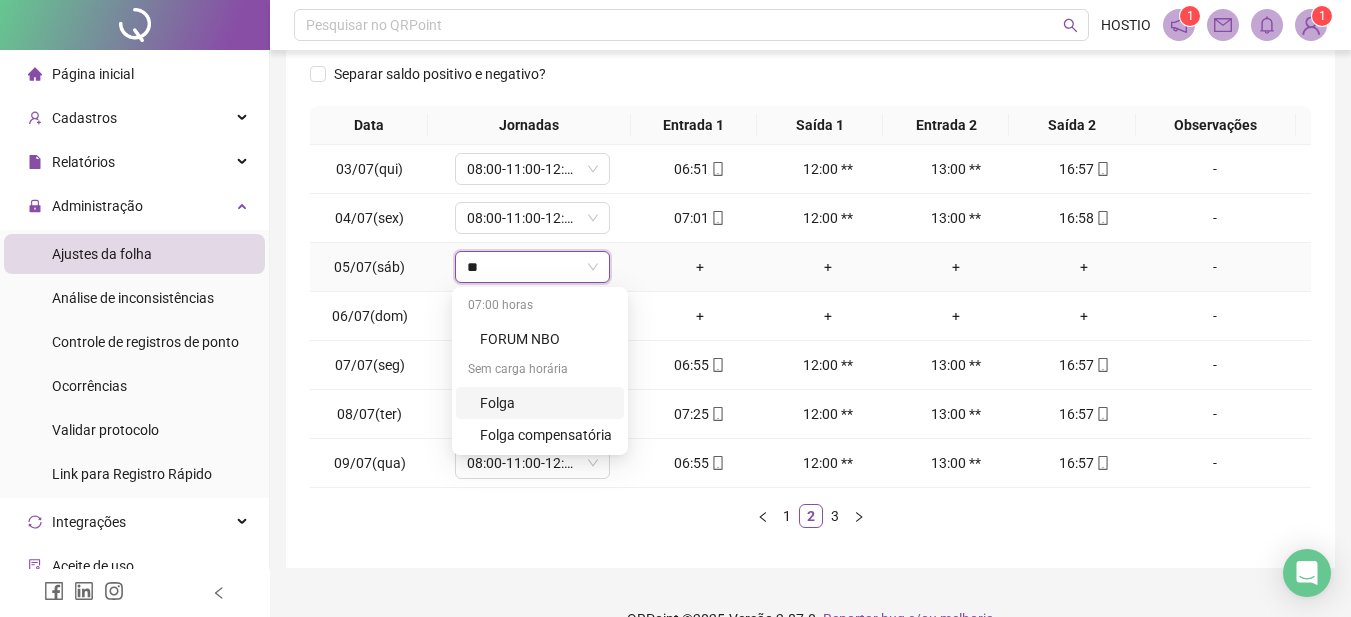 click on "Folga" at bounding box center [546, 403] 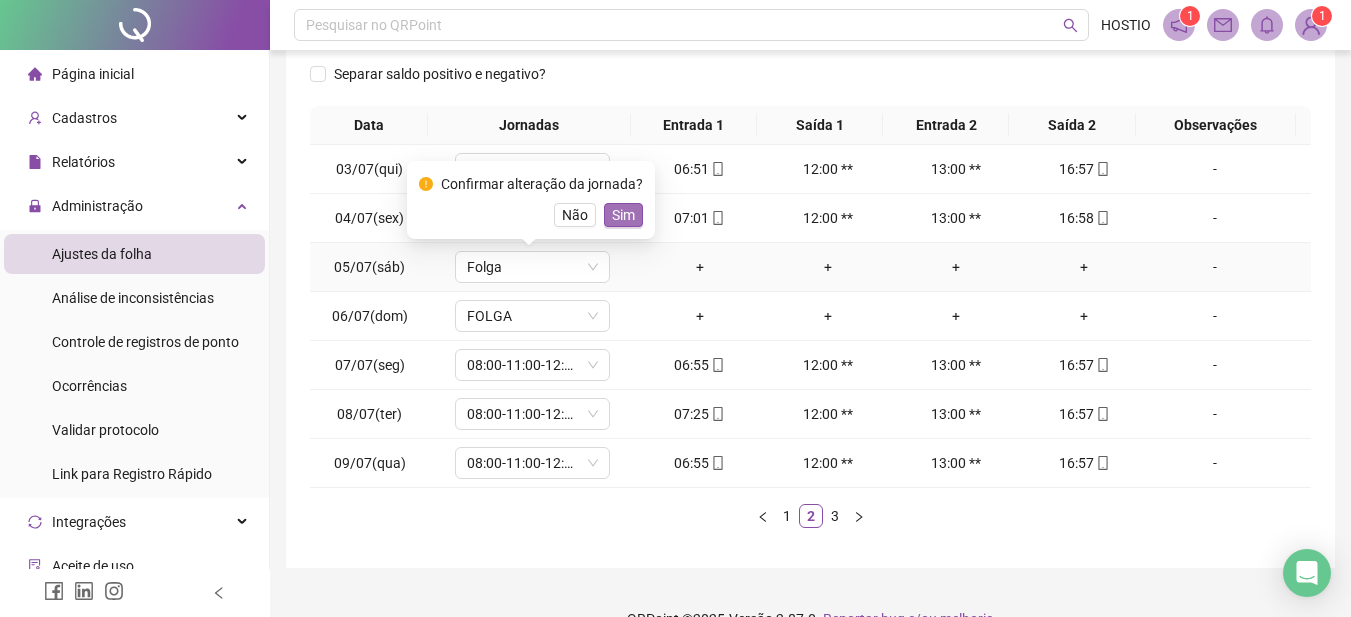 click on "Sim" at bounding box center (623, 215) 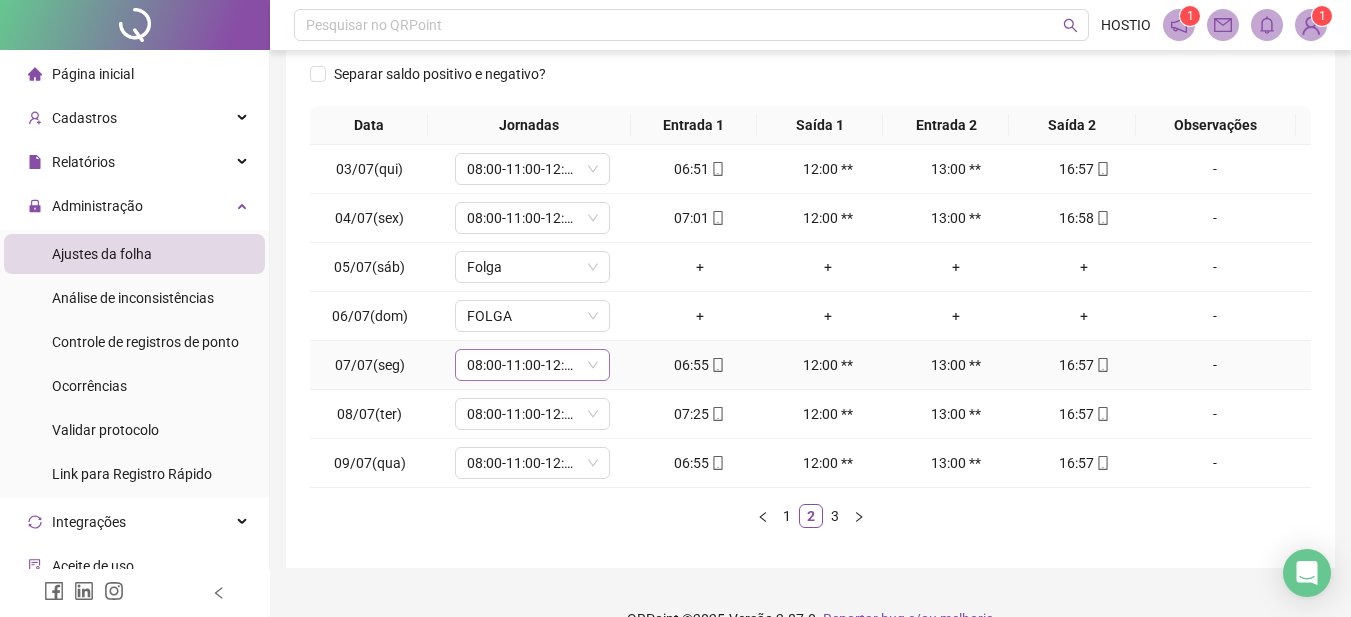 scroll, scrollTop: 337, scrollLeft: 0, axis: vertical 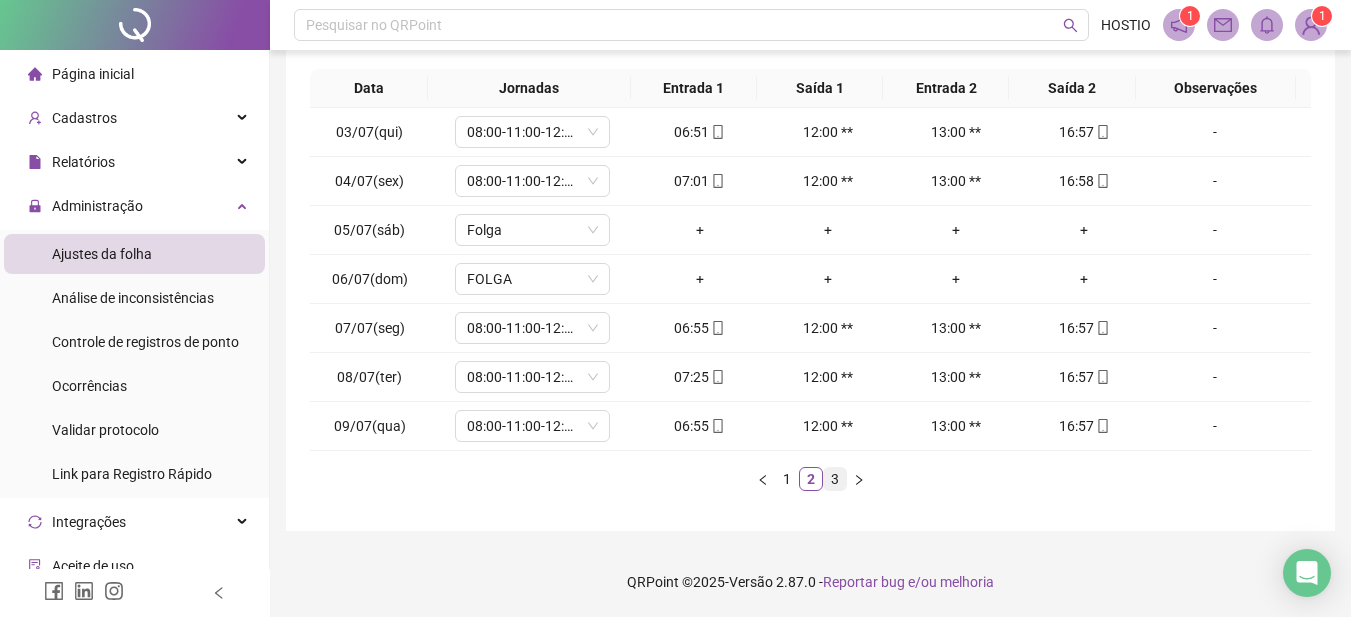 click on "3" at bounding box center [835, 479] 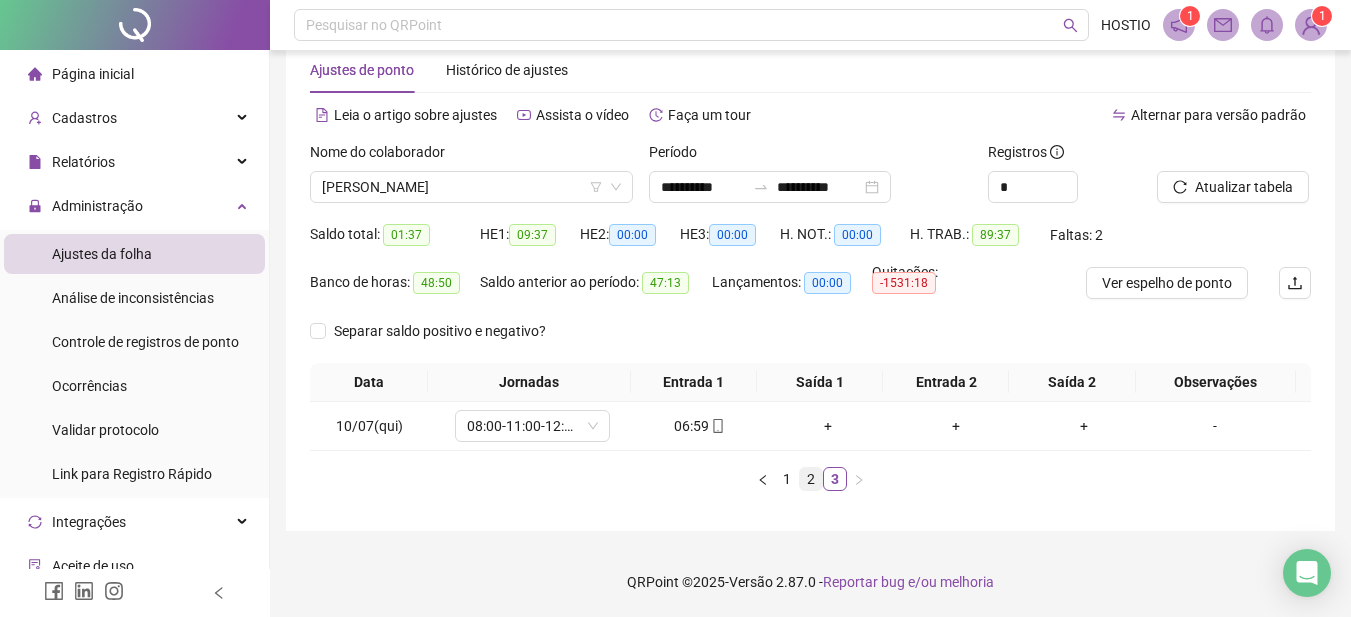 click on "2" at bounding box center (811, 479) 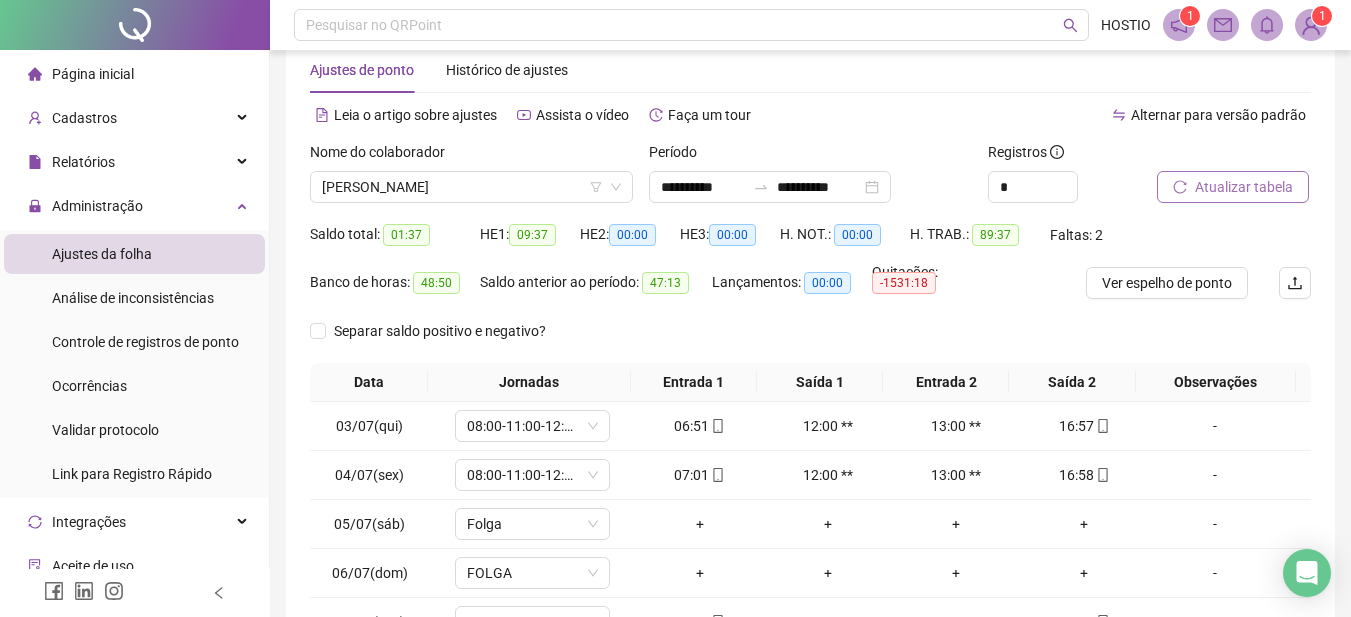 click on "Atualizar tabela" at bounding box center [1244, 187] 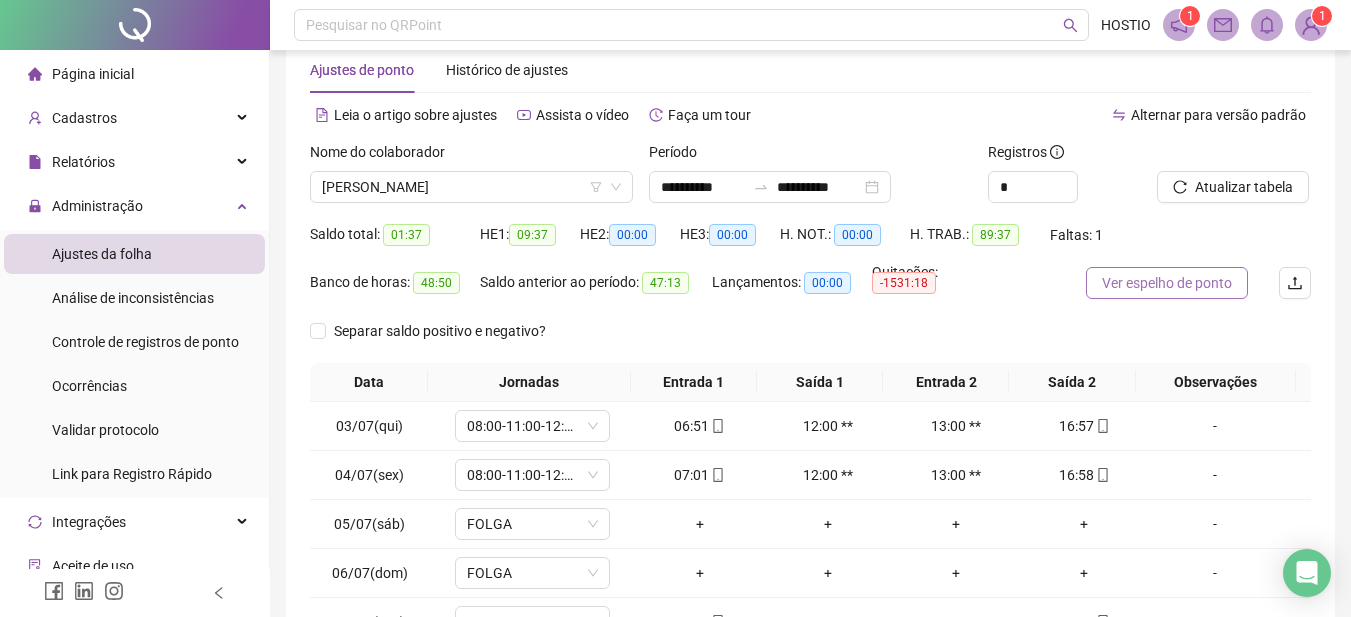 click on "Ver espelho de ponto" at bounding box center [1167, 283] 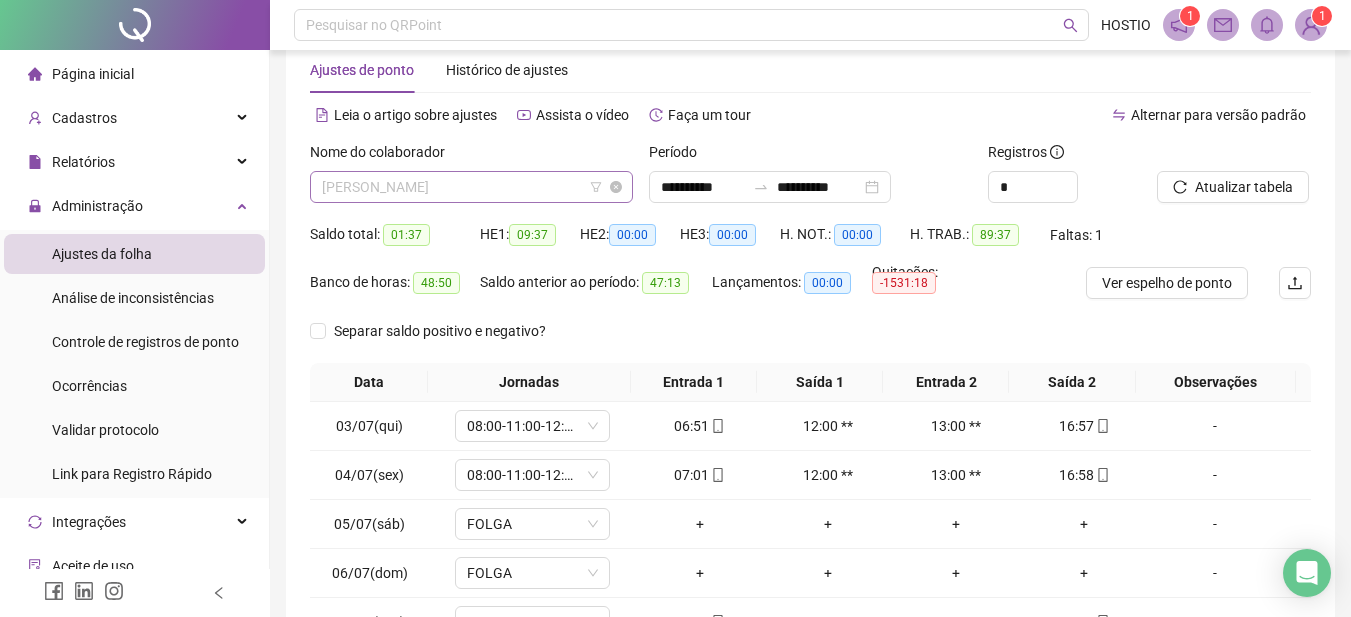 click on "[PERSON_NAME]" at bounding box center (471, 187) 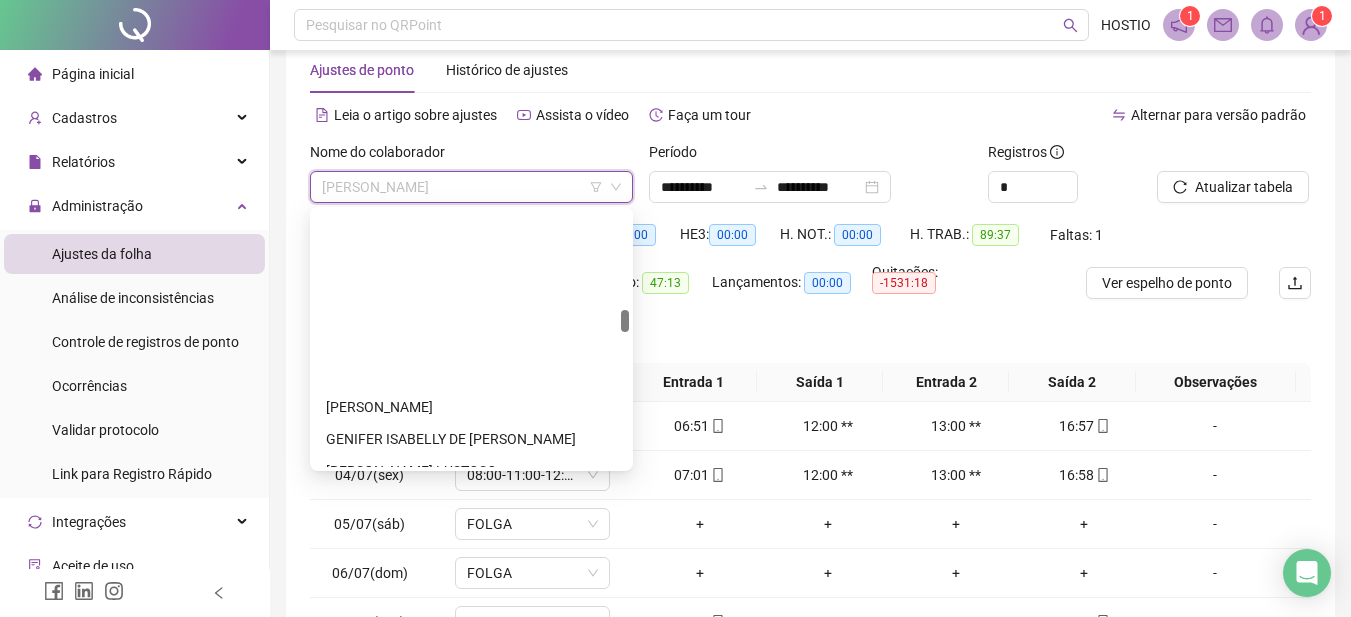 scroll, scrollTop: 1140, scrollLeft: 0, axis: vertical 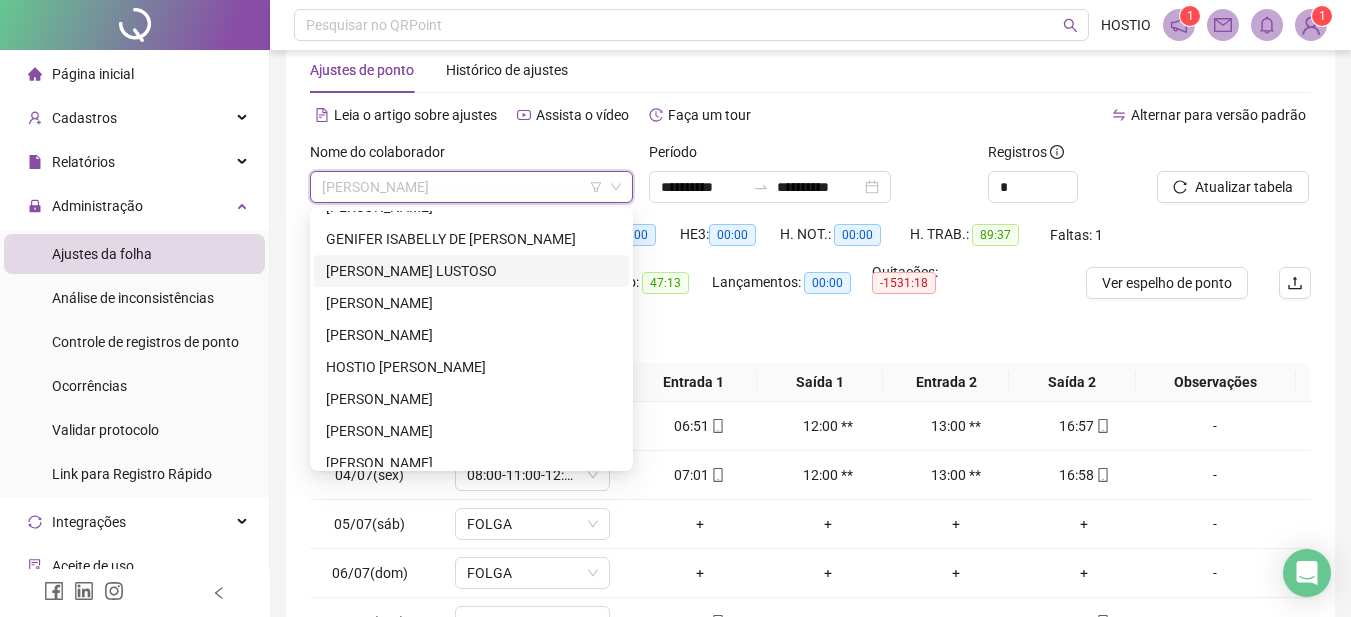 click on "[PERSON_NAME] LUSTOSO" at bounding box center (471, 271) 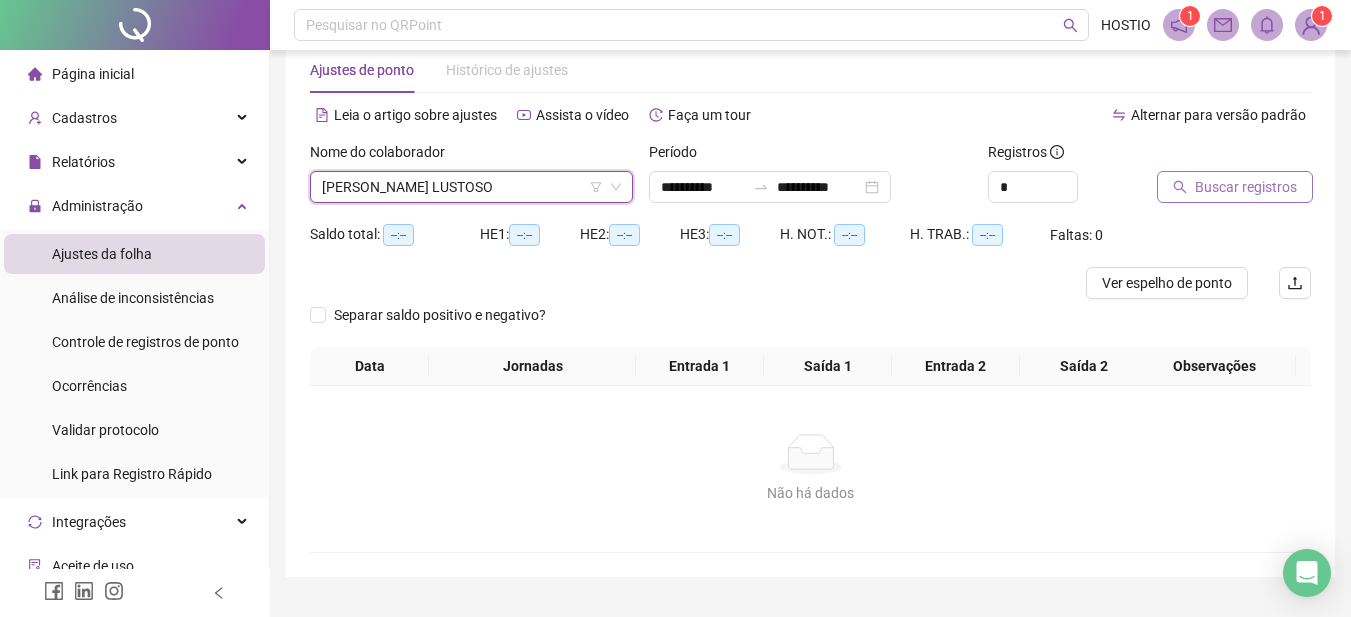 click on "Buscar registros" at bounding box center (1246, 187) 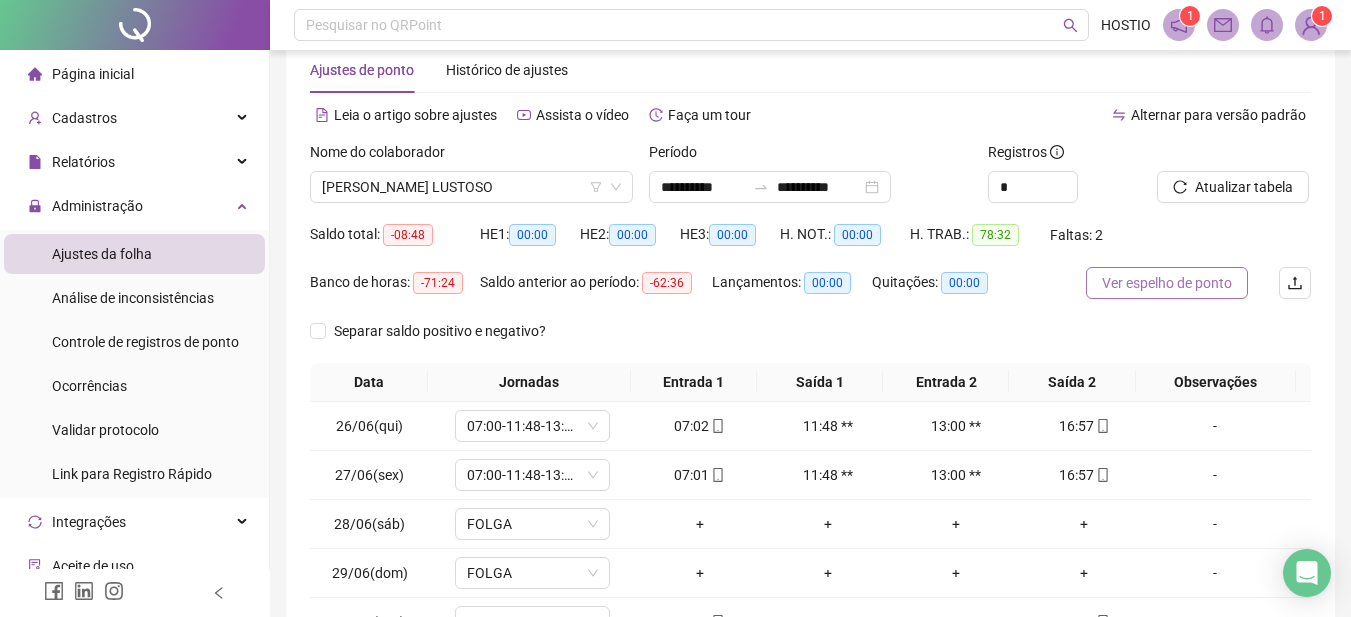click on "Ver espelho de ponto" at bounding box center [1167, 283] 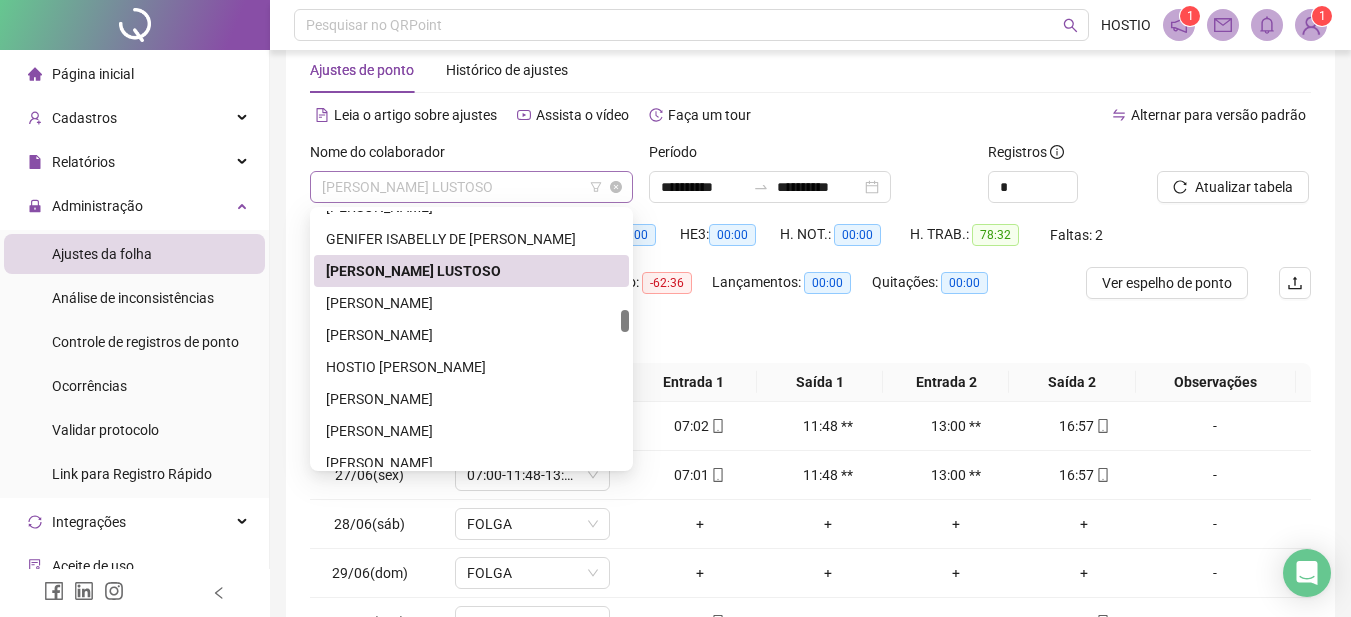click on "[PERSON_NAME] LUSTOSO" at bounding box center (471, 187) 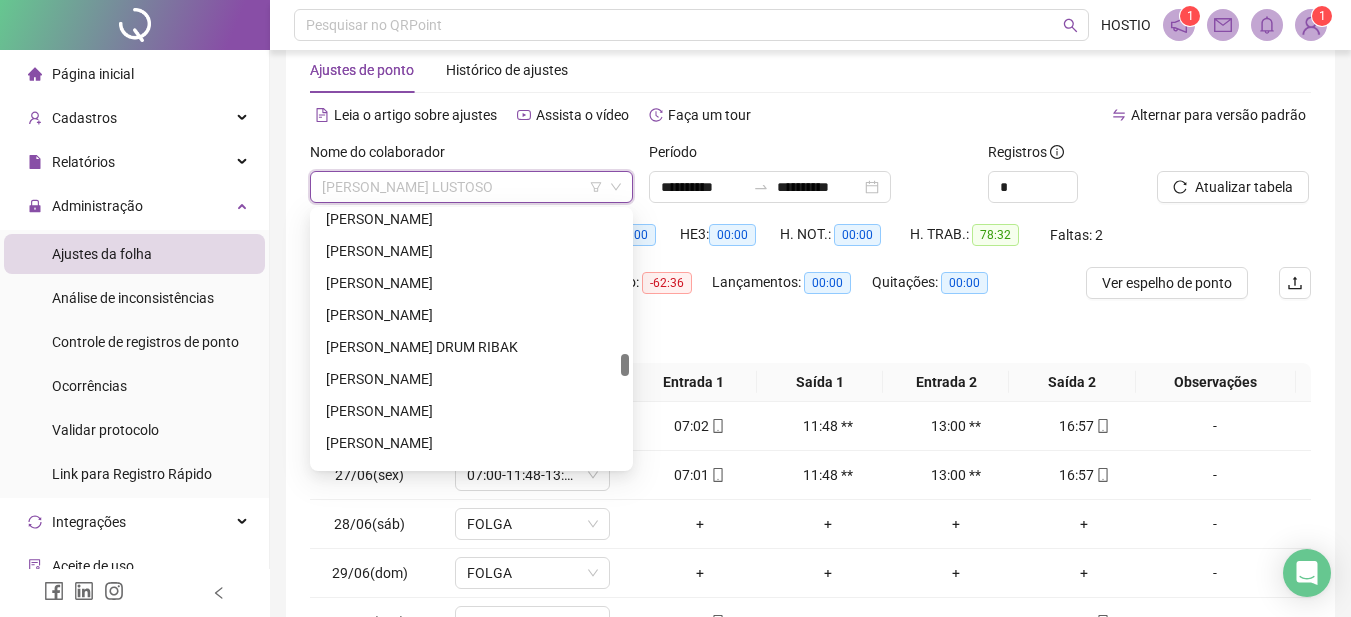 scroll, scrollTop: 1740, scrollLeft: 0, axis: vertical 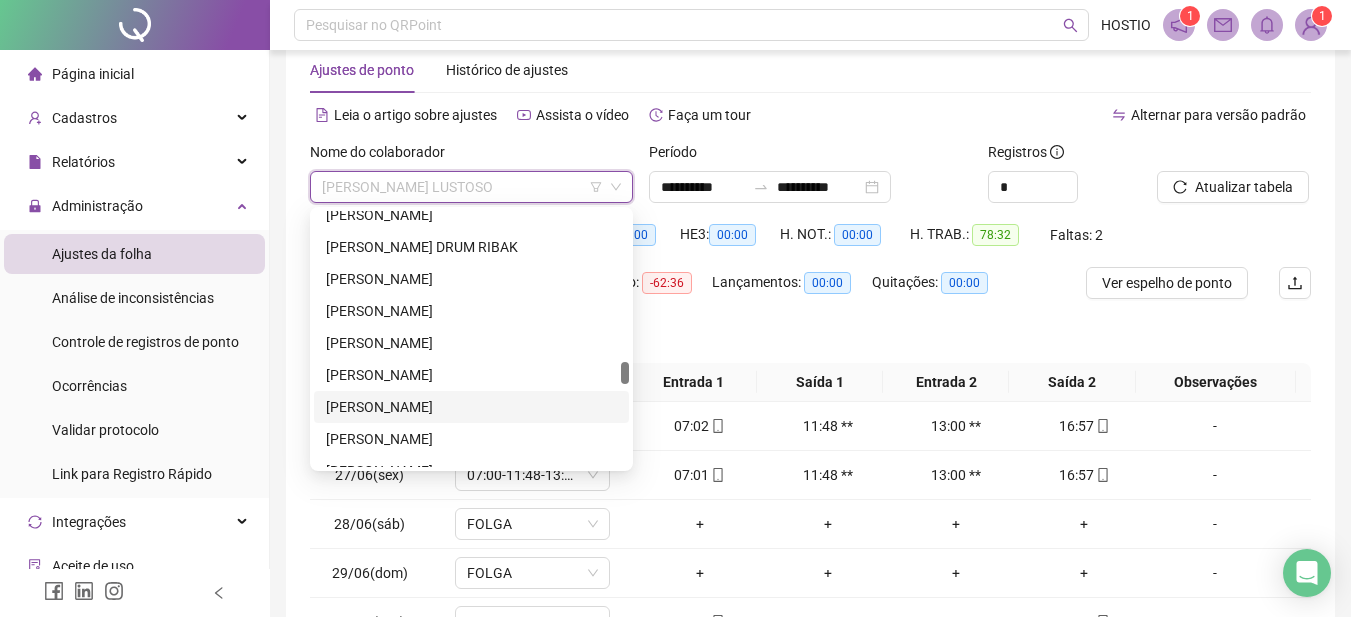 click on "[PERSON_NAME]" at bounding box center (471, 407) 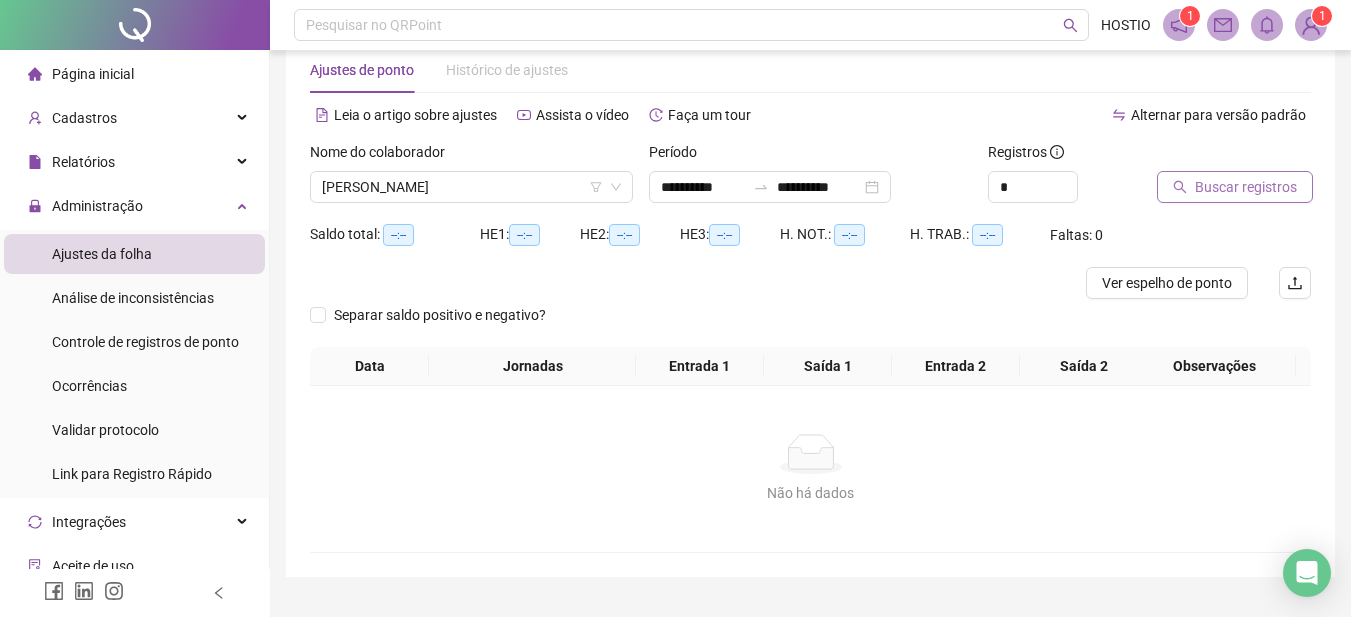 click on "Buscar registros" at bounding box center (1235, 187) 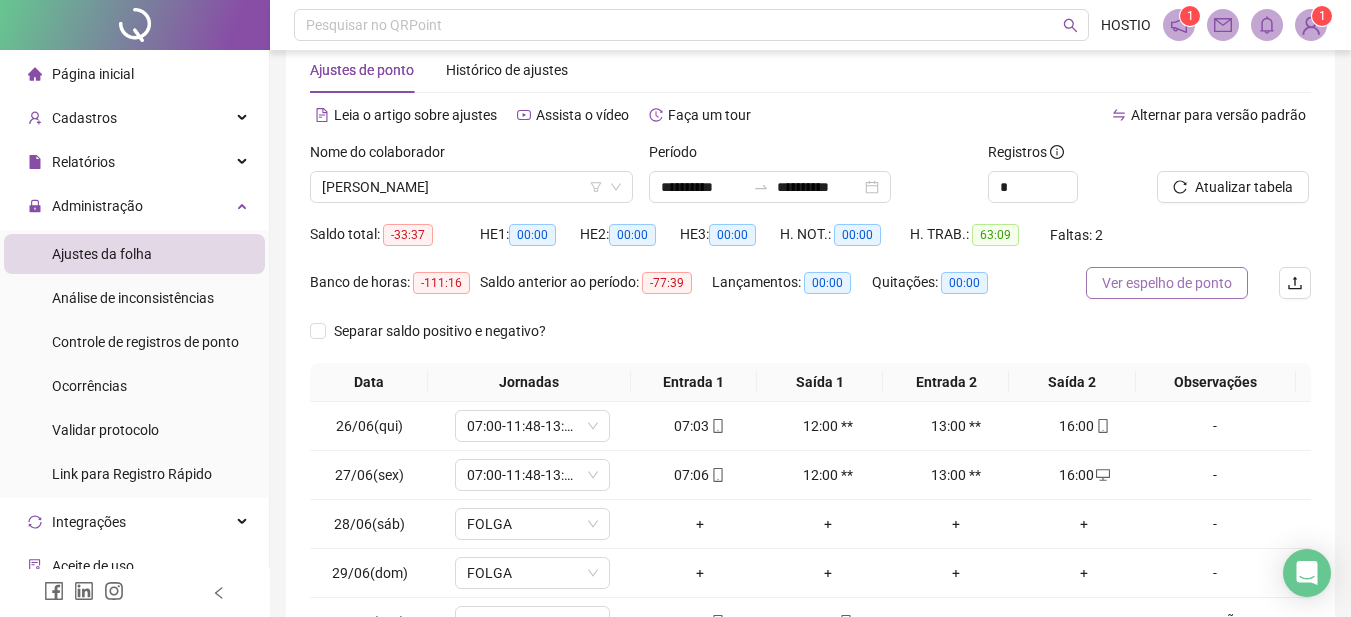 click on "Ver espelho de ponto" at bounding box center [1167, 283] 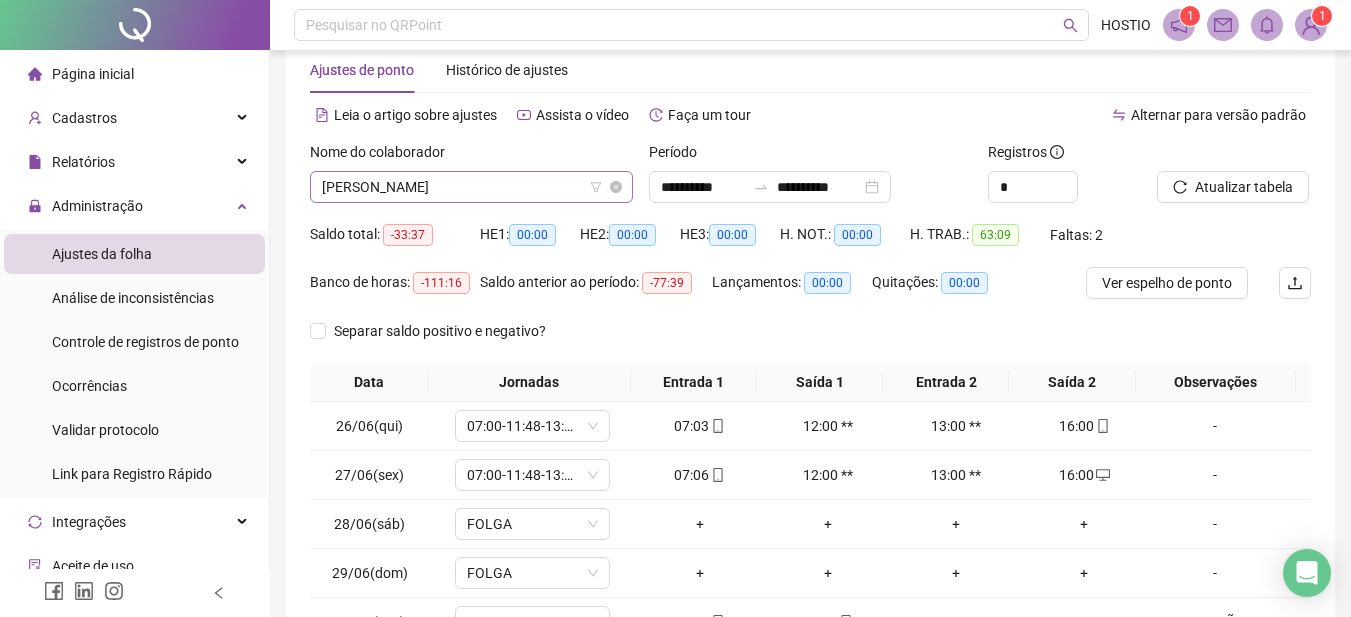 click on "[PERSON_NAME]" at bounding box center (471, 187) 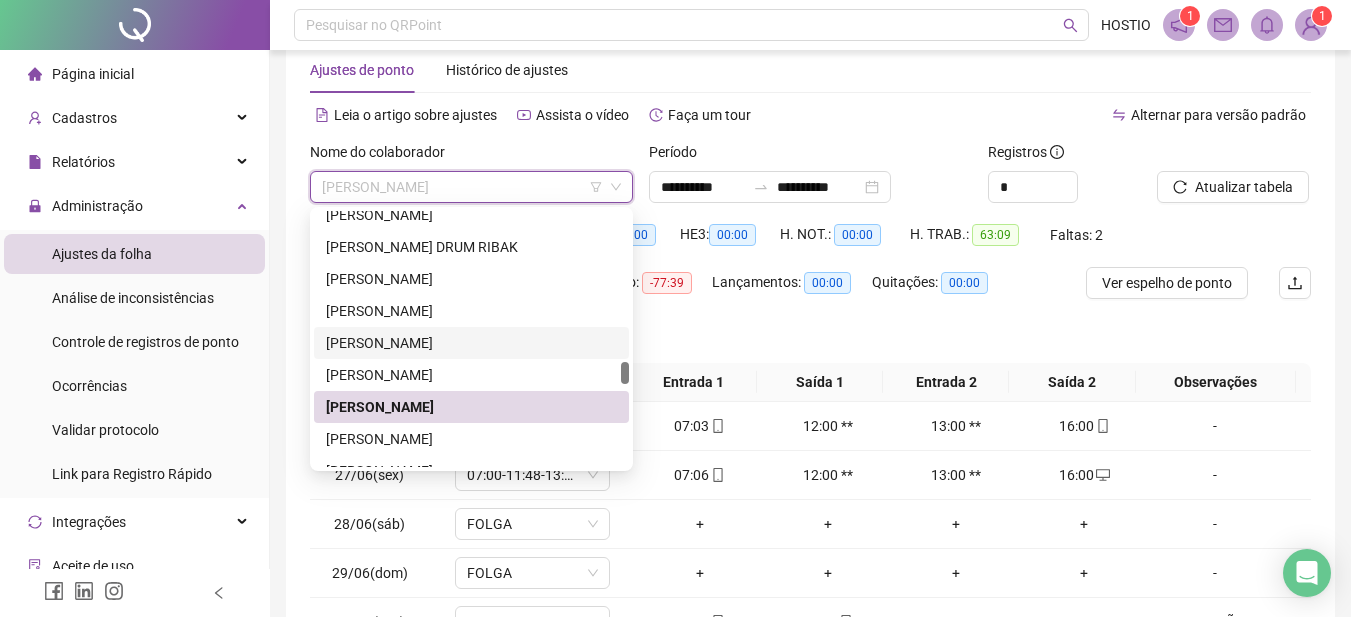 scroll, scrollTop: 1440, scrollLeft: 0, axis: vertical 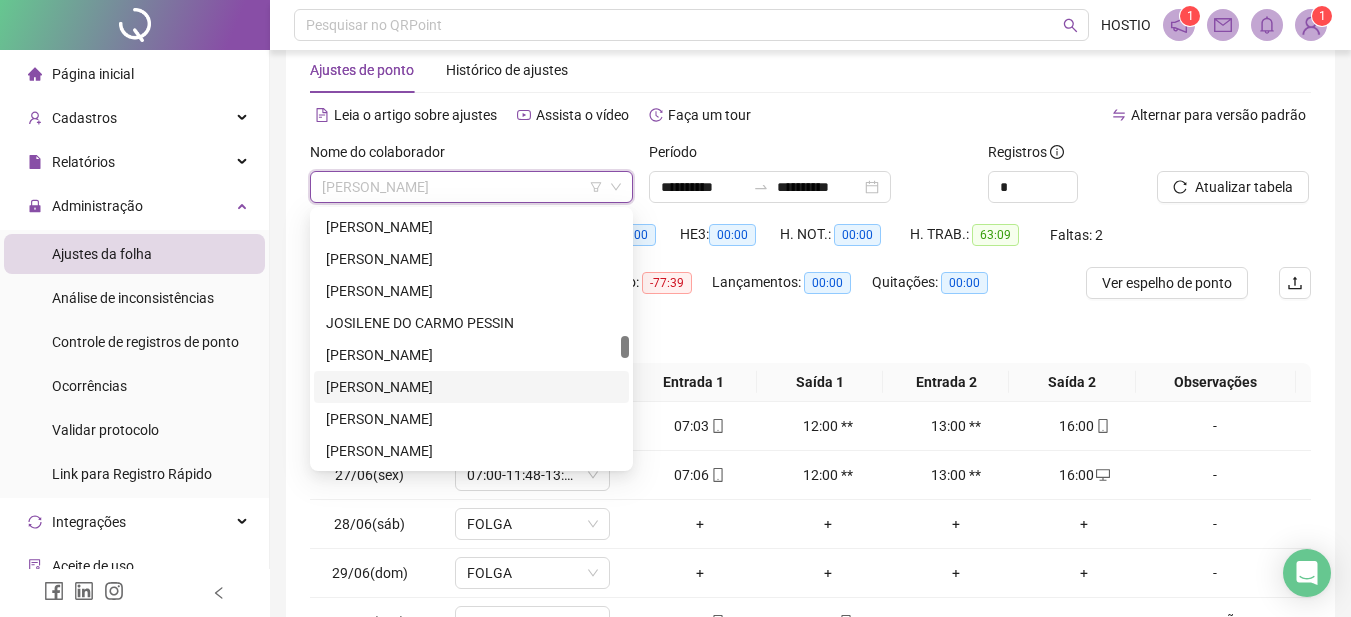 click on "[PERSON_NAME]" at bounding box center [471, 387] 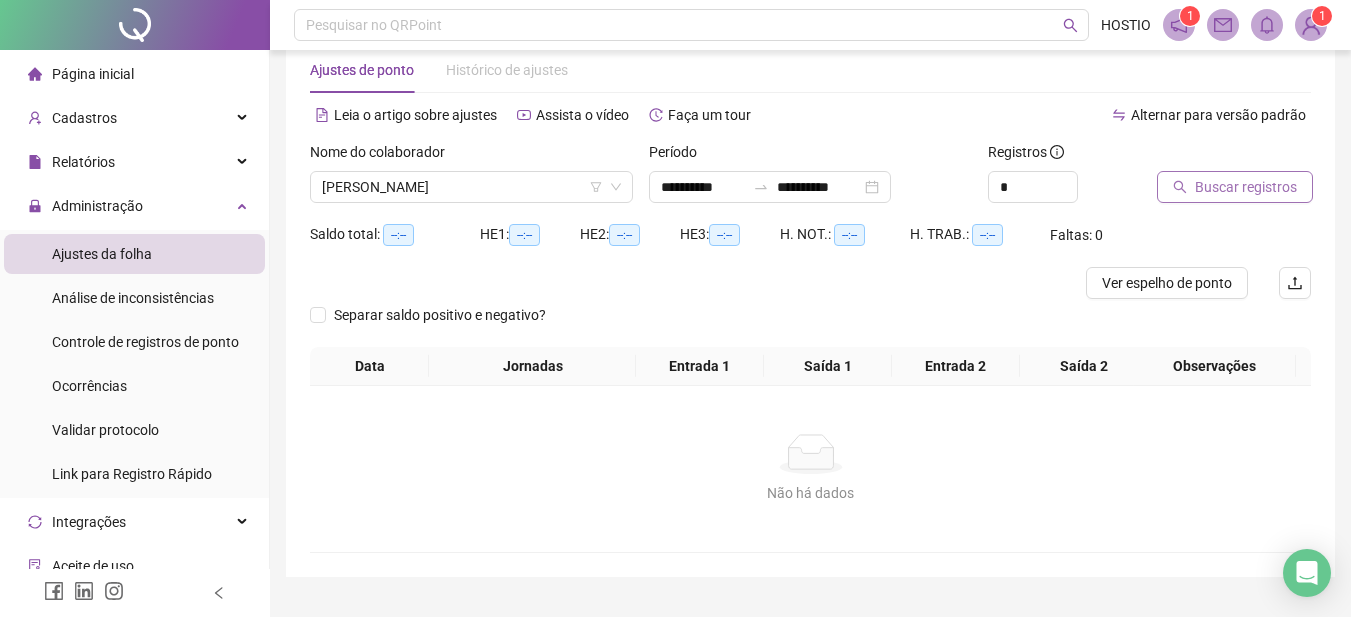 click on "Buscar registros" at bounding box center (1246, 187) 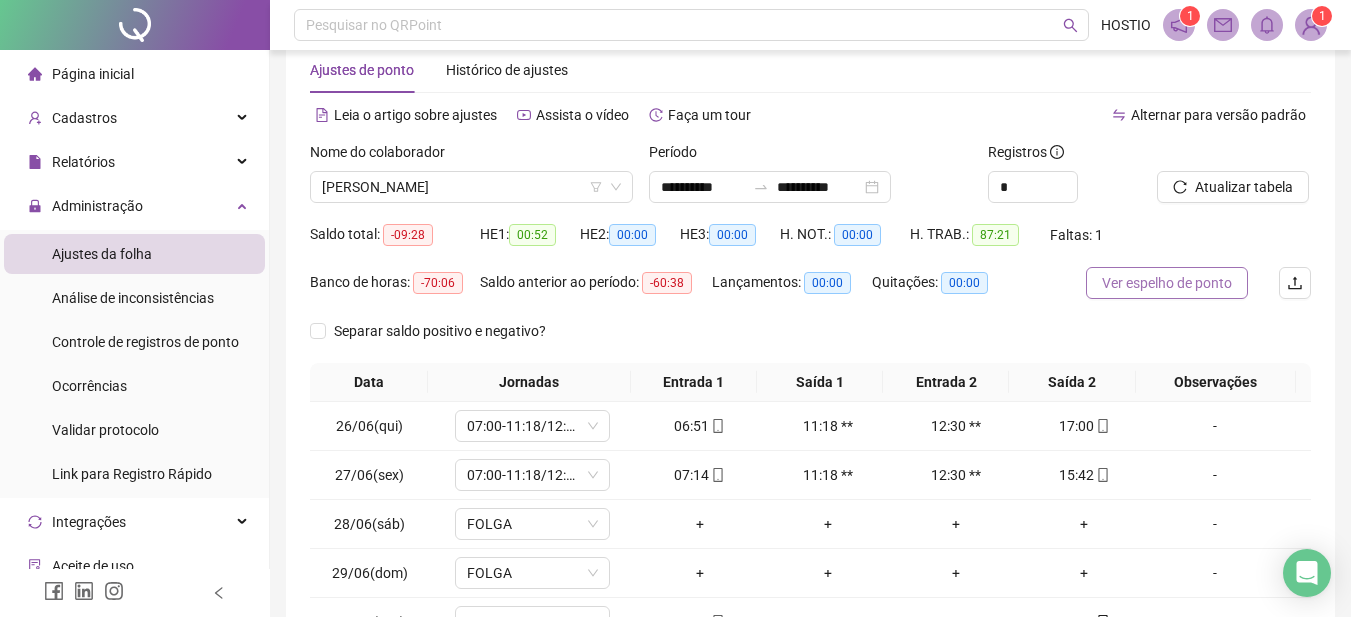 click on "Ver espelho de ponto" at bounding box center (1167, 283) 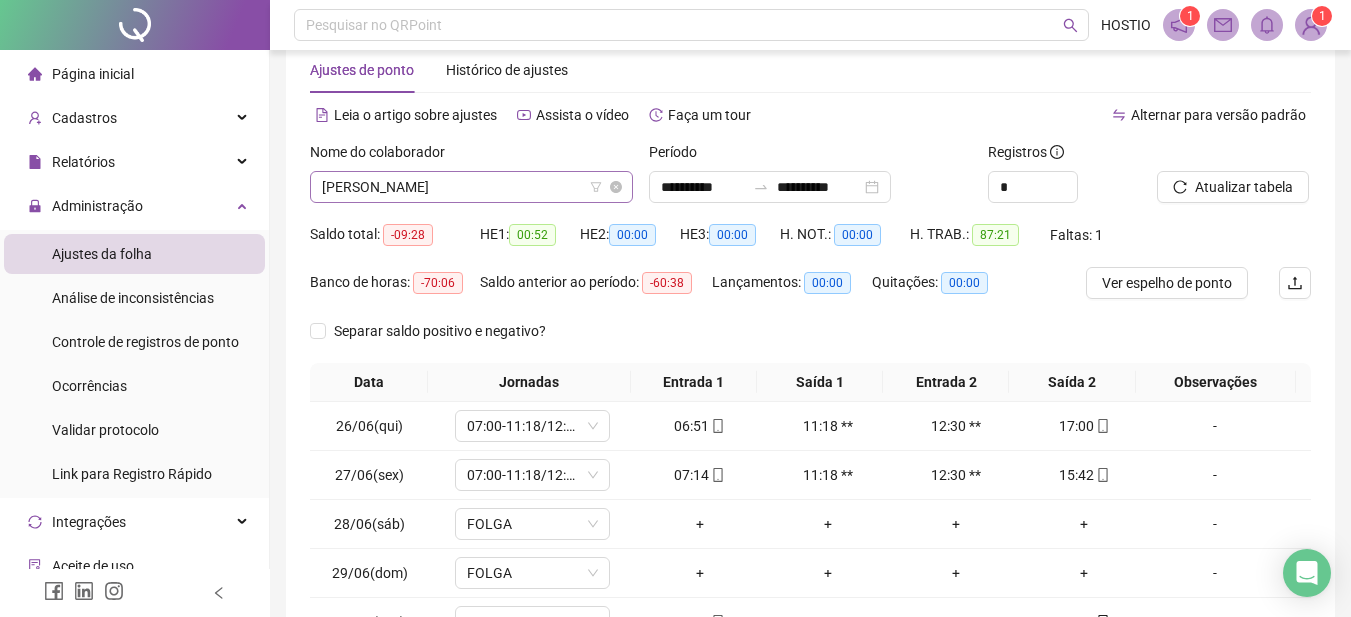 click on "[PERSON_NAME]" at bounding box center (471, 187) 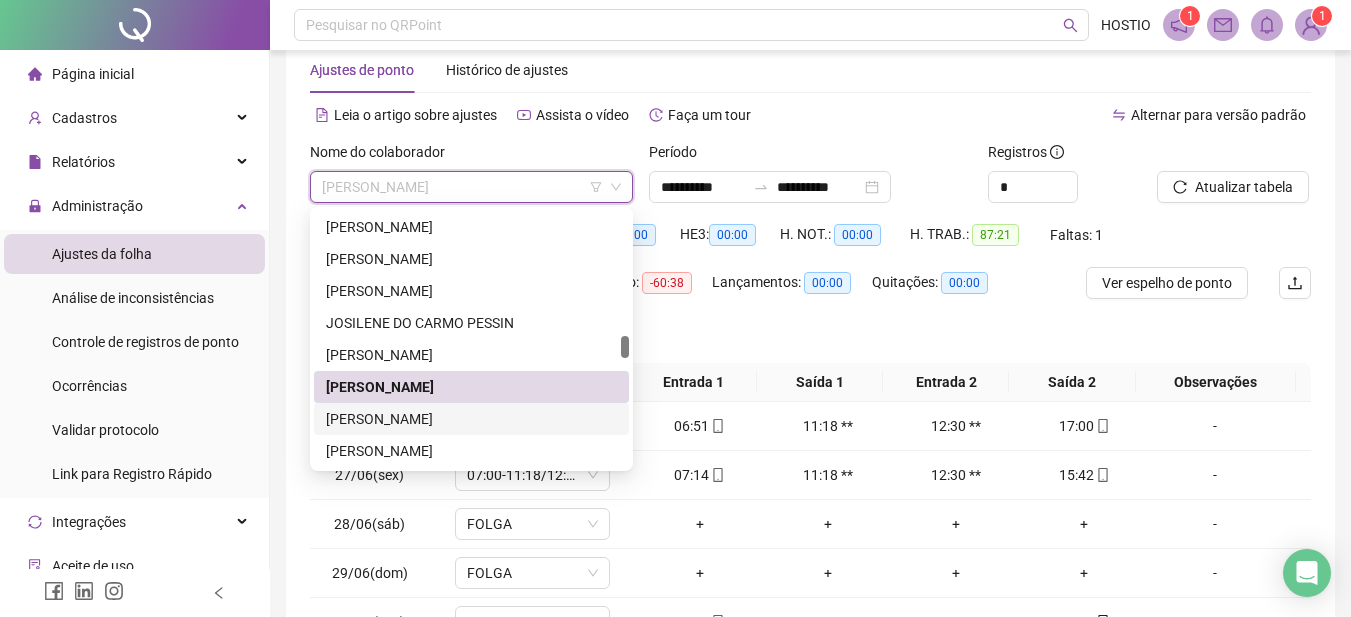 click on "[PERSON_NAME]" at bounding box center (471, 419) 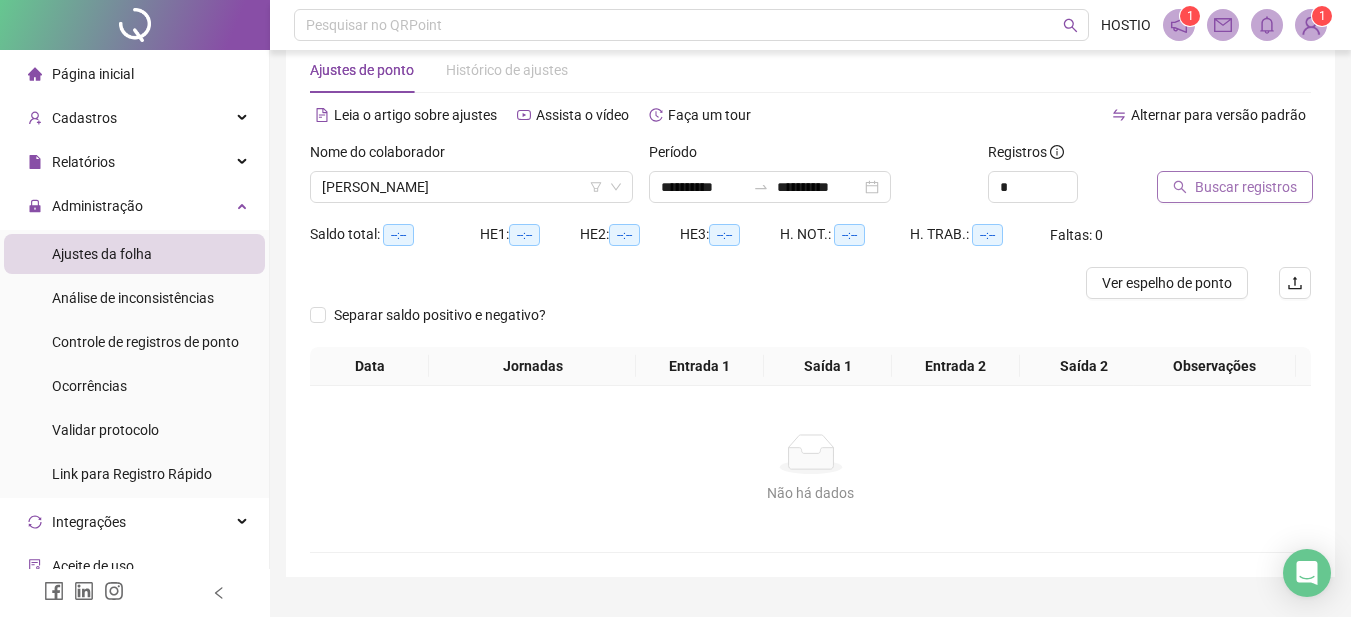 click on "Buscar registros" at bounding box center (1246, 187) 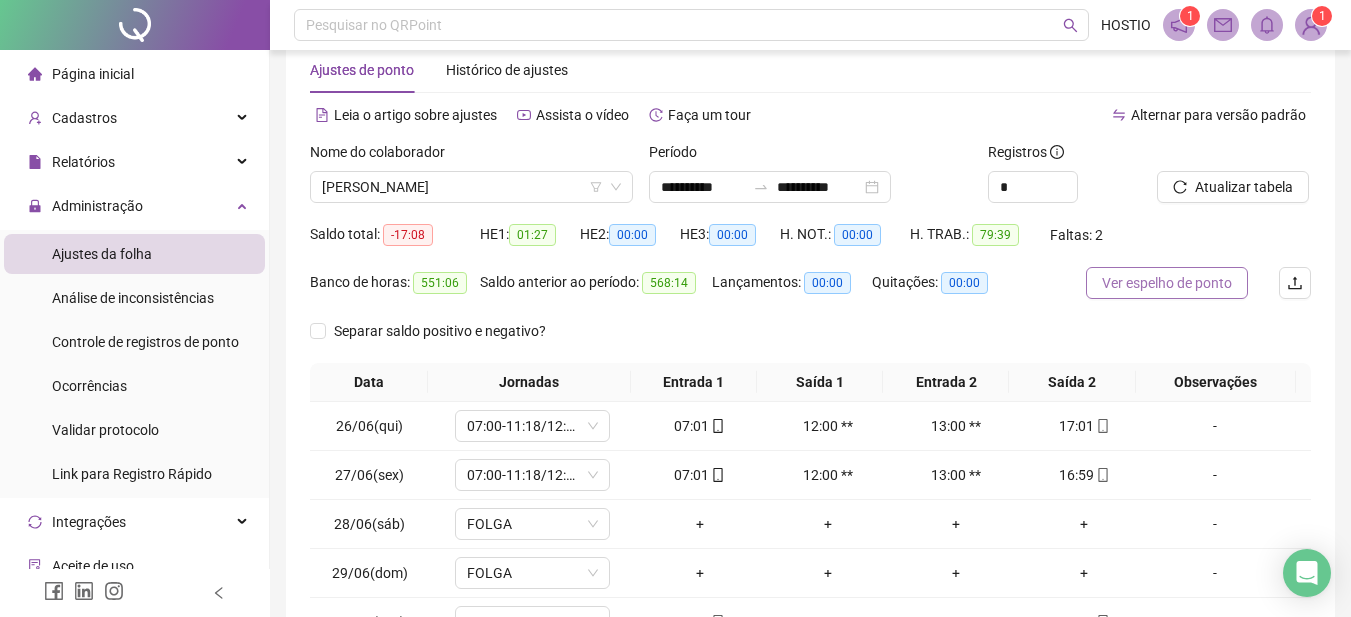 click on "Ver espelho de ponto" at bounding box center (1167, 283) 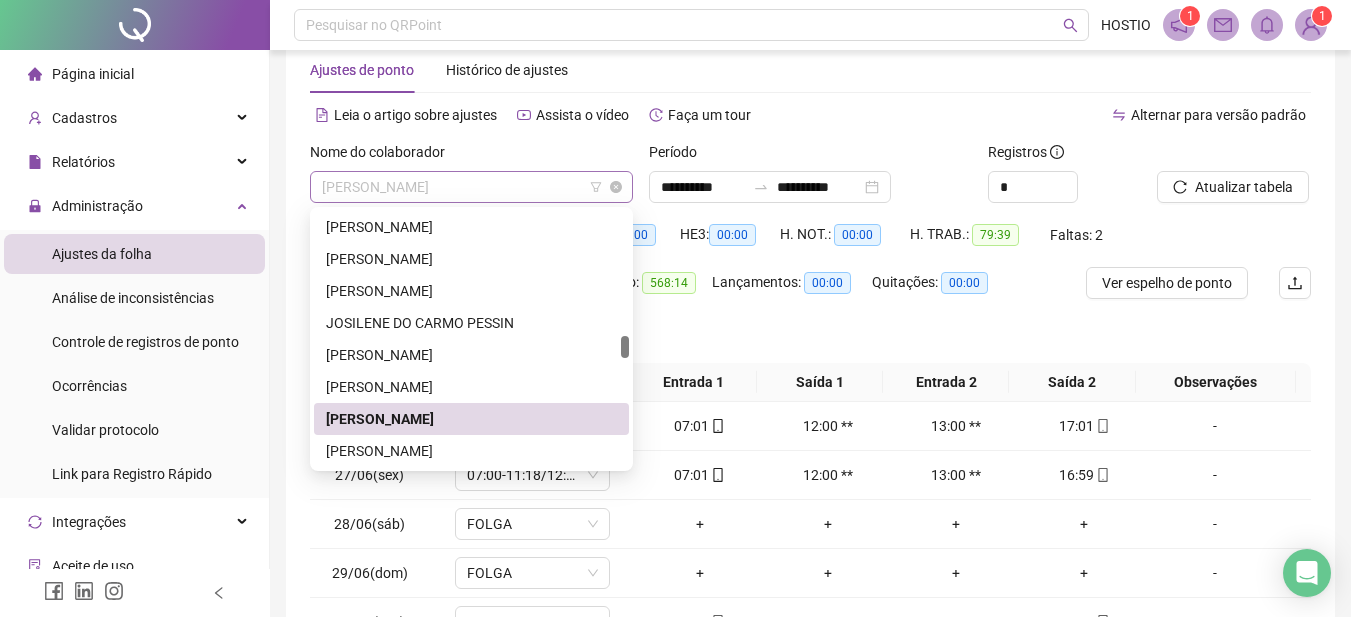 click on "[PERSON_NAME]" at bounding box center (471, 187) 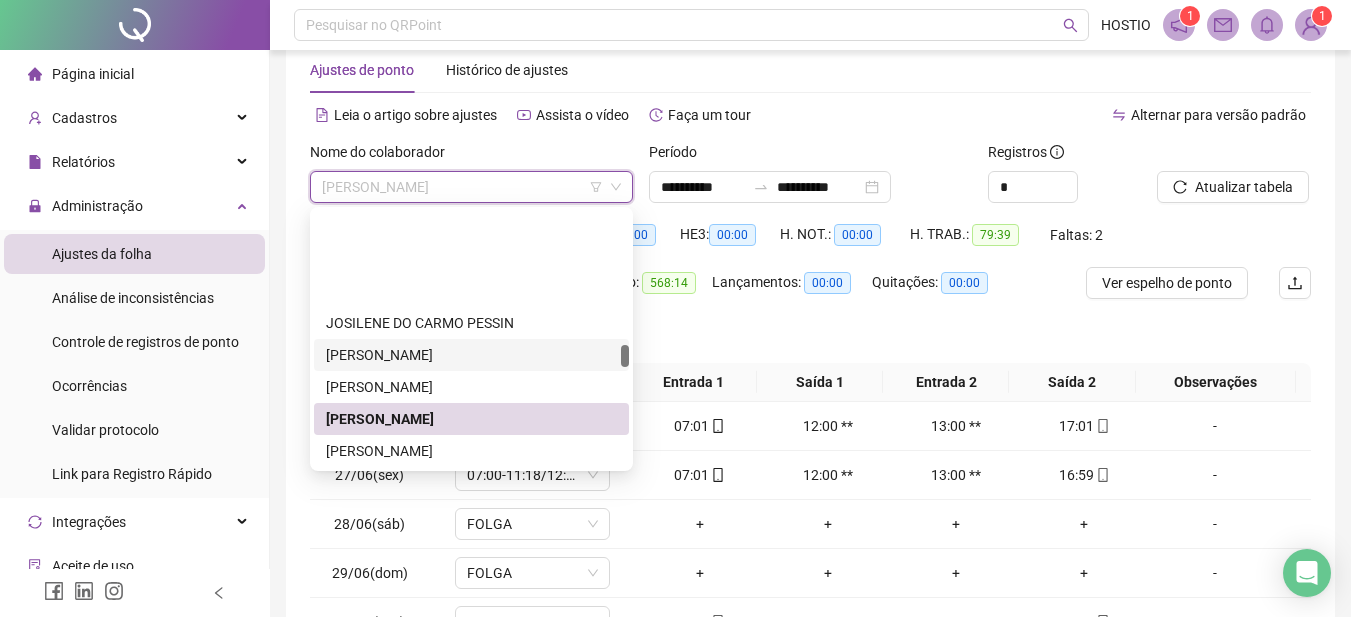 scroll, scrollTop: 1540, scrollLeft: 0, axis: vertical 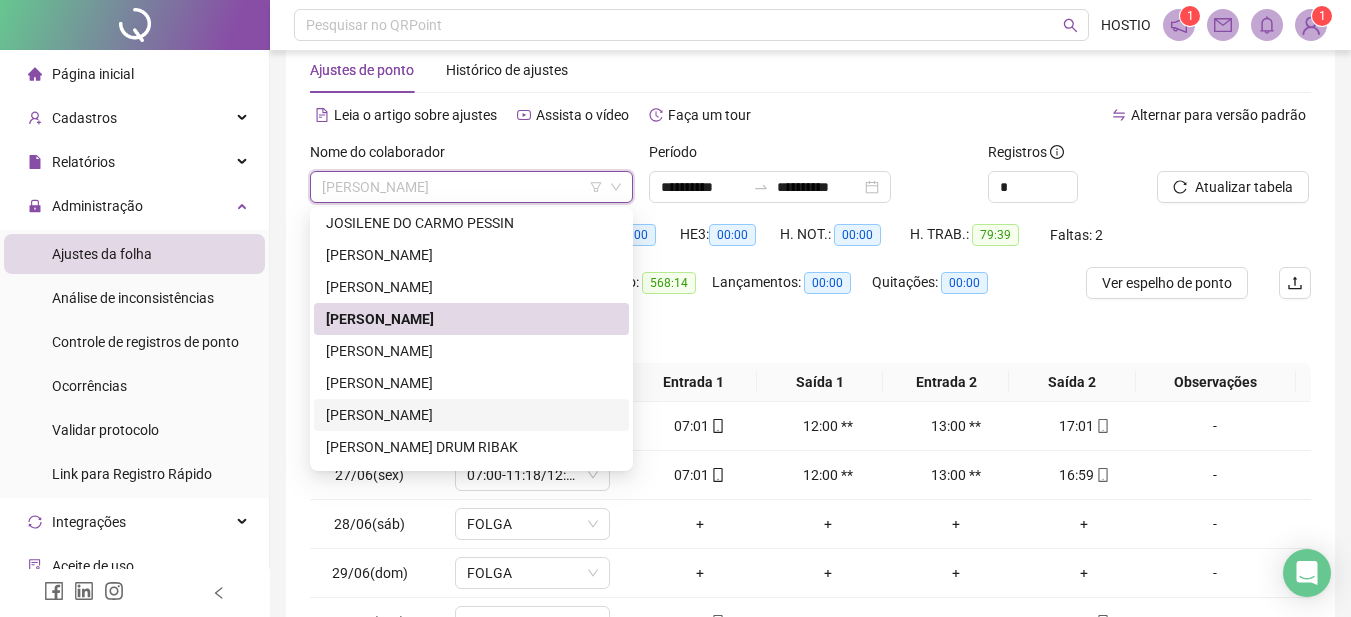 click on "[PERSON_NAME]" at bounding box center [471, 415] 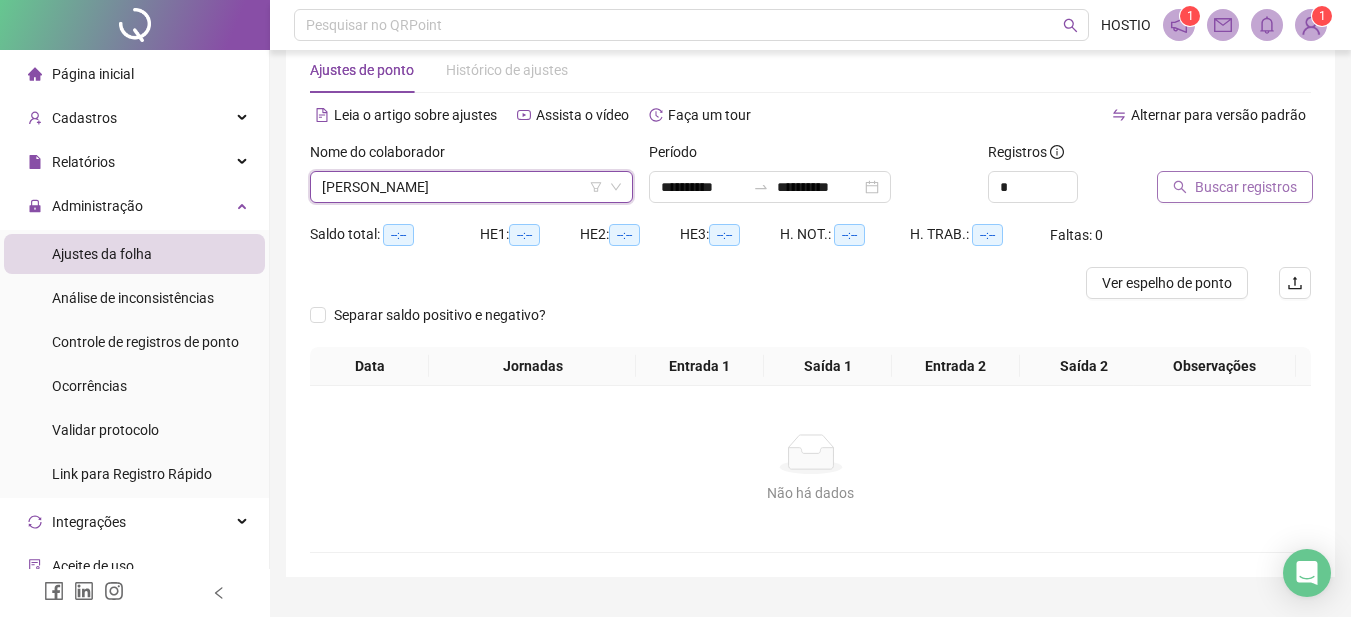 click on "Buscar registros" at bounding box center [1246, 187] 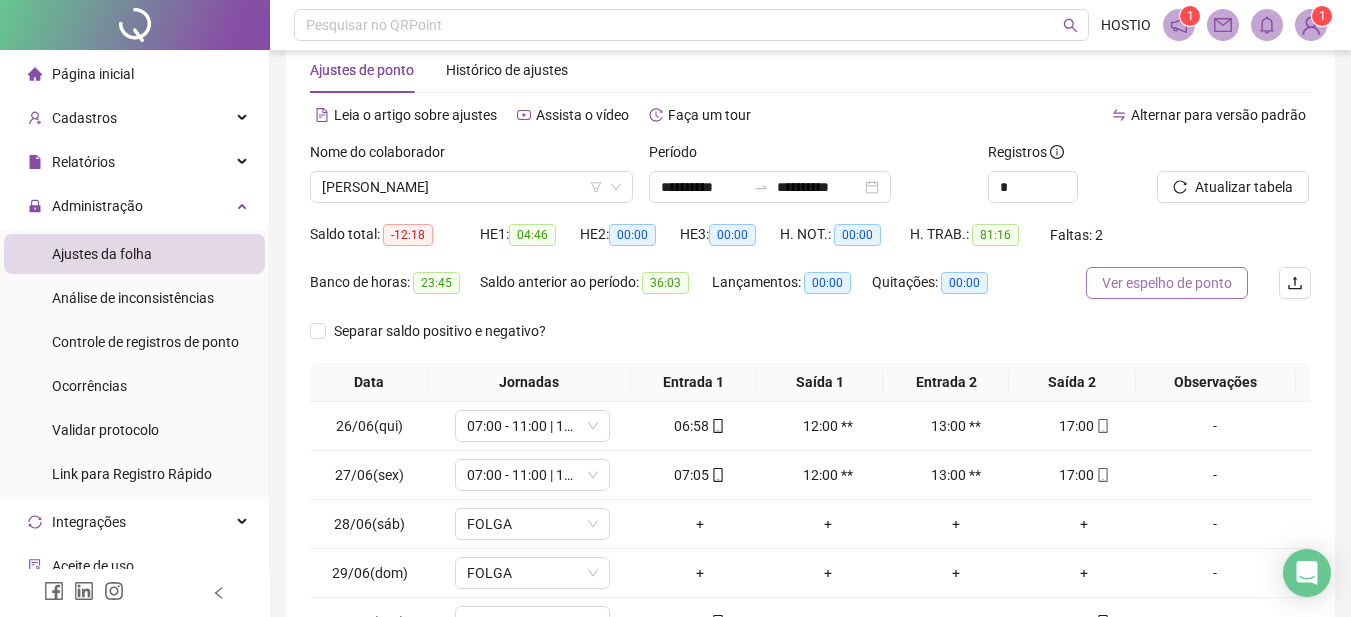 click on "Ver espelho de ponto" at bounding box center (1167, 283) 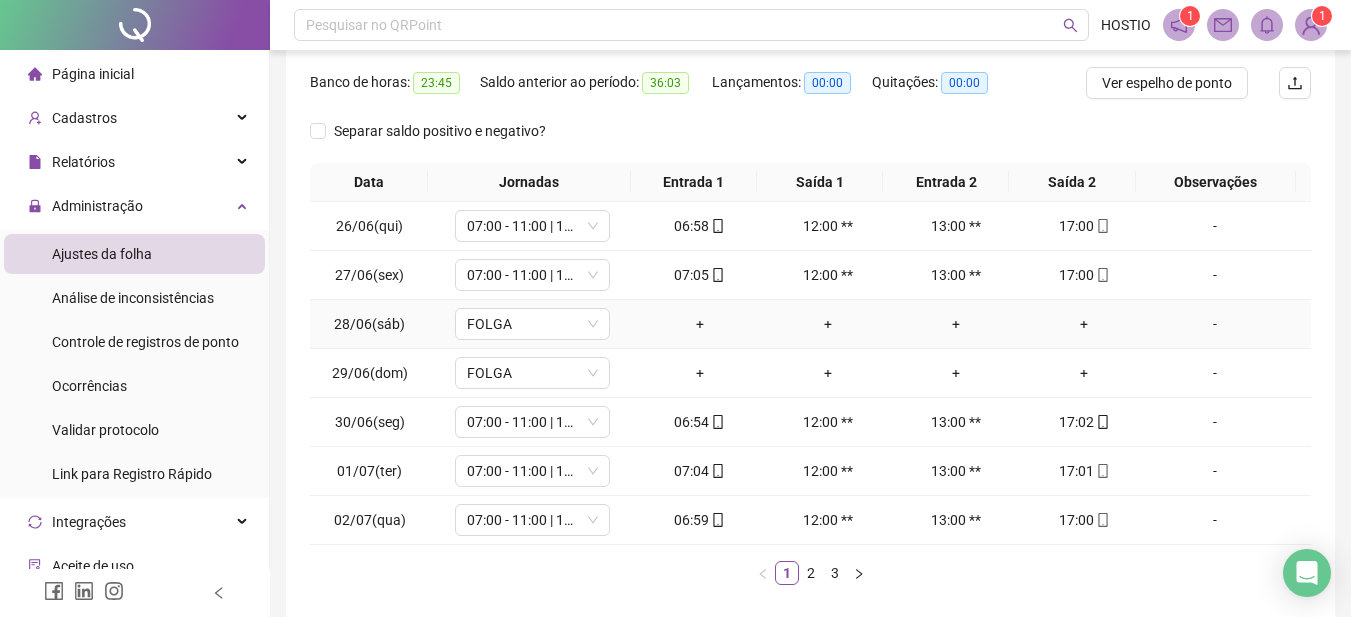 scroll, scrollTop: 0, scrollLeft: 0, axis: both 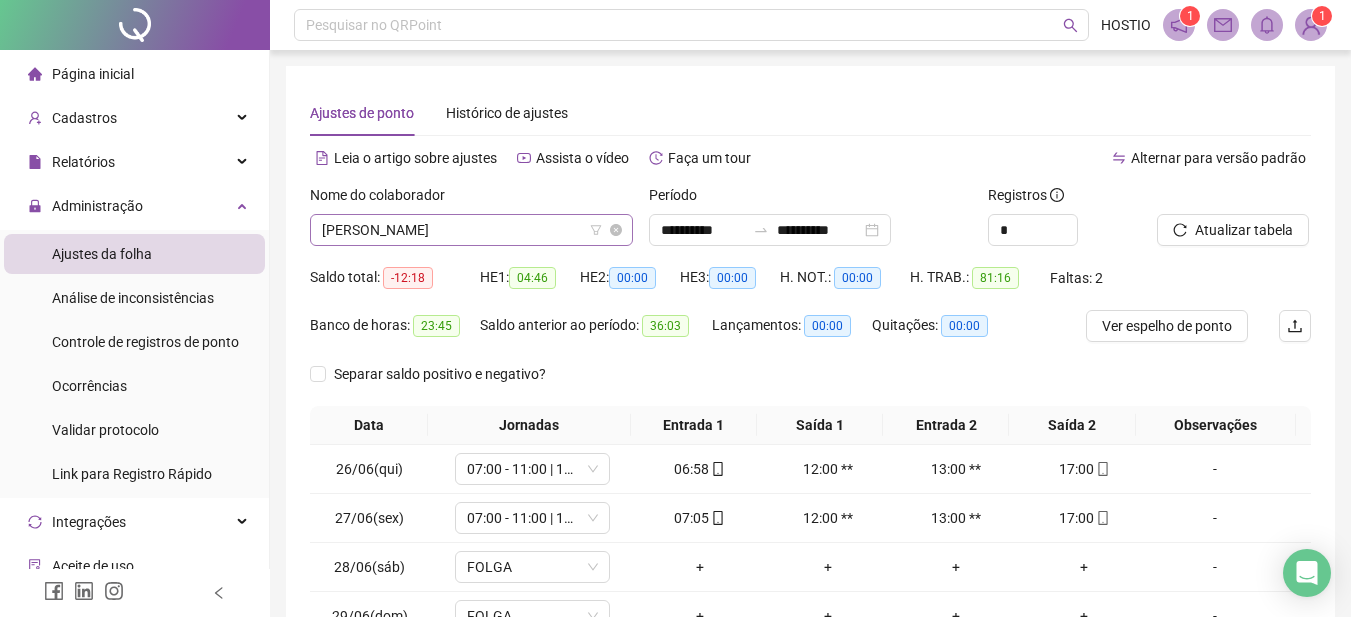 click on "[PERSON_NAME]" at bounding box center [471, 230] 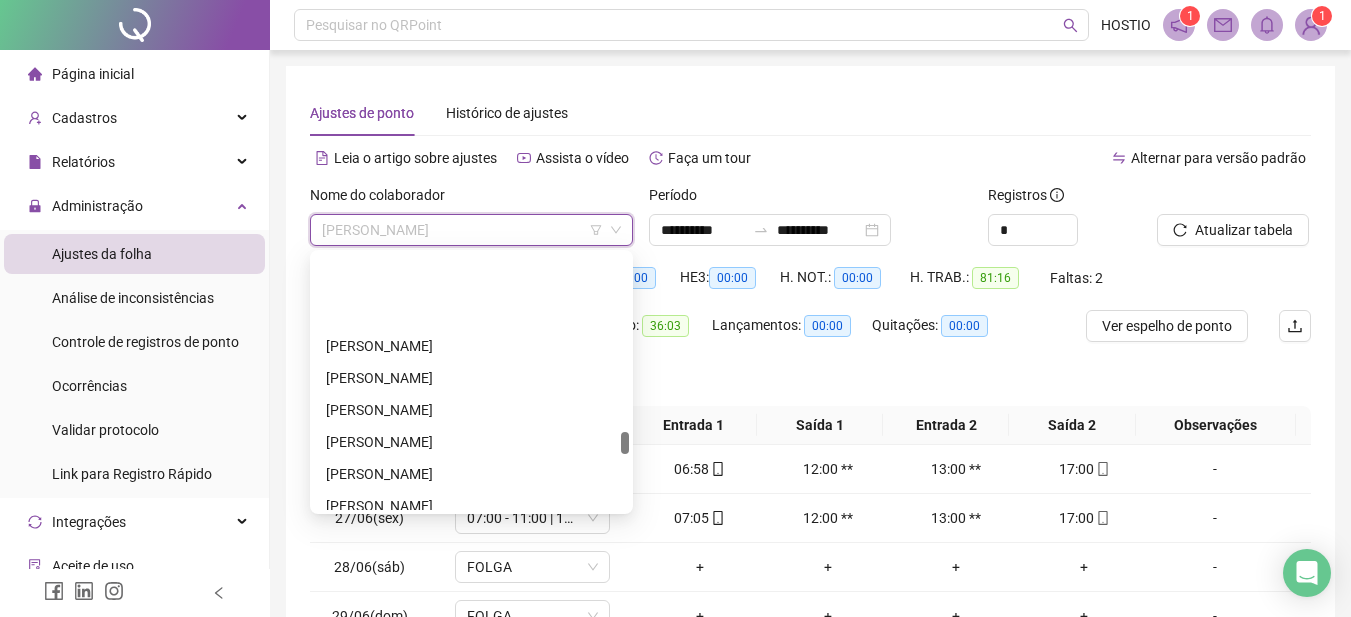 scroll, scrollTop: 2040, scrollLeft: 0, axis: vertical 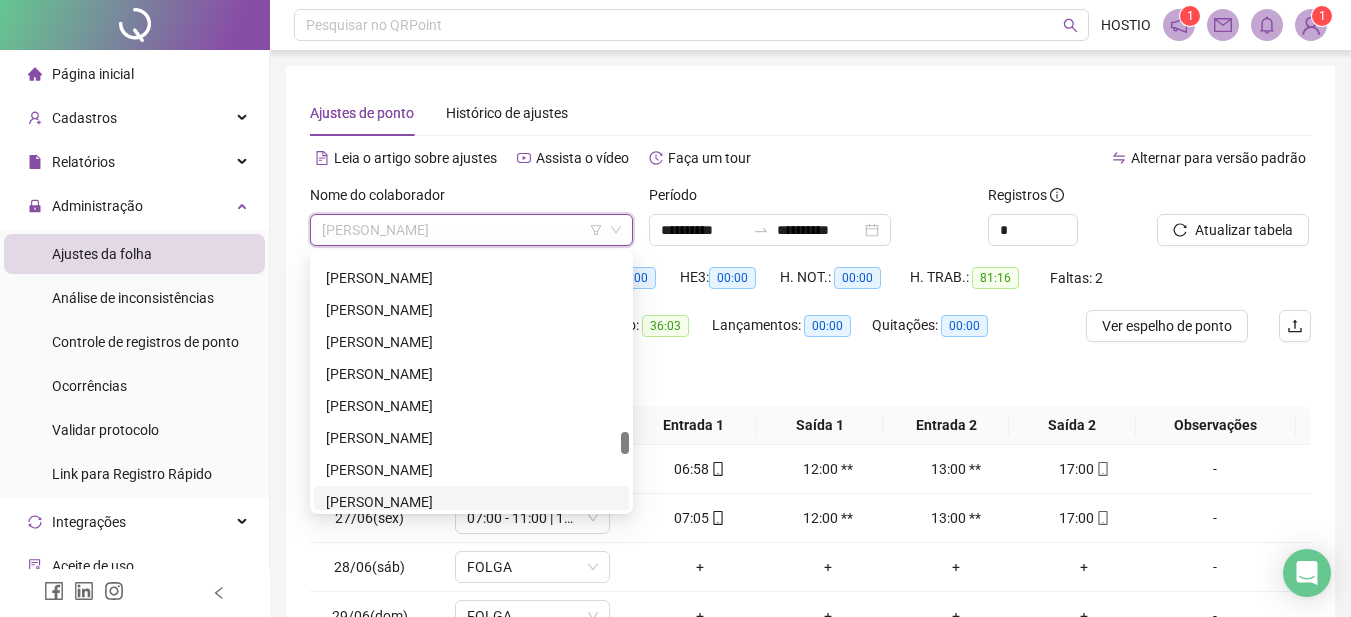 click on "[PERSON_NAME]" at bounding box center (471, 502) 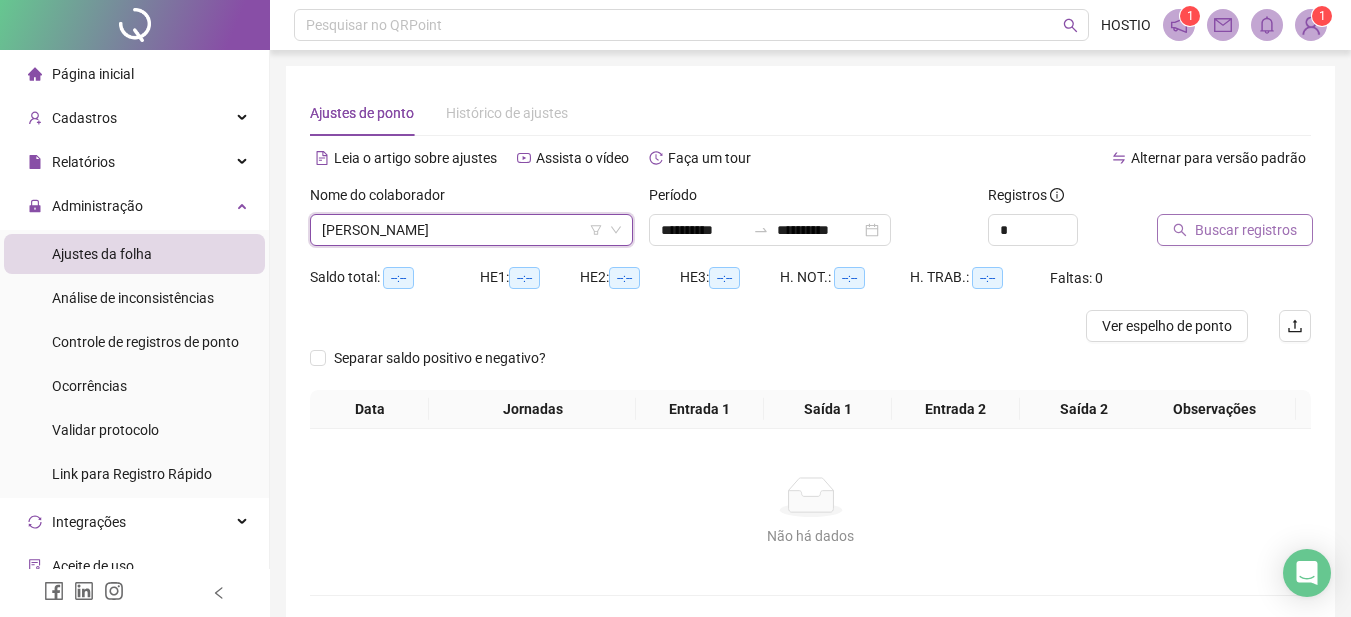 click on "Buscar registros" at bounding box center [1246, 230] 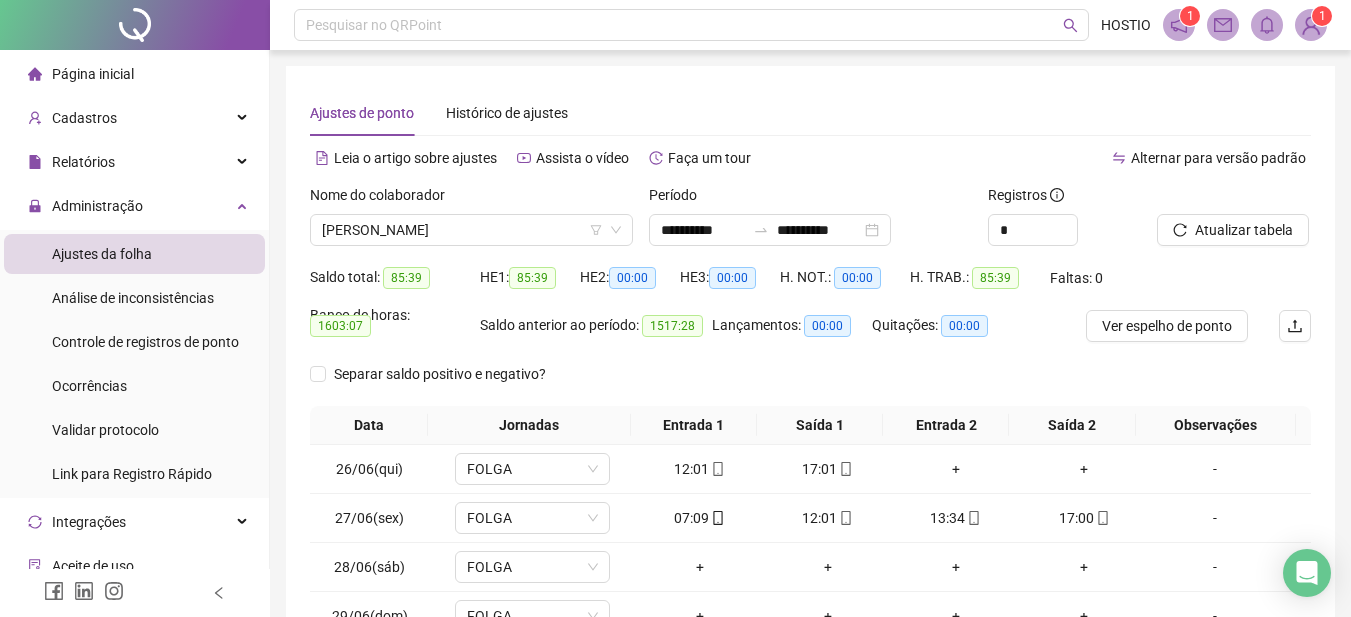scroll, scrollTop: 337, scrollLeft: 0, axis: vertical 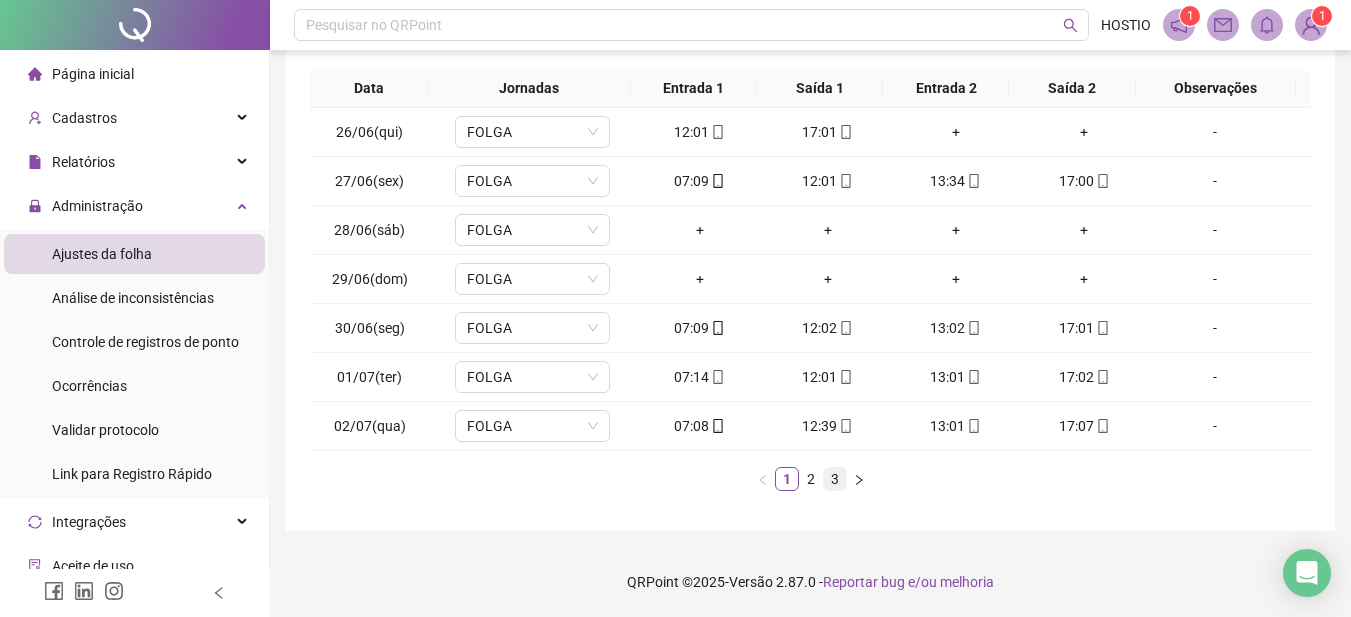 click on "3" at bounding box center [835, 479] 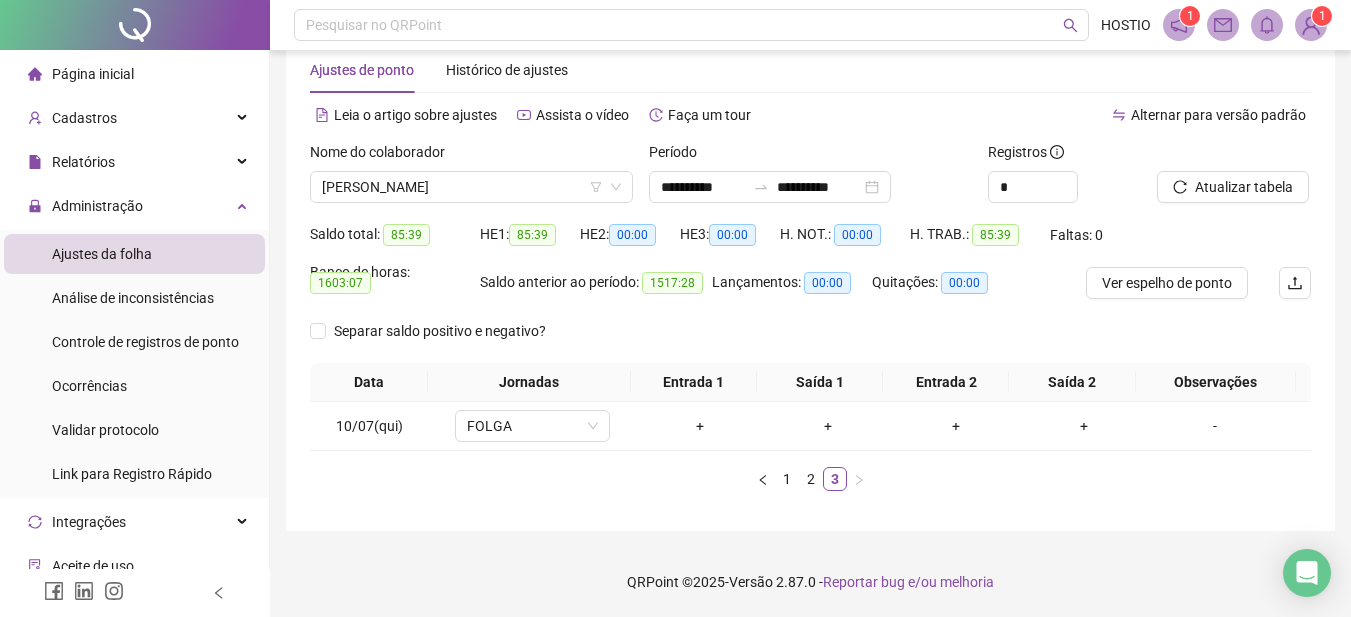 scroll, scrollTop: 0, scrollLeft: 0, axis: both 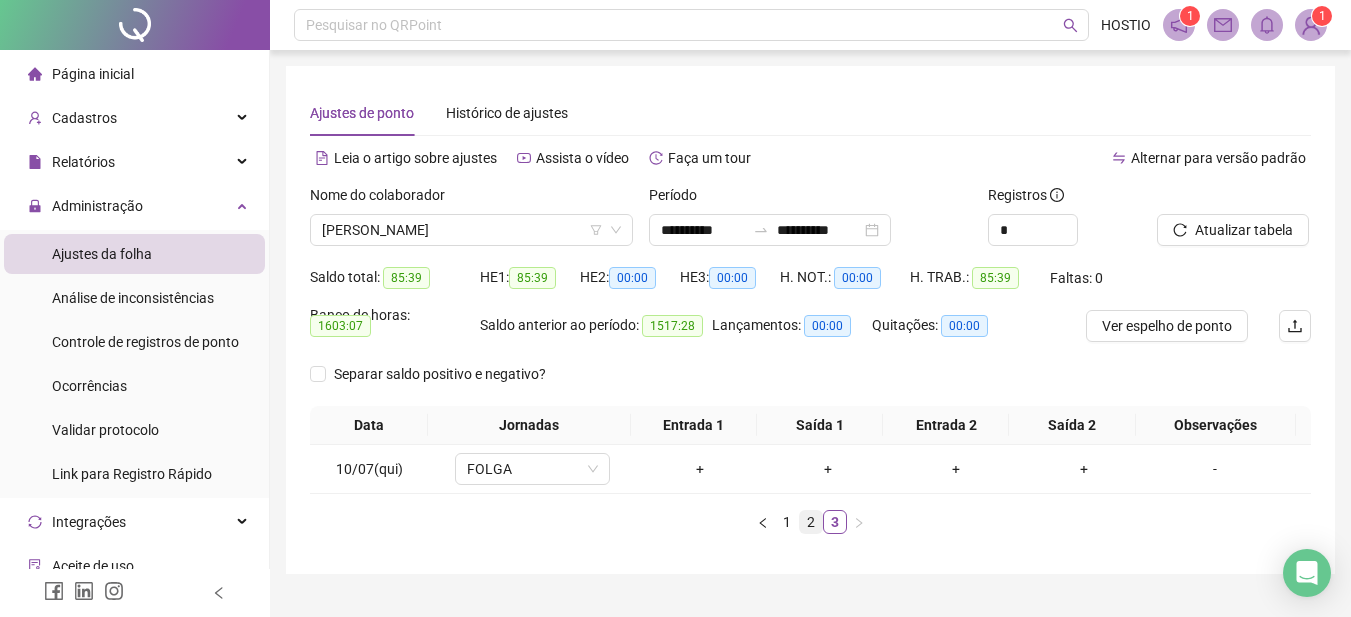 click on "2" at bounding box center [811, 522] 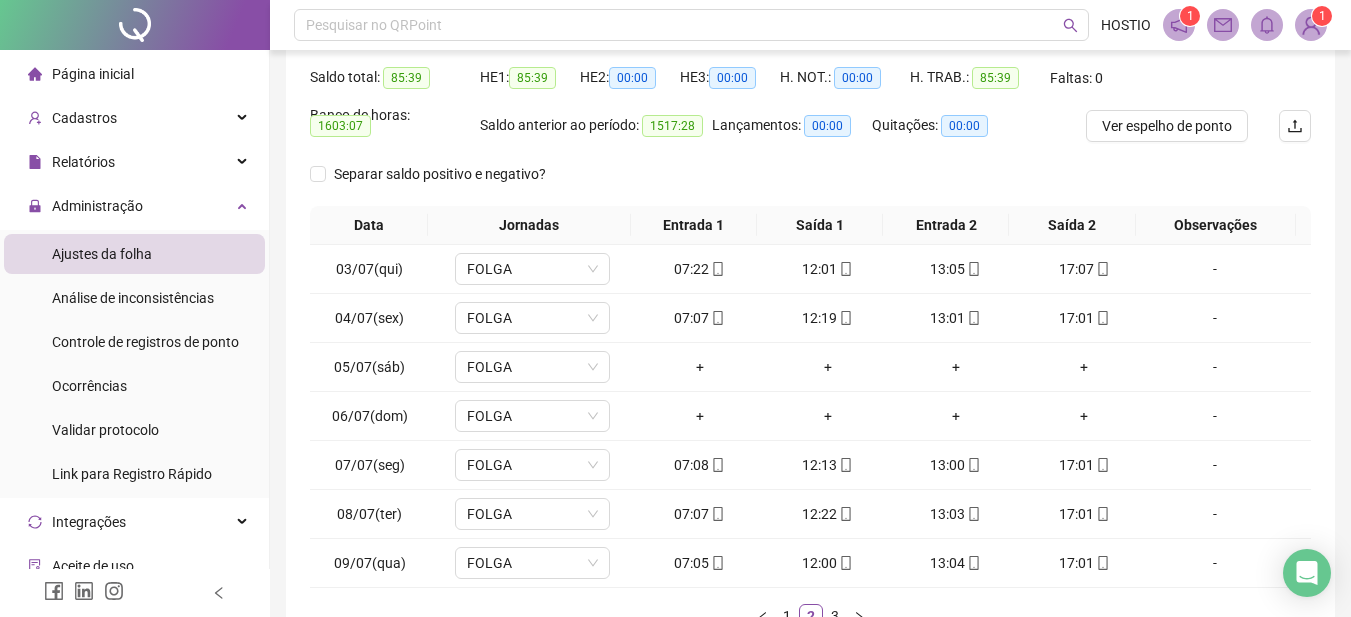 scroll, scrollTop: 337, scrollLeft: 0, axis: vertical 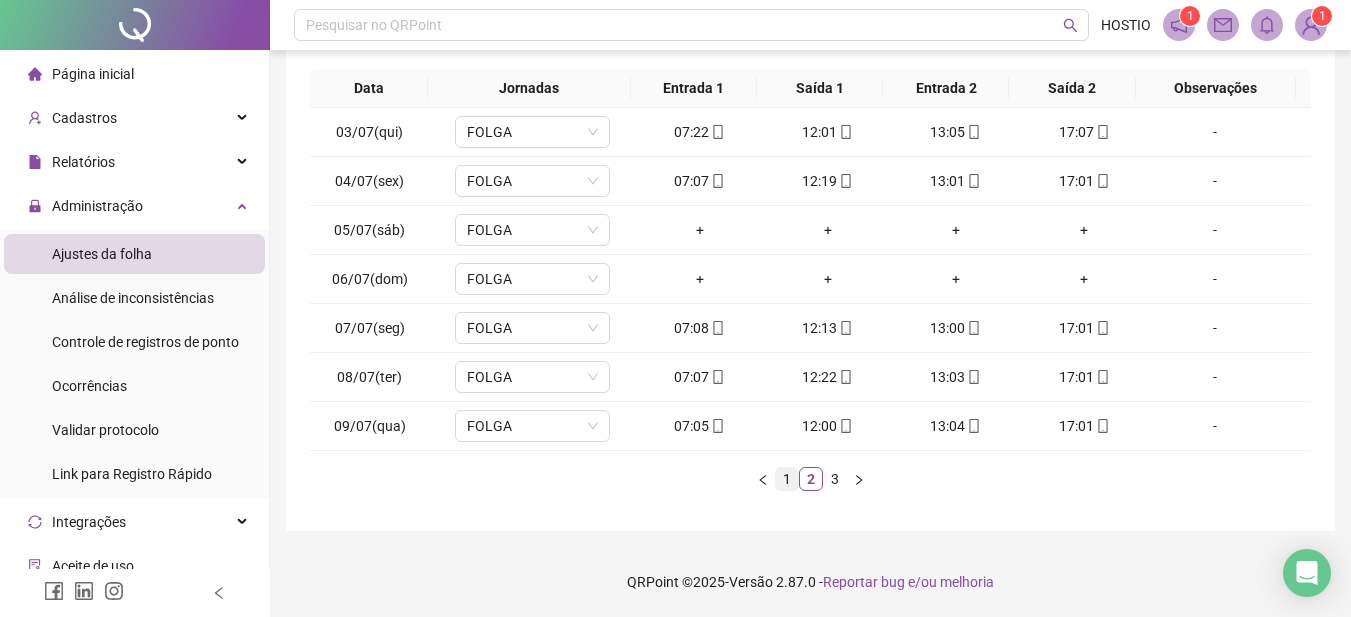 click on "1" at bounding box center [787, 479] 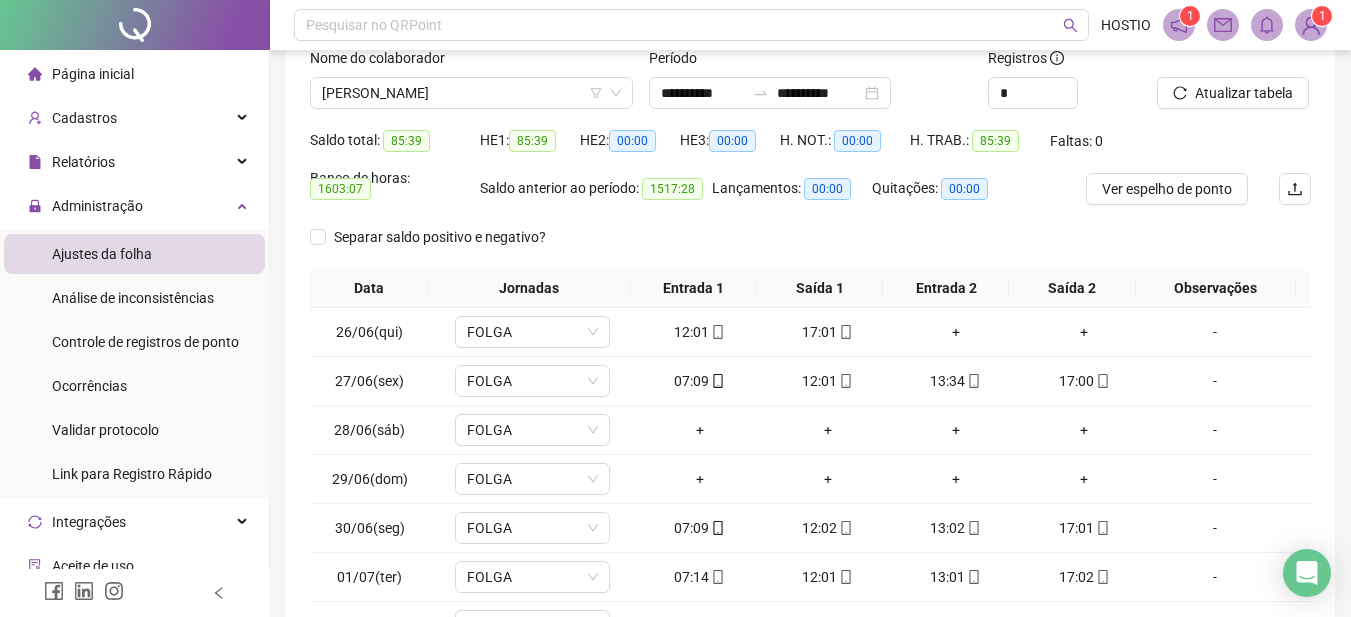 scroll, scrollTop: 37, scrollLeft: 0, axis: vertical 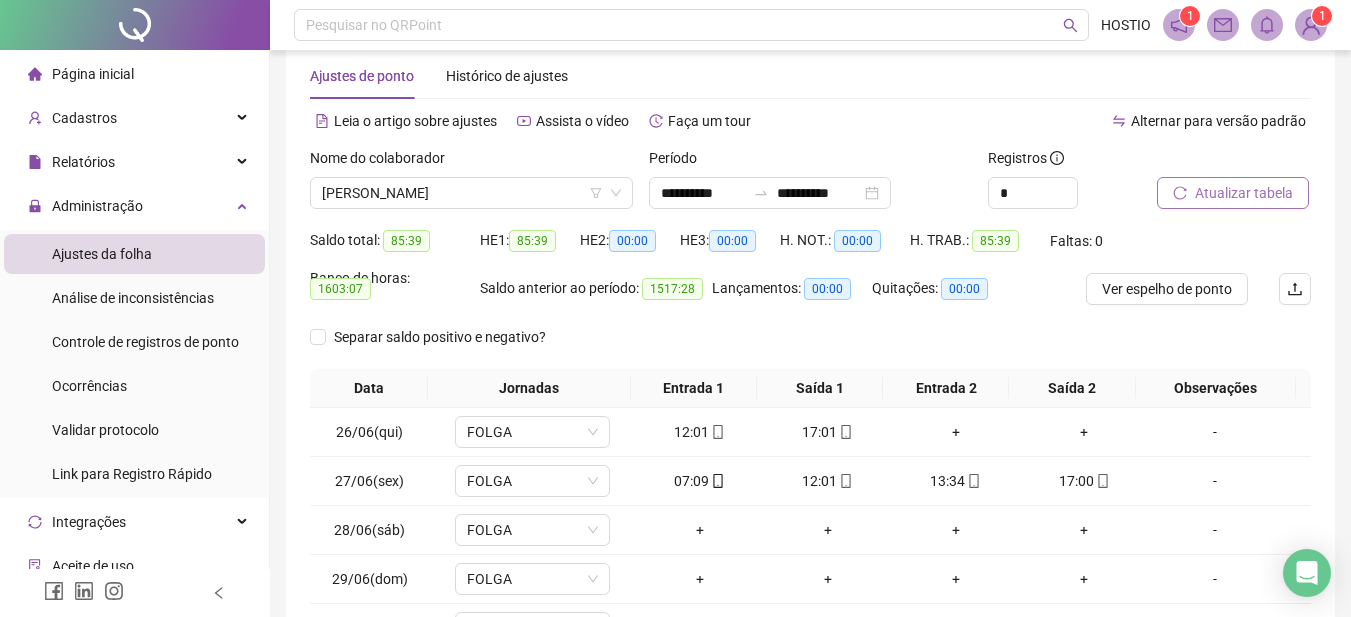 click on "Atualizar tabela" at bounding box center [1244, 193] 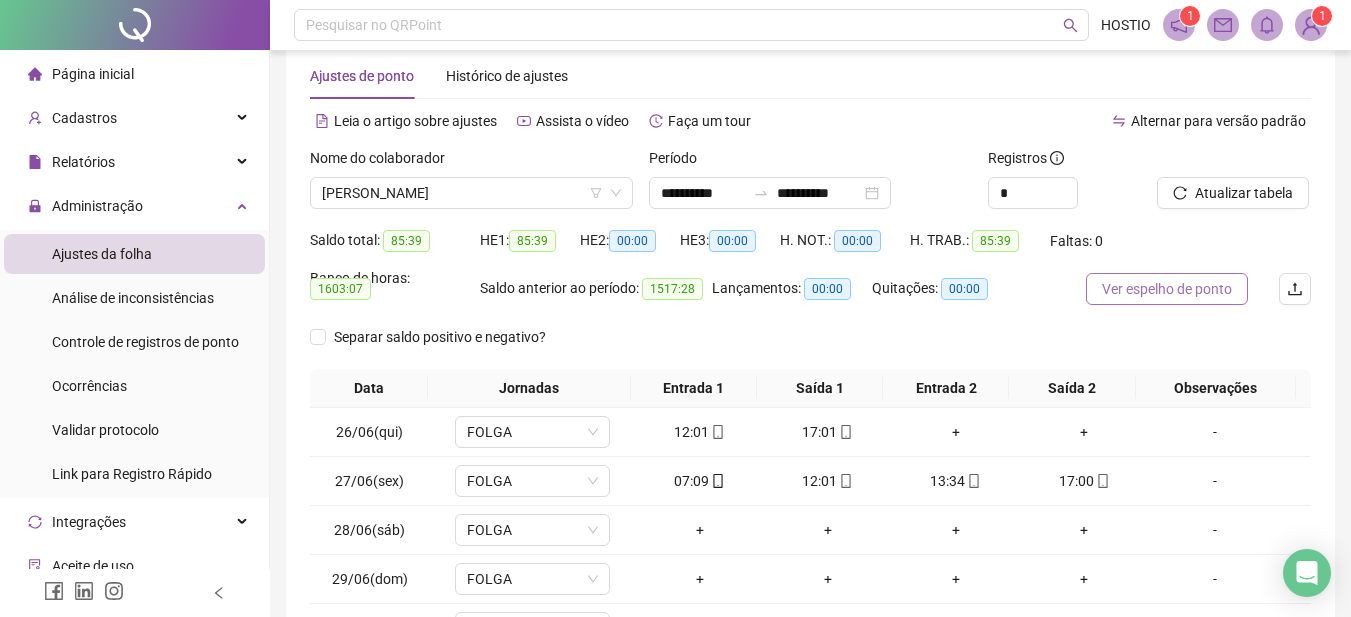 click on "Ver espelho de ponto" at bounding box center (1167, 289) 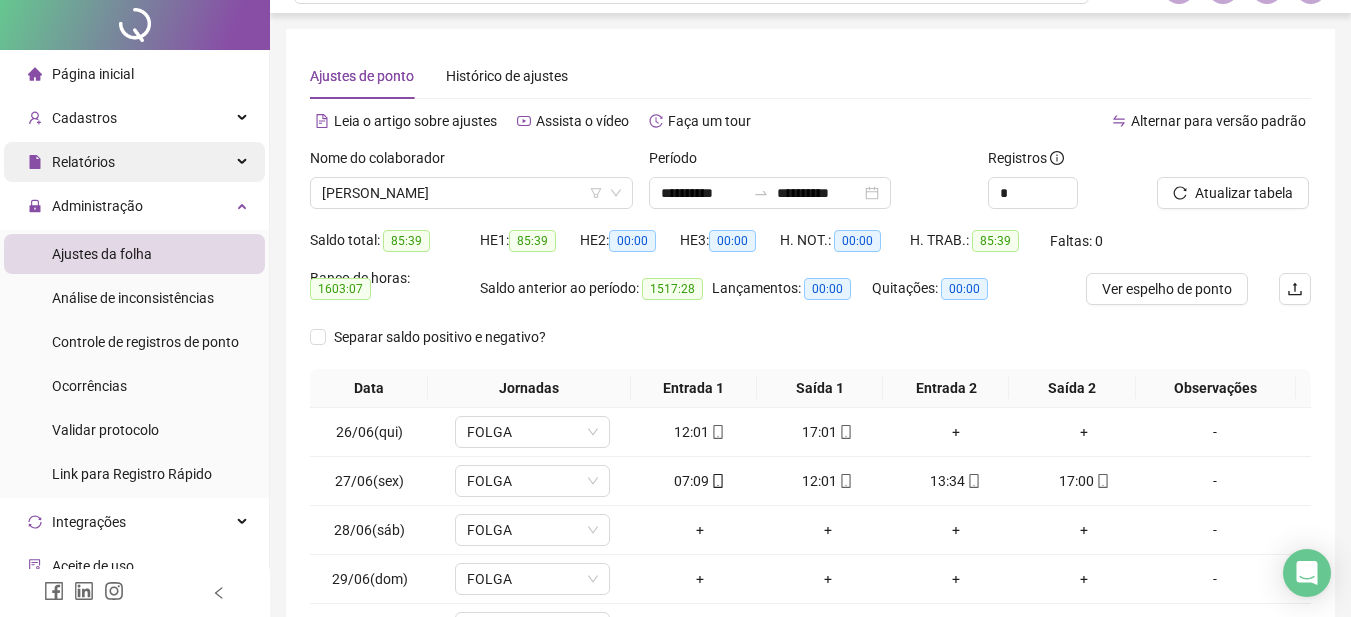 scroll, scrollTop: 0, scrollLeft: 0, axis: both 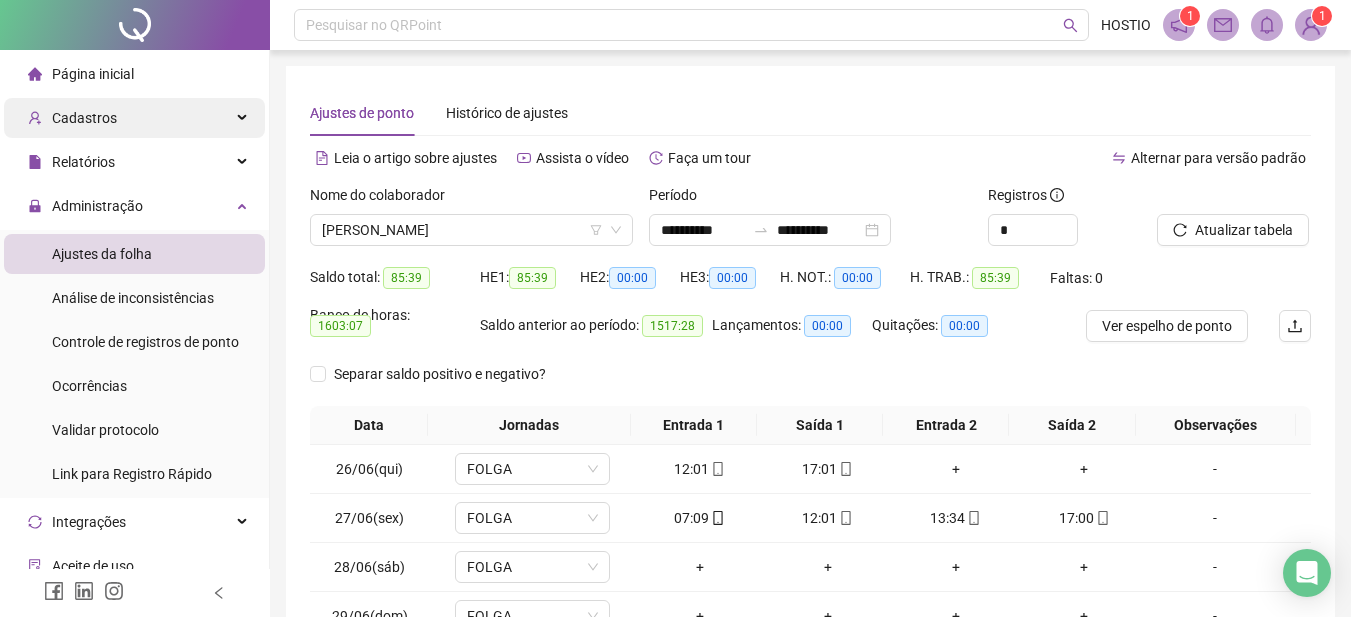 click on "Cadastros" at bounding box center [84, 118] 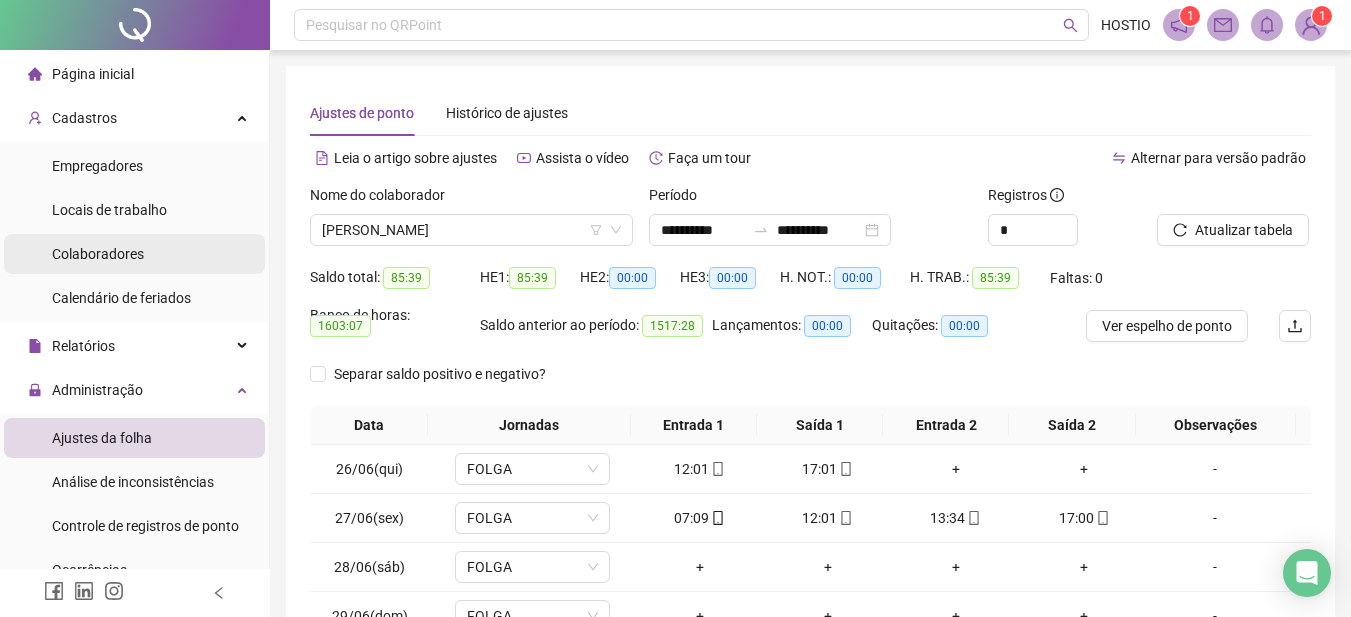 click on "Colaboradores" at bounding box center (98, 254) 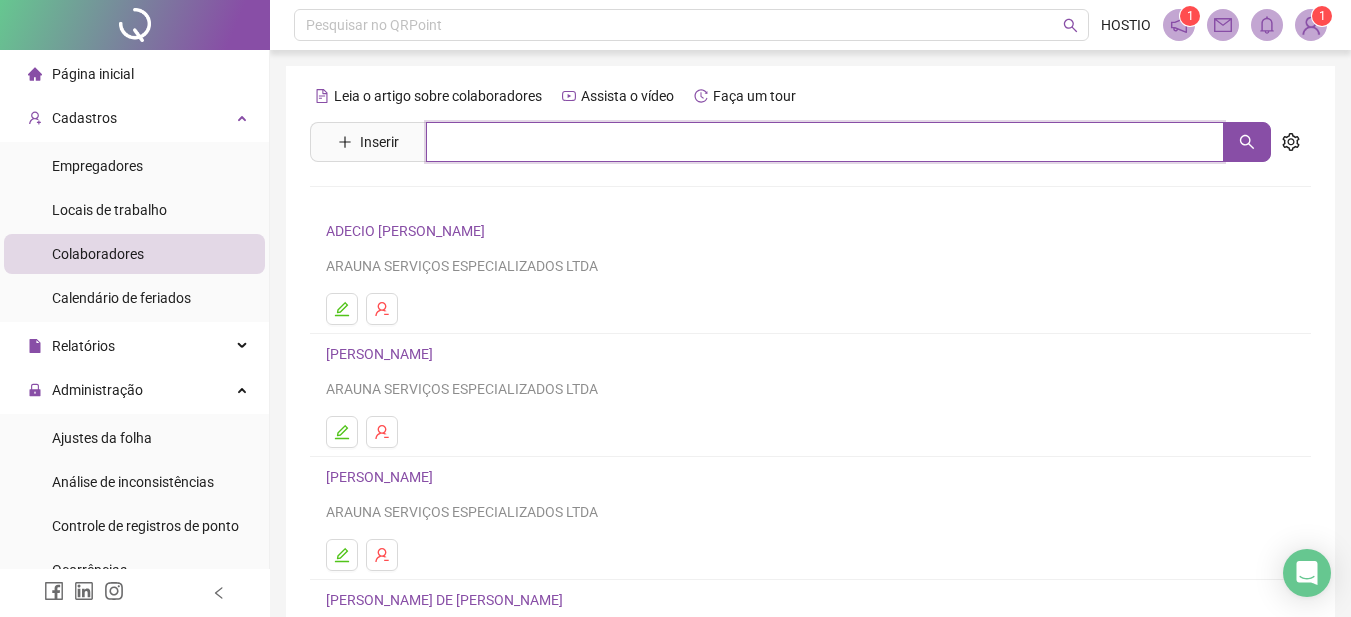 click at bounding box center [825, 142] 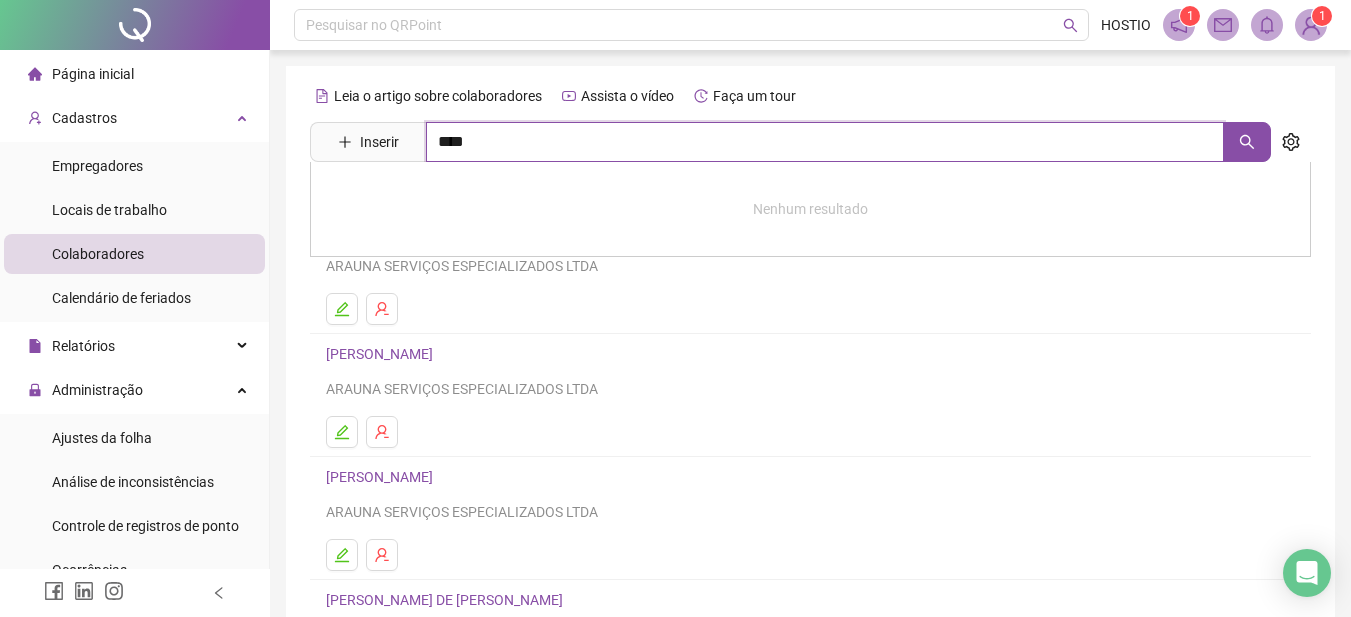 type on "****" 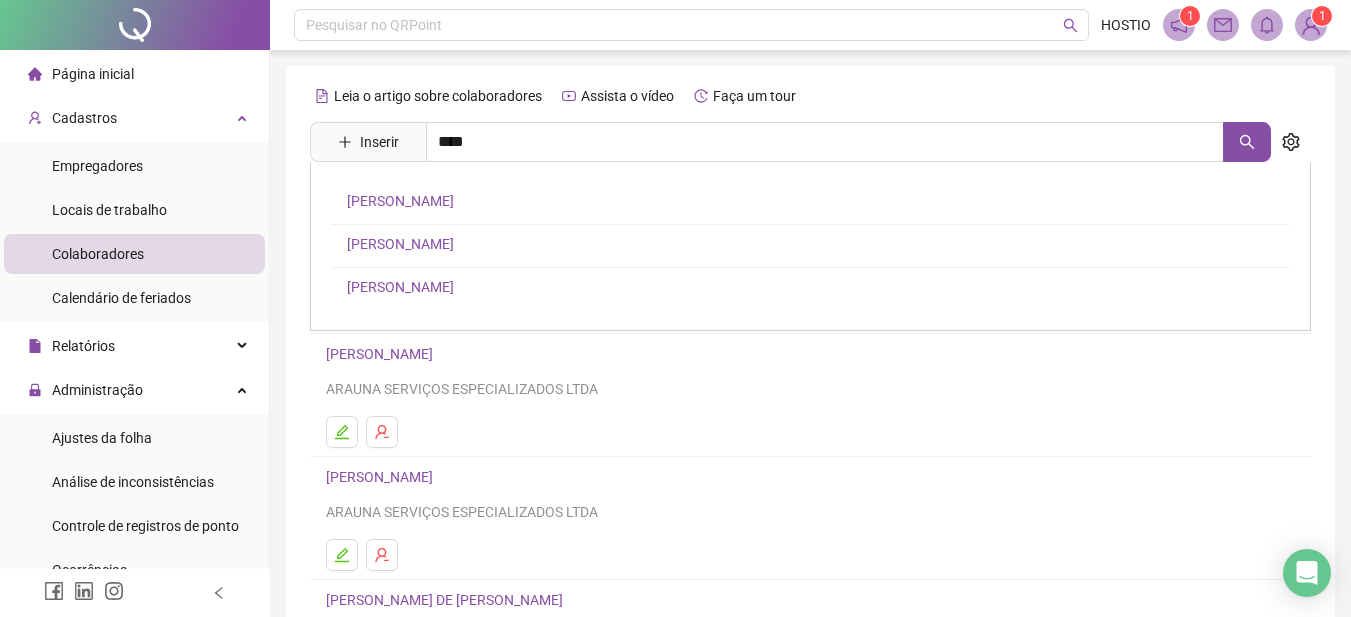 click on "[PERSON_NAME]" at bounding box center [400, 201] 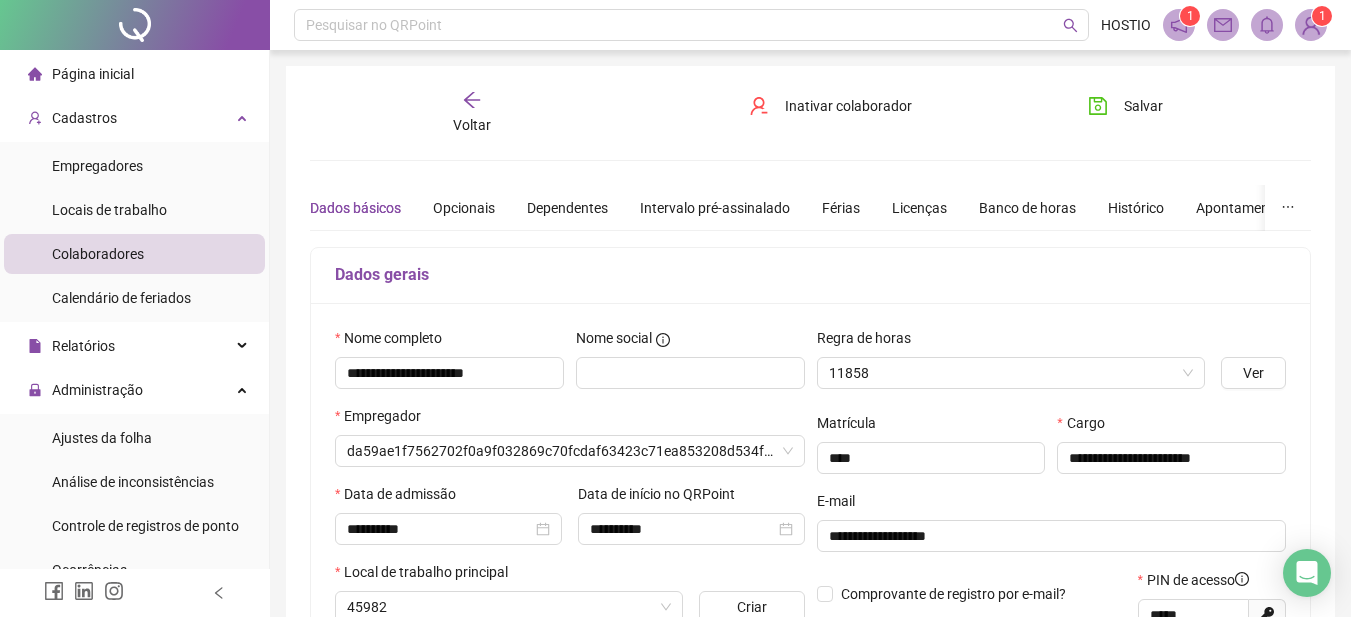 type on "**********" 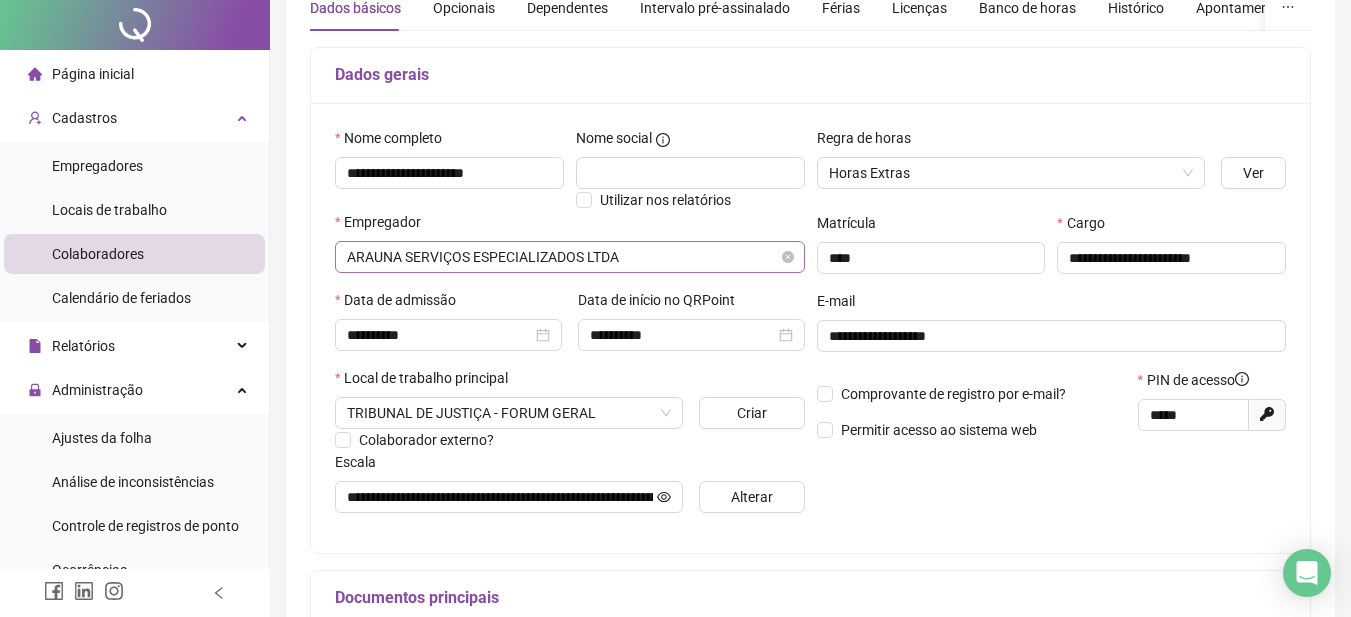 scroll, scrollTop: 0, scrollLeft: 0, axis: both 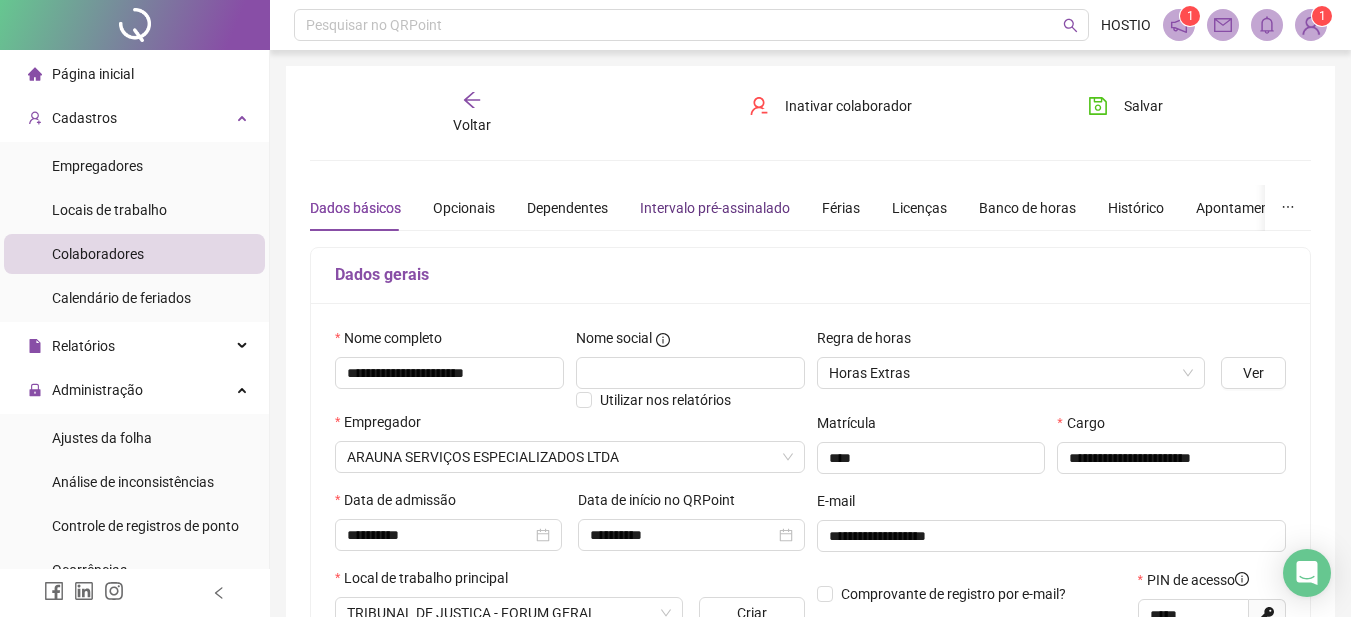 click on "Intervalo pré-assinalado" at bounding box center [715, 208] 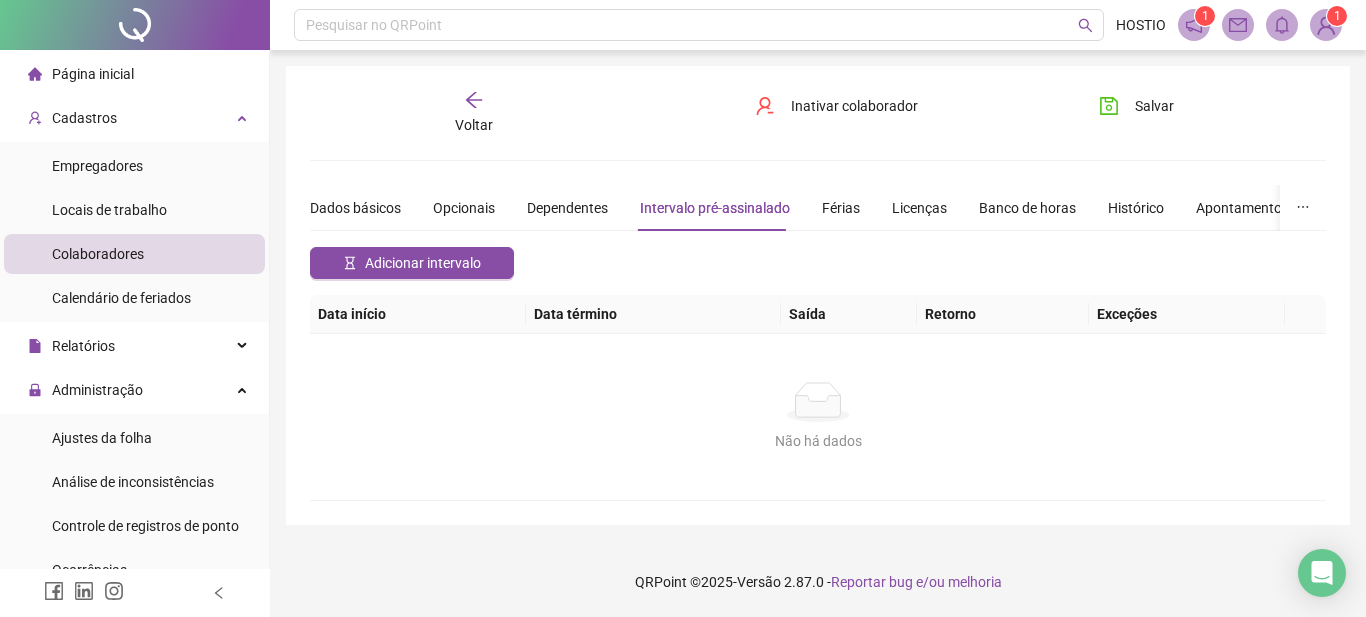 click on "Saída" at bounding box center [849, 314] 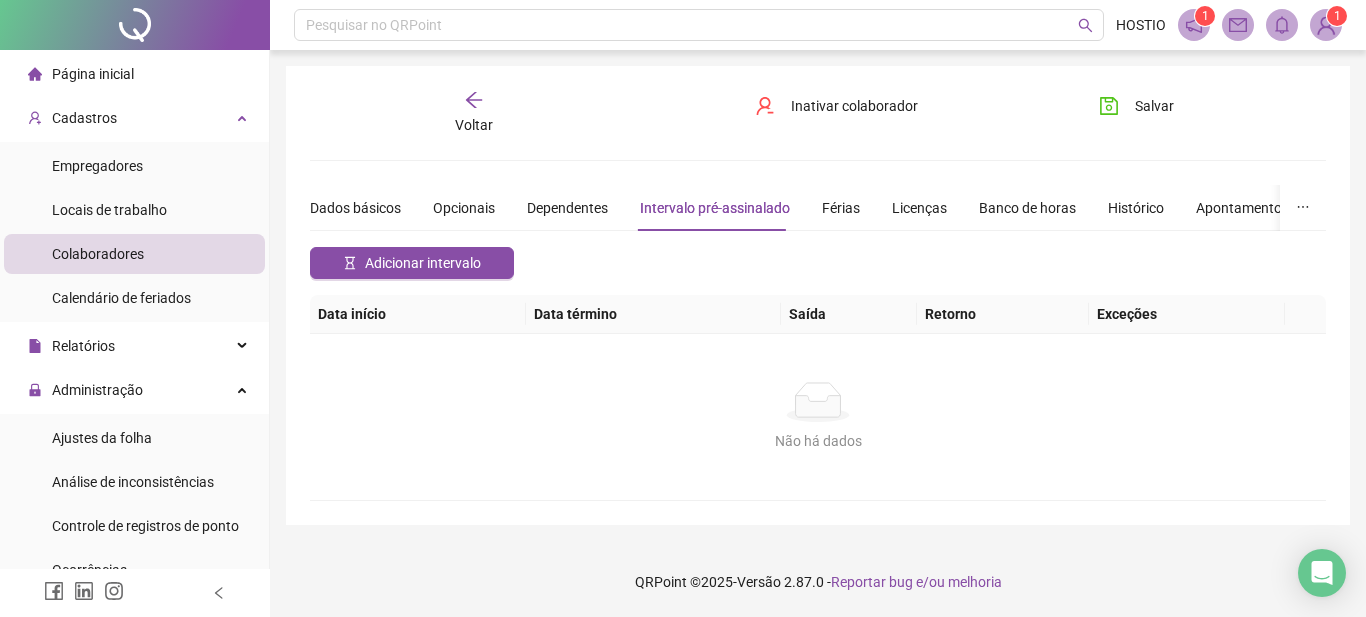 click on "Data início" at bounding box center [418, 314] 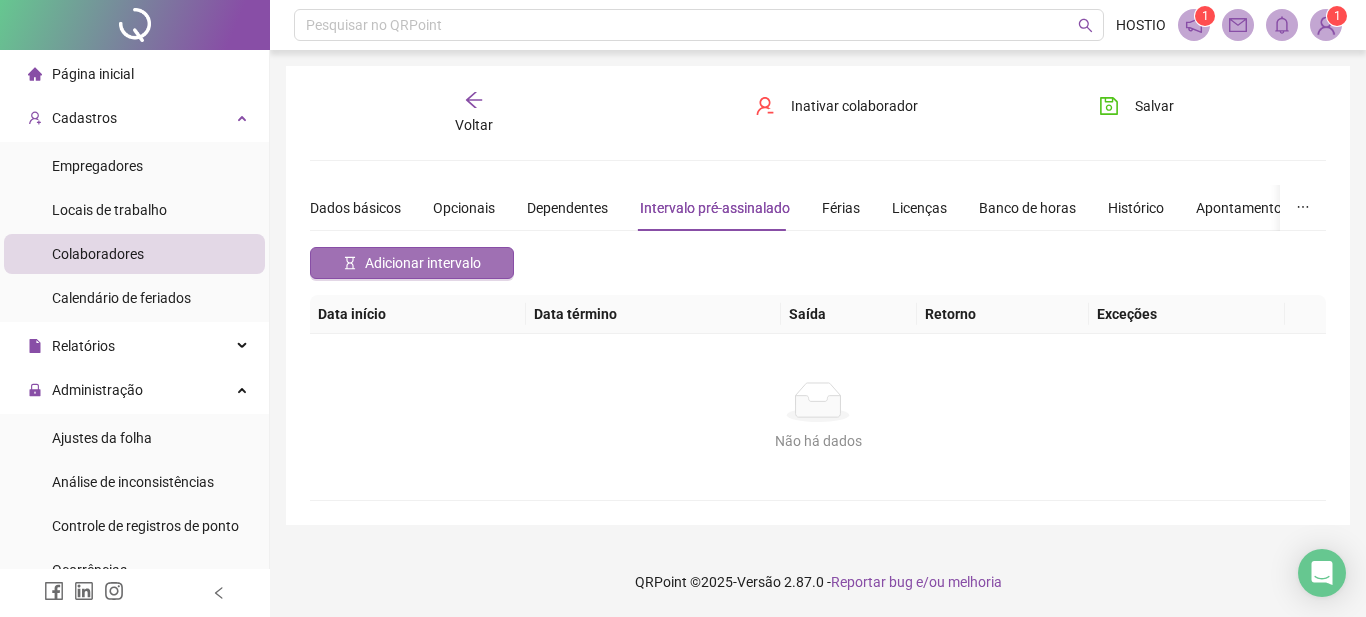 click on "Adicionar intervalo" at bounding box center [423, 263] 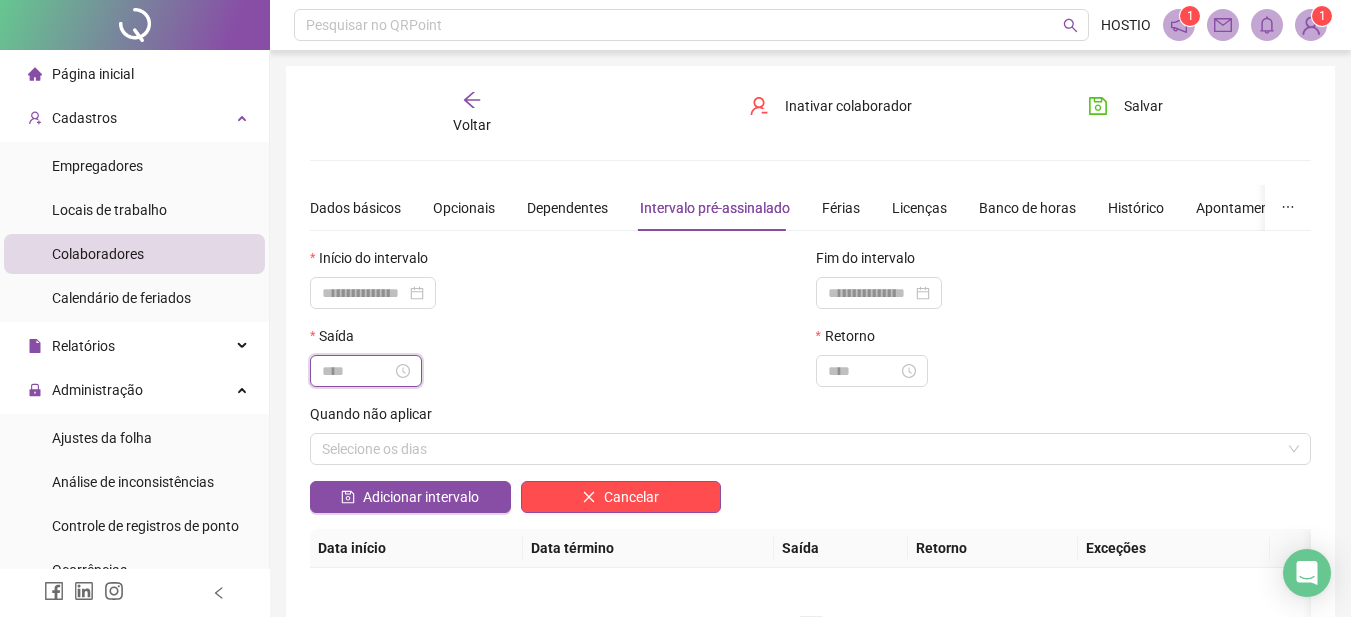 click at bounding box center (357, 371) 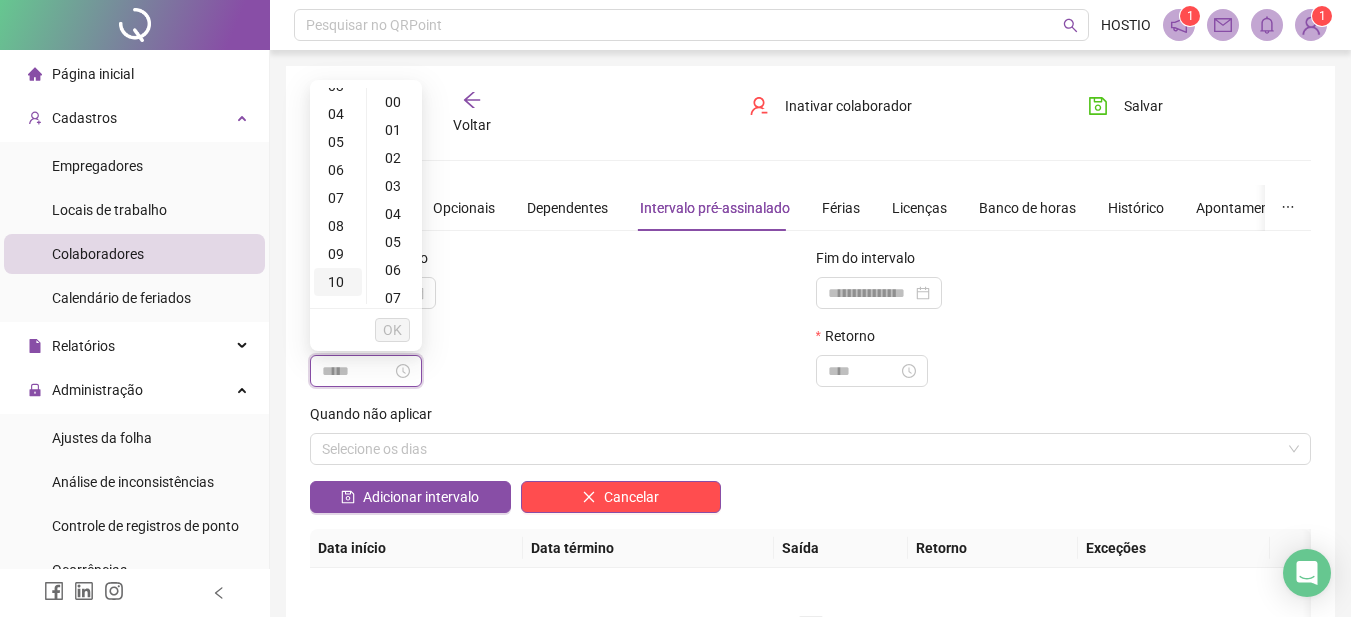 scroll, scrollTop: 300, scrollLeft: 0, axis: vertical 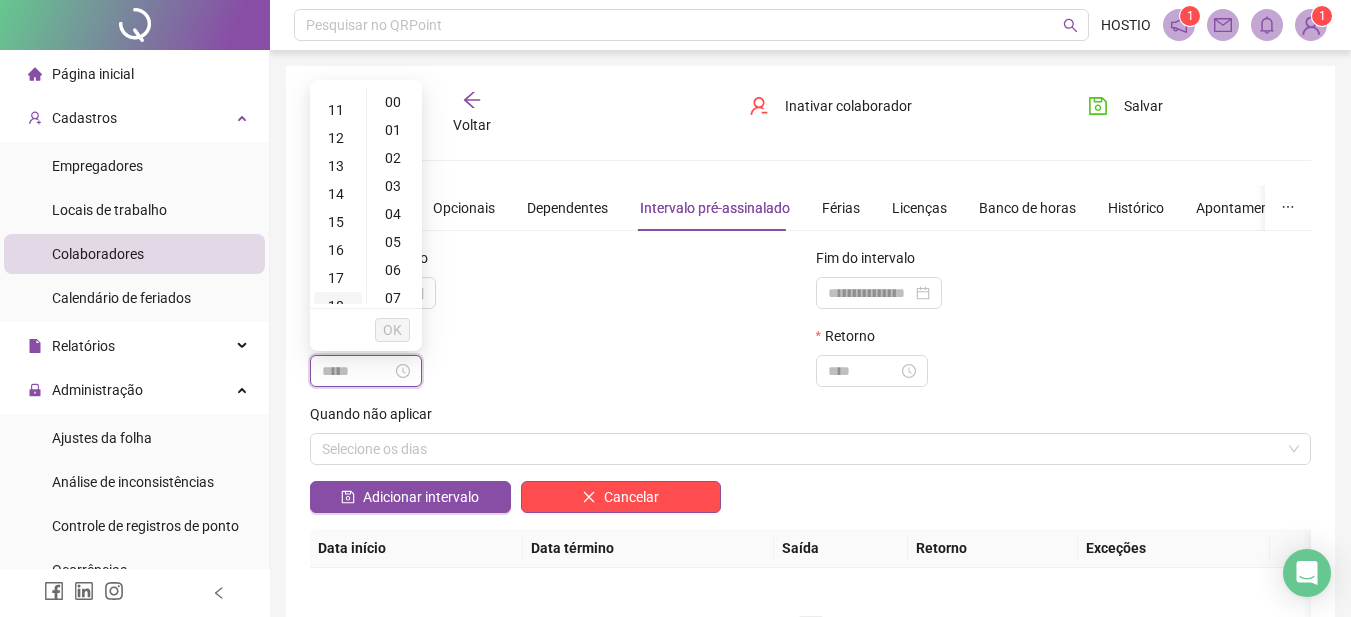 type on "*****" 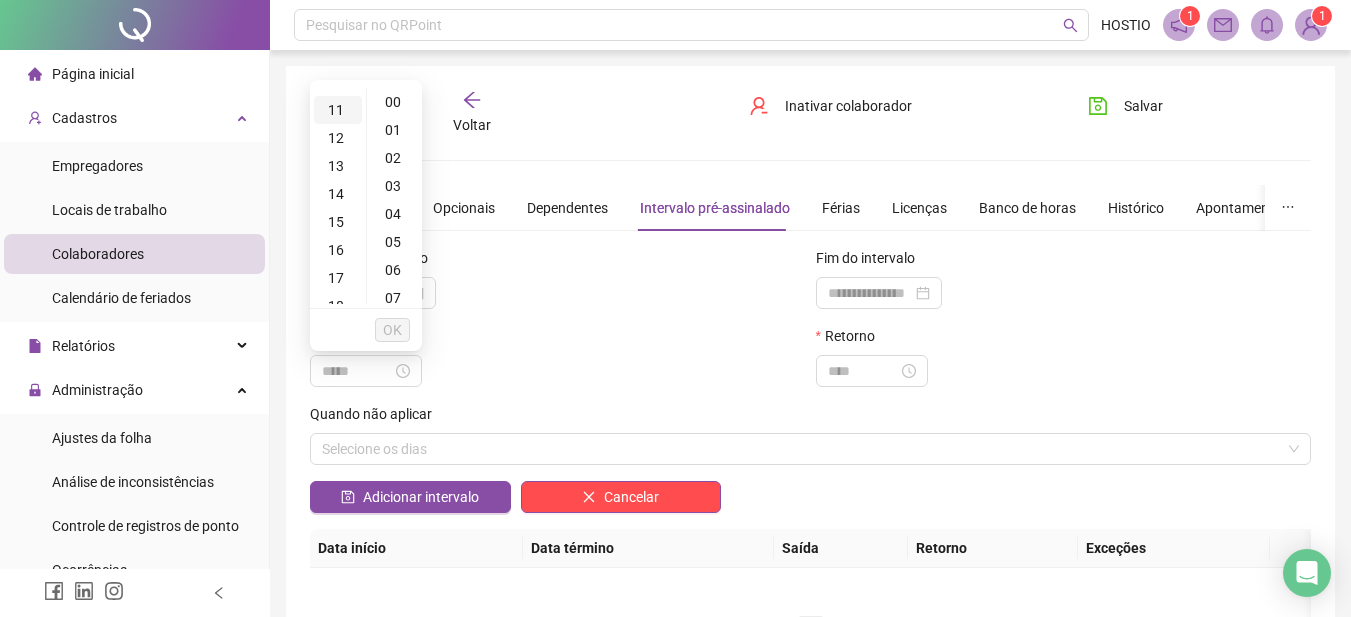 click on "11" at bounding box center [338, 110] 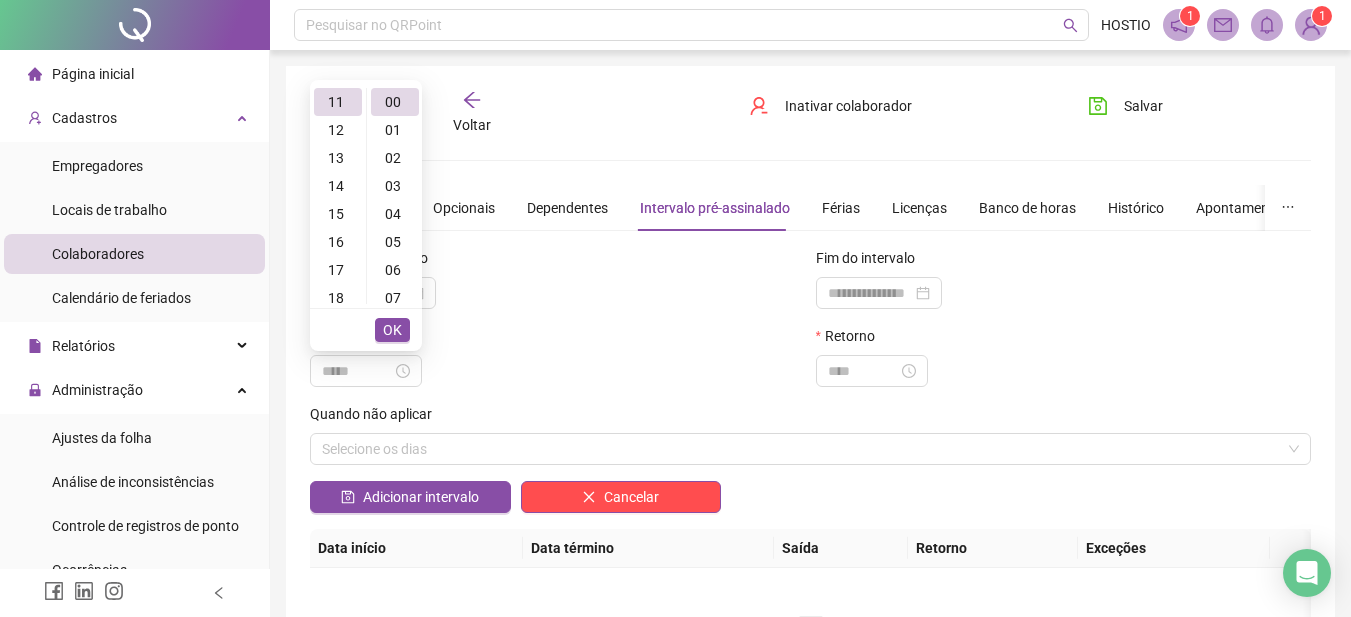 type on "*****" 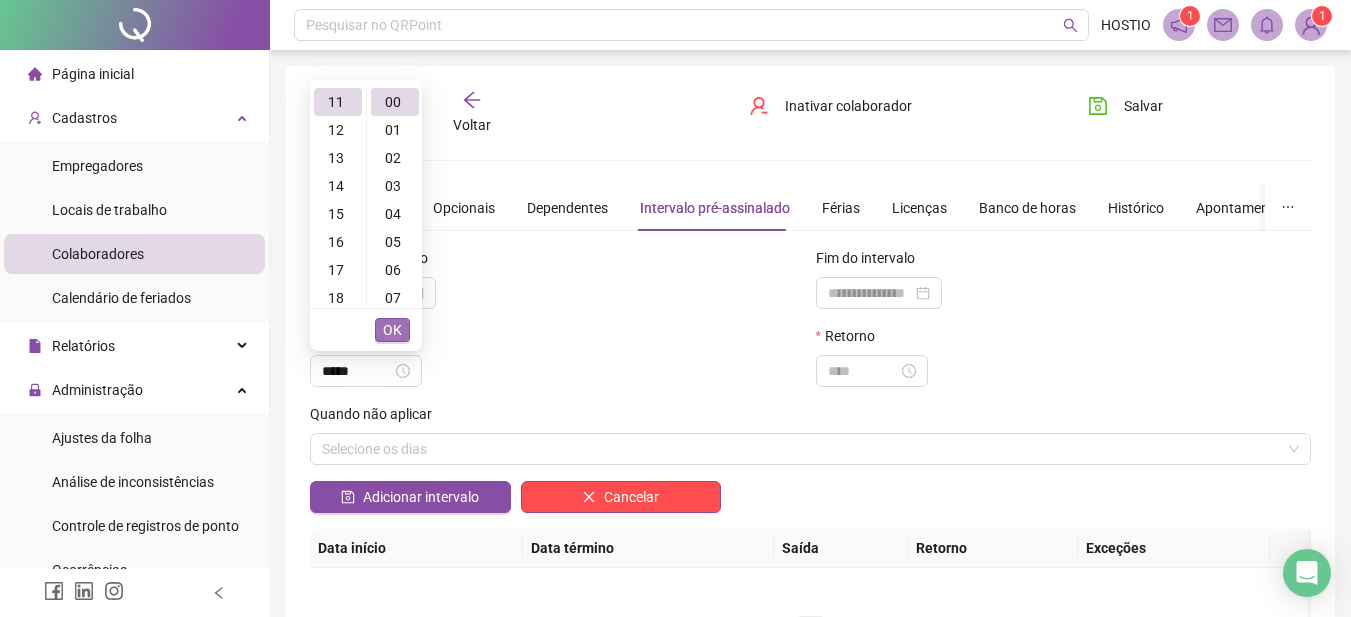 click on "OK" at bounding box center (392, 330) 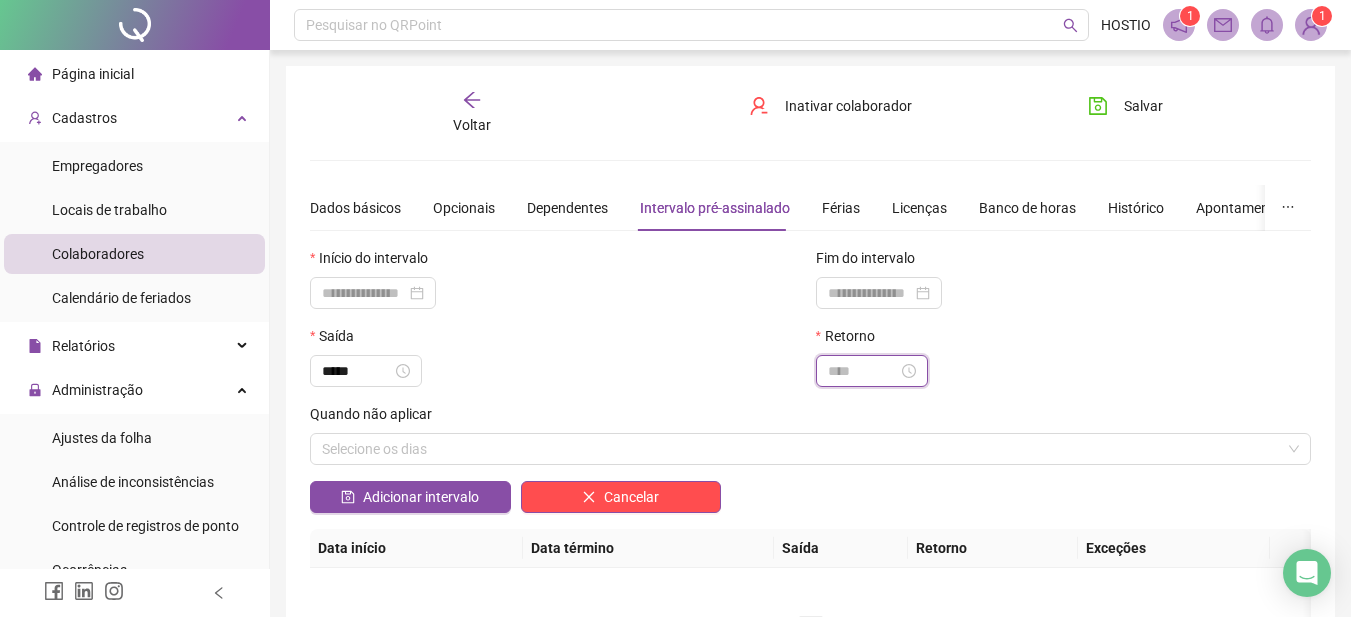 click at bounding box center [863, 371] 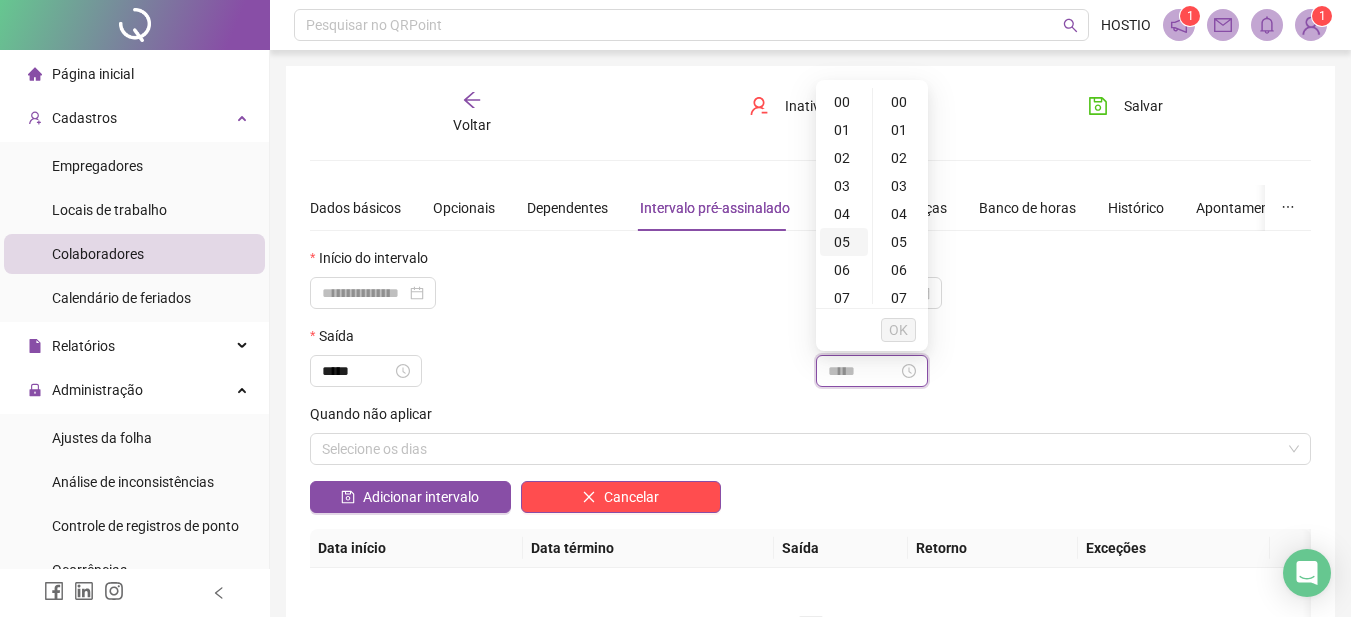 scroll, scrollTop: 200, scrollLeft: 0, axis: vertical 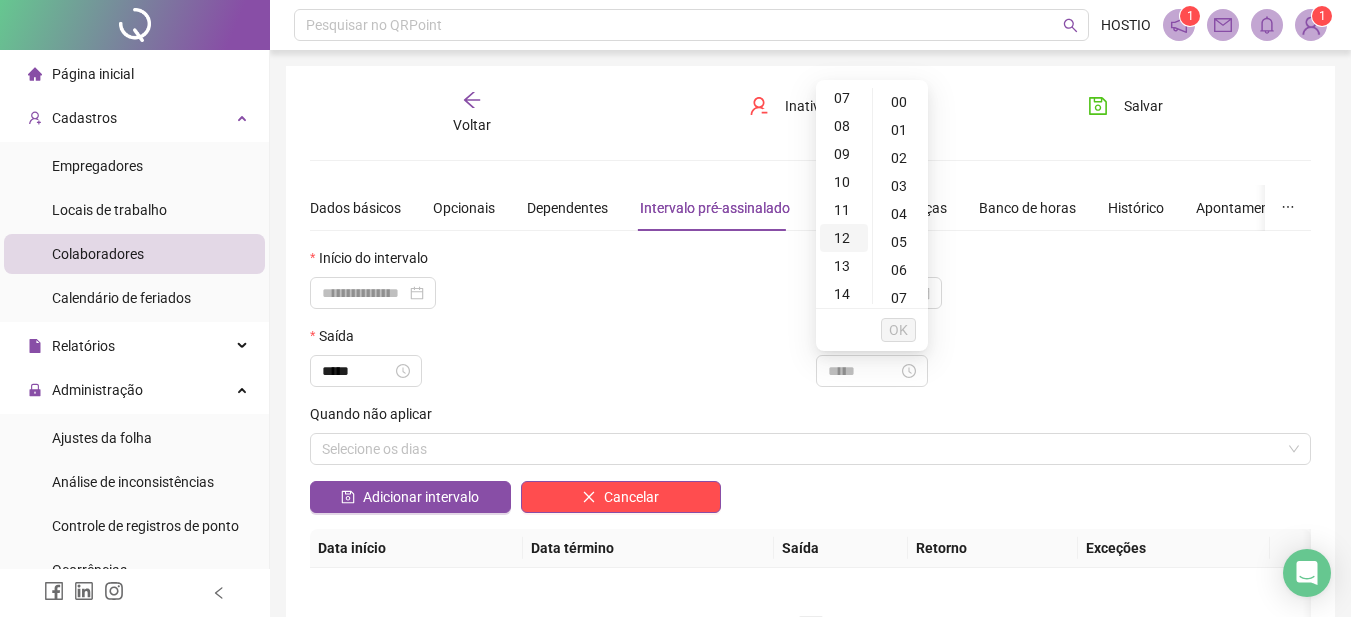 click on "12" at bounding box center [844, 238] 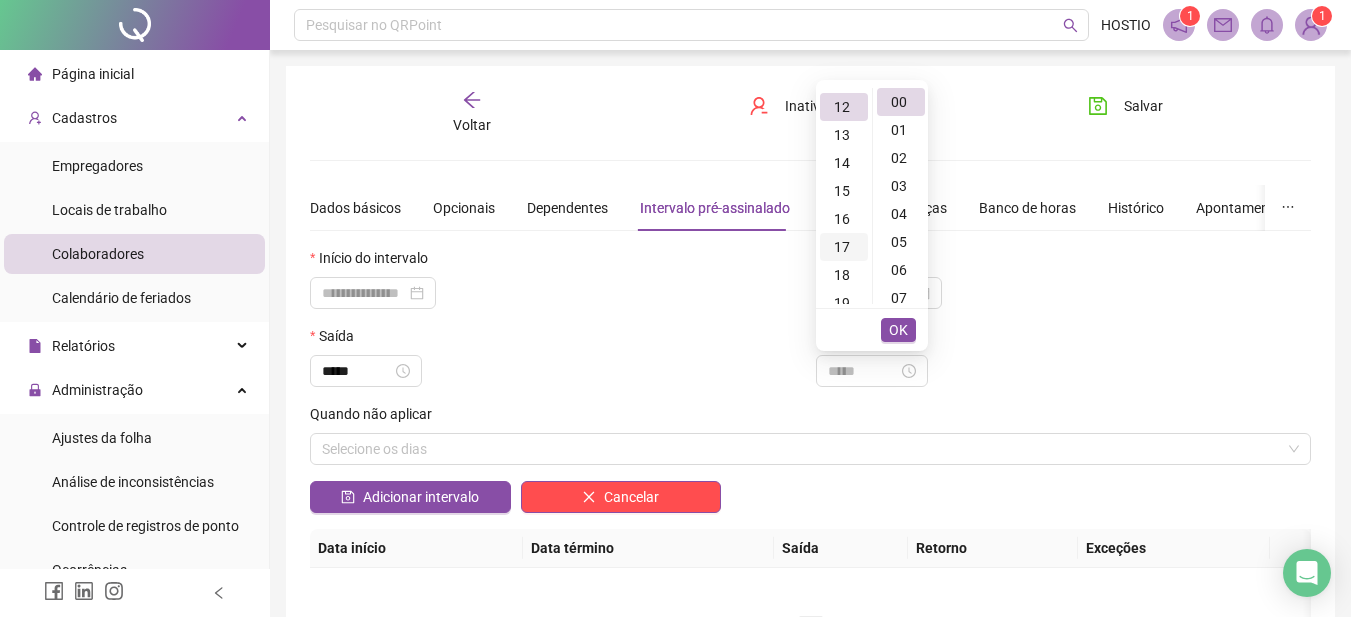 scroll, scrollTop: 336, scrollLeft: 0, axis: vertical 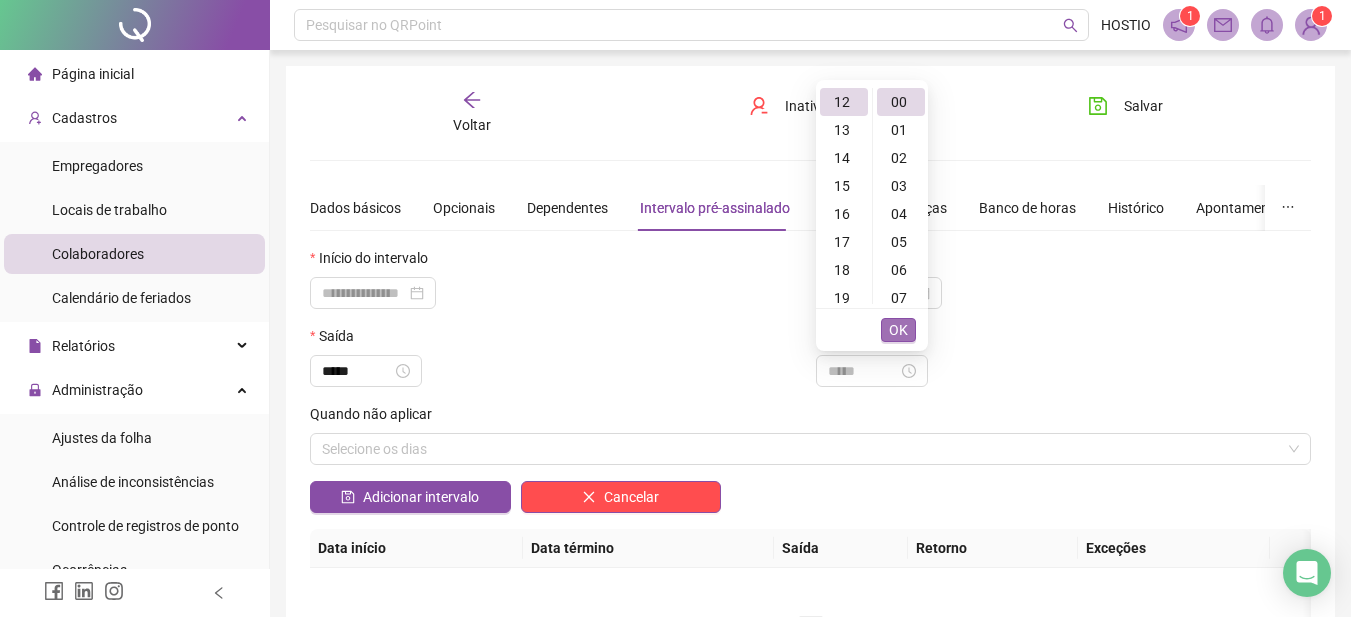 type on "*****" 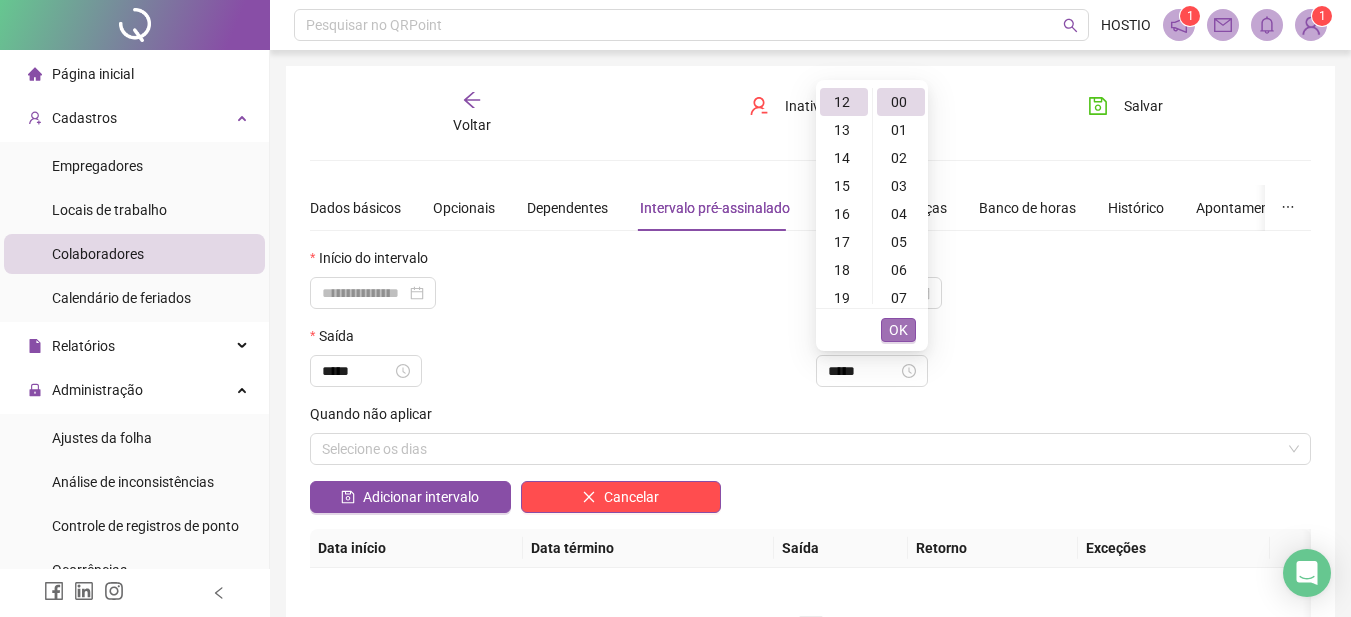 click on "OK" at bounding box center (898, 330) 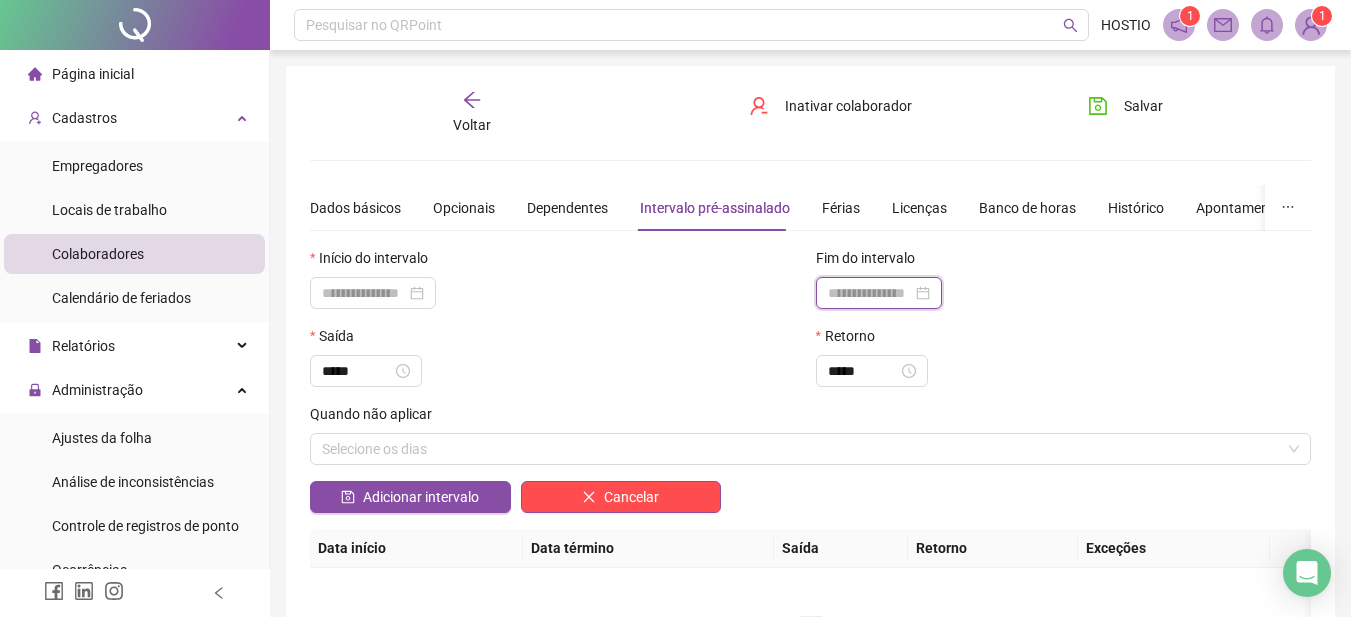 click at bounding box center (870, 293) 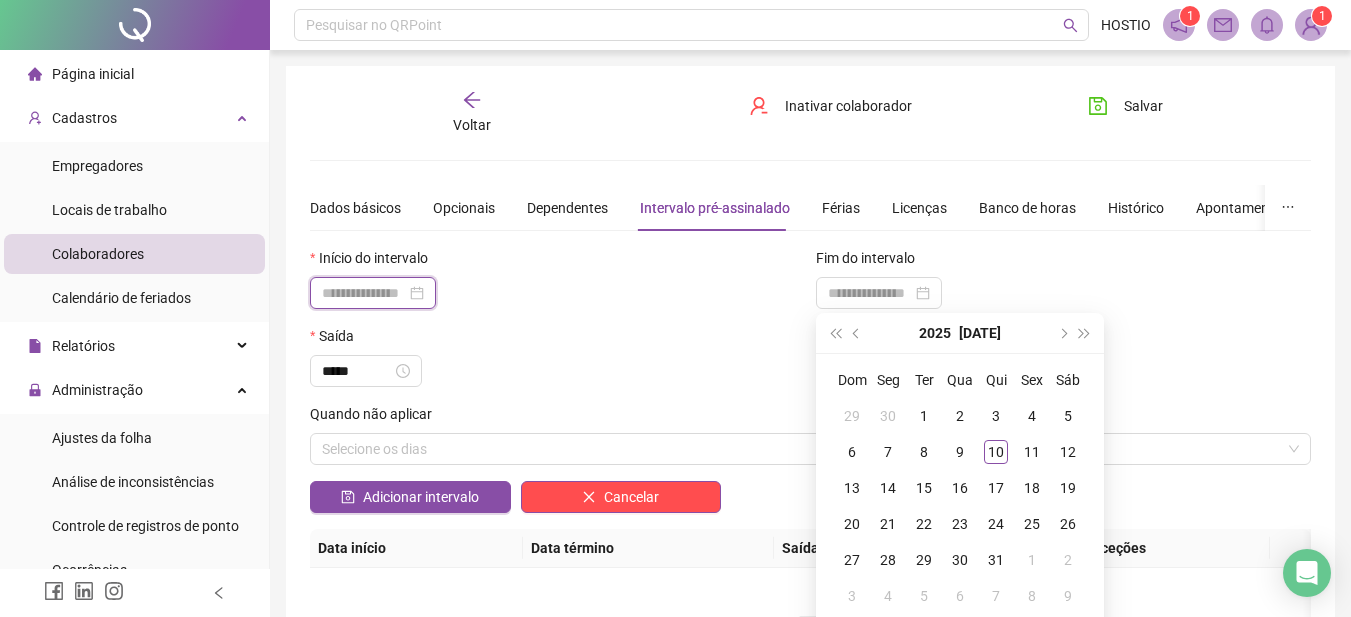 click at bounding box center (364, 293) 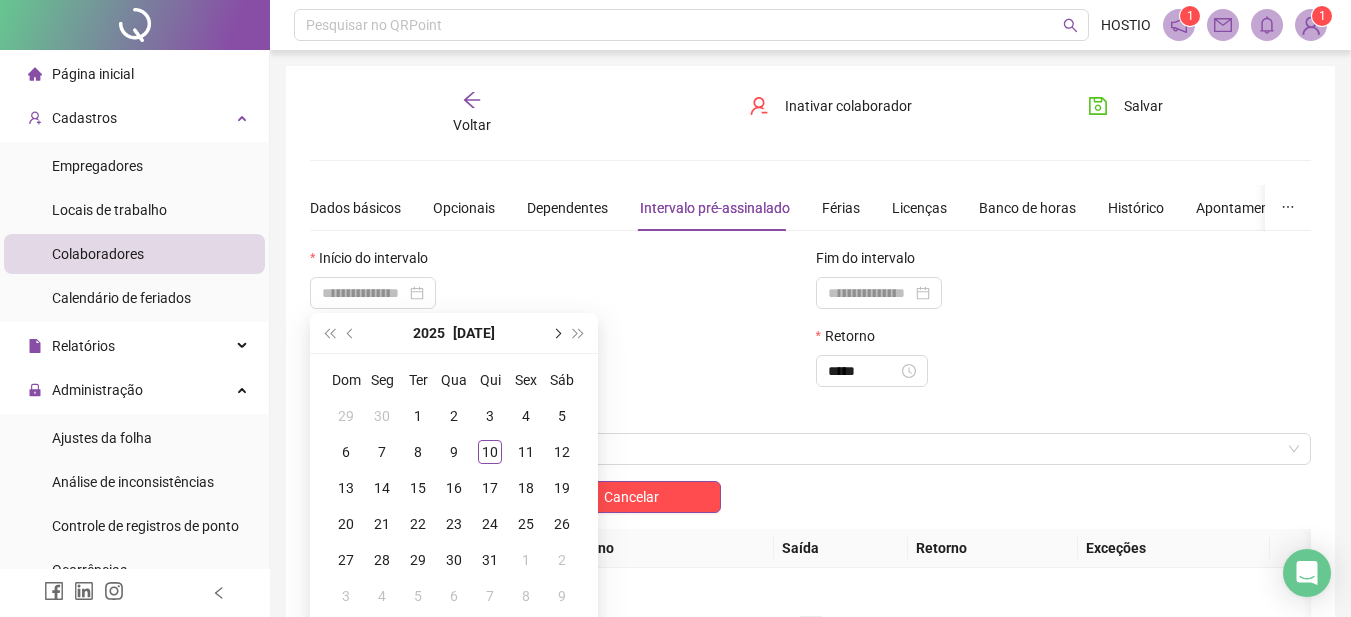 click at bounding box center (556, 333) 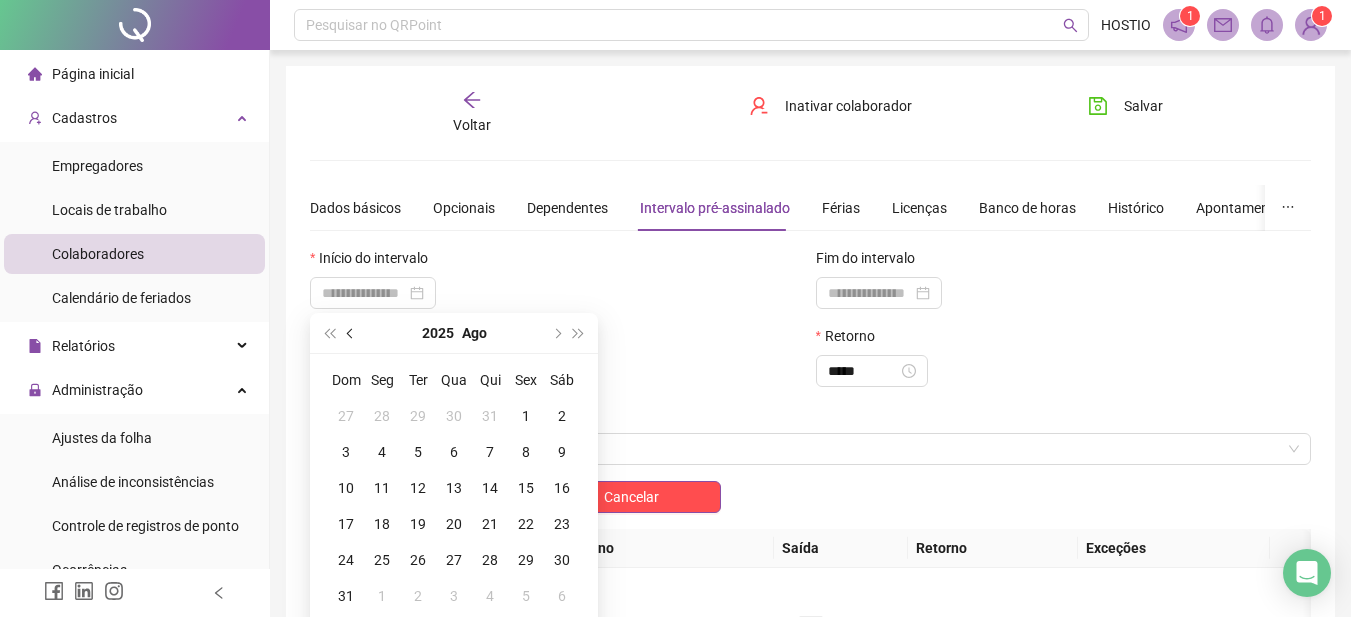 click at bounding box center (352, 333) 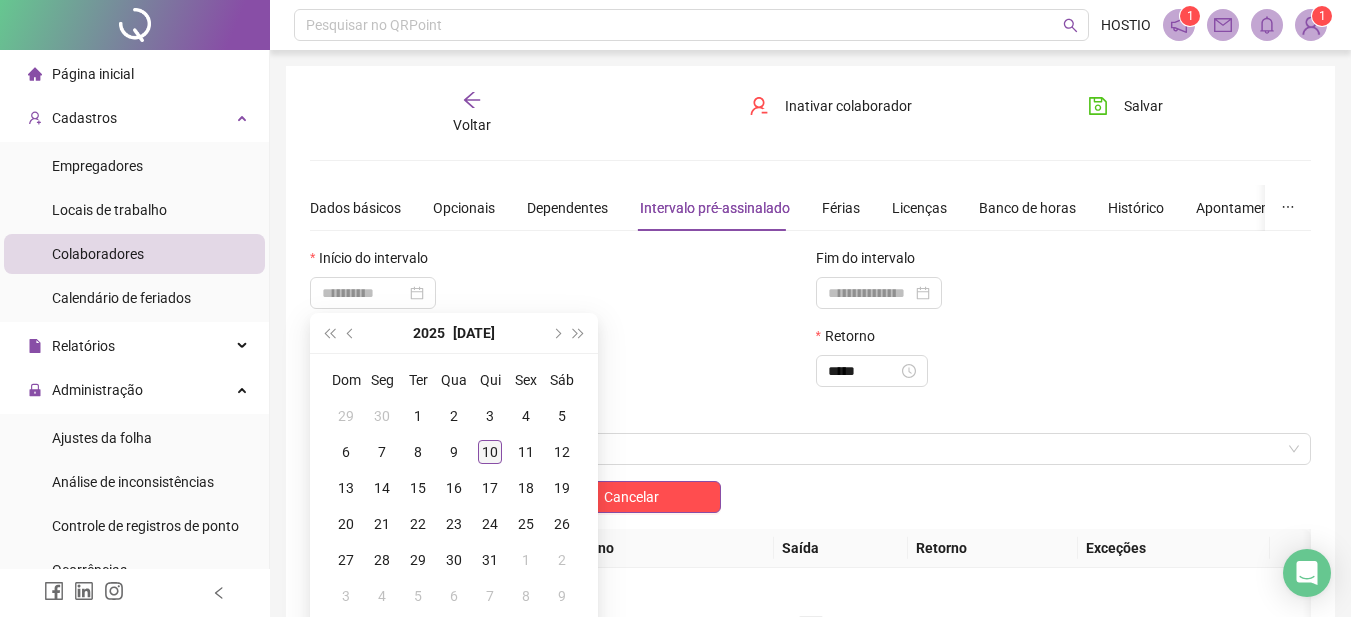 type on "**********" 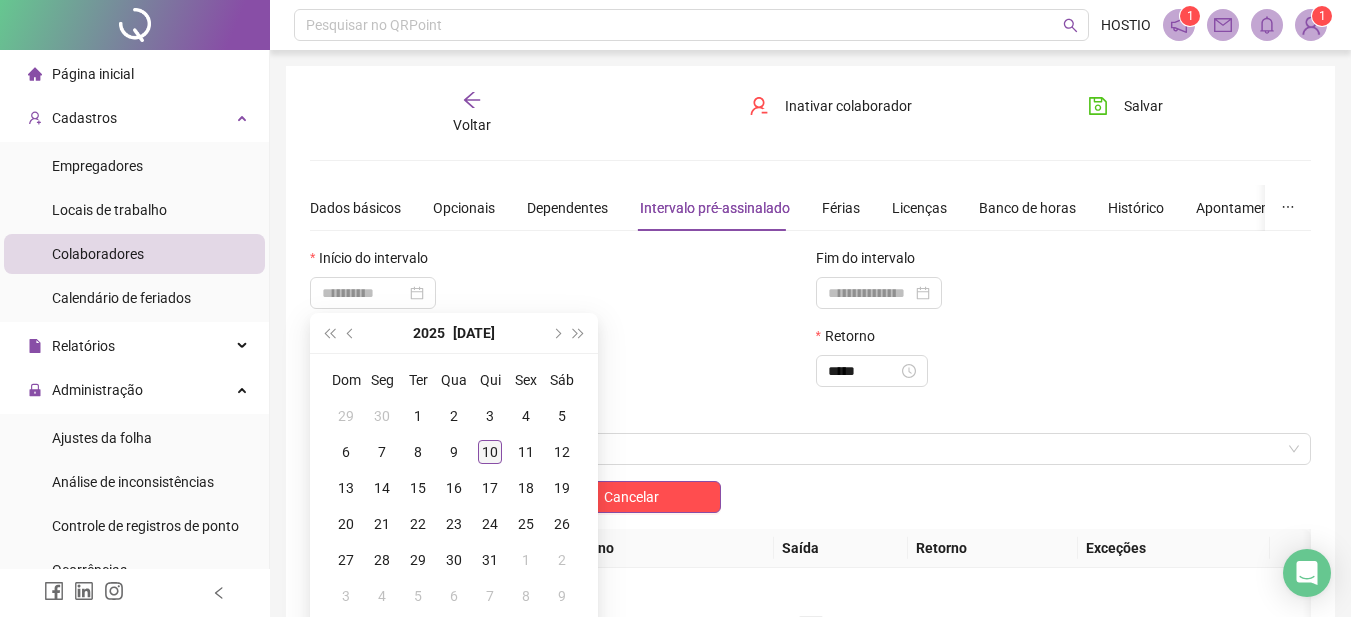 click on "10" at bounding box center (490, 452) 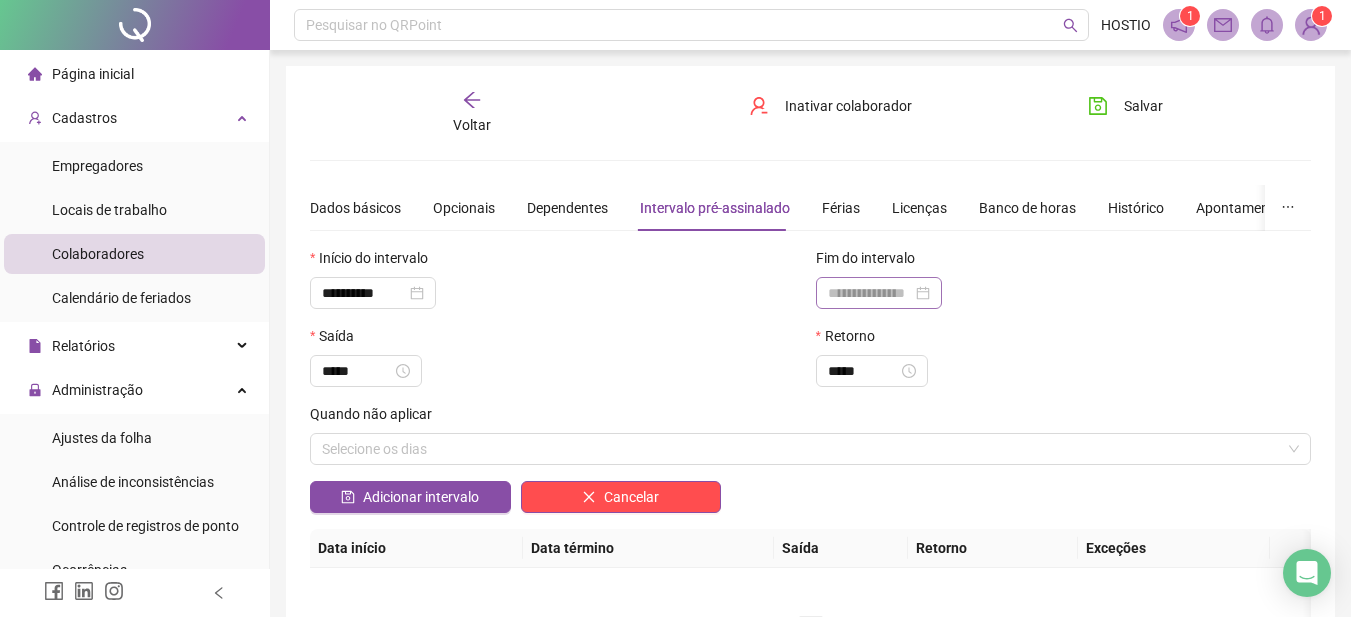 click at bounding box center [879, 293] 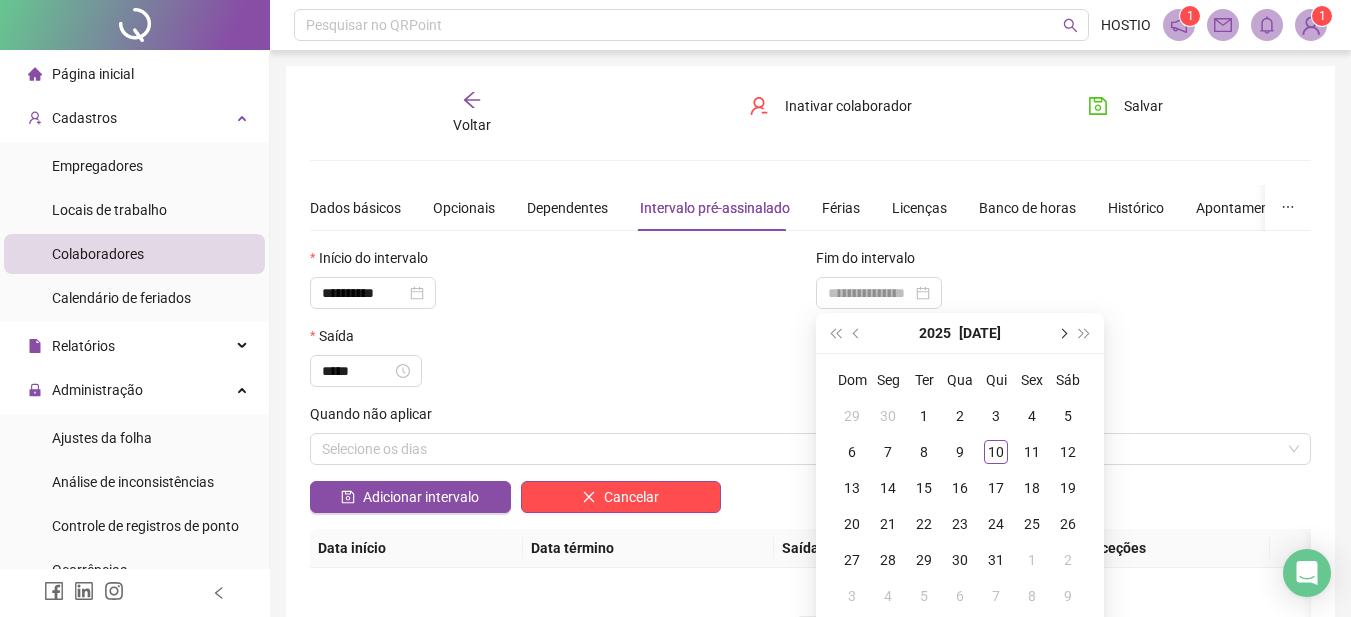 click at bounding box center (1062, 333) 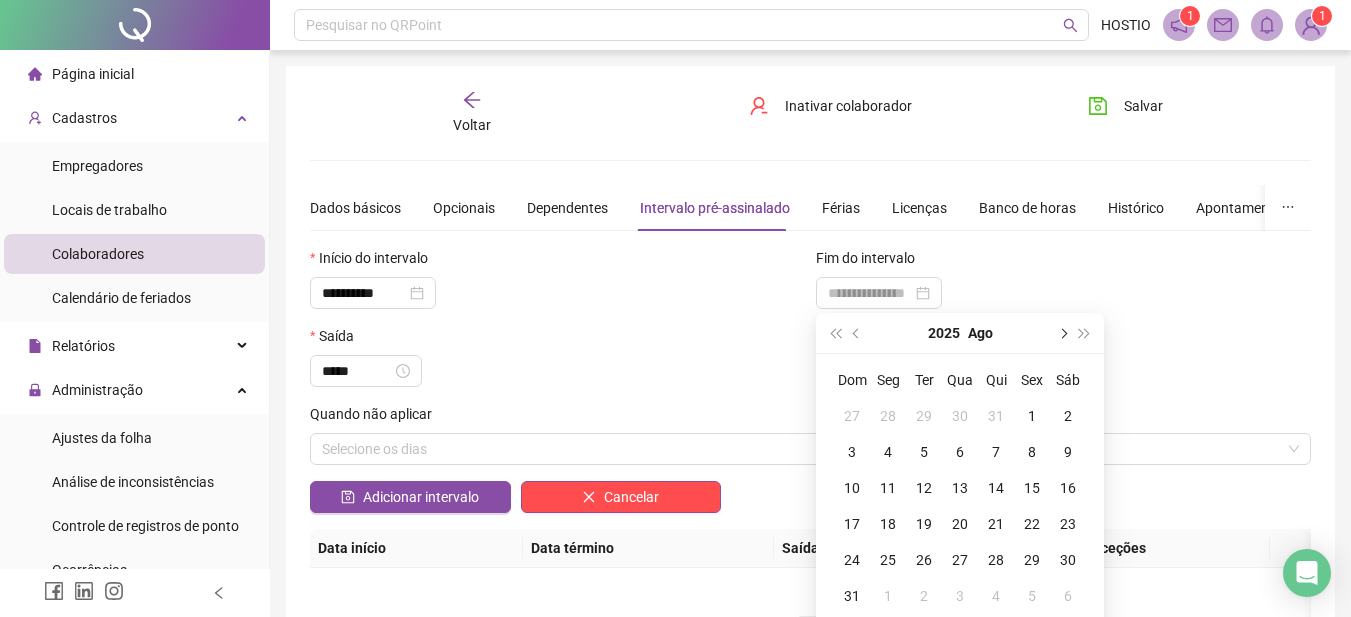 click at bounding box center [1062, 333] 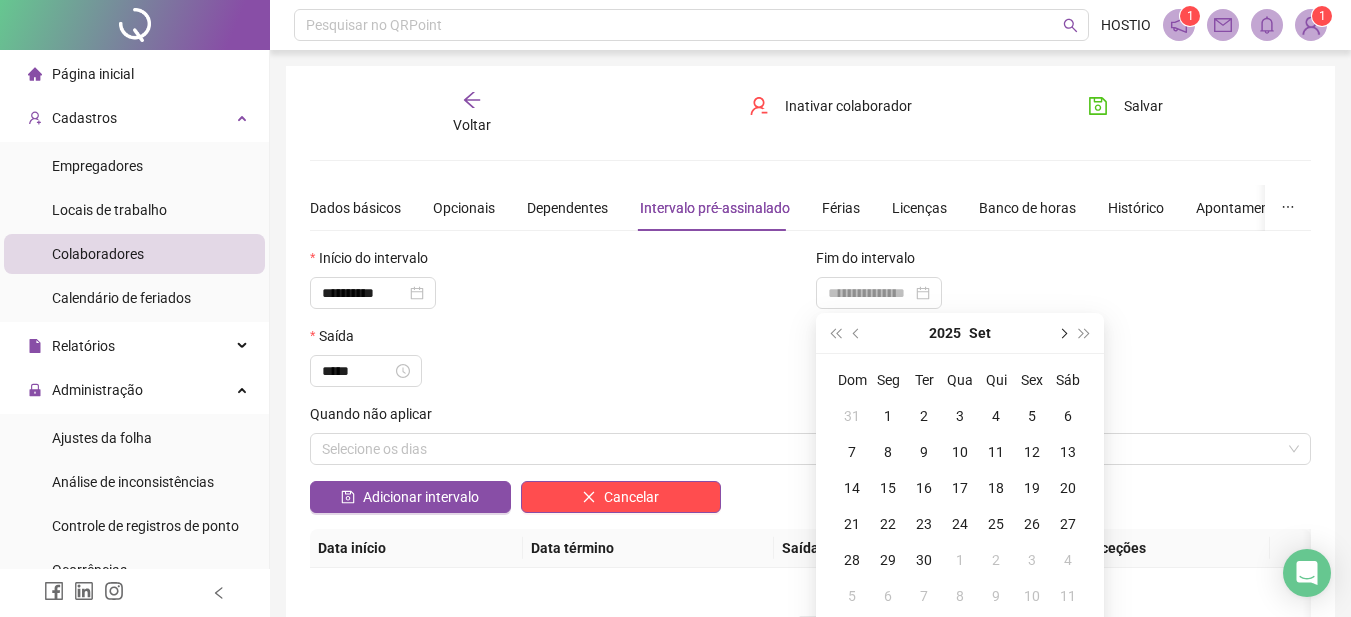 click at bounding box center [1062, 333] 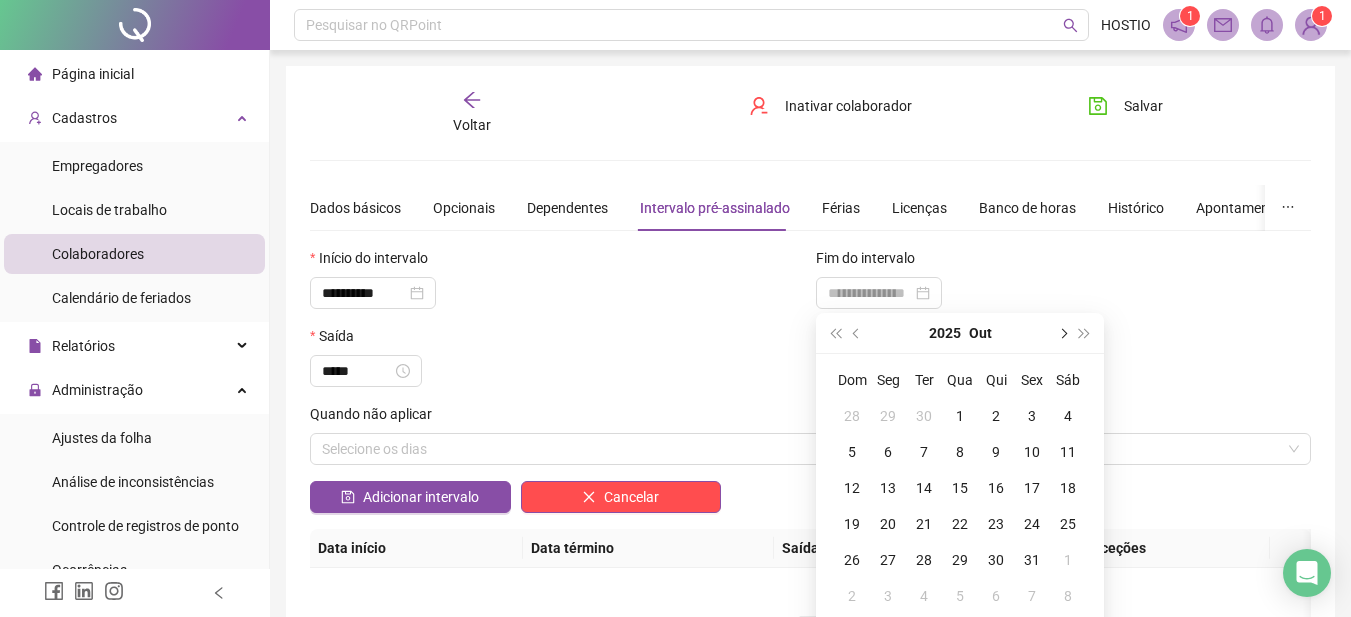 click at bounding box center (1062, 333) 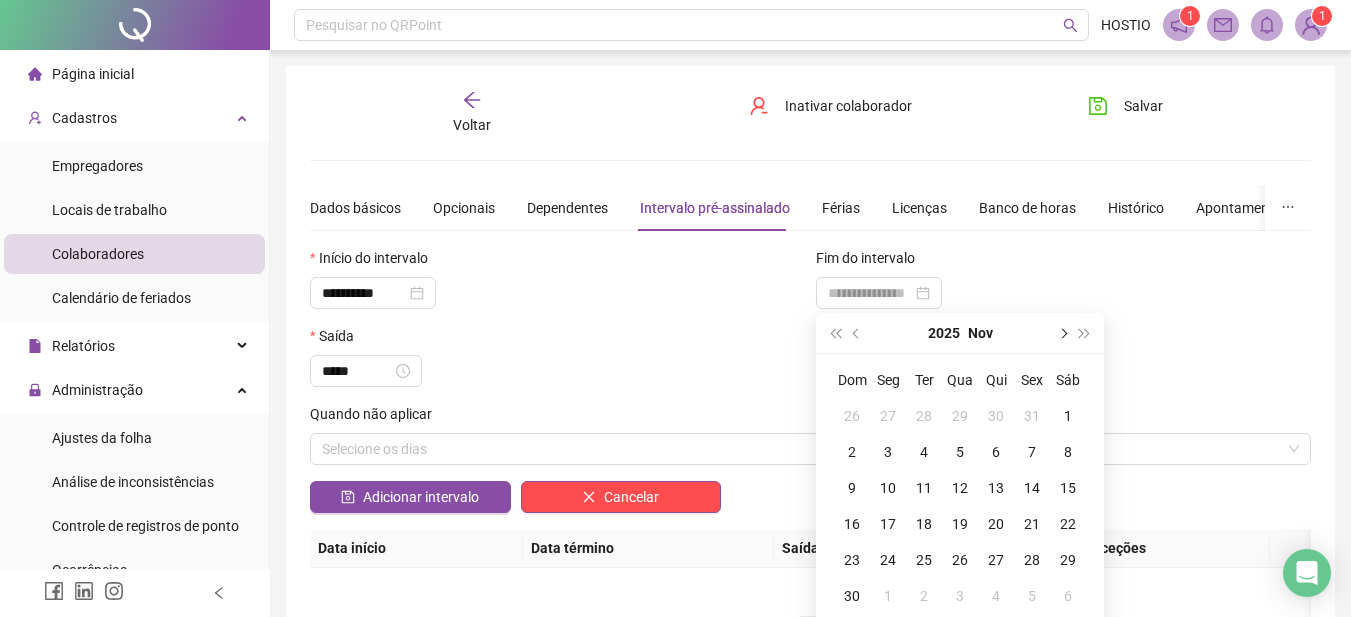 click at bounding box center [1062, 333] 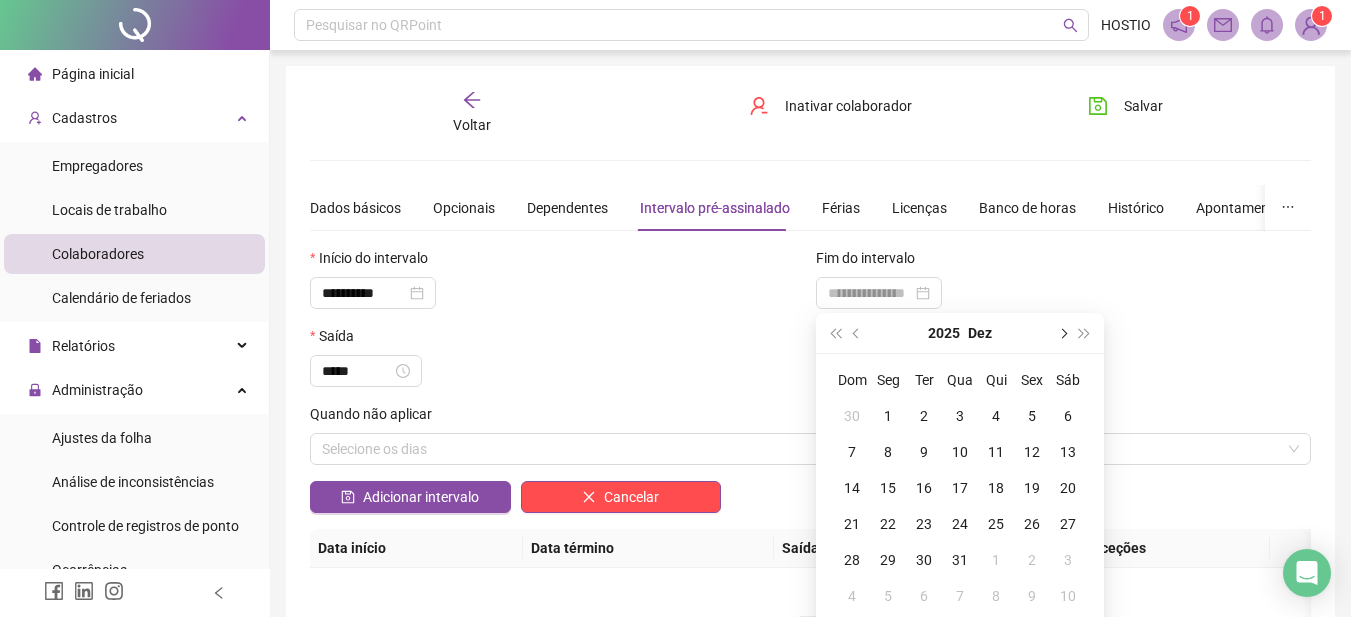 click at bounding box center (1062, 333) 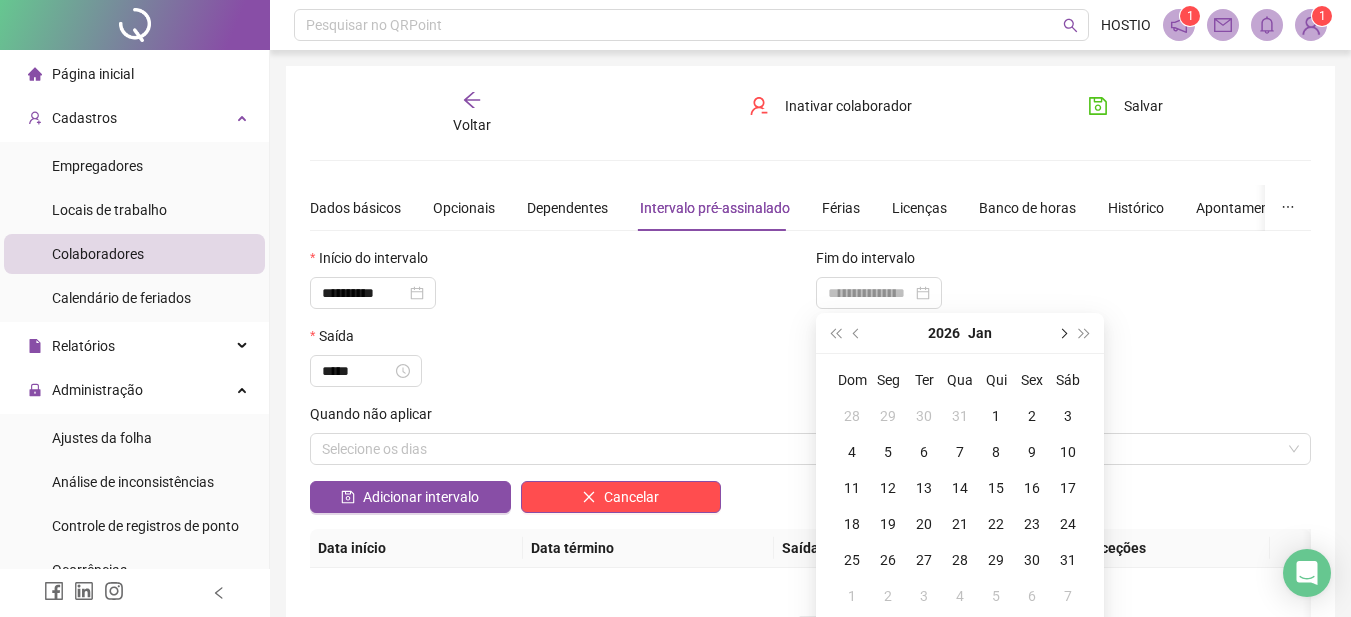 click at bounding box center (1062, 333) 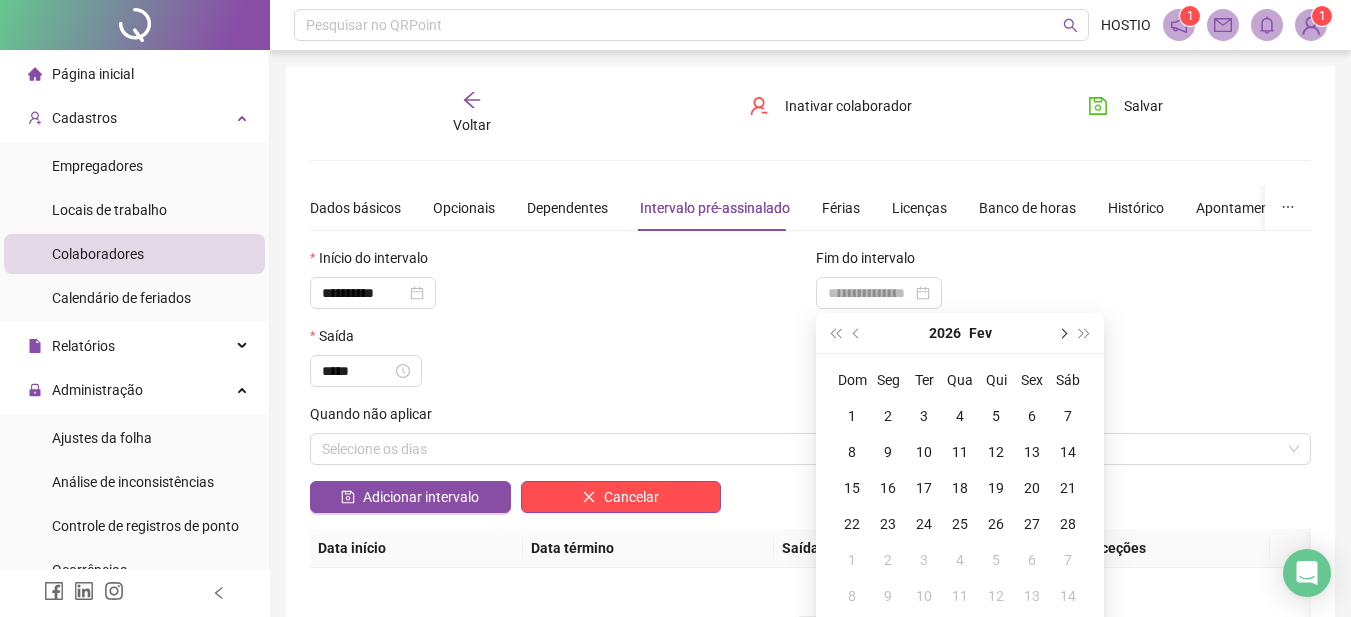 click at bounding box center [1062, 333] 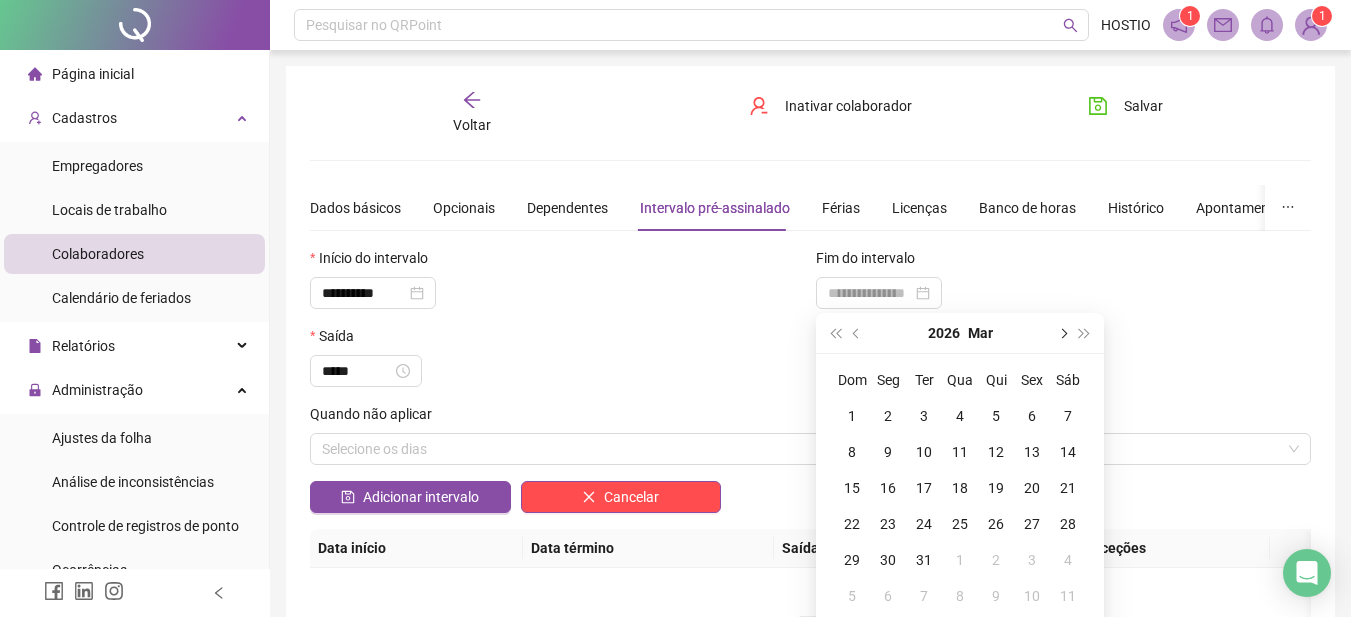 click at bounding box center [1062, 333] 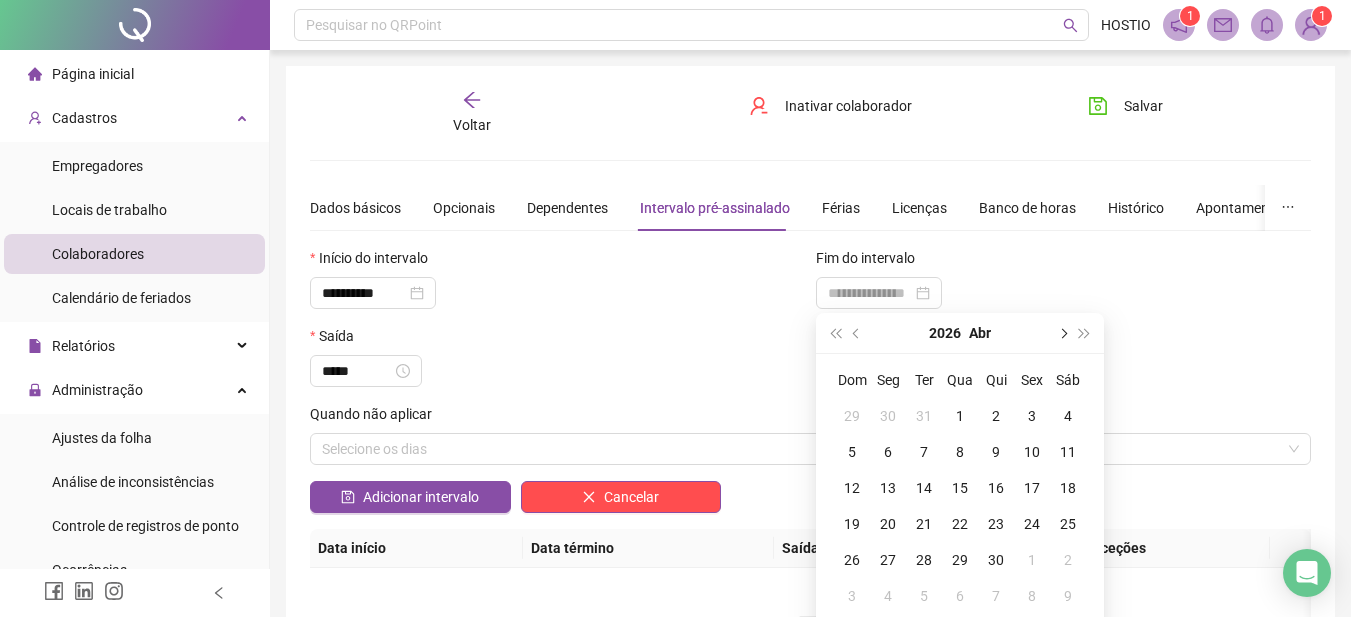 click at bounding box center [1062, 333] 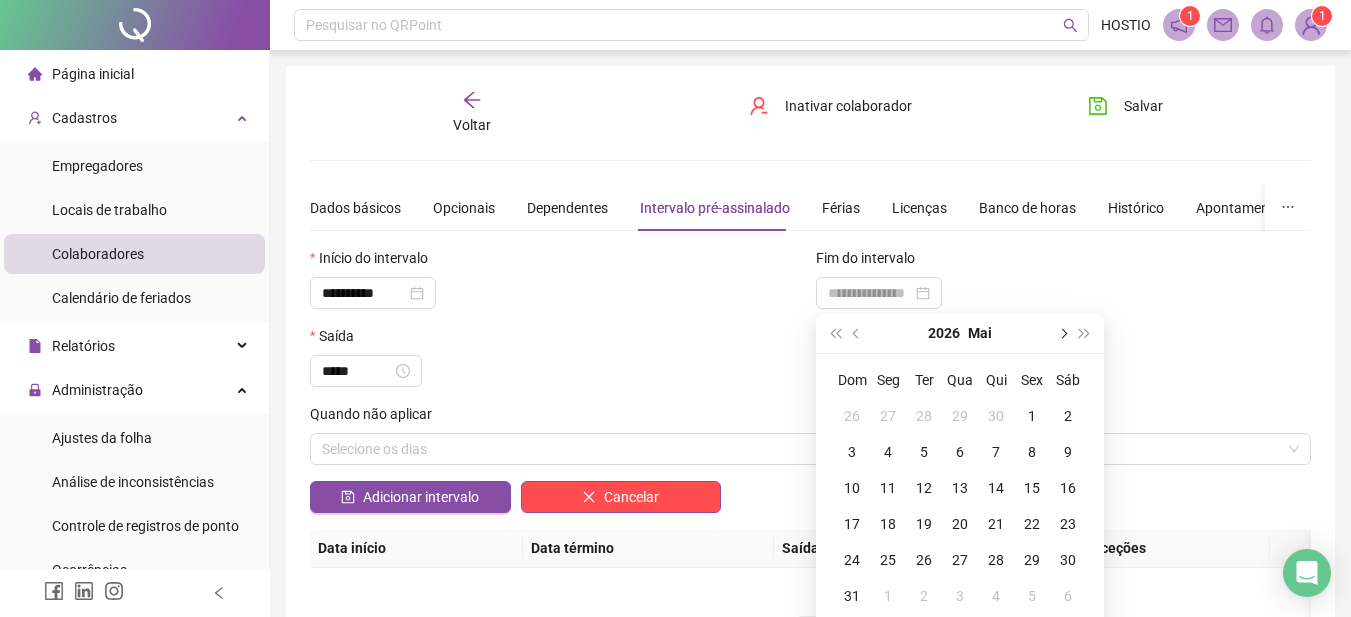 click at bounding box center [1062, 333] 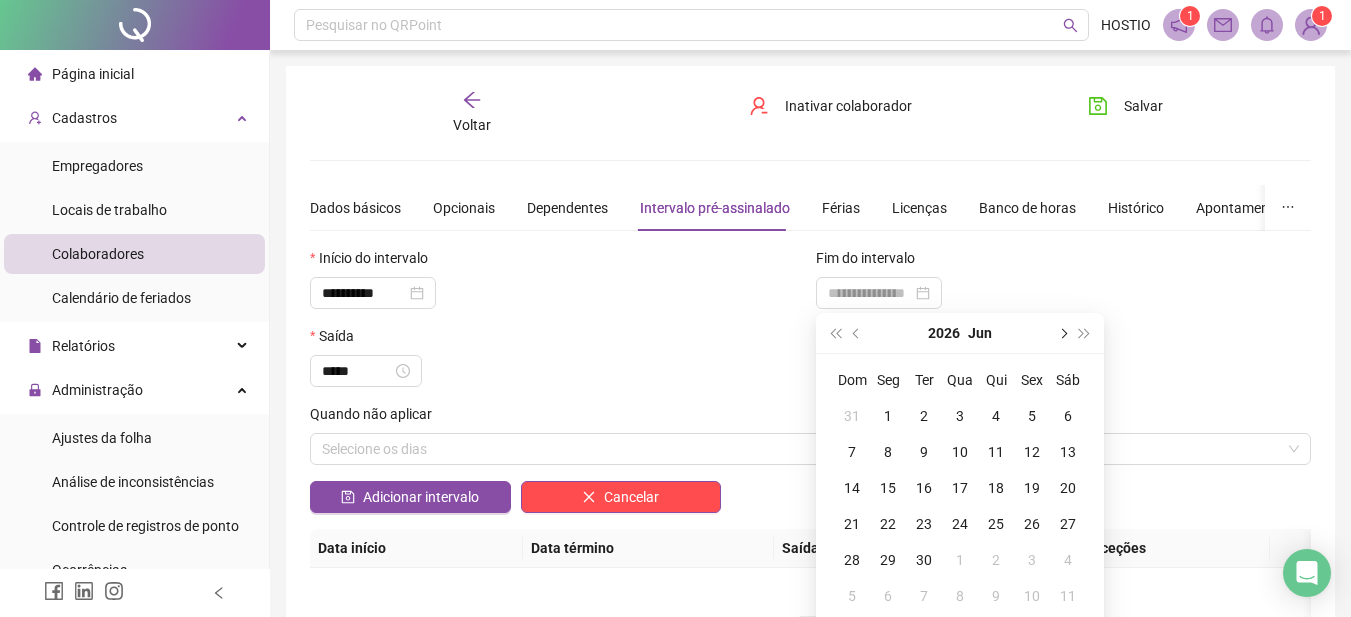 click at bounding box center [1062, 333] 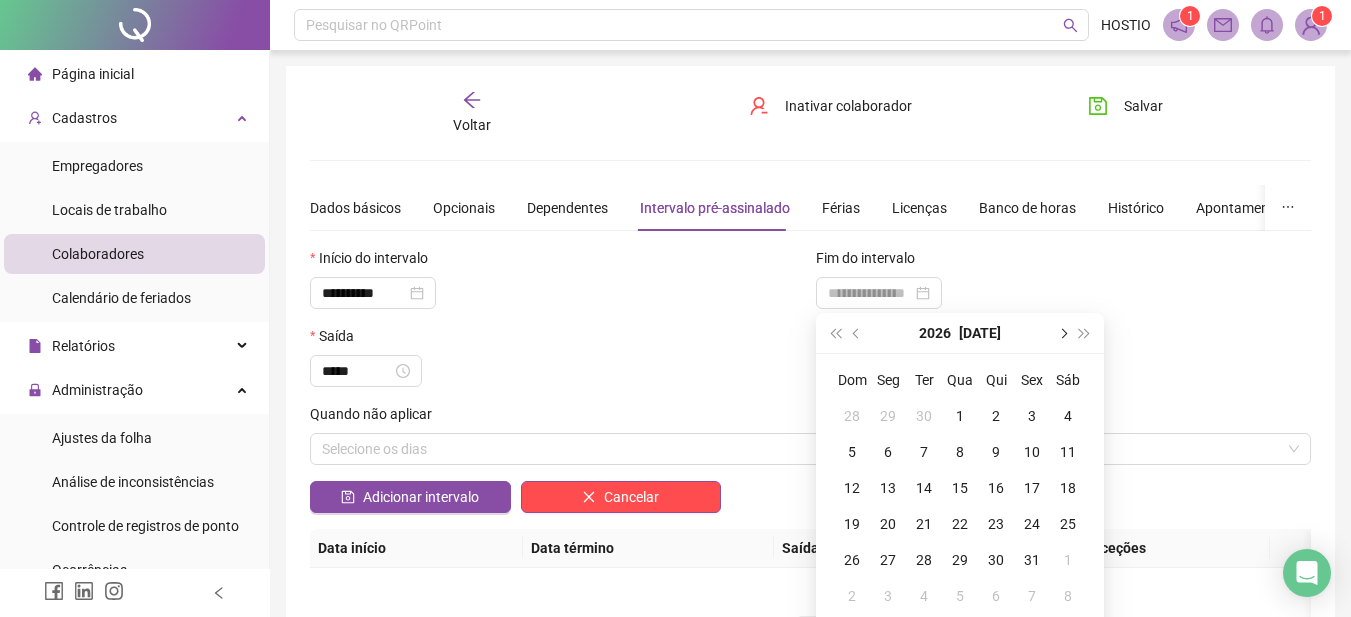 click at bounding box center (1062, 333) 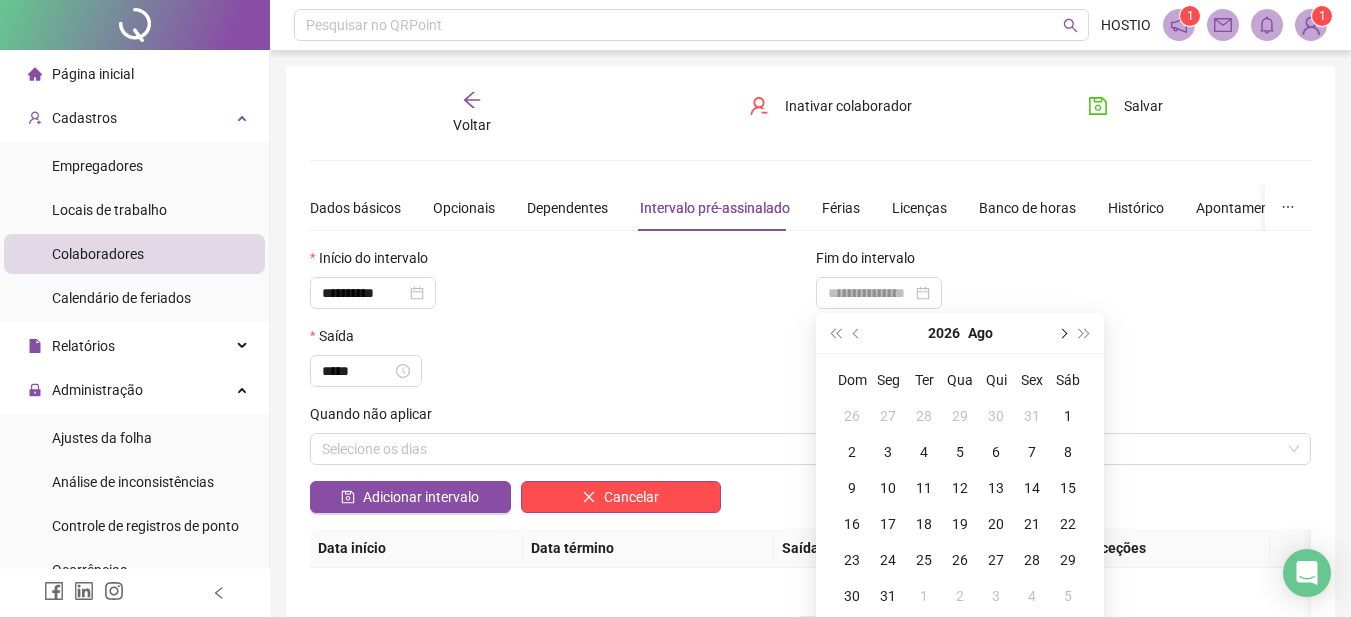 click at bounding box center [1062, 333] 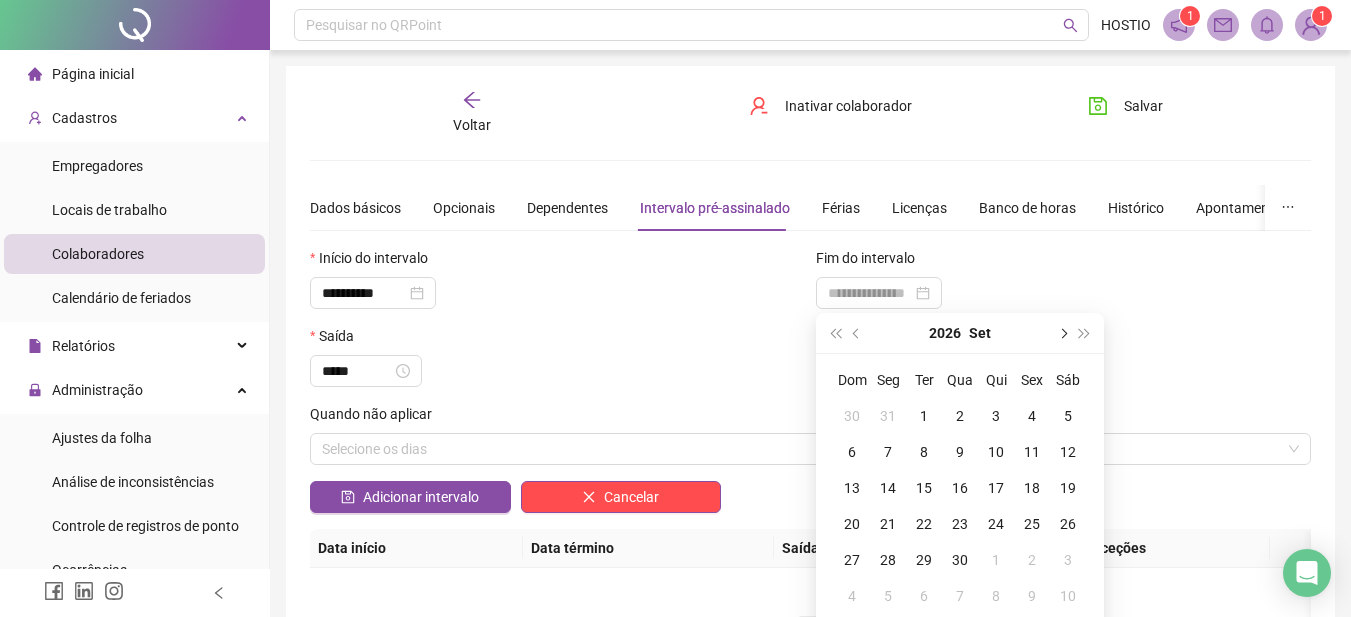click at bounding box center (1062, 333) 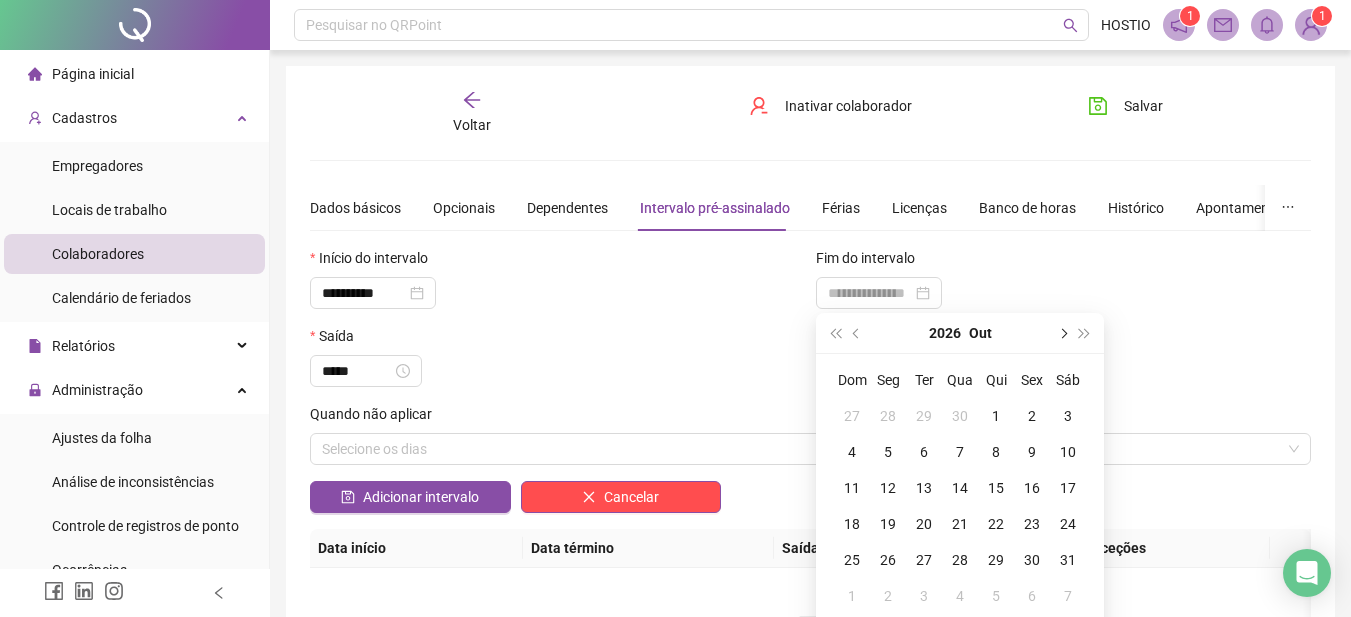 click at bounding box center [1062, 333] 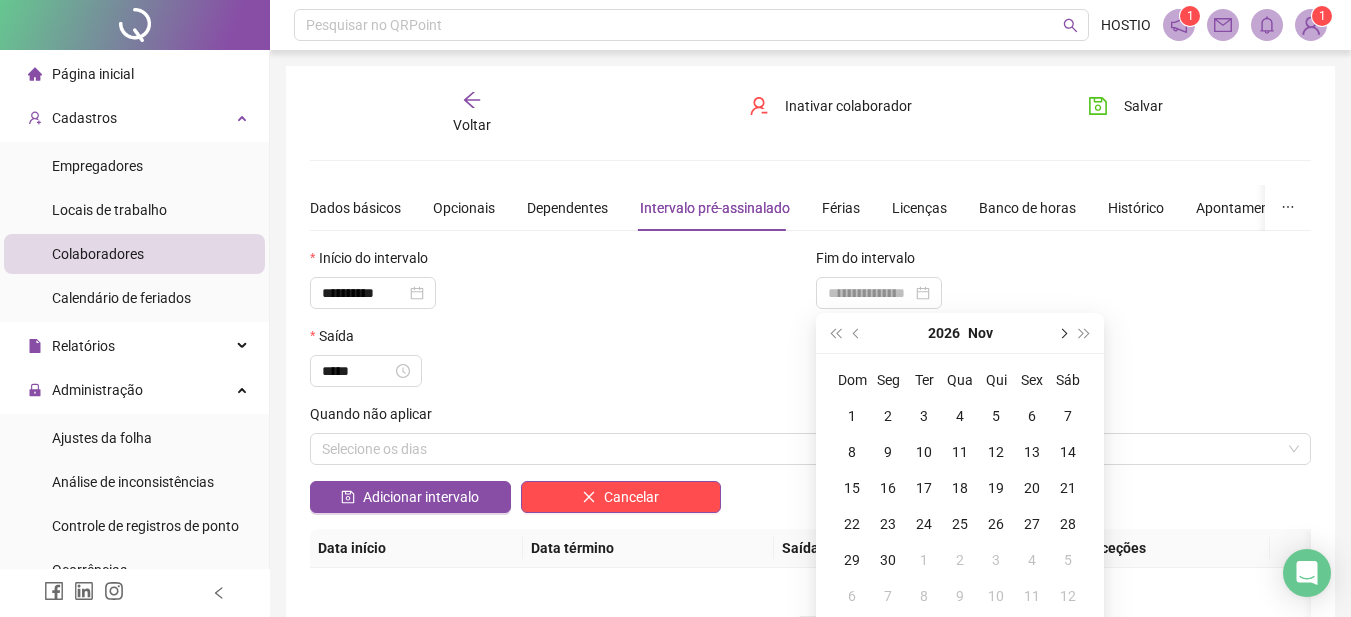 click at bounding box center (1062, 333) 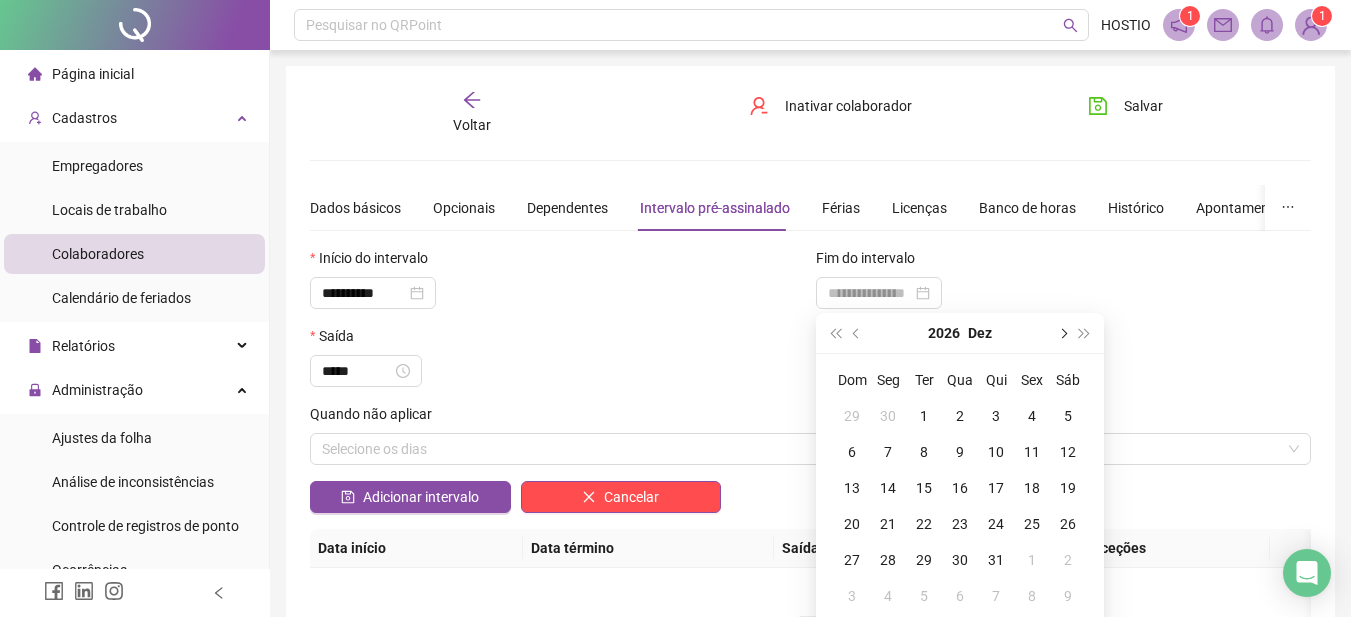 click at bounding box center (1062, 333) 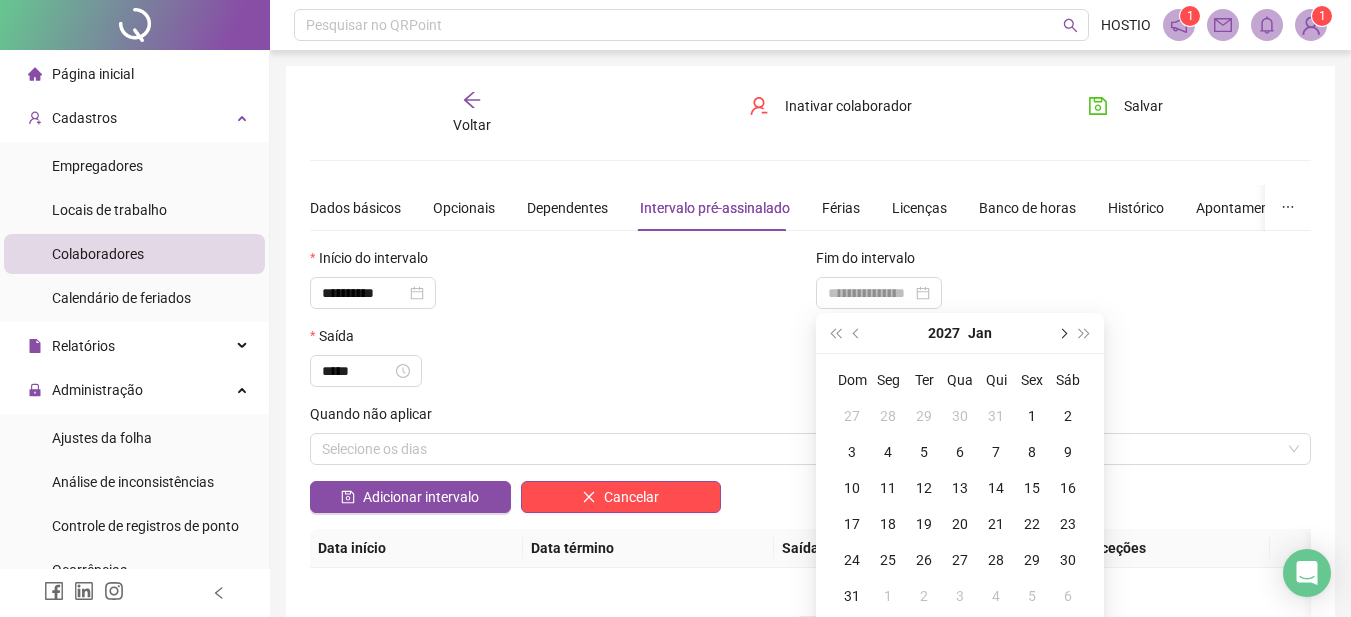 click at bounding box center [1062, 333] 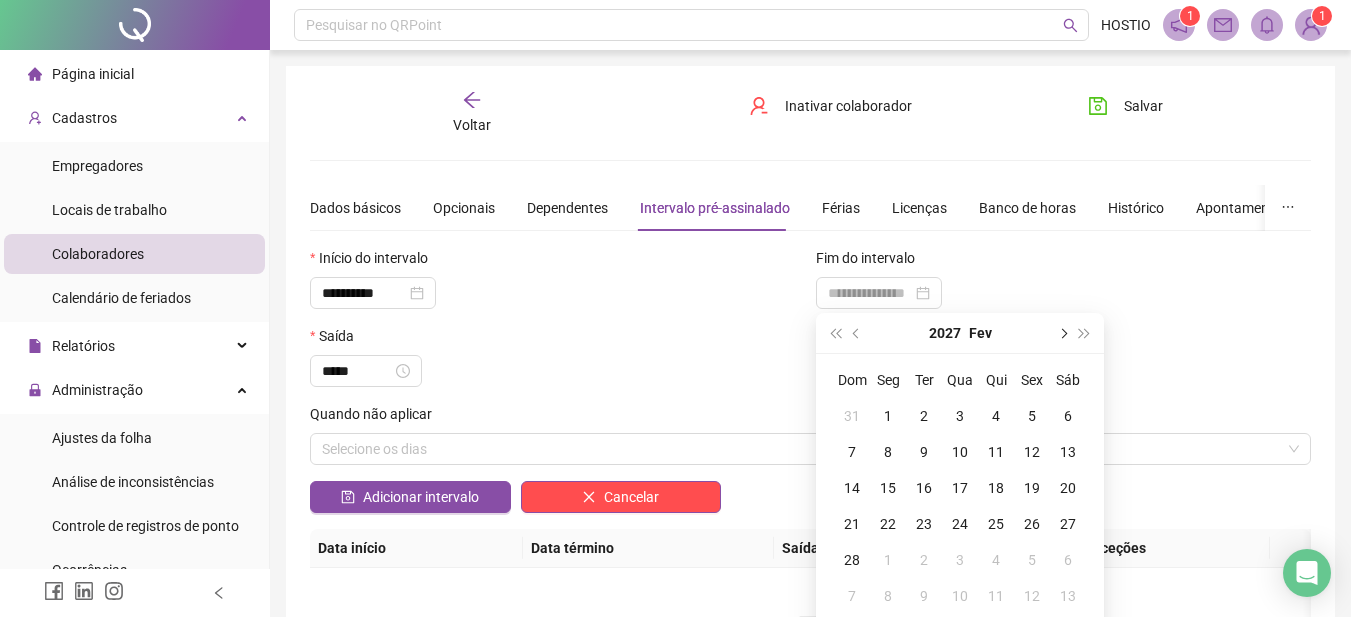 click at bounding box center (1062, 333) 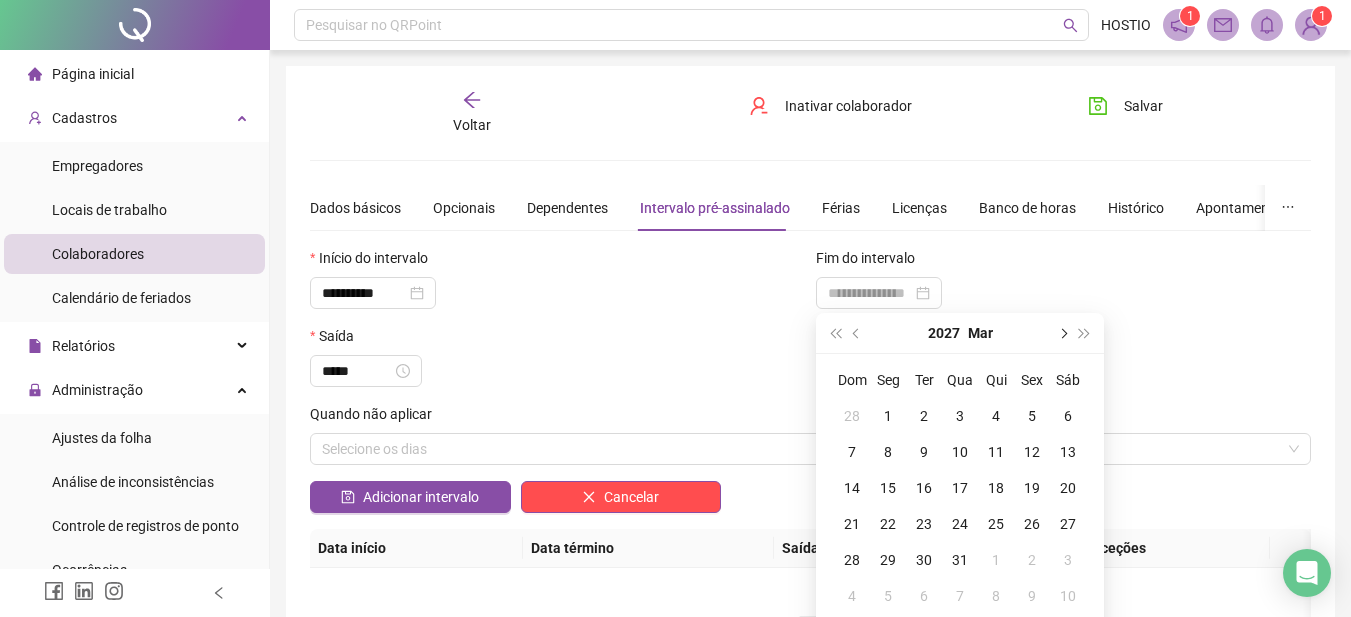 click at bounding box center [1062, 333] 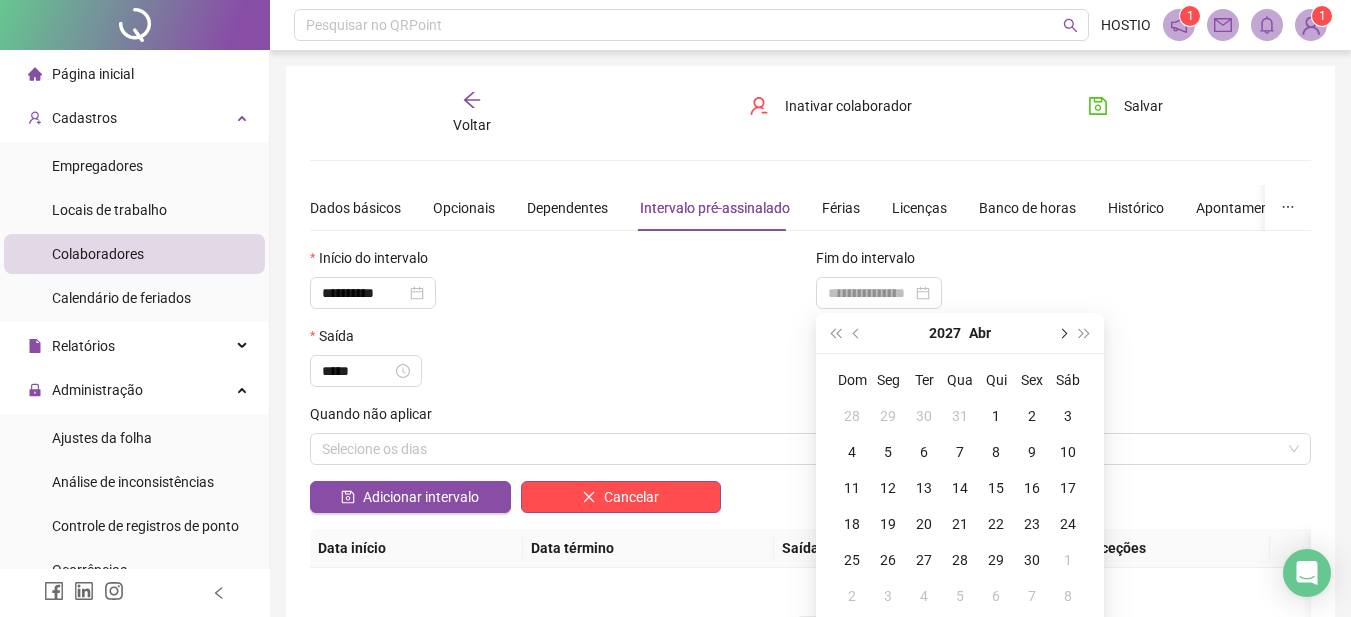 click at bounding box center (1062, 333) 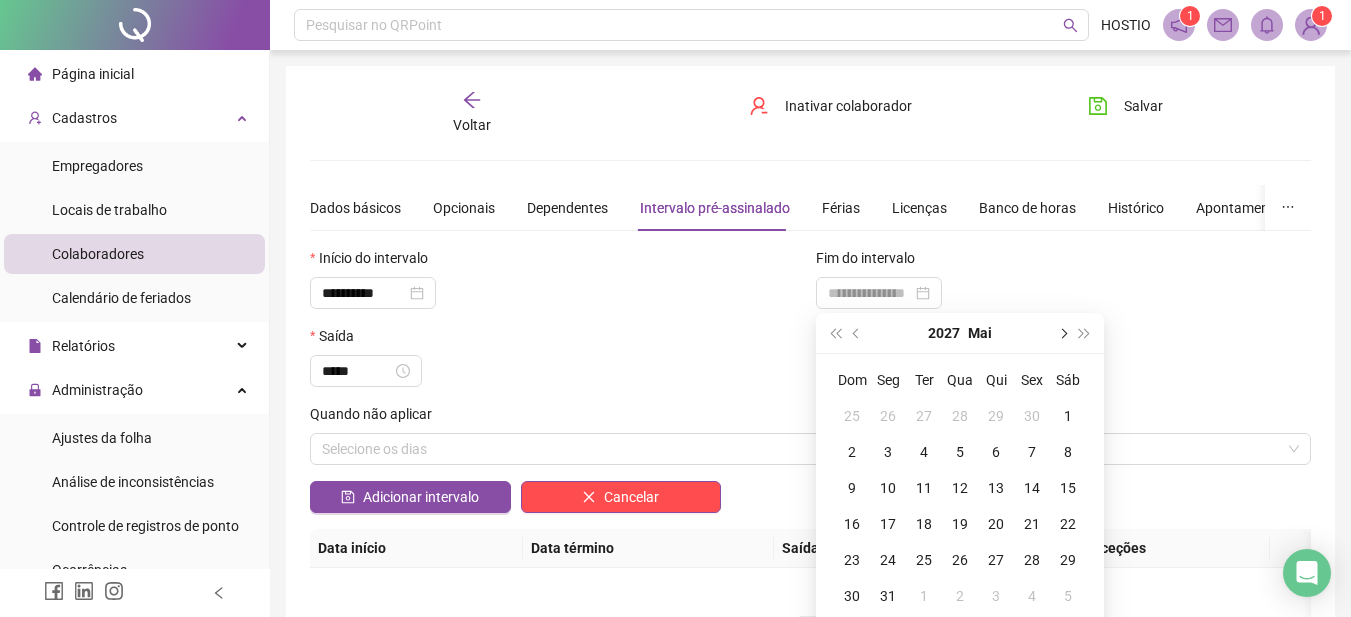 click at bounding box center (1062, 333) 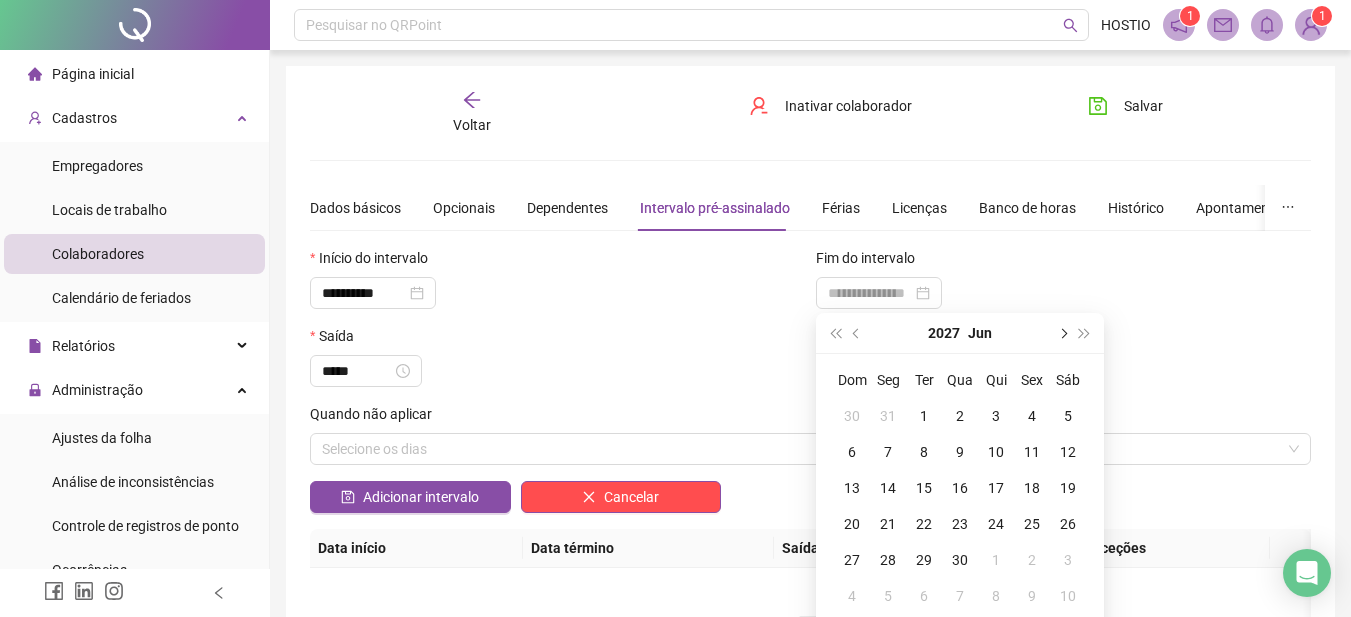 click at bounding box center [1062, 333] 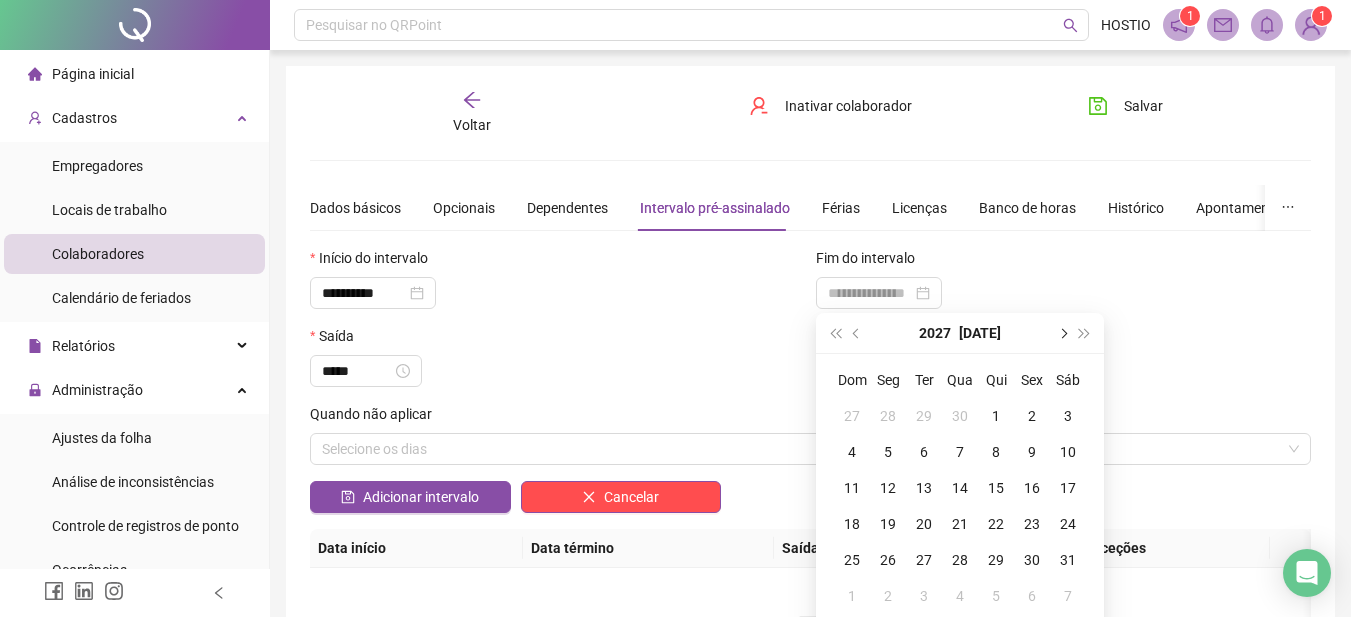 click at bounding box center (1062, 333) 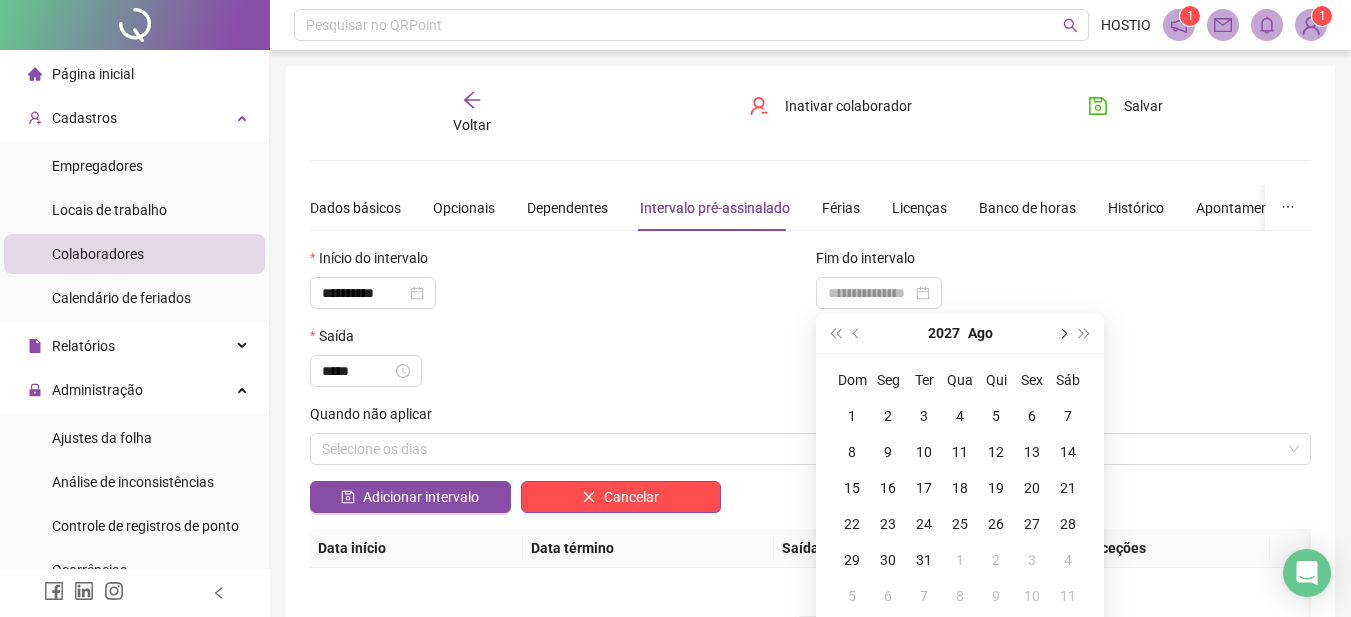 click at bounding box center [1062, 333] 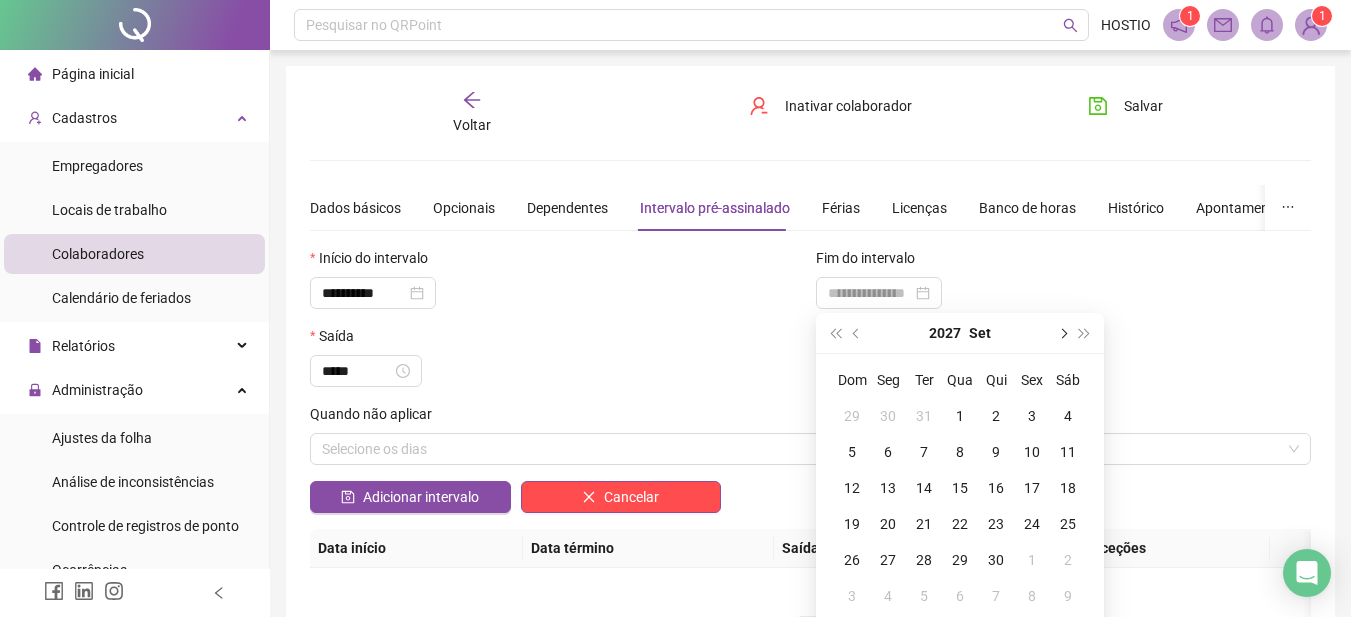 click at bounding box center (1062, 333) 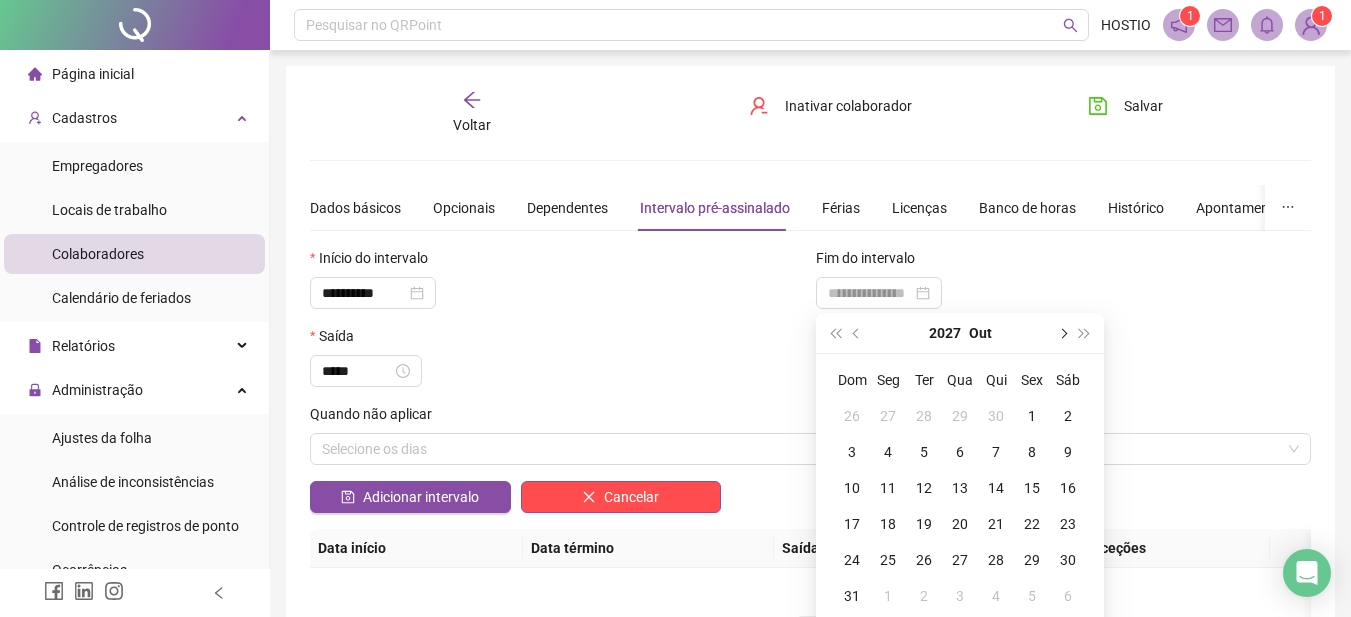 click at bounding box center [1062, 333] 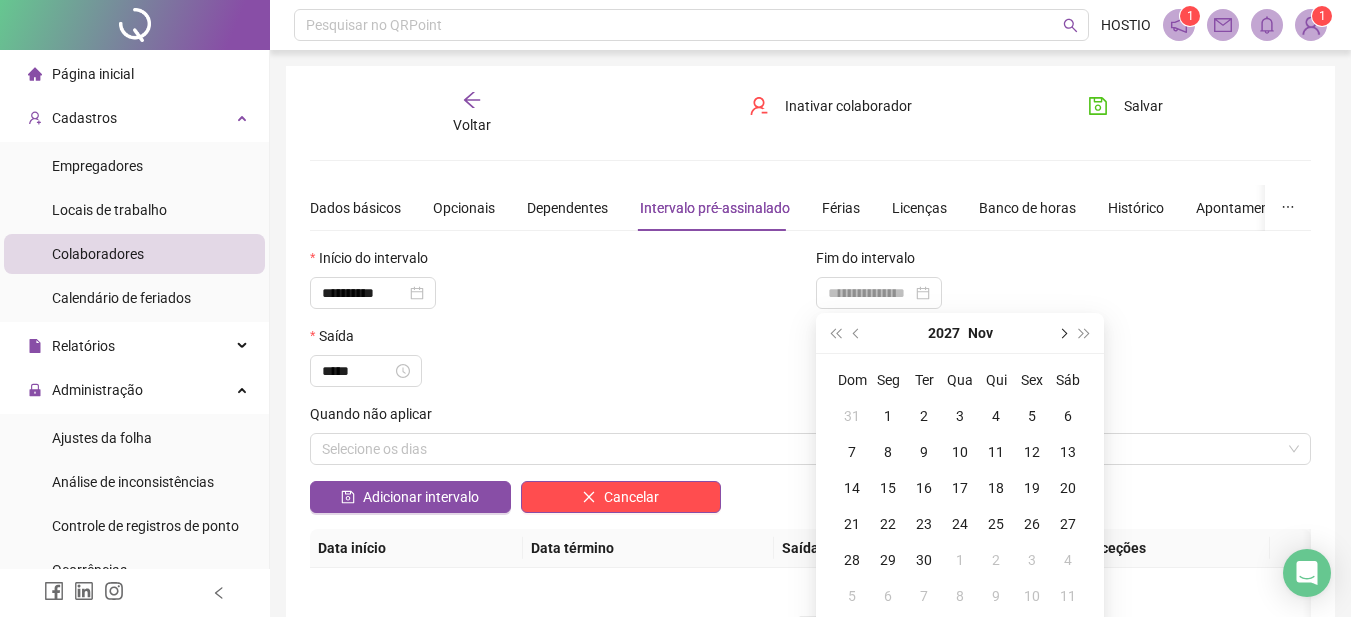 click at bounding box center (1062, 333) 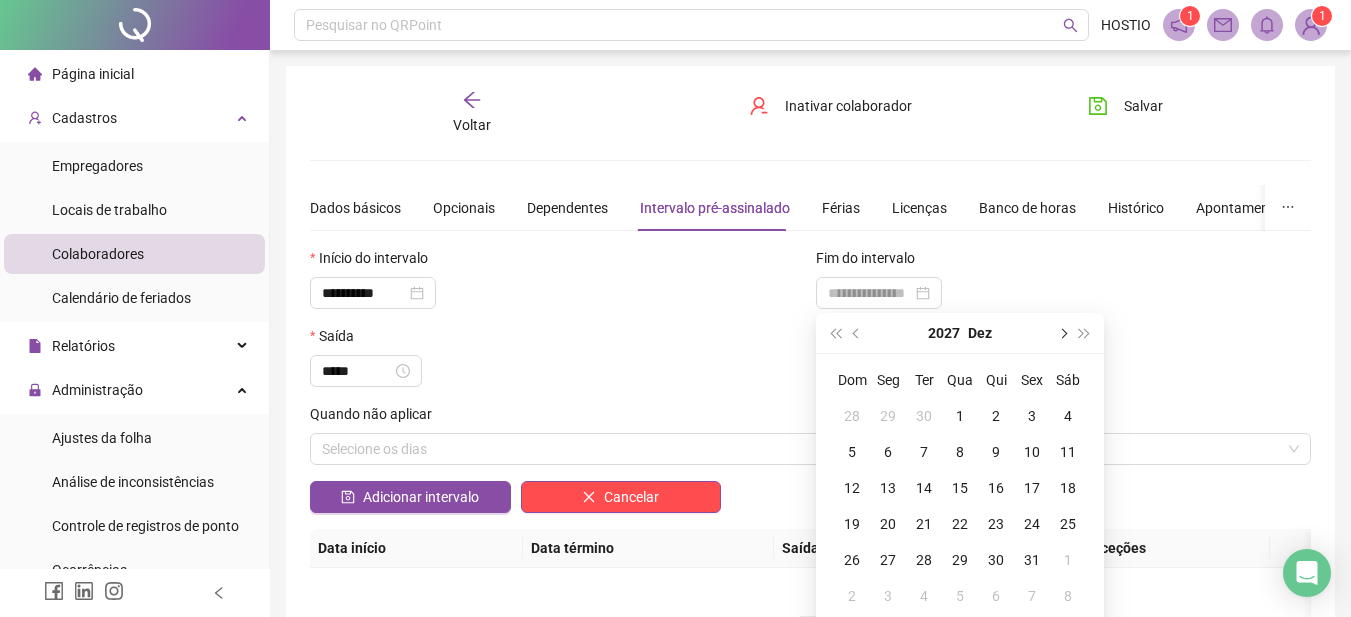 click at bounding box center (1062, 333) 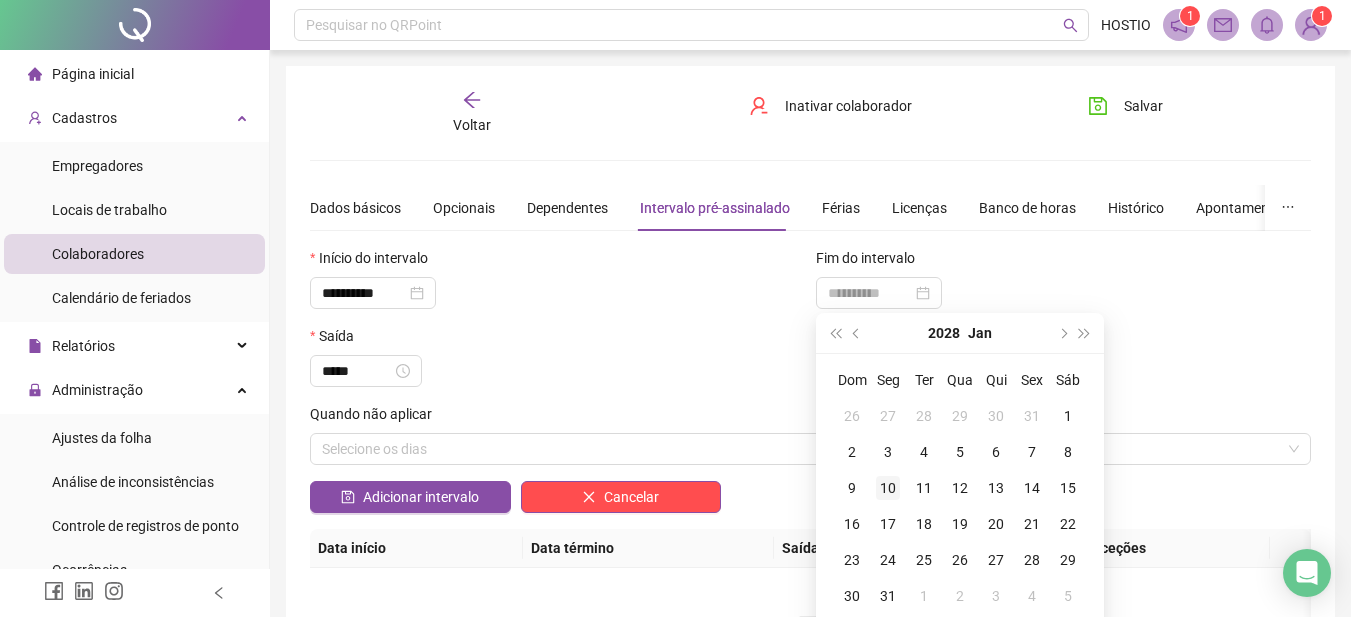 type on "**********" 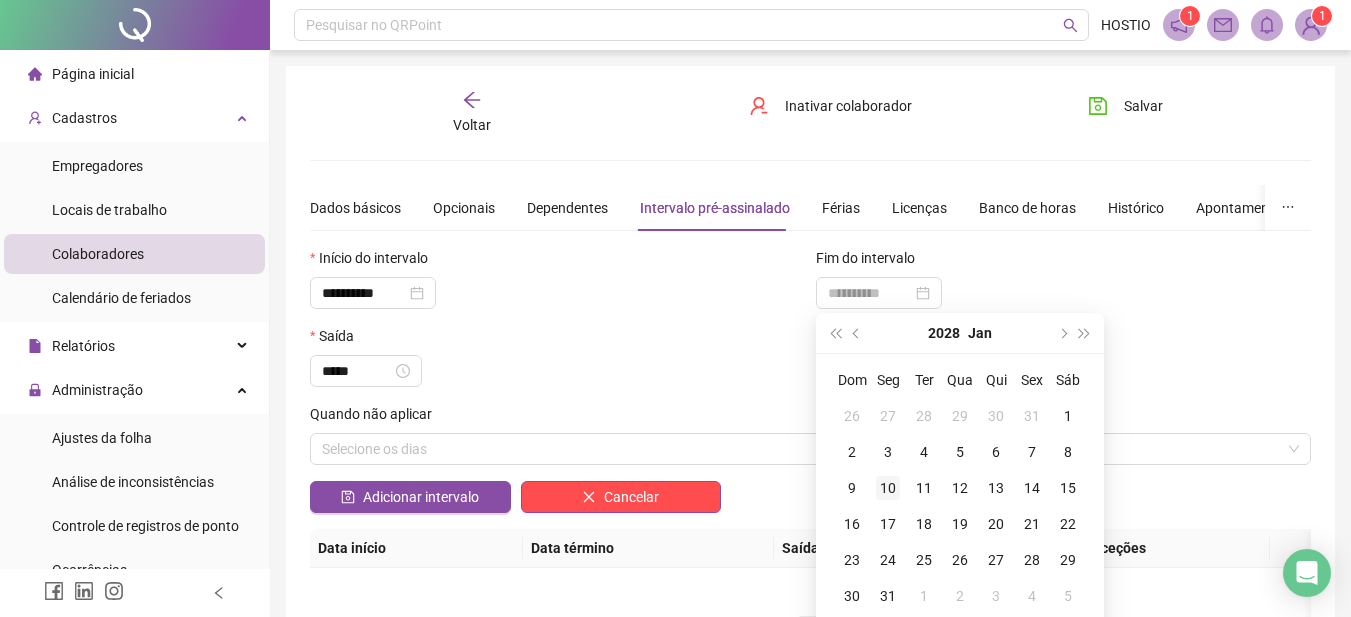 click on "10" at bounding box center [888, 488] 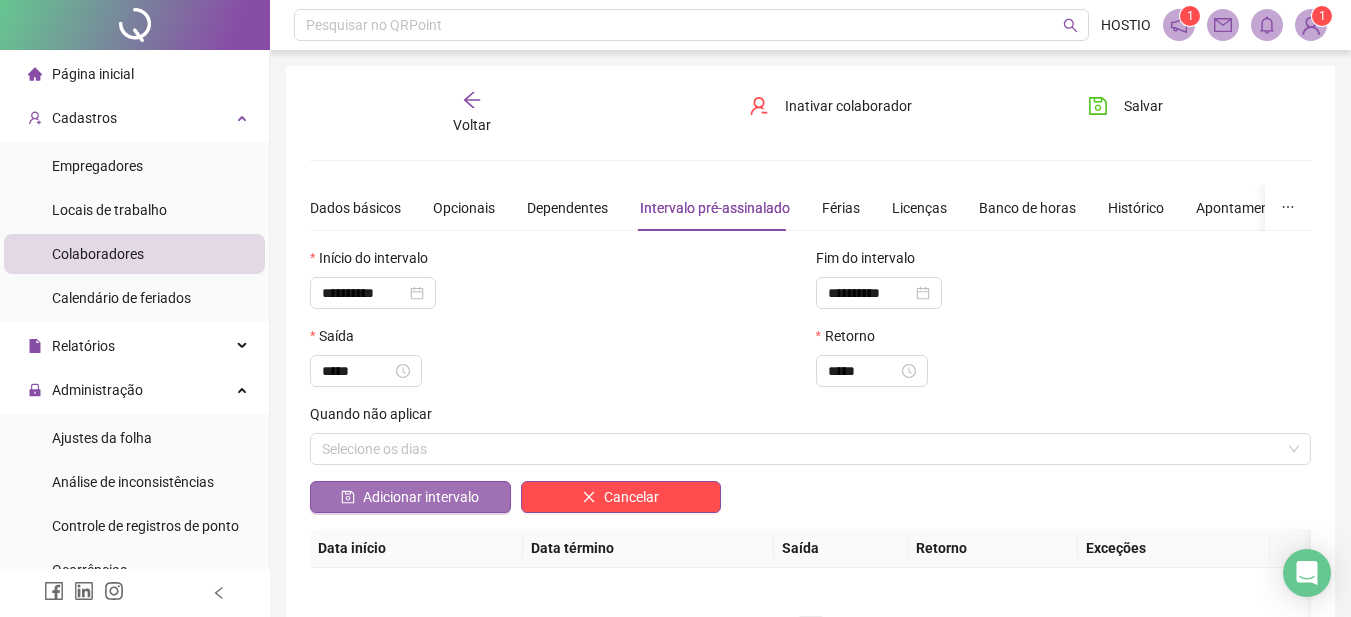 click on "Adicionar intervalo" at bounding box center (421, 497) 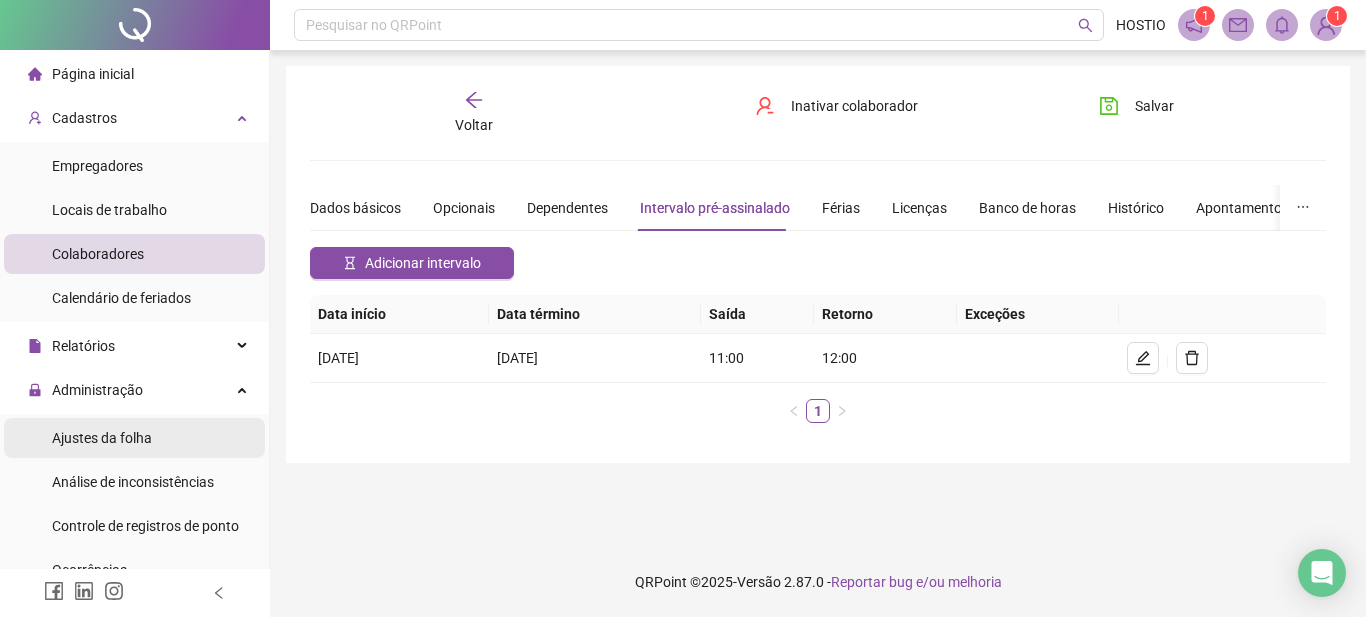 click on "Ajustes da folha" at bounding box center (102, 438) 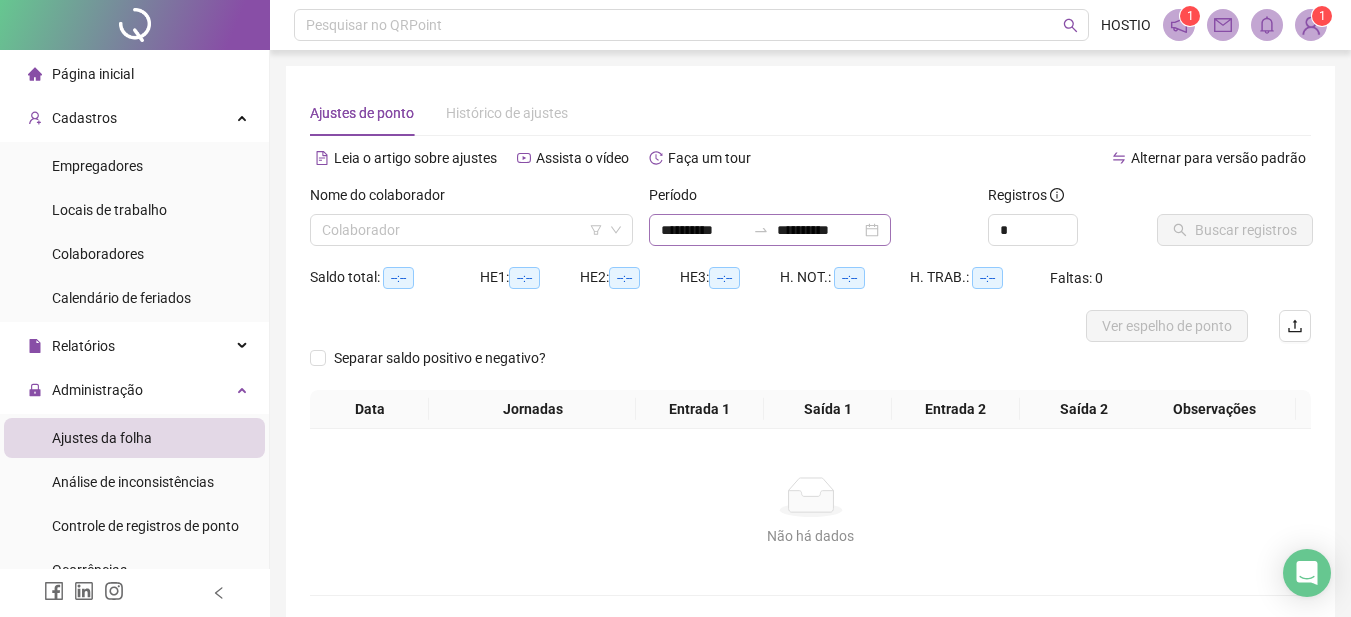 click 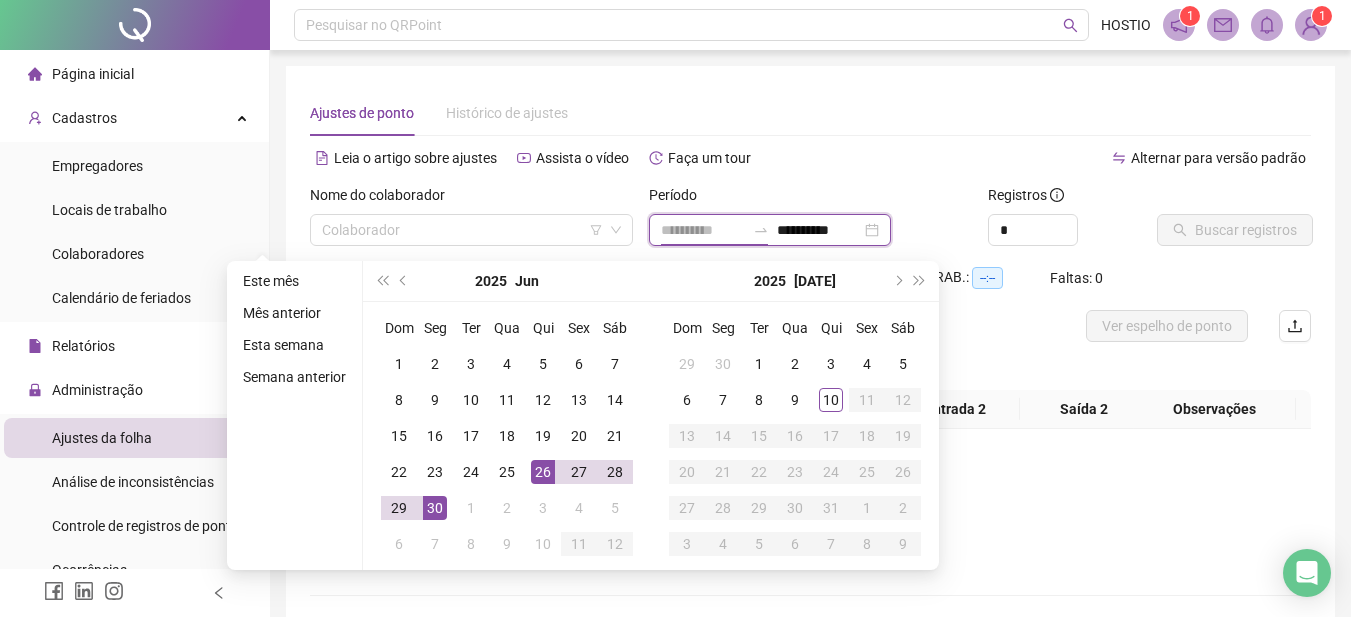 type on "**********" 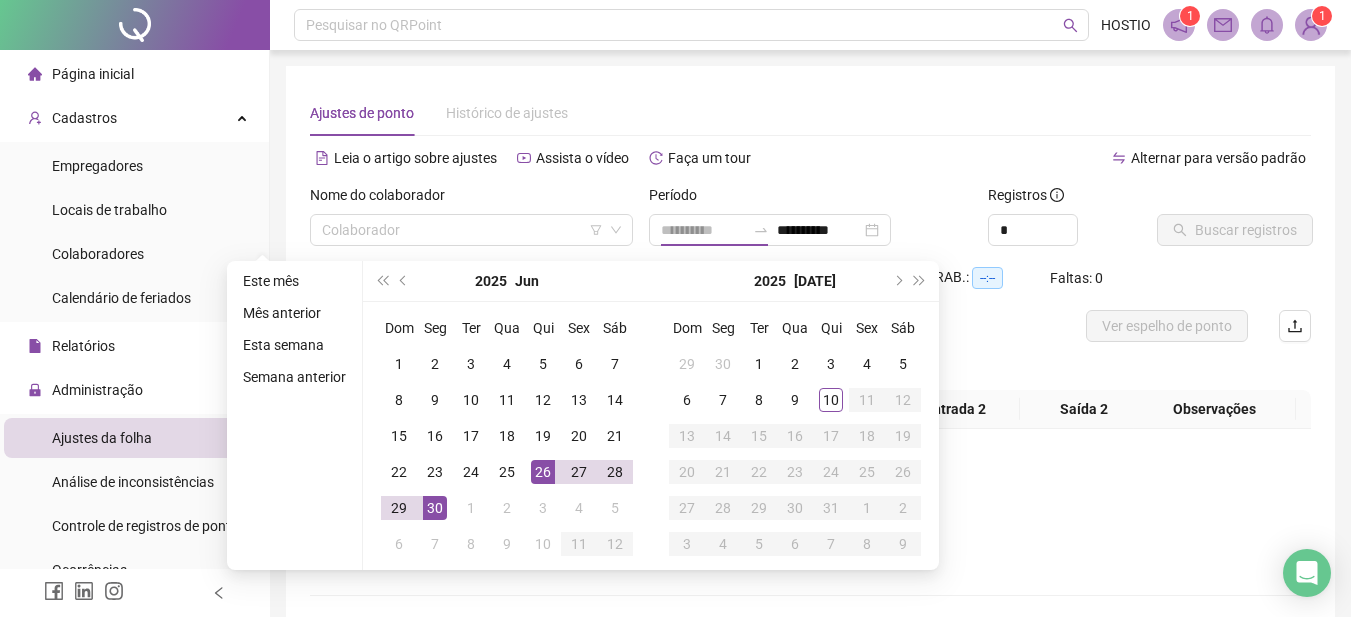 click on "26" at bounding box center [543, 472] 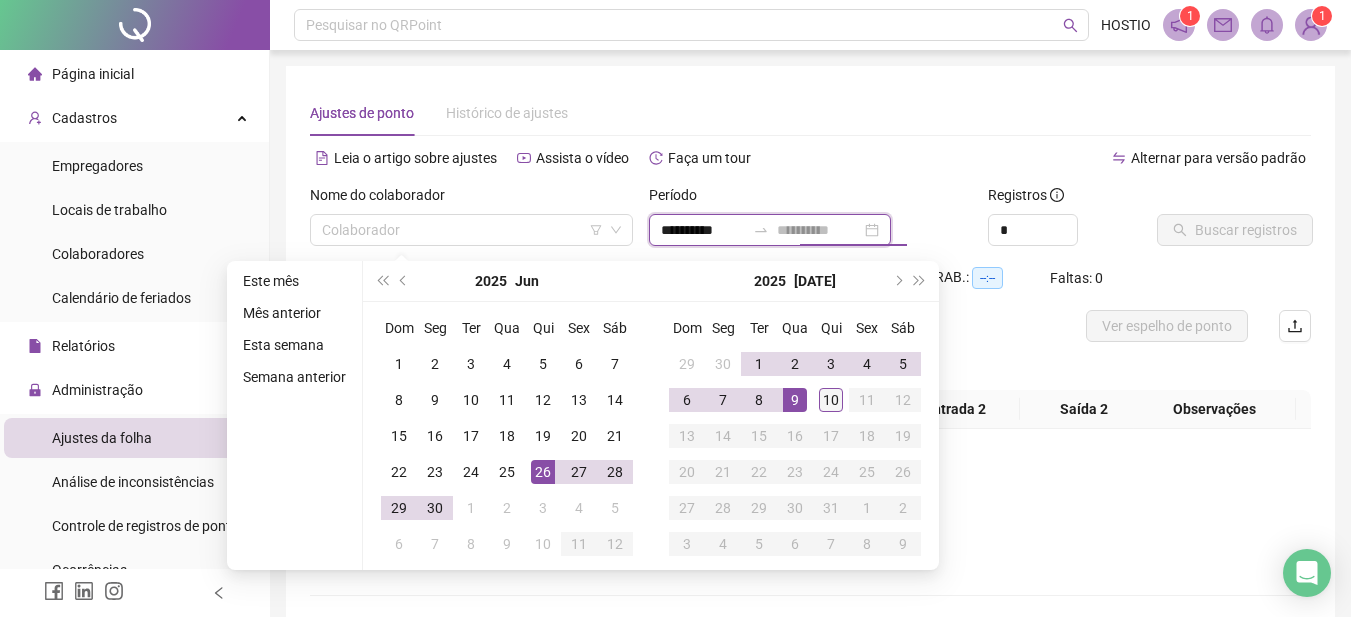 type on "**********" 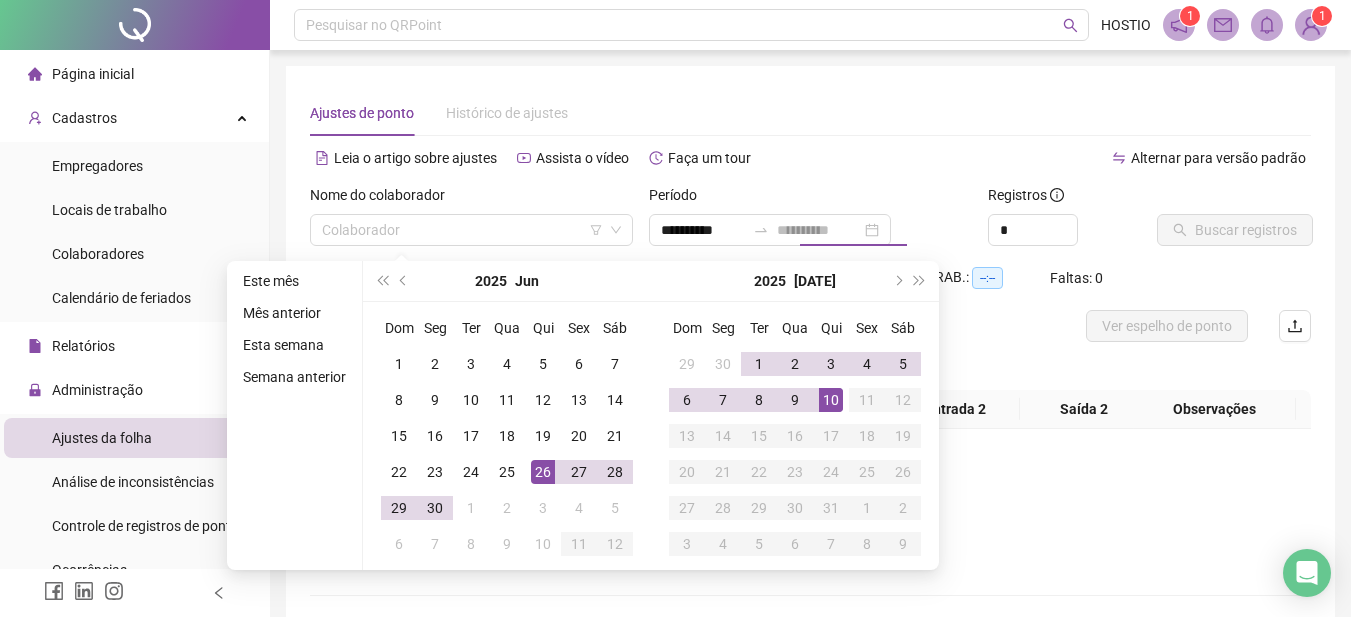 click on "10" at bounding box center (831, 400) 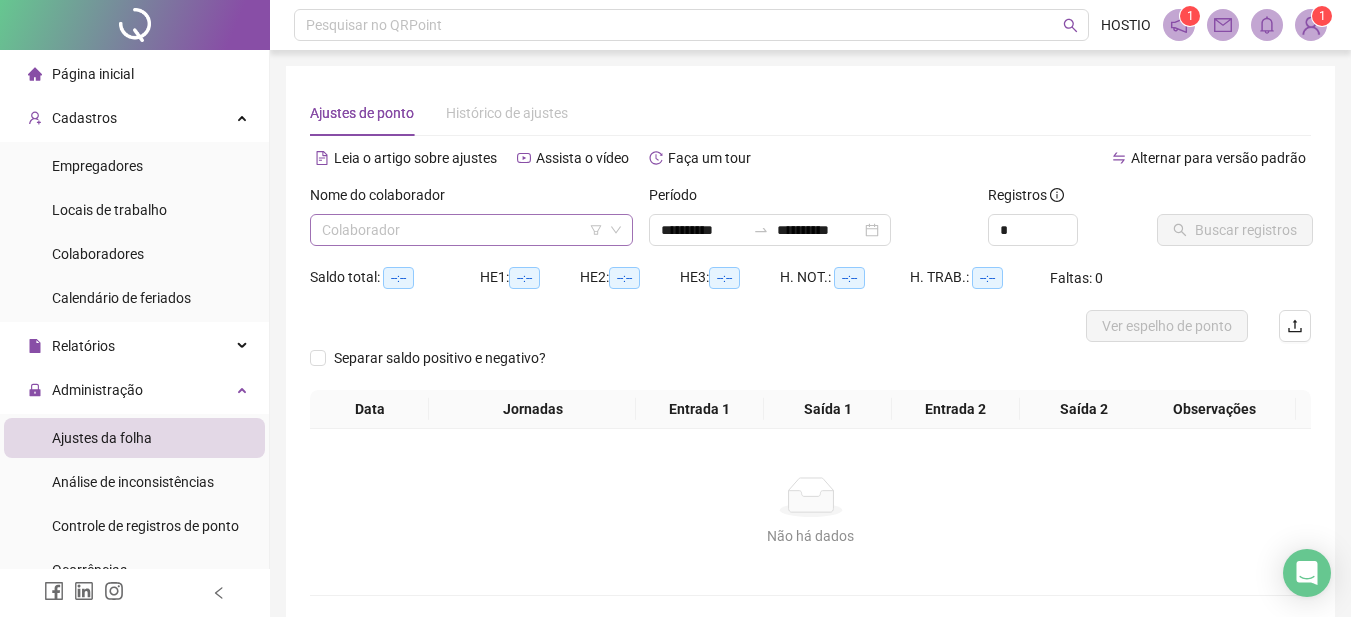 click at bounding box center [465, 230] 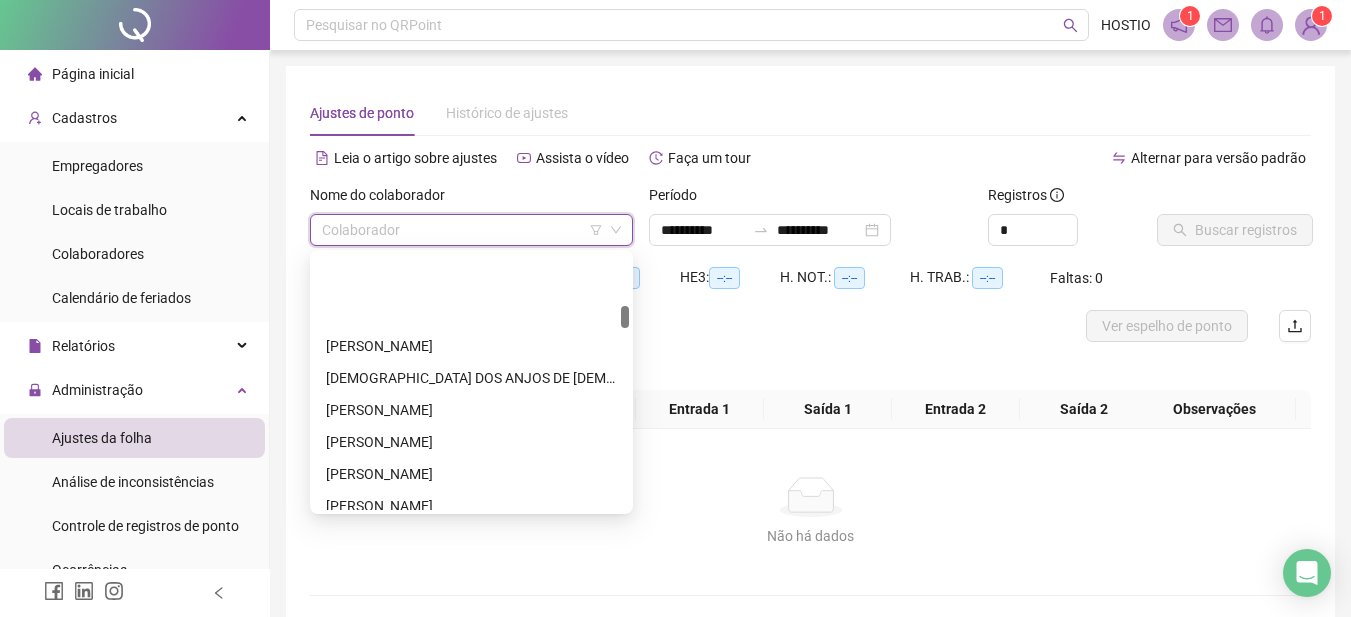 scroll, scrollTop: 600, scrollLeft: 0, axis: vertical 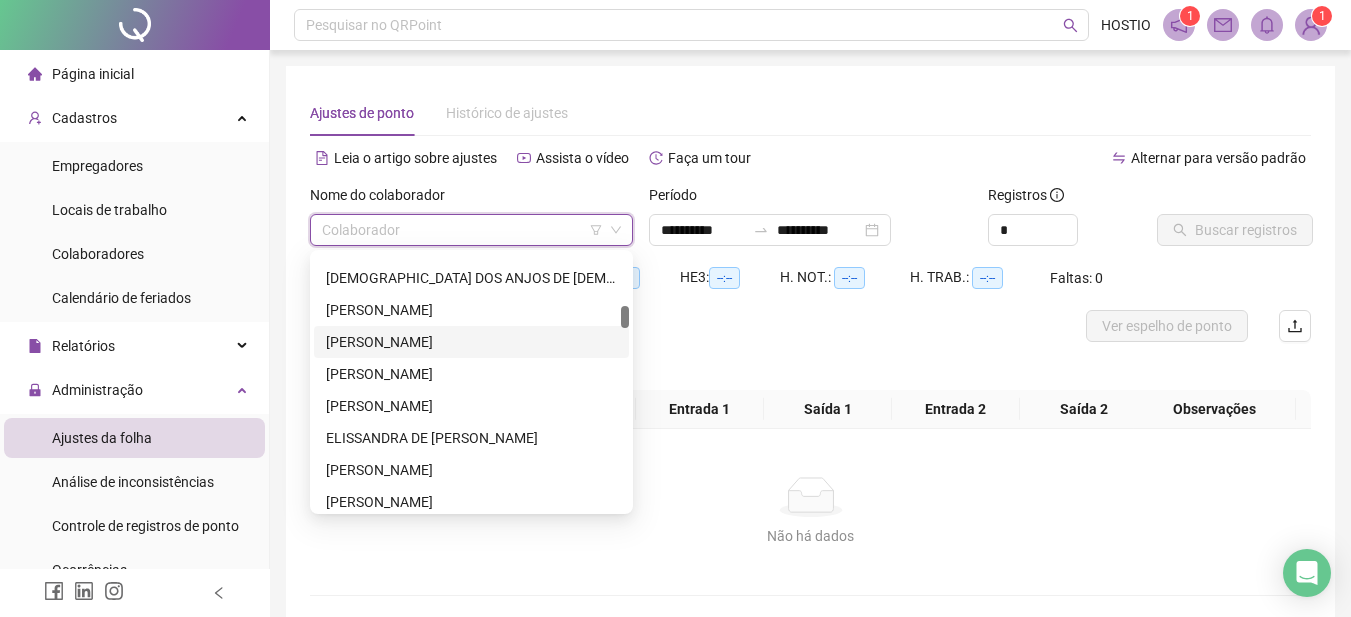 click on "[PERSON_NAME]" at bounding box center (471, 342) 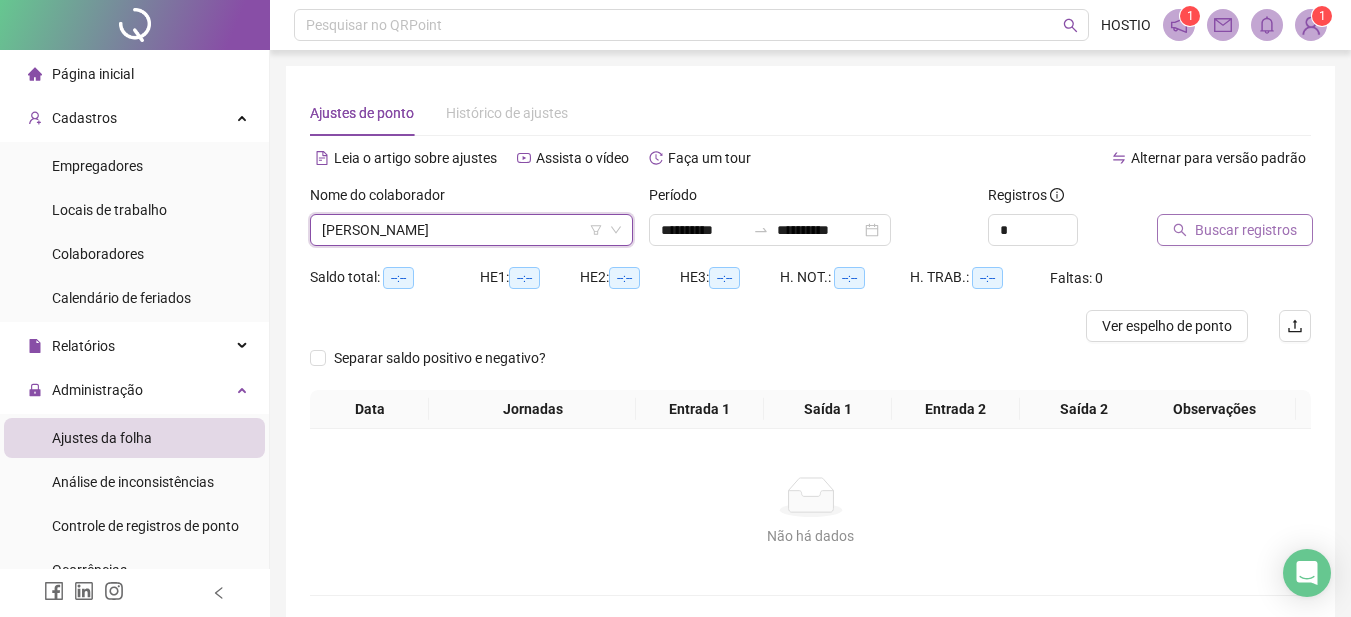 click on "Buscar registros" at bounding box center (1246, 230) 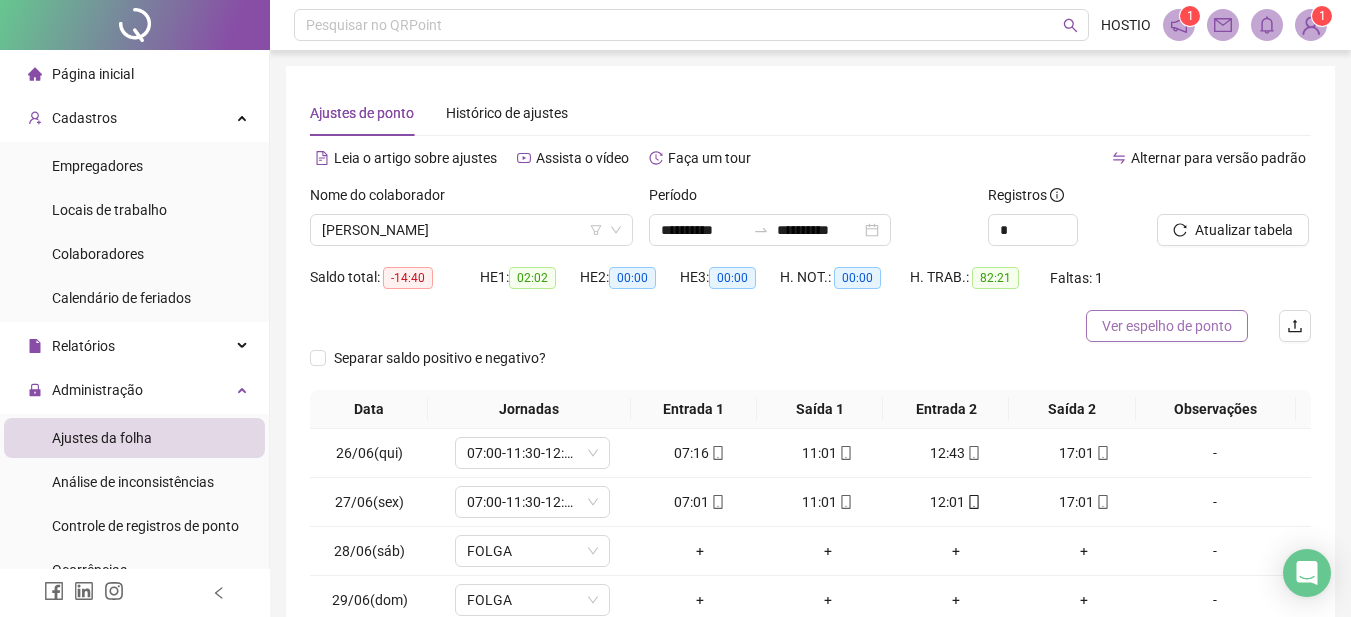 click on "Ver espelho de ponto" at bounding box center (1167, 326) 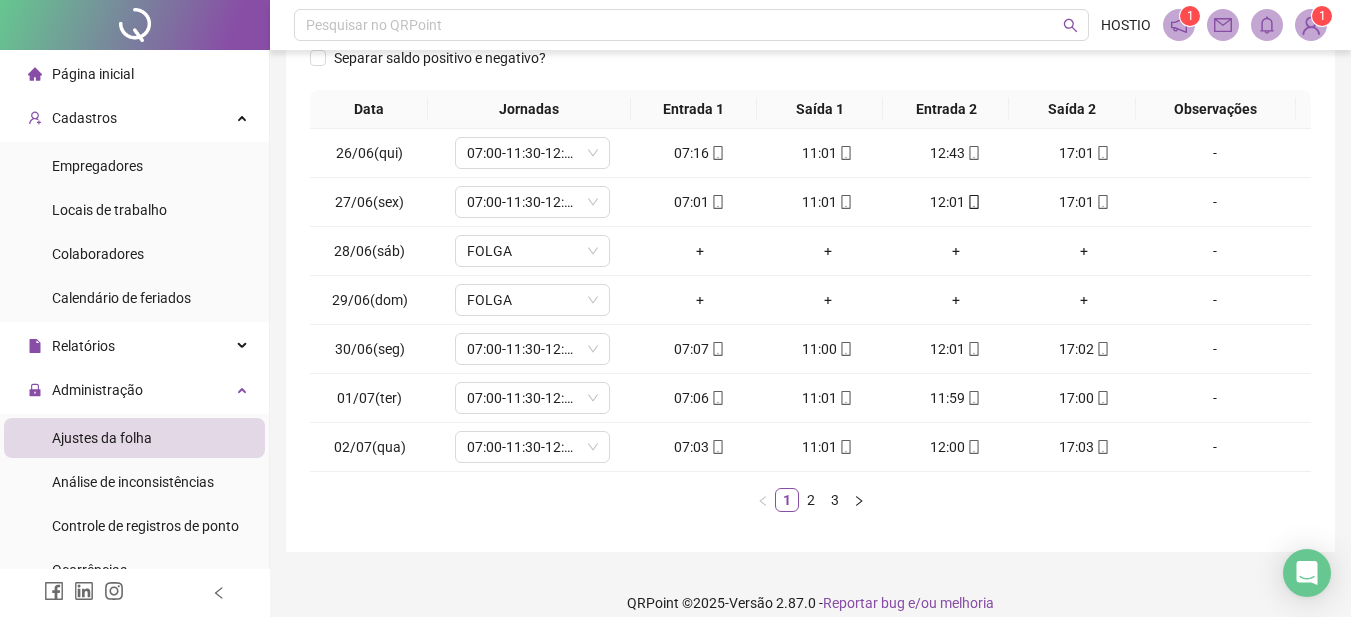 scroll, scrollTop: 321, scrollLeft: 0, axis: vertical 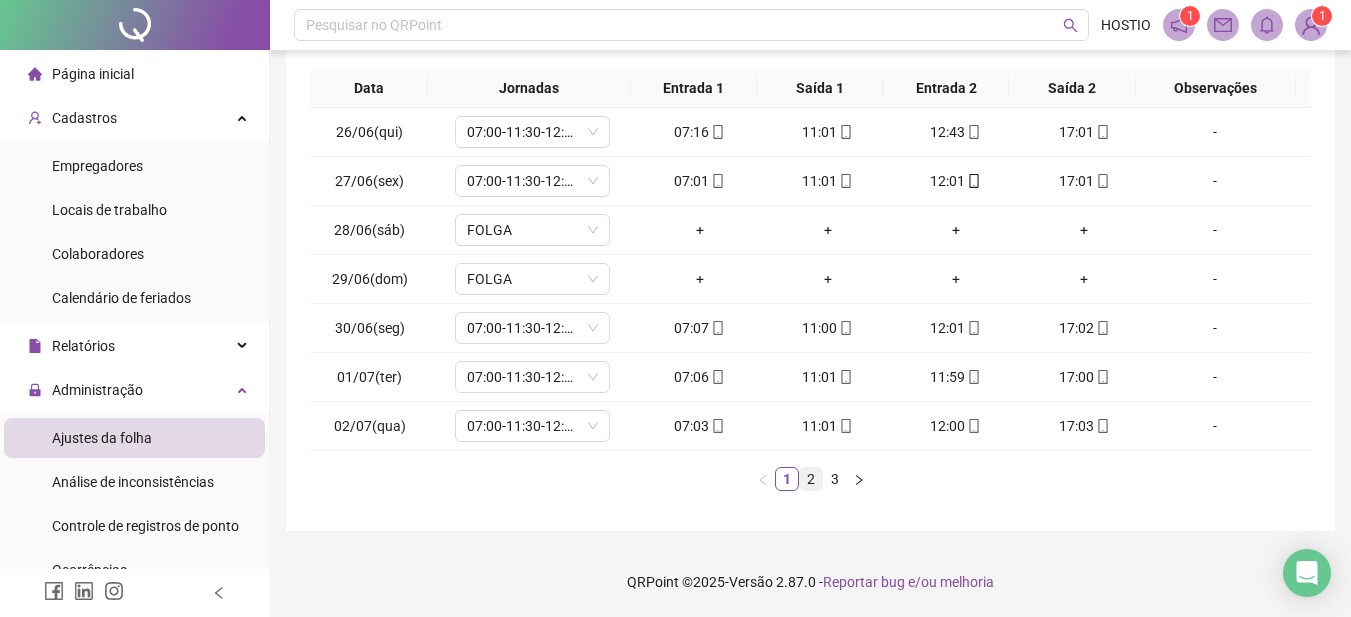 click on "2" at bounding box center (811, 479) 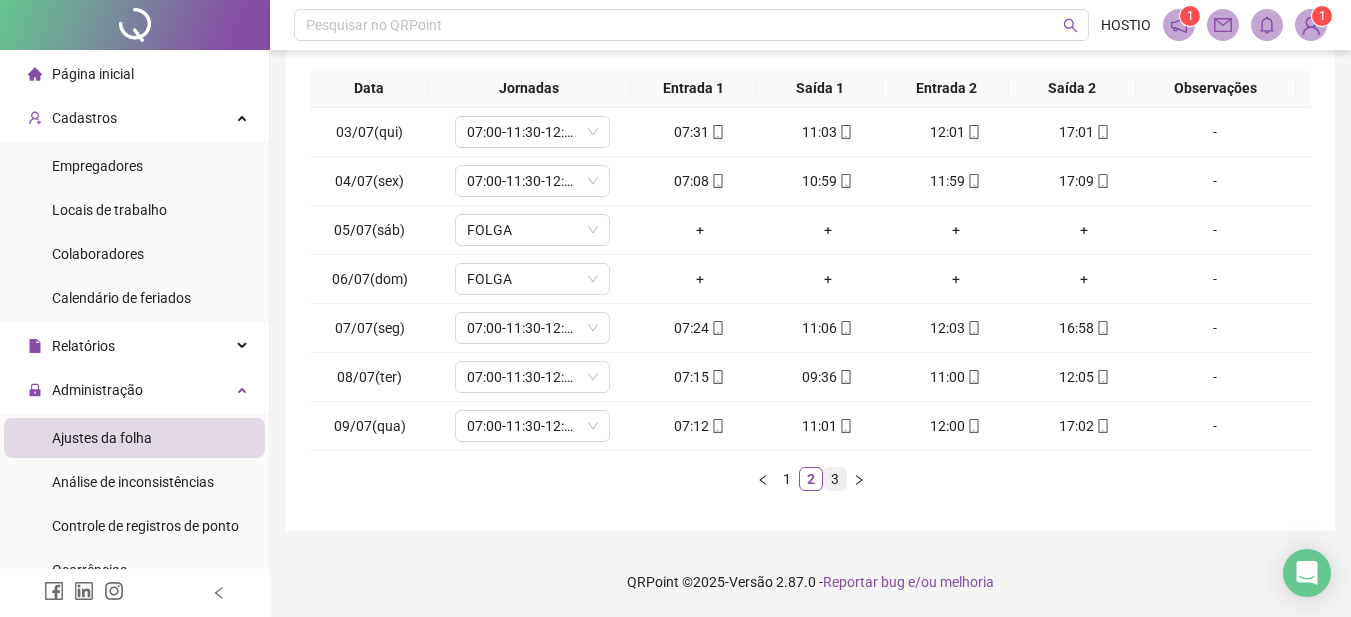 click on "3" at bounding box center (835, 479) 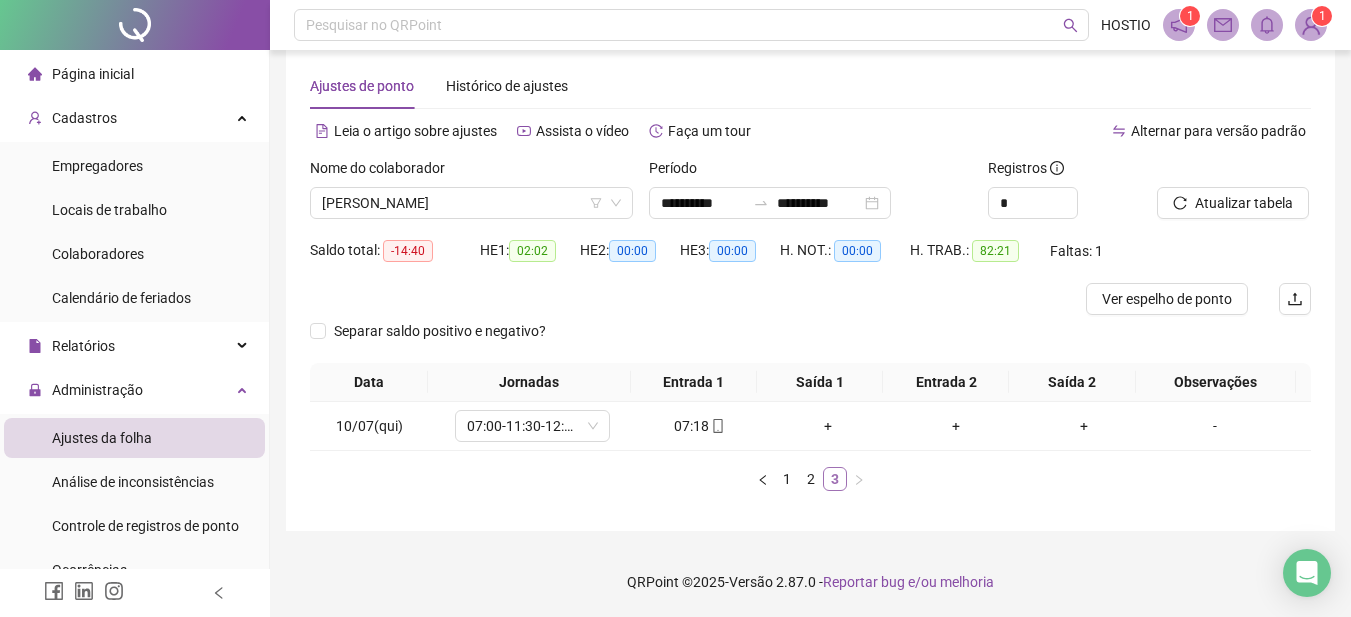 scroll, scrollTop: 27, scrollLeft: 0, axis: vertical 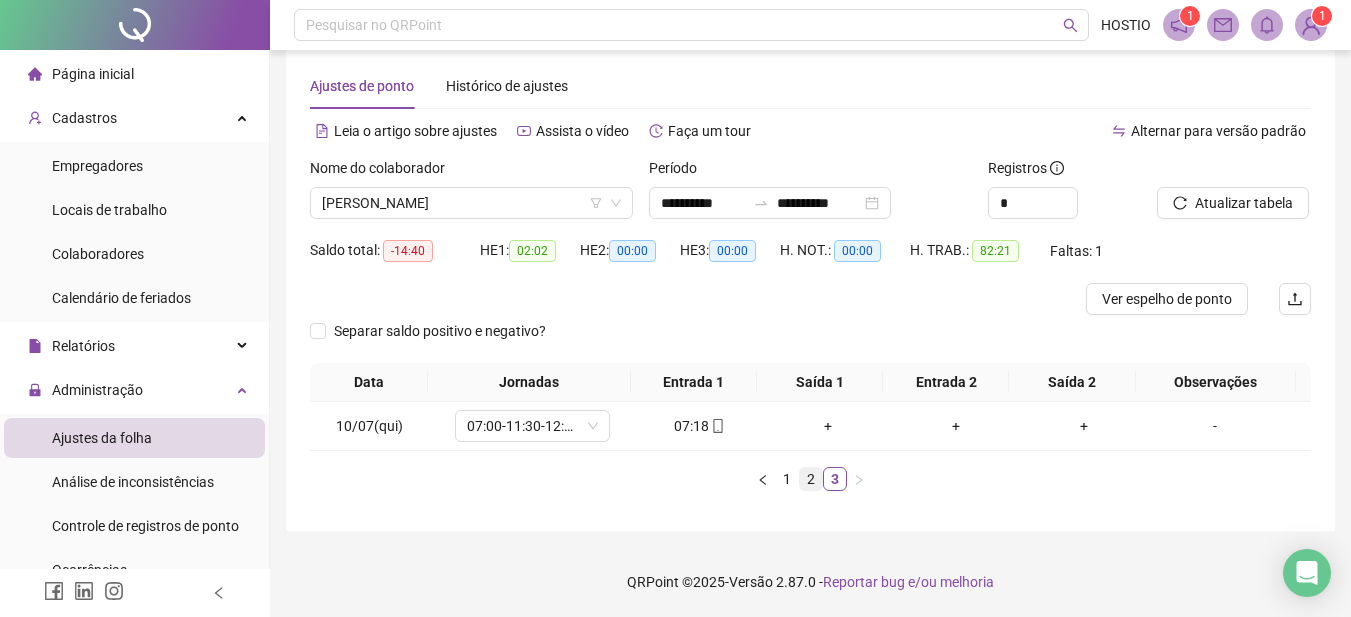 click on "2" at bounding box center [811, 479] 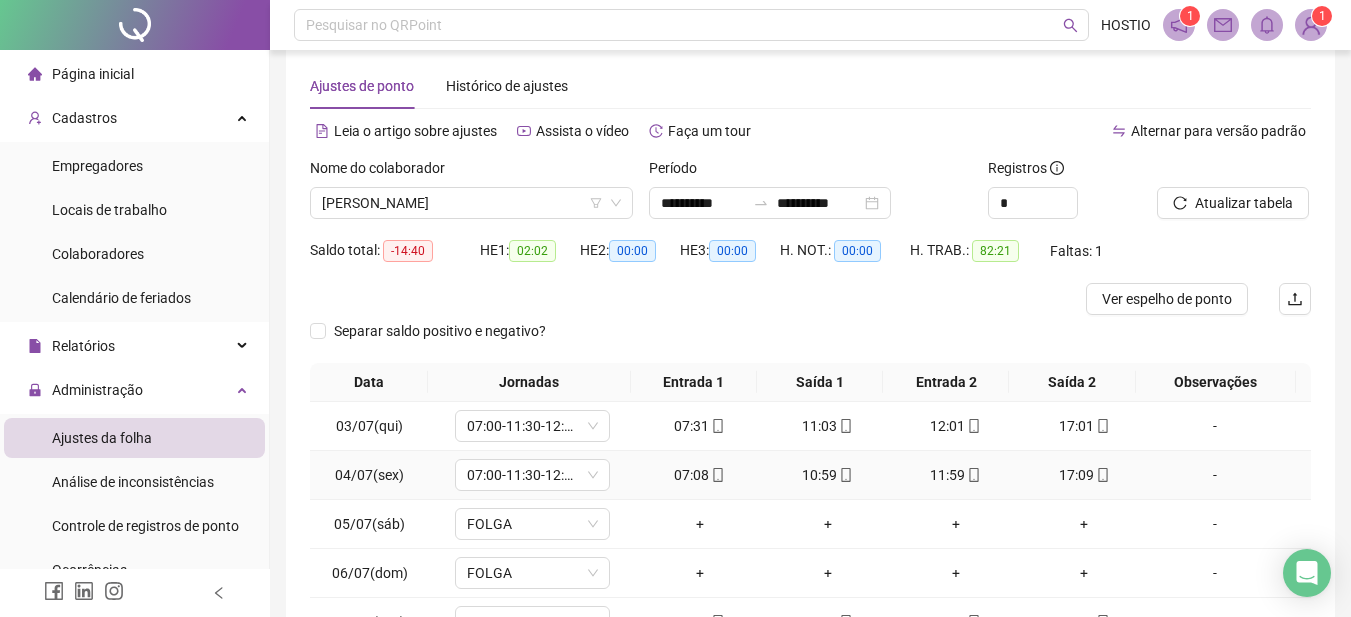scroll, scrollTop: 321, scrollLeft: 0, axis: vertical 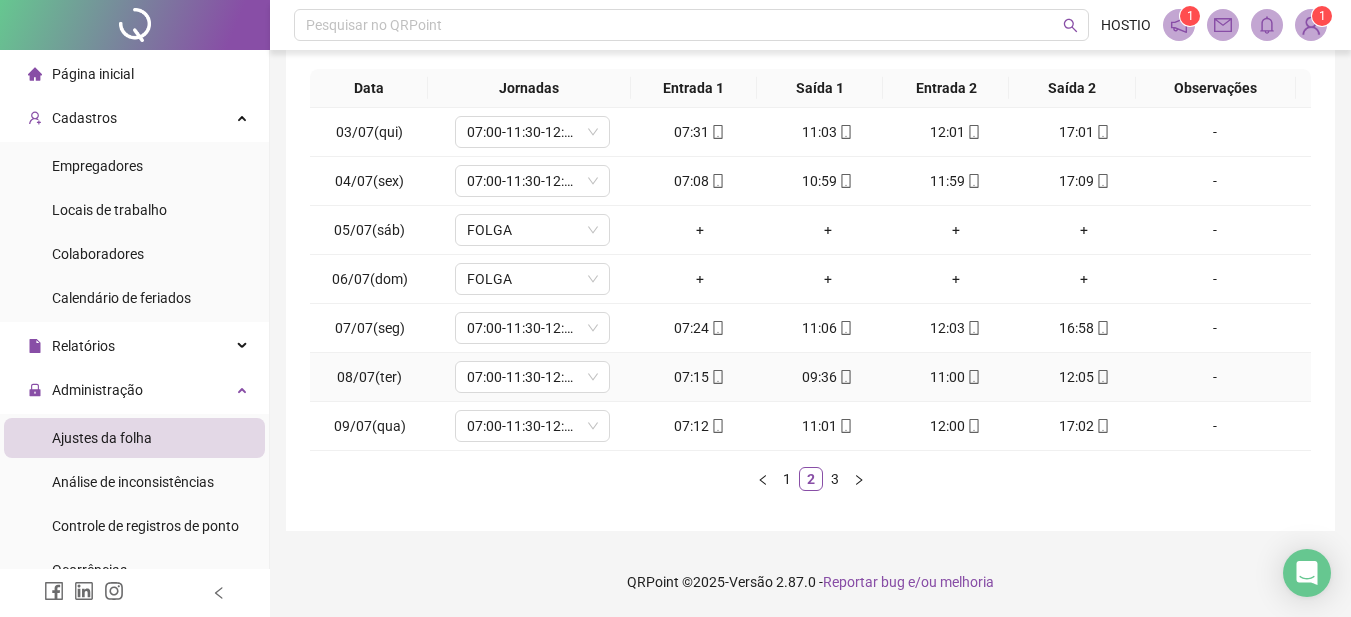 click on "09:36" at bounding box center (828, 377) 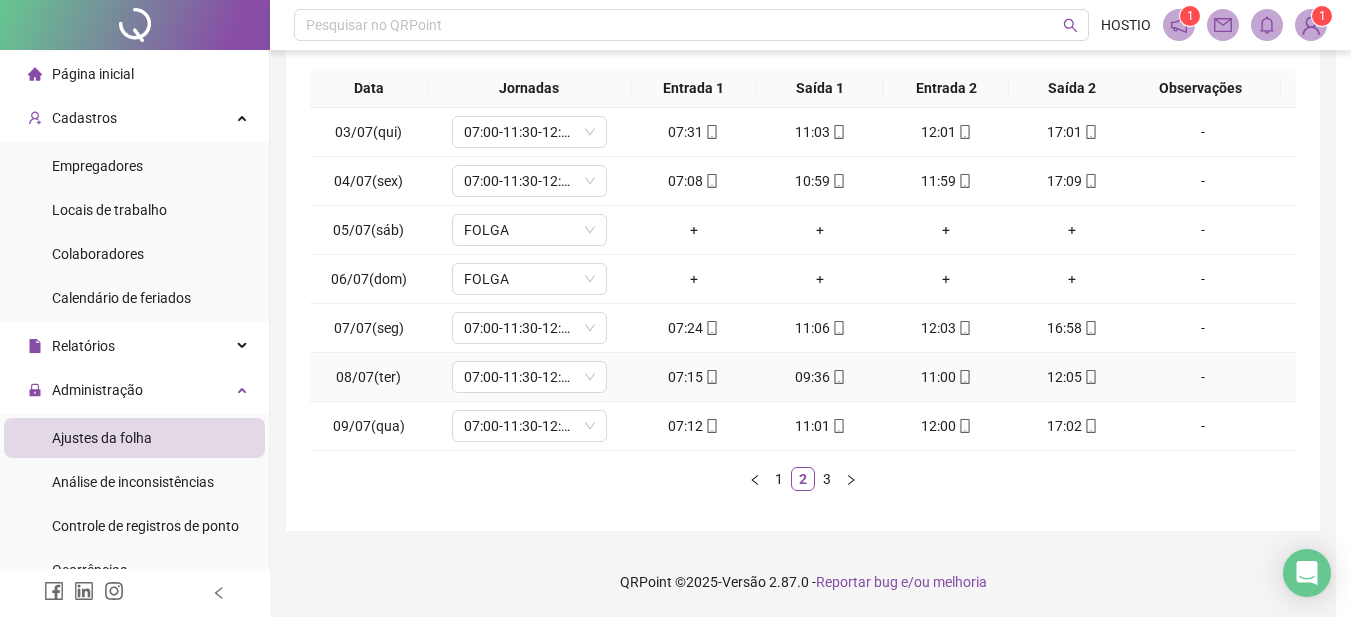 type on "**********" 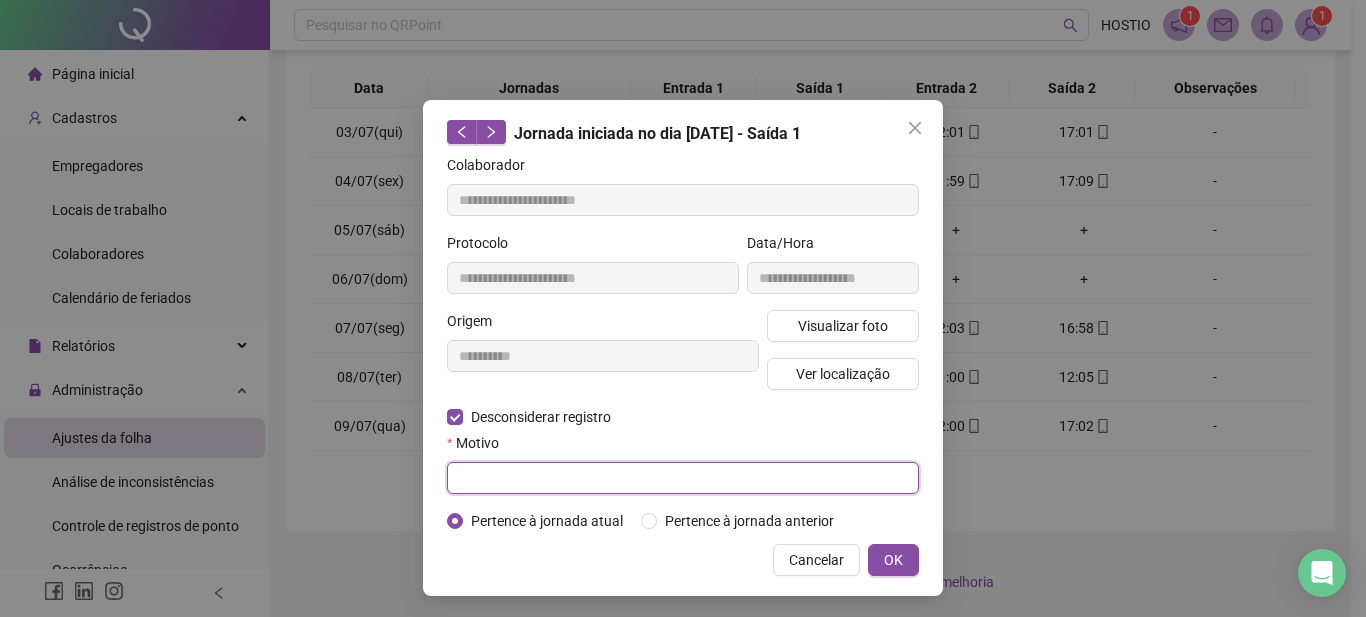 click at bounding box center (683, 478) 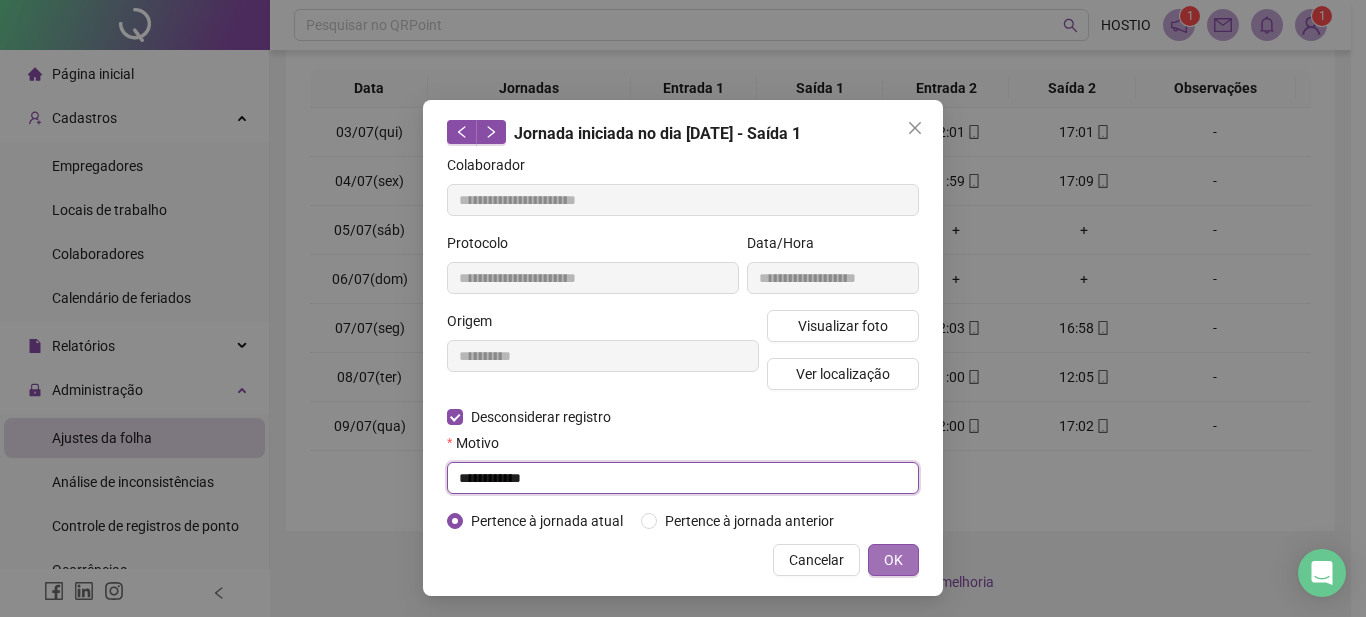 type on "**********" 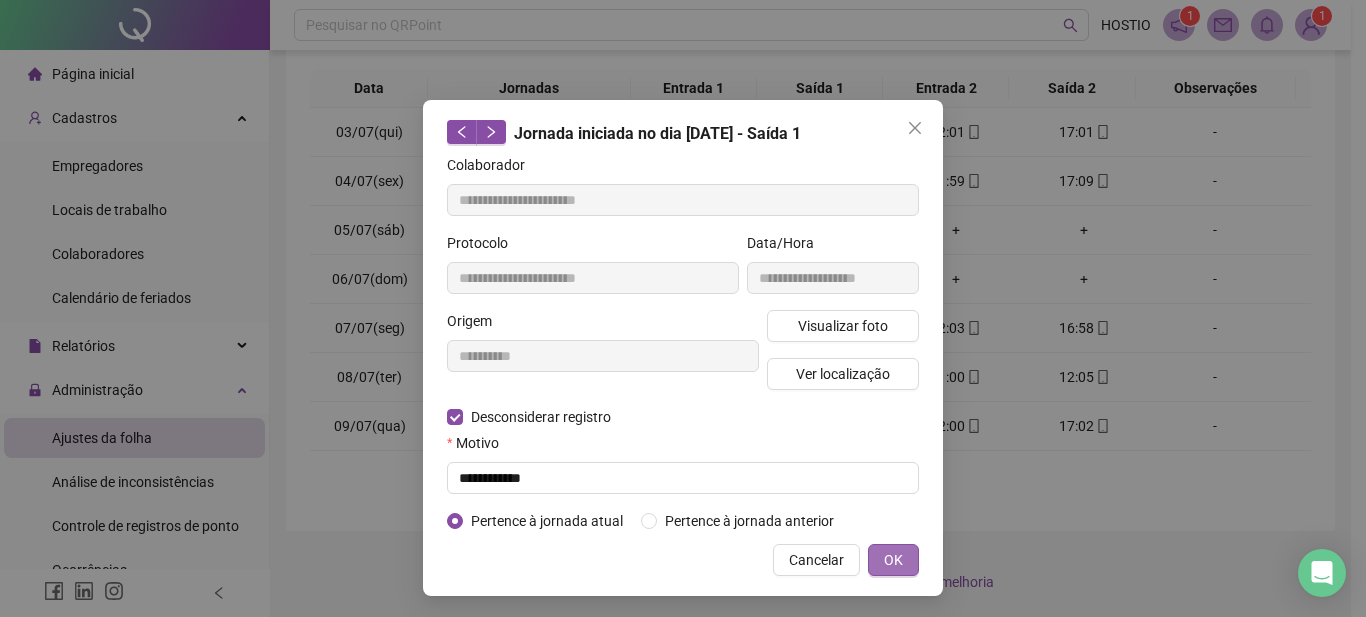 click on "OK" at bounding box center [893, 560] 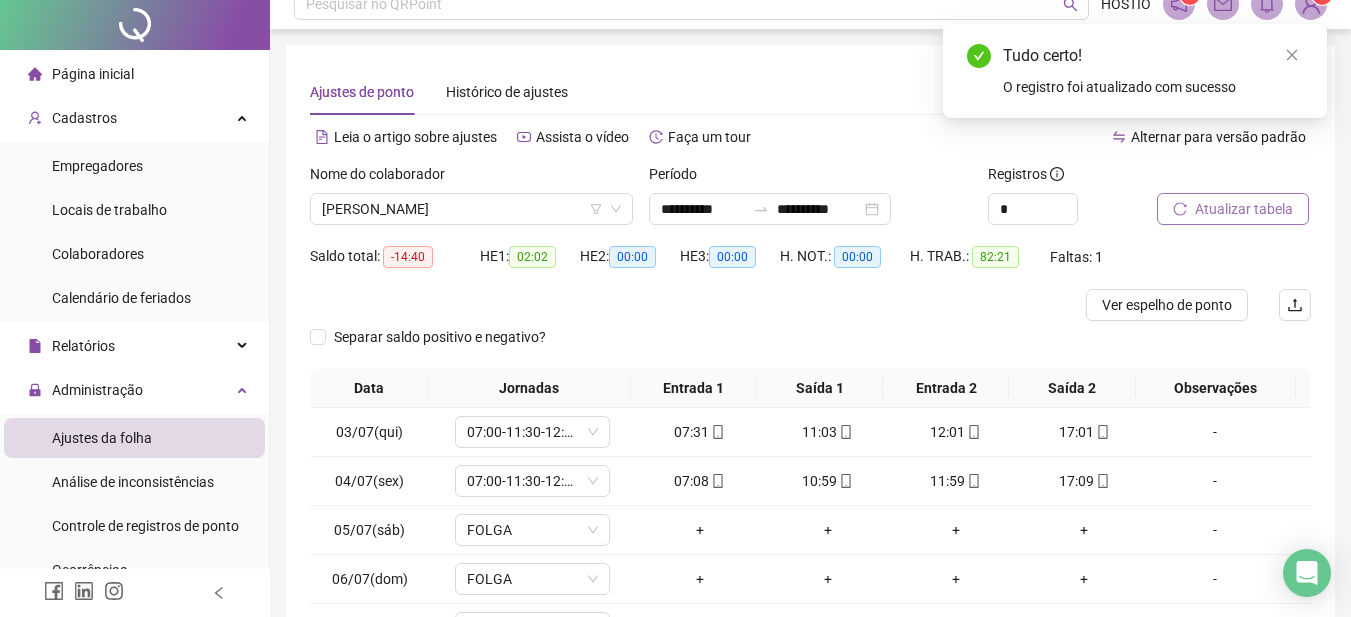 scroll, scrollTop: 0, scrollLeft: 0, axis: both 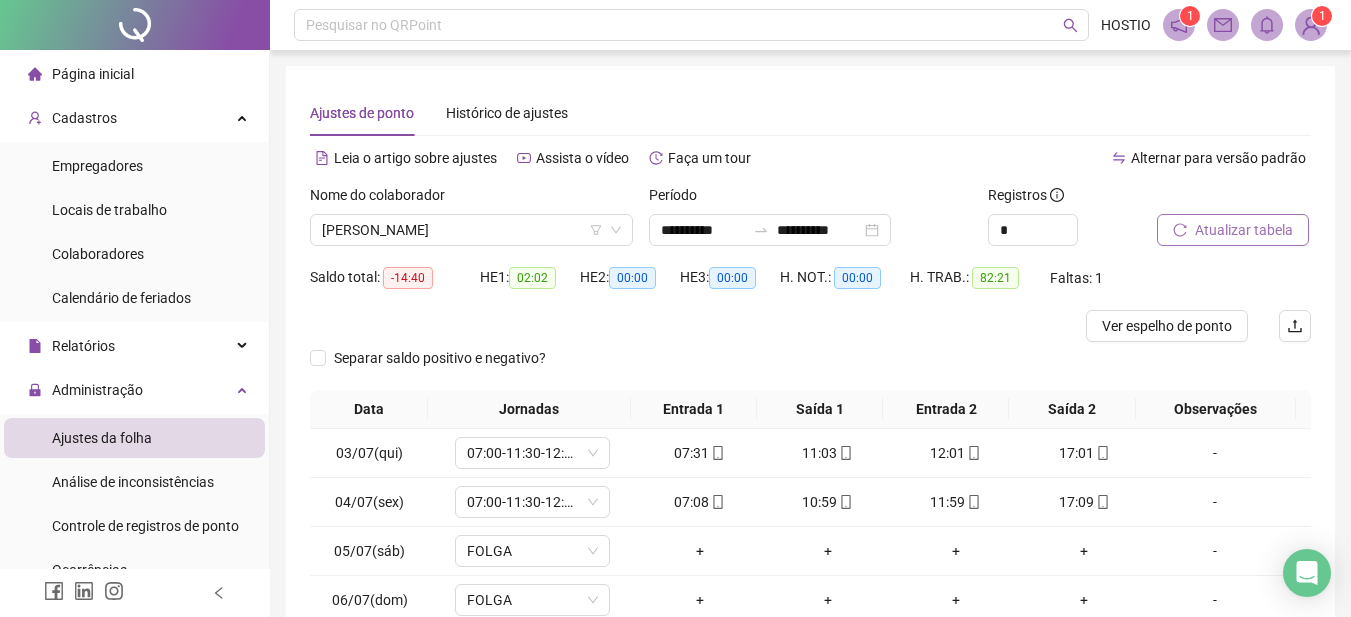 click on "Atualizar tabela" at bounding box center [1244, 230] 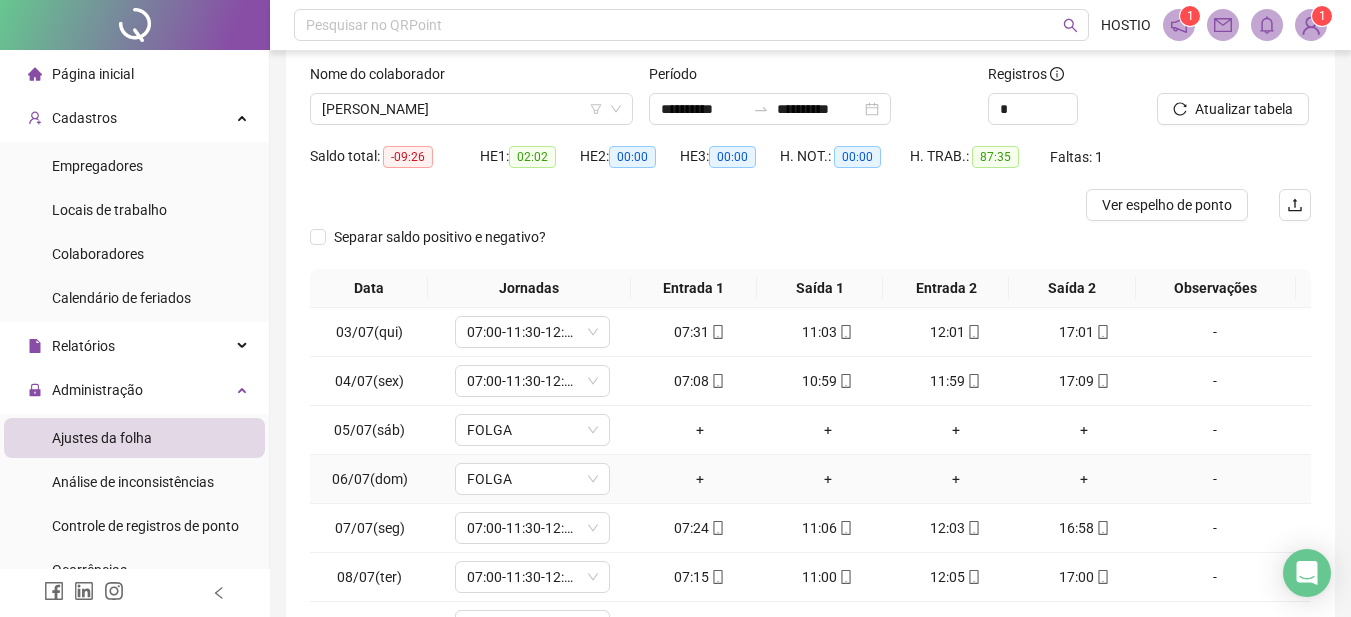 scroll, scrollTop: 321, scrollLeft: 0, axis: vertical 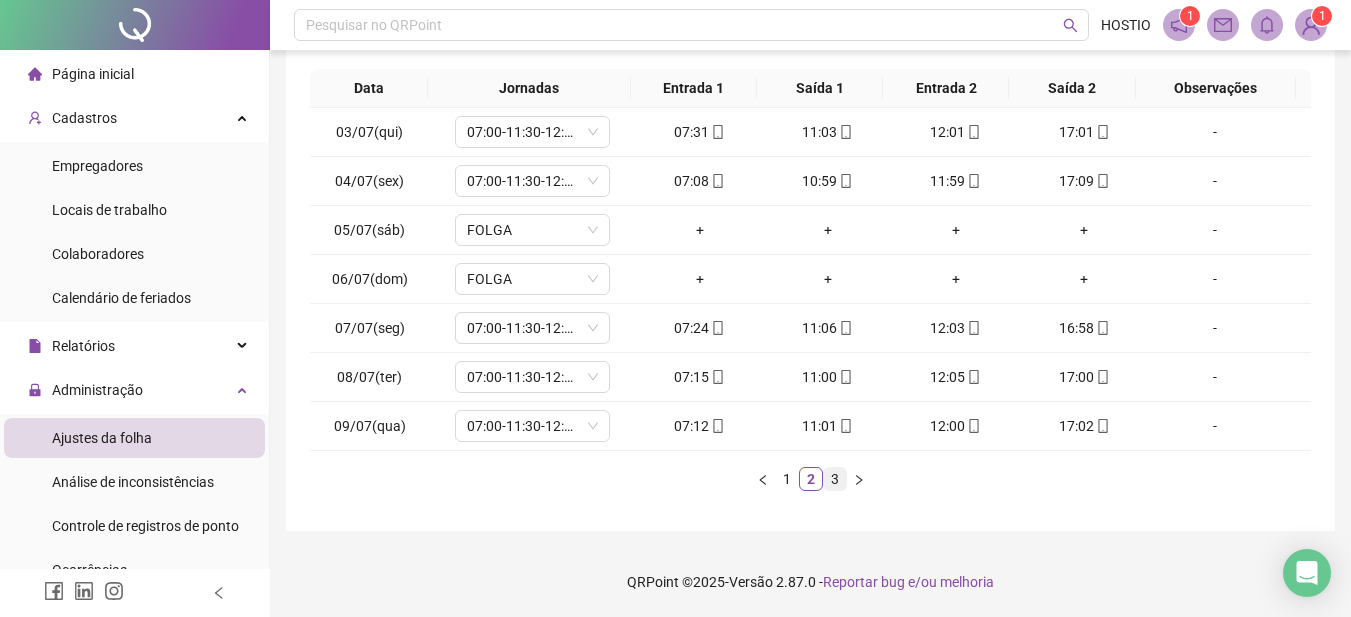 click on "3" at bounding box center (835, 479) 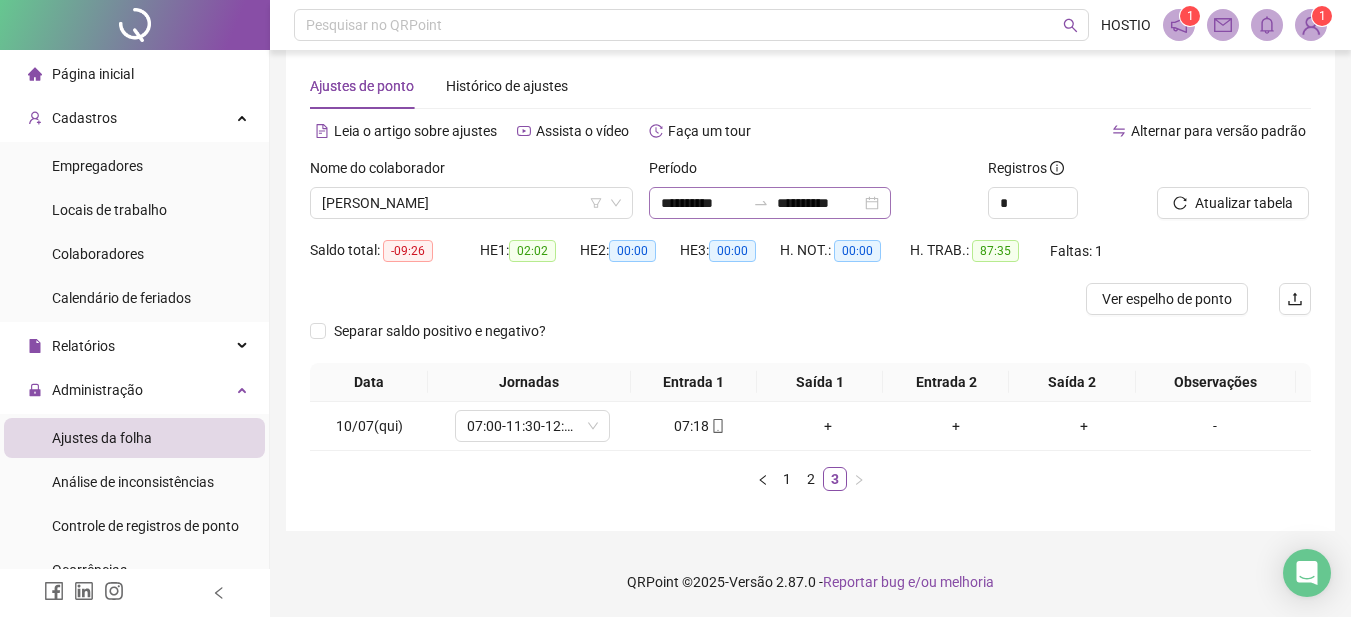 click 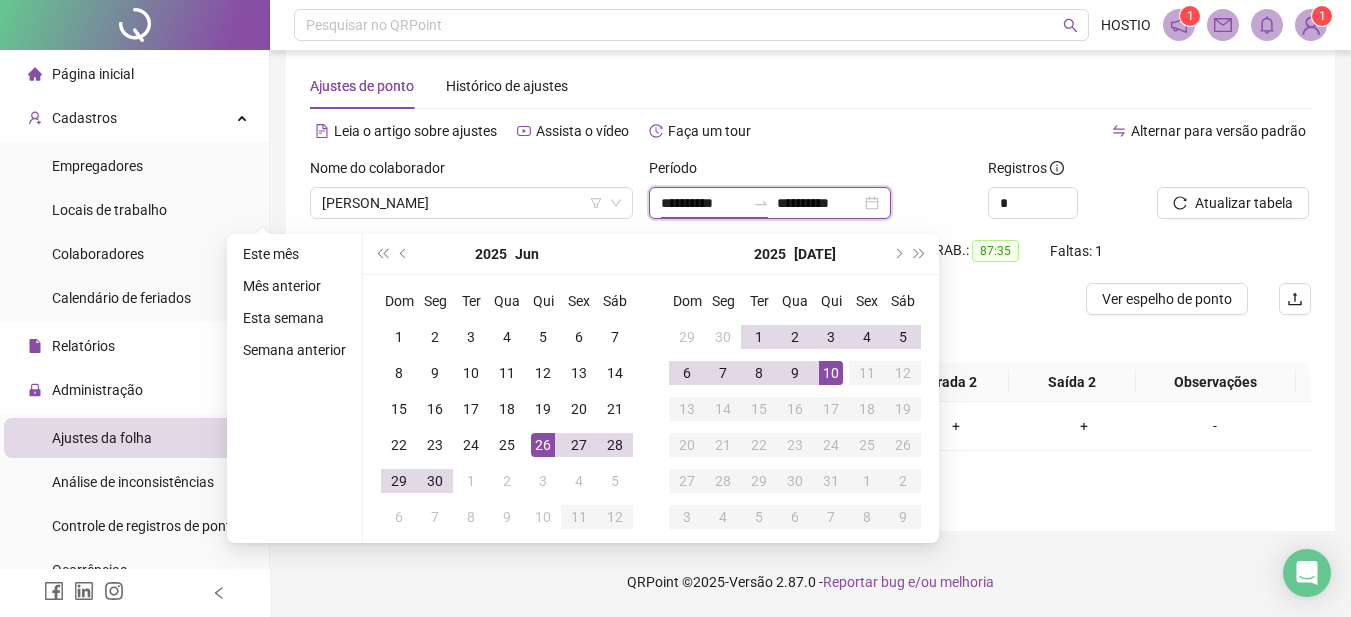 type on "**********" 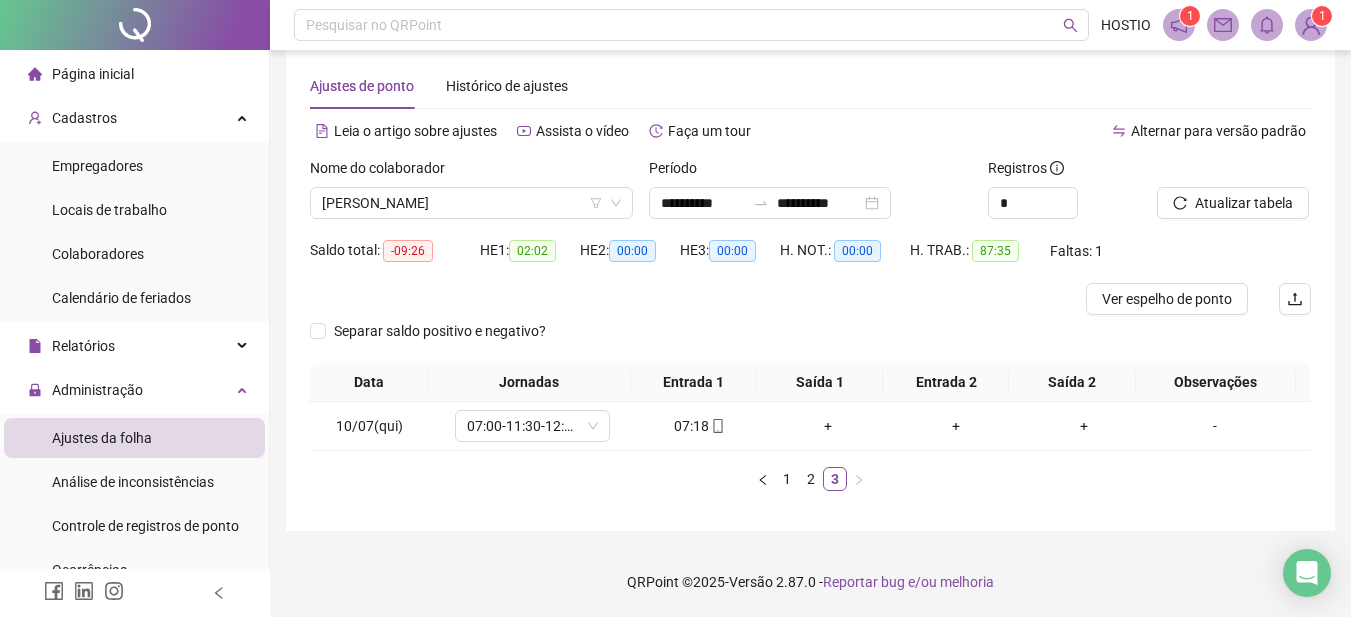 click on "**********" at bounding box center (810, 285) 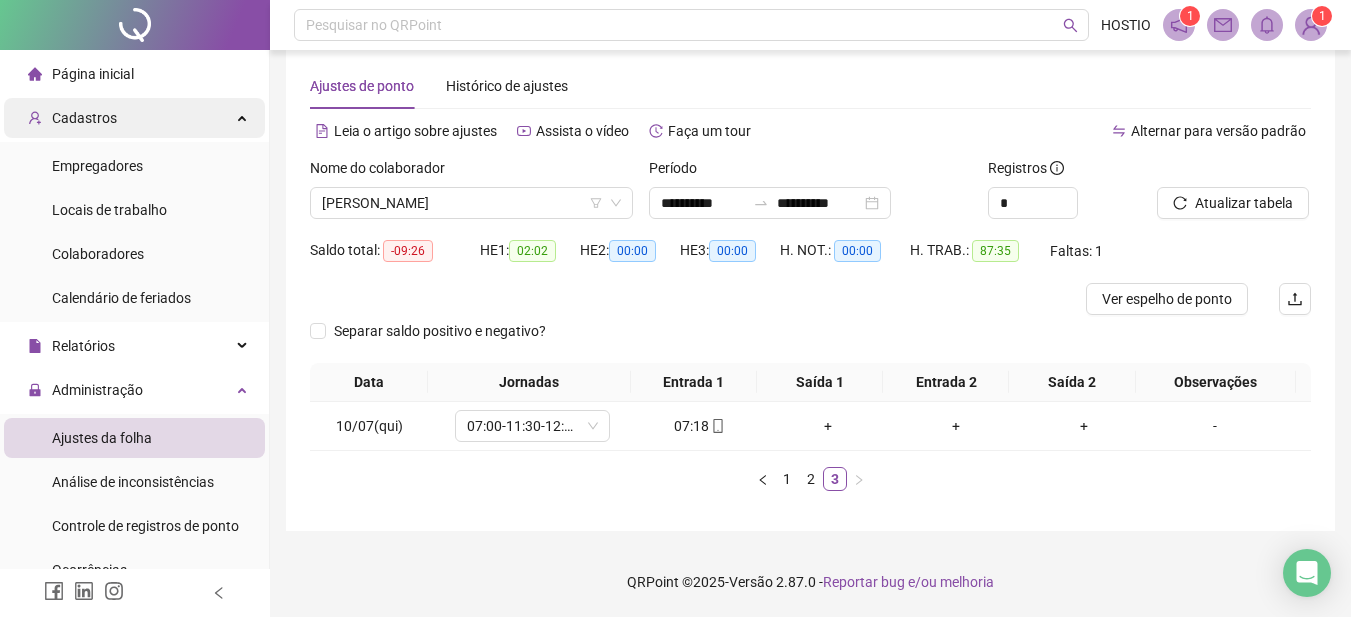 click on "Cadastros" at bounding box center (84, 118) 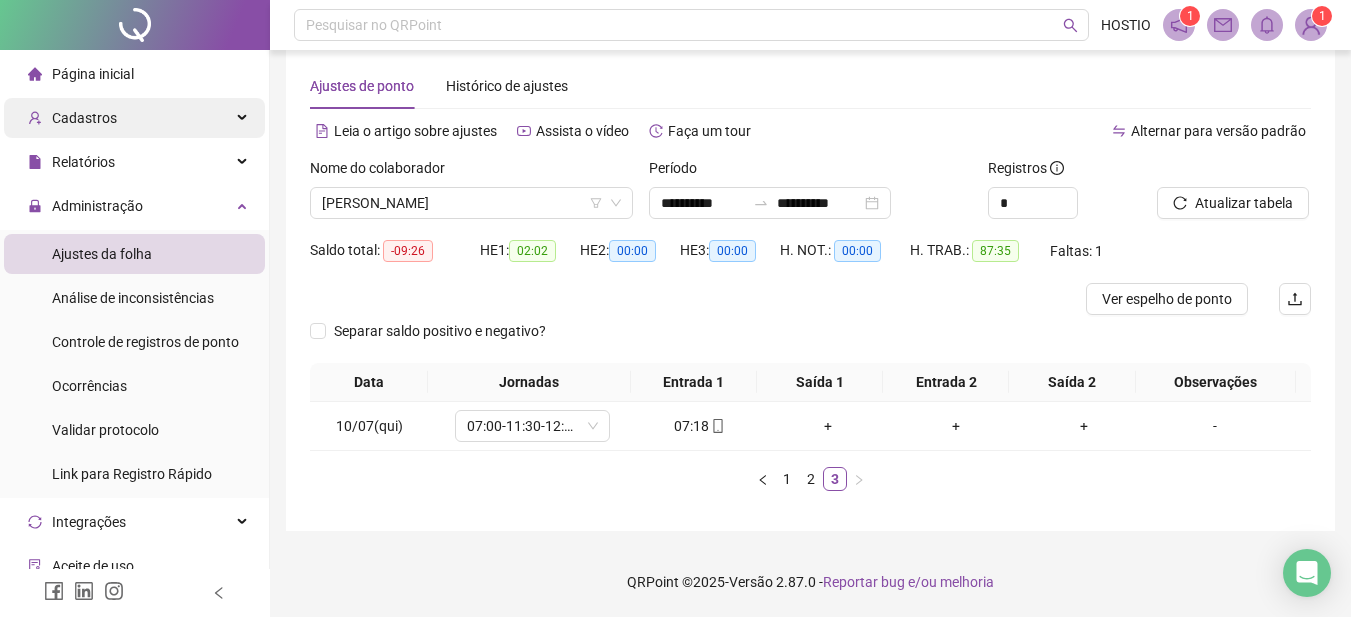 click on "Cadastros" at bounding box center [84, 118] 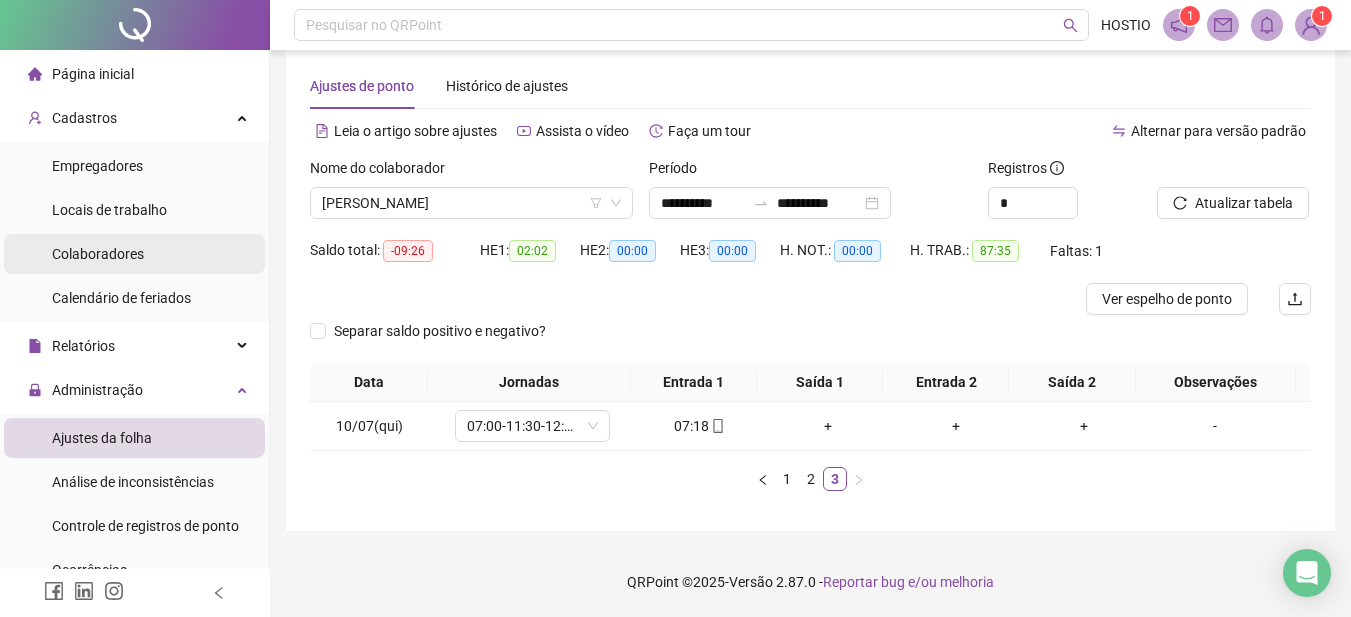 click on "Colaboradores" at bounding box center (98, 254) 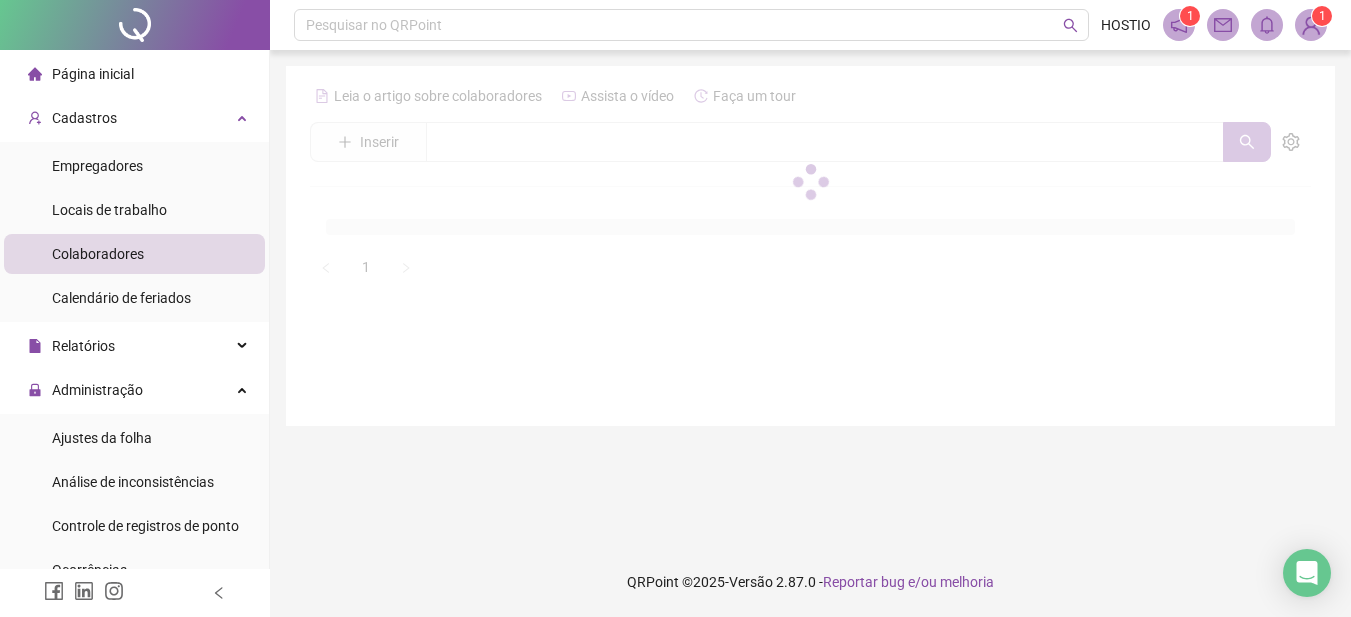 scroll, scrollTop: 0, scrollLeft: 0, axis: both 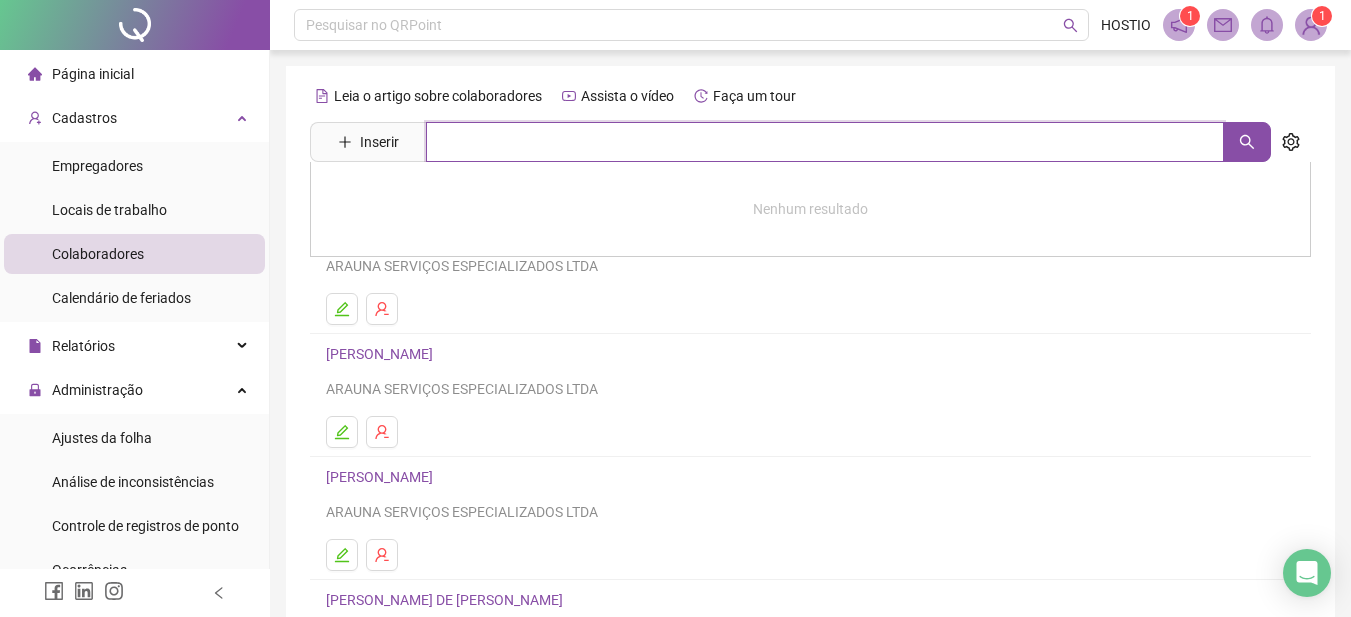 click at bounding box center (825, 142) 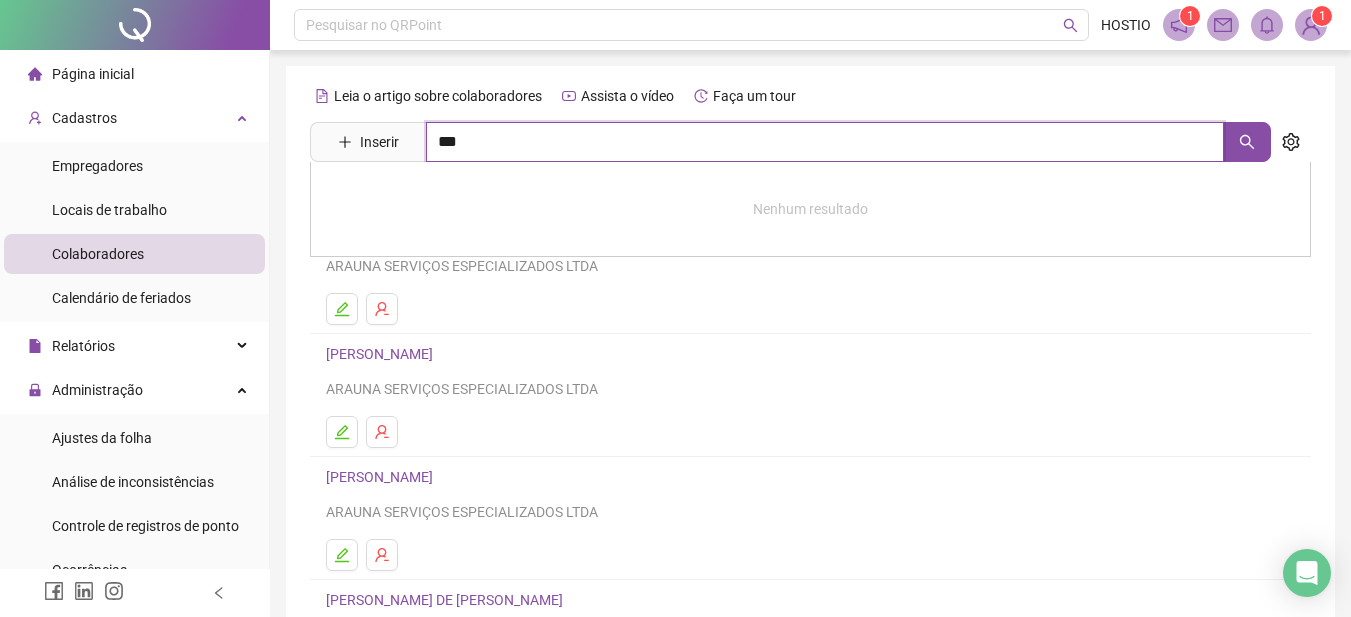 type on "***" 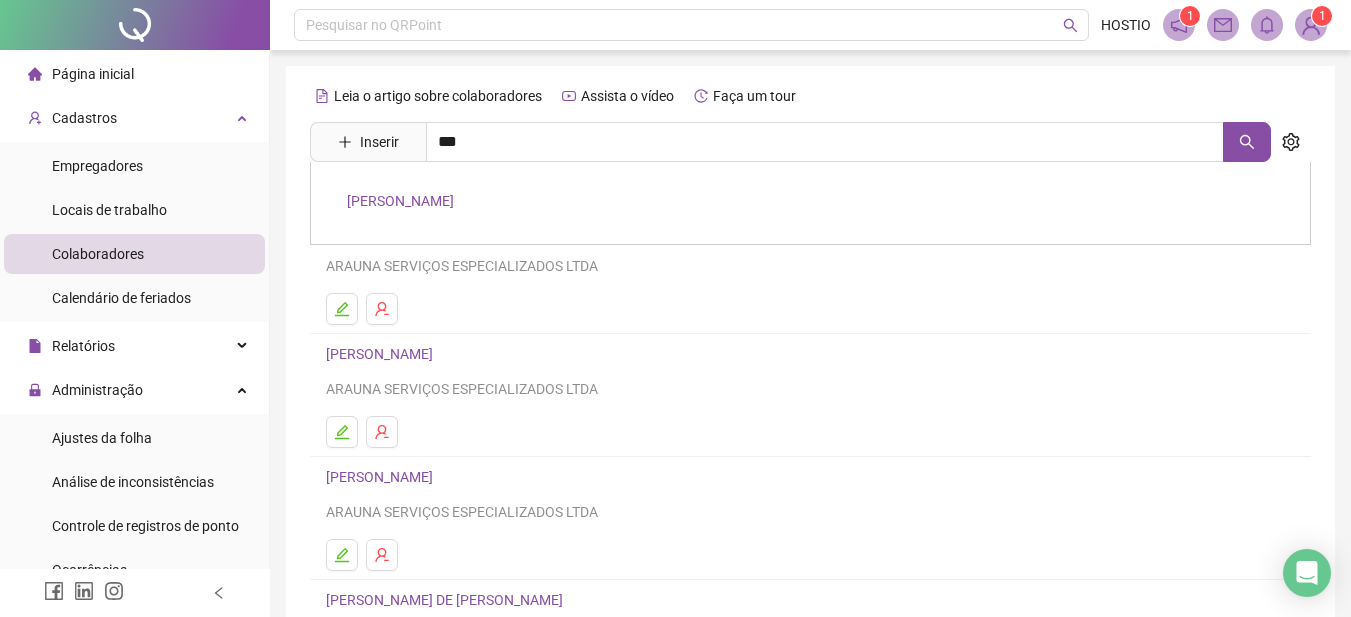 click on "[PERSON_NAME]" at bounding box center (400, 201) 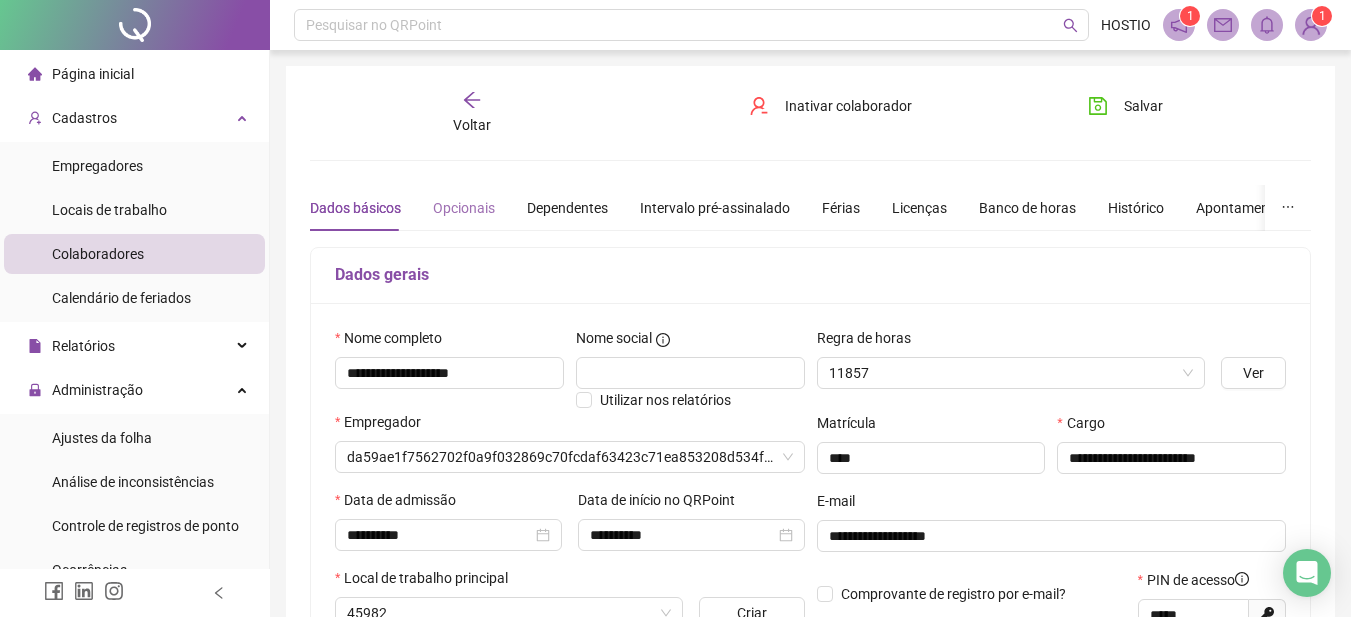 type on "**********" 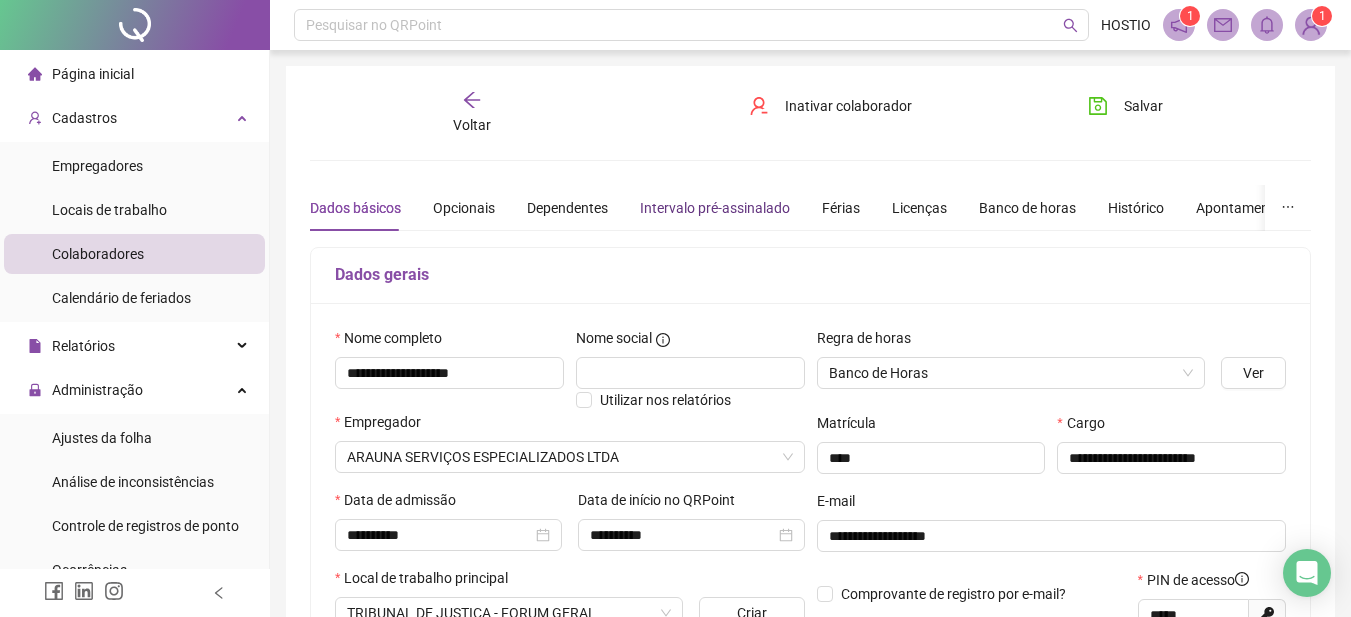 click on "Intervalo pré-assinalado" at bounding box center (715, 208) 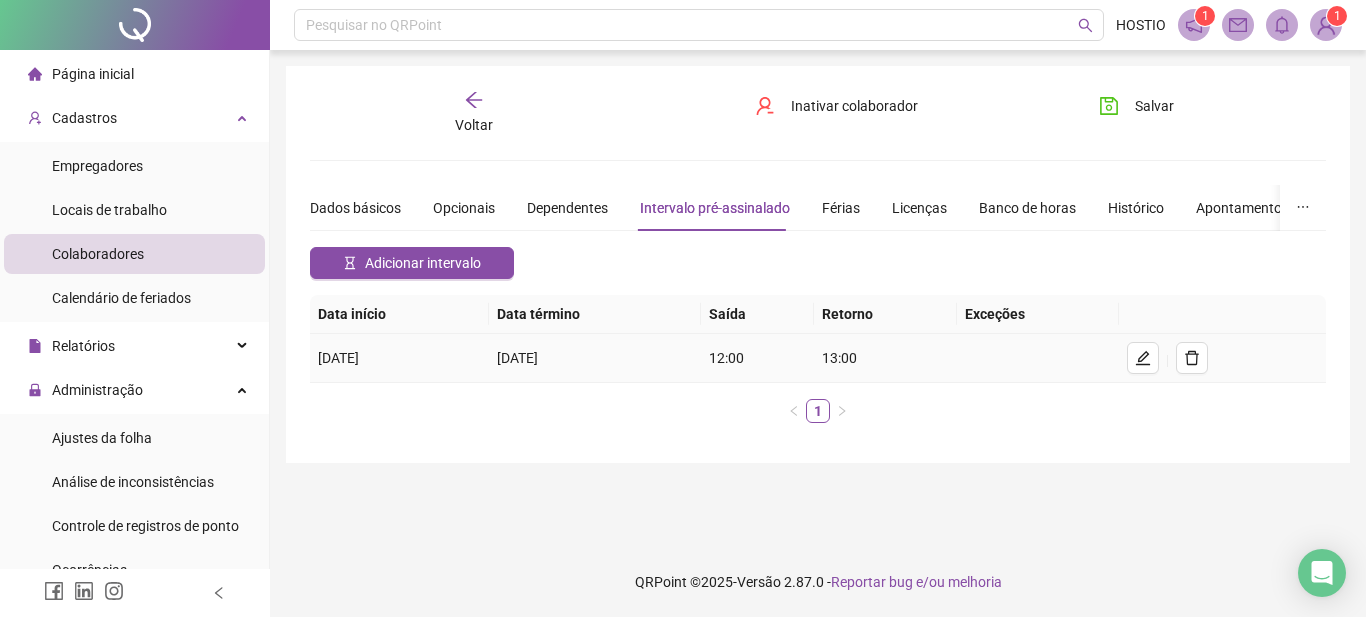 click on "[DATE]" at bounding box center (594, 358) 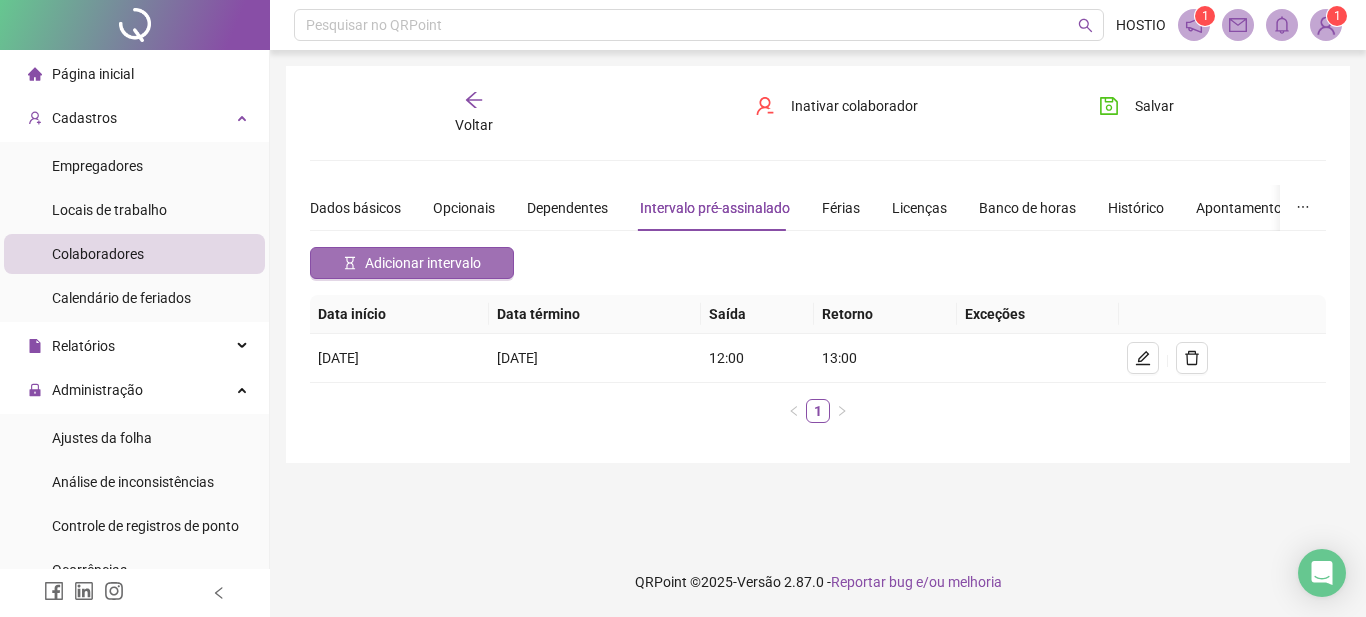 click on "Adicionar intervalo" at bounding box center [423, 263] 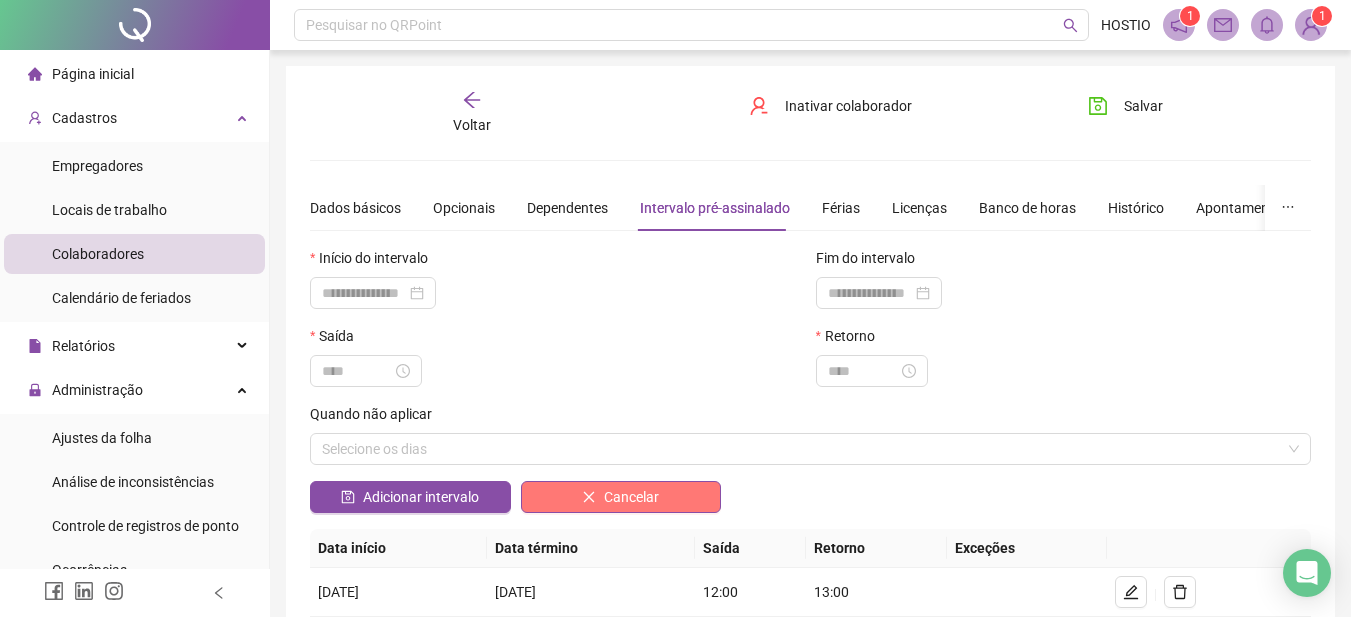 click on "Cancelar" at bounding box center (621, 497) 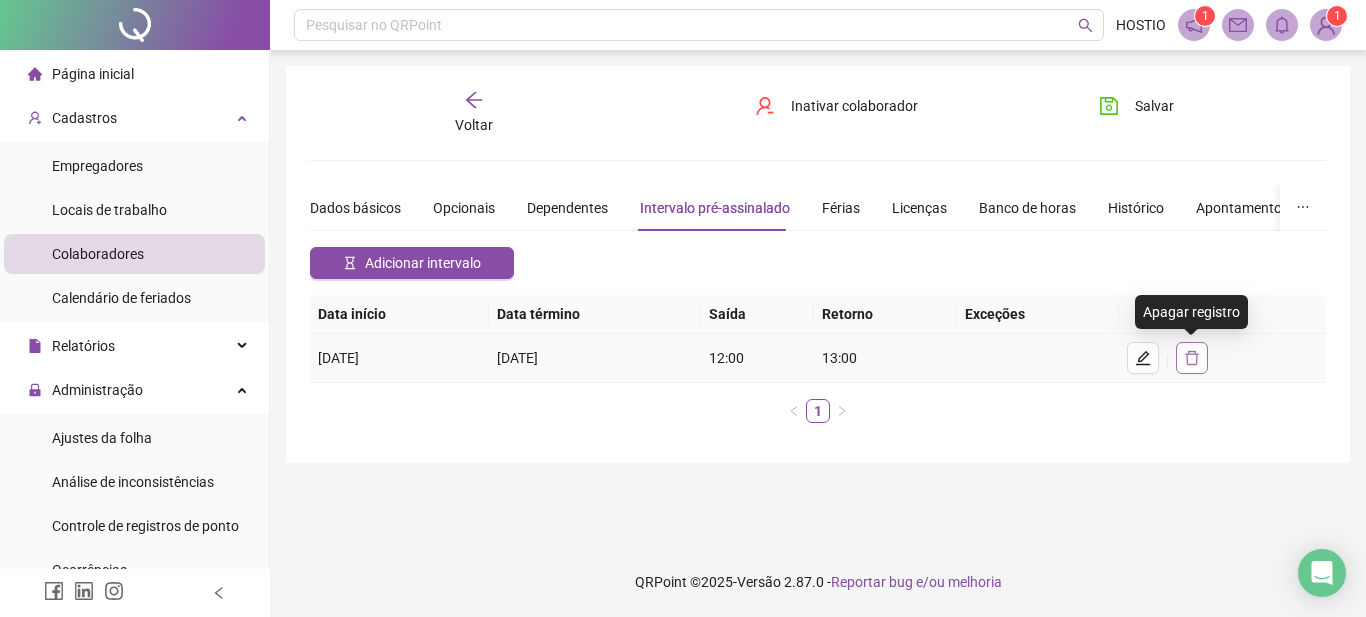click 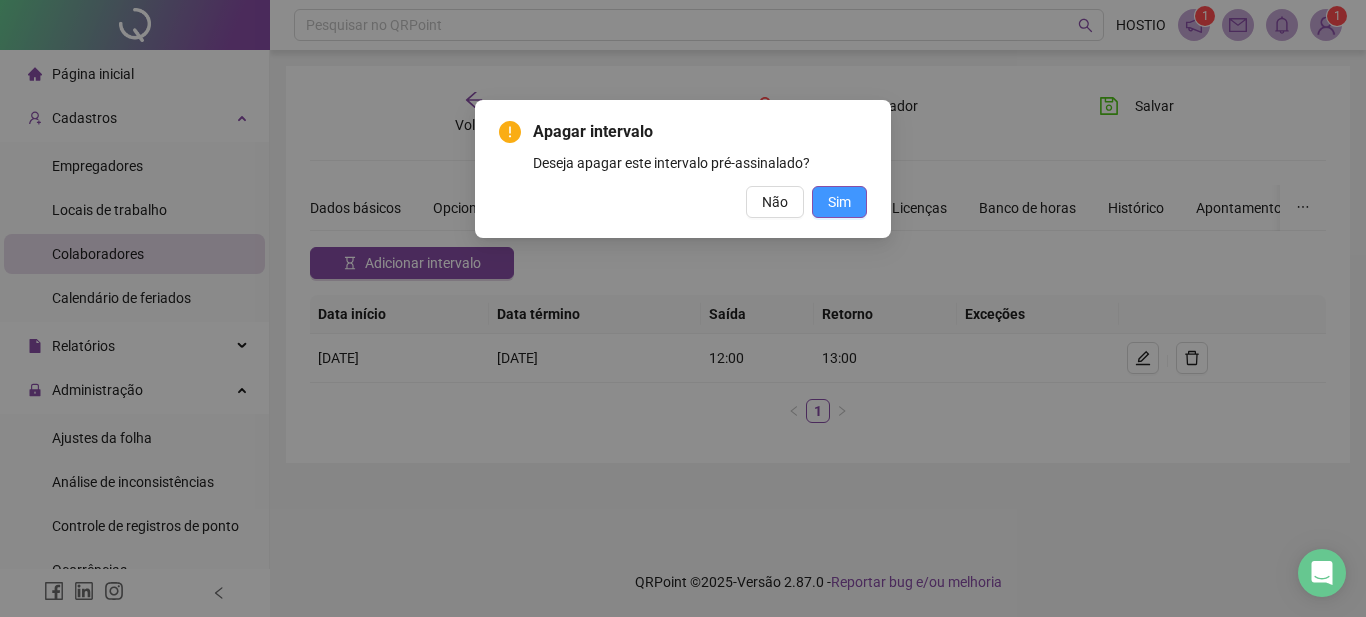 click on "Sim" at bounding box center (839, 202) 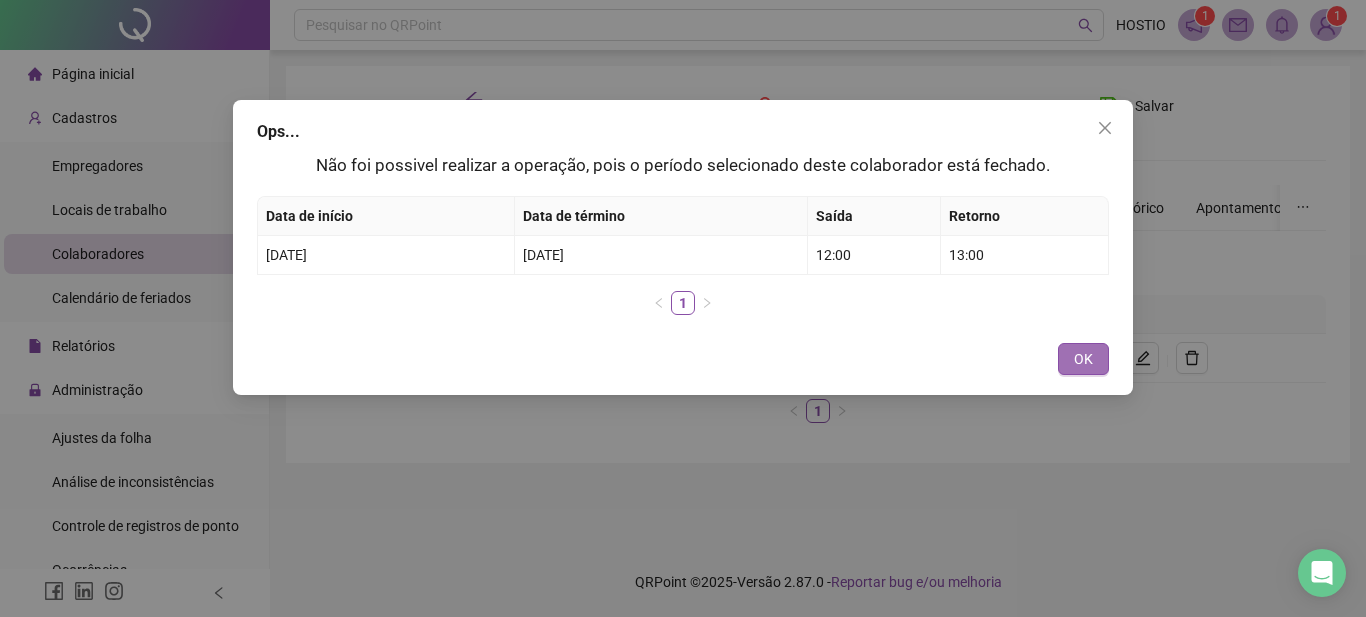 click on "OK" at bounding box center (1083, 359) 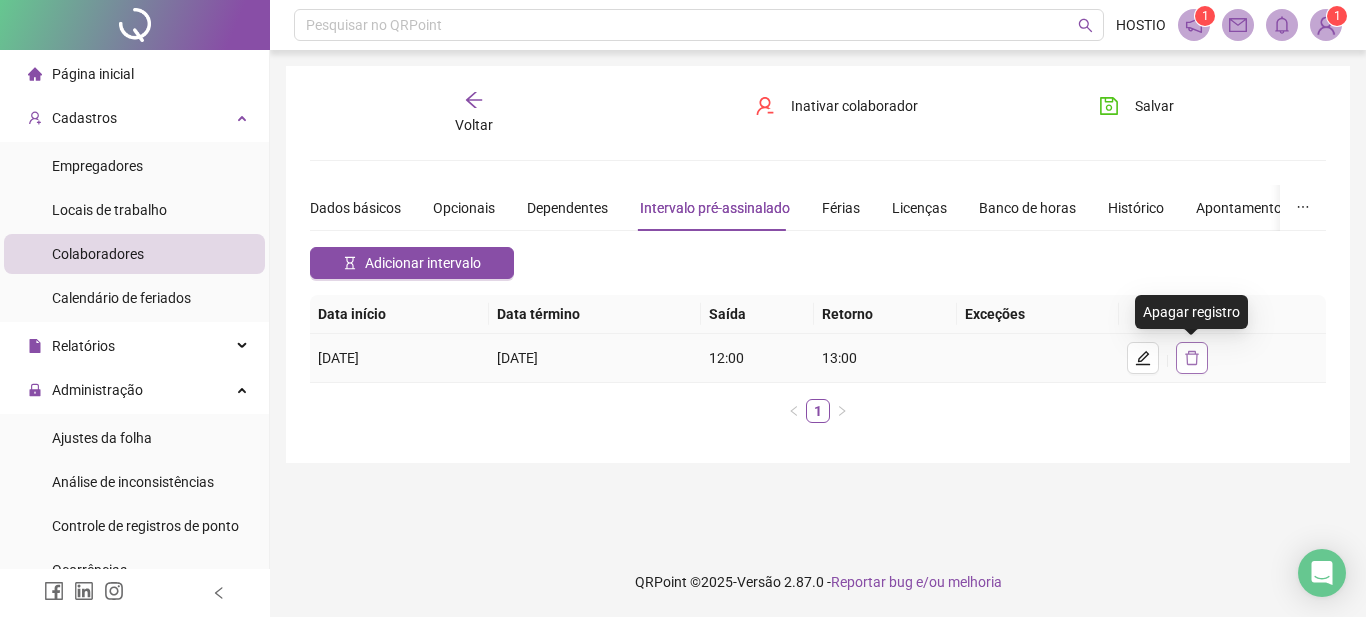 click 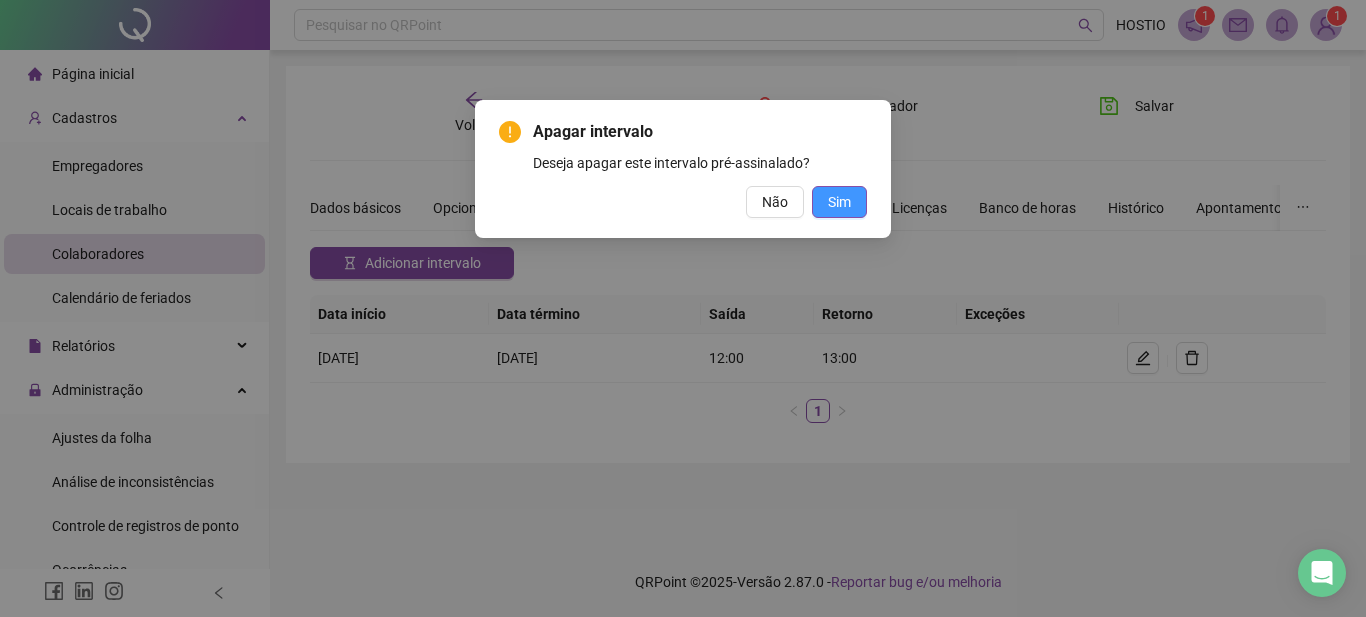 click on "Sim" at bounding box center (839, 202) 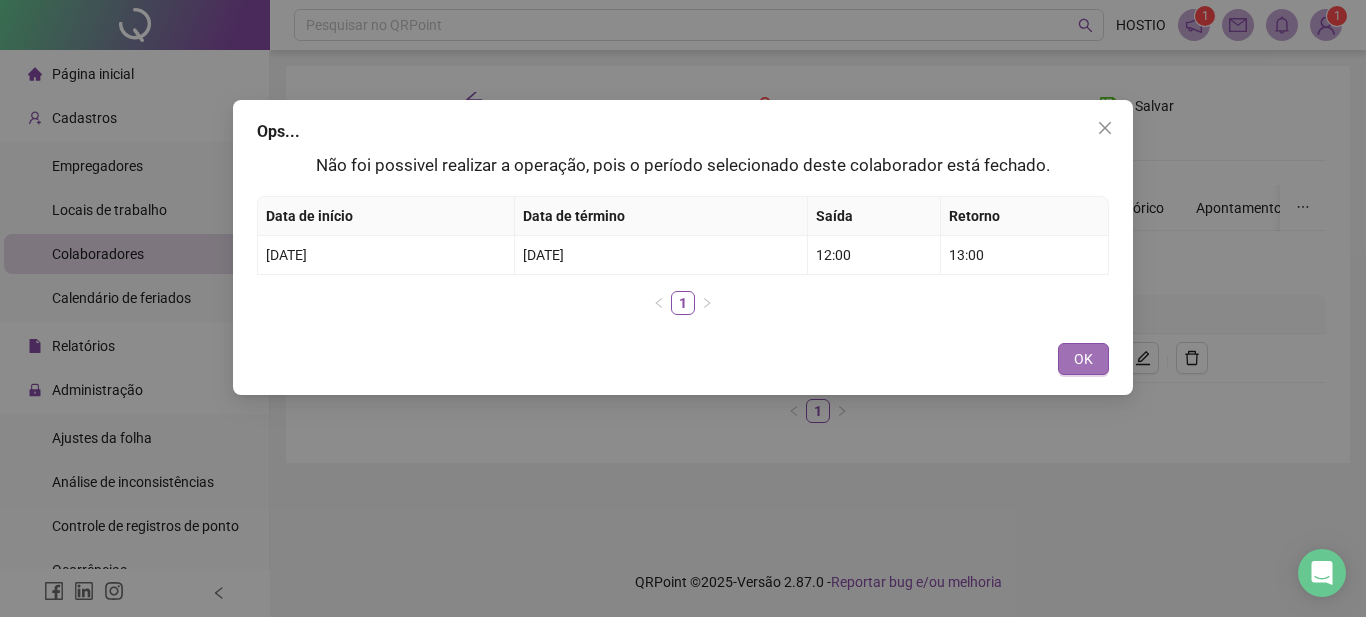 click on "OK" at bounding box center [1083, 359] 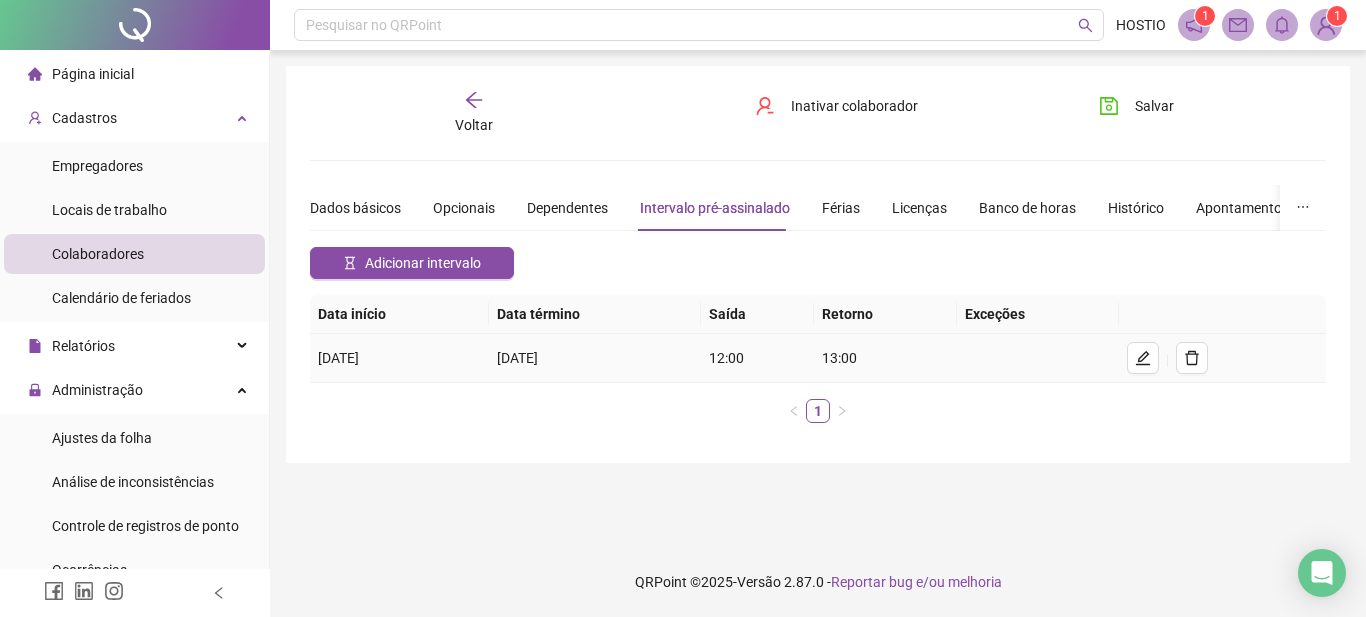 click on "[DATE]" at bounding box center (399, 358) 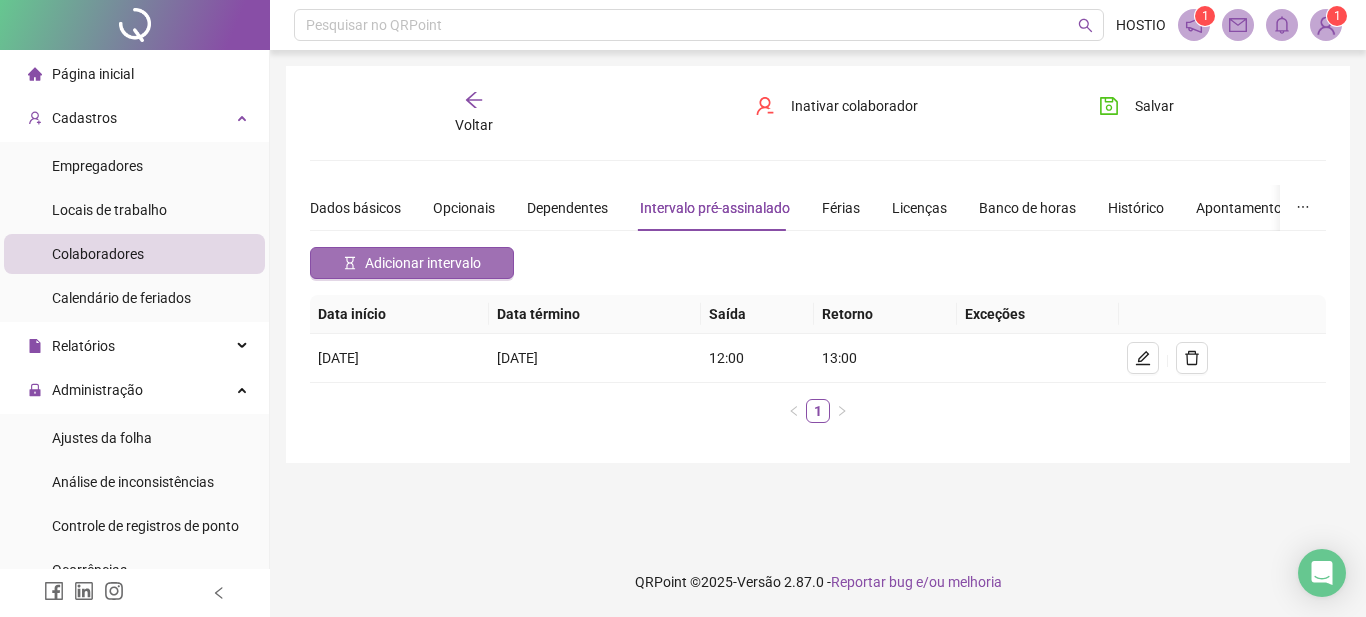 click on "Adicionar intervalo" at bounding box center [423, 263] 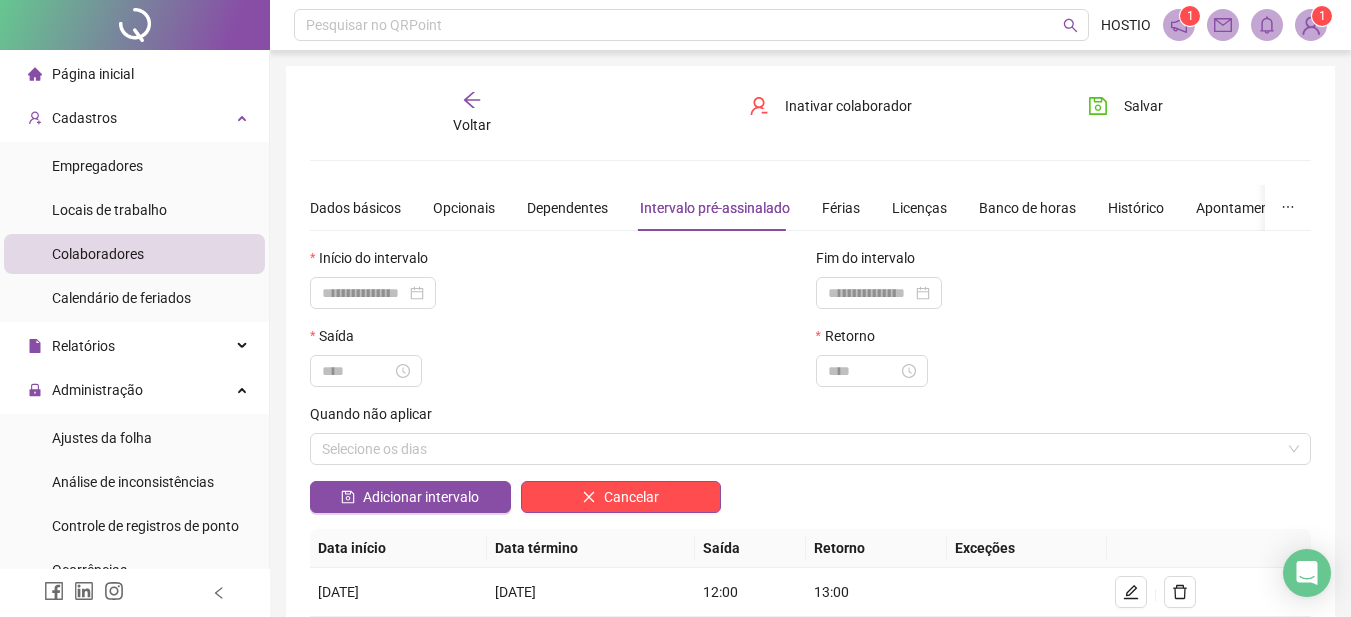 click on "Início do intervalo" at bounding box center (375, 258) 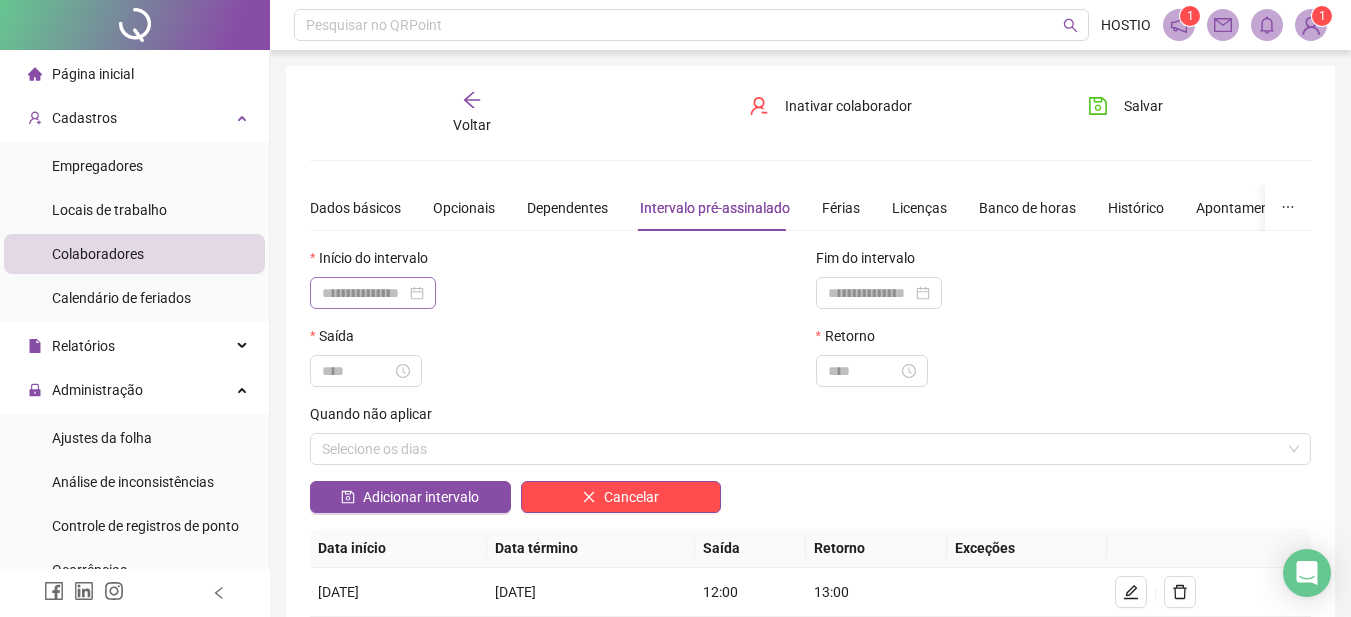 click at bounding box center (373, 293) 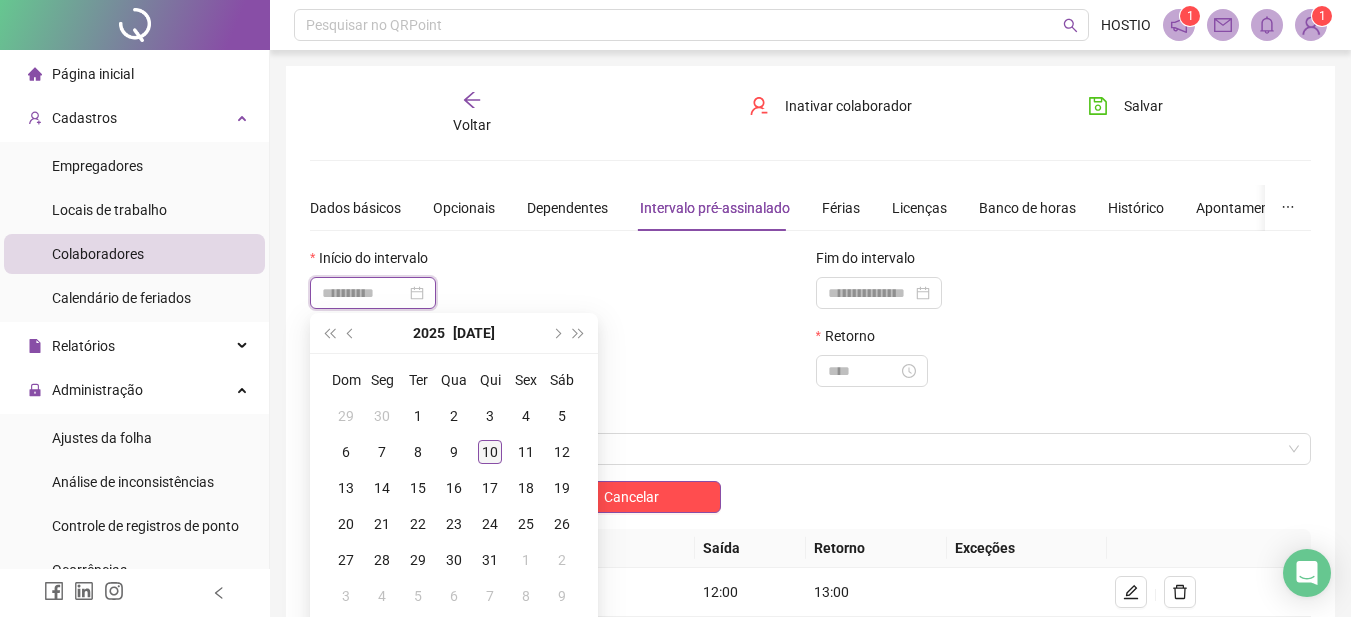 type on "**********" 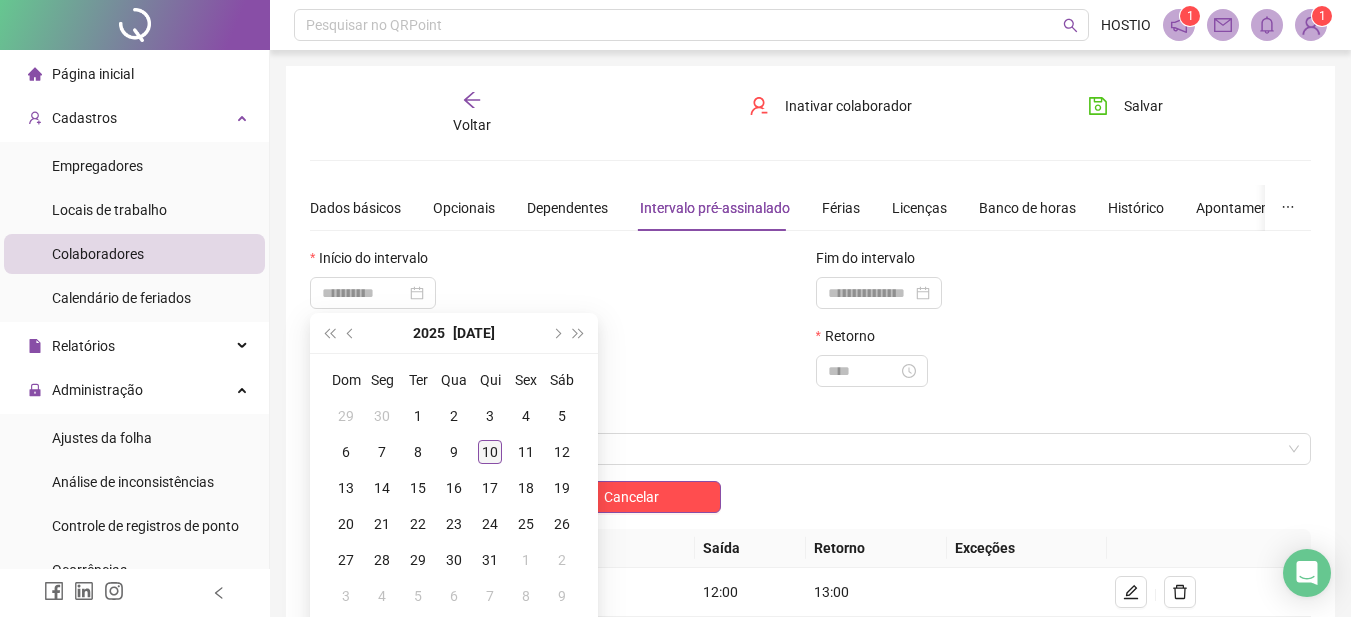 click on "10" at bounding box center [490, 452] 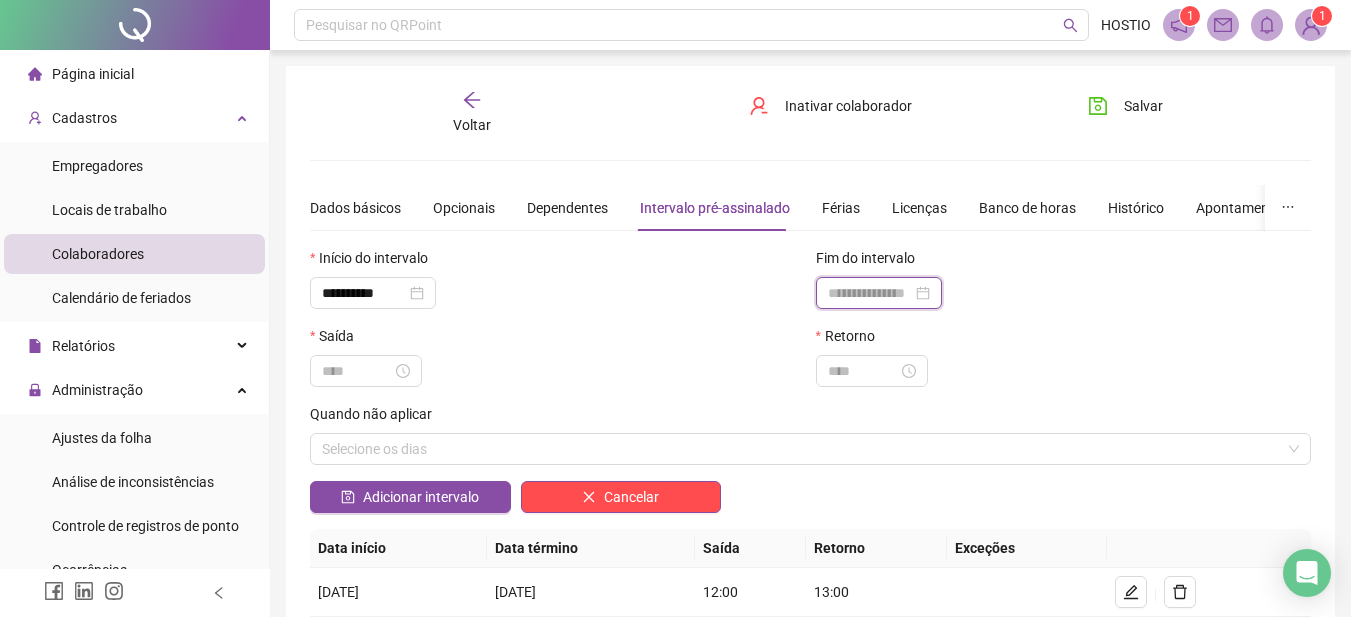 click at bounding box center (870, 293) 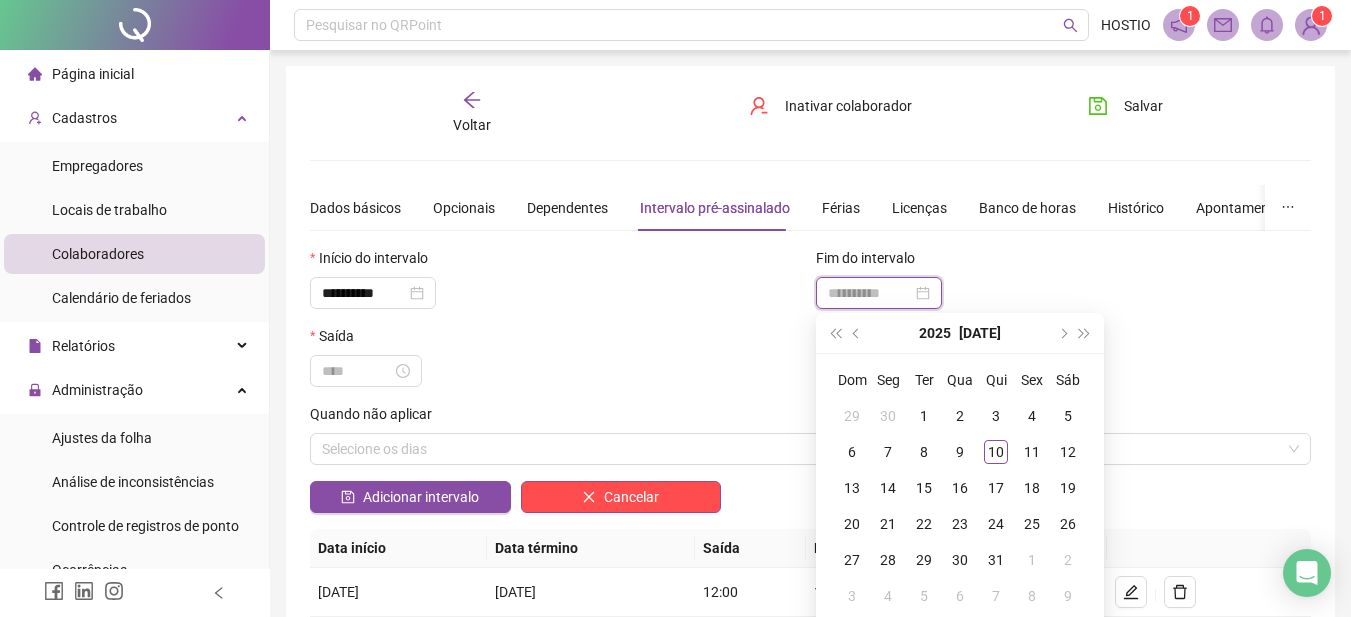type on "**********" 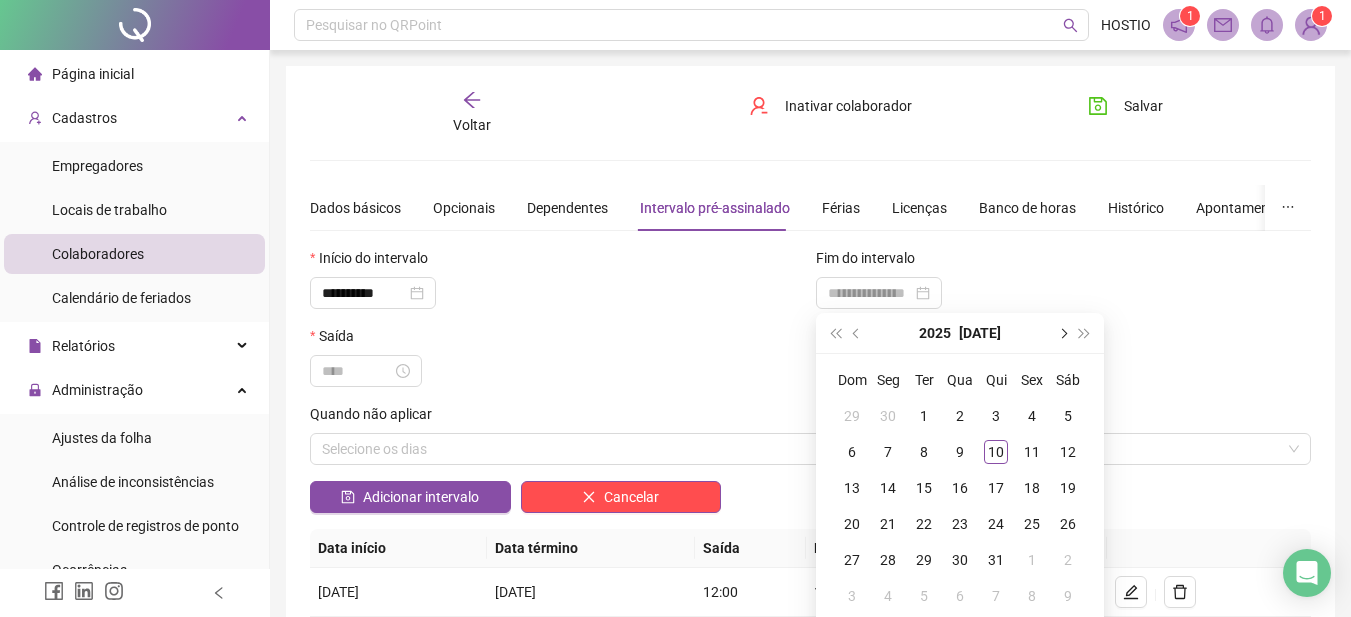 click at bounding box center (1062, 333) 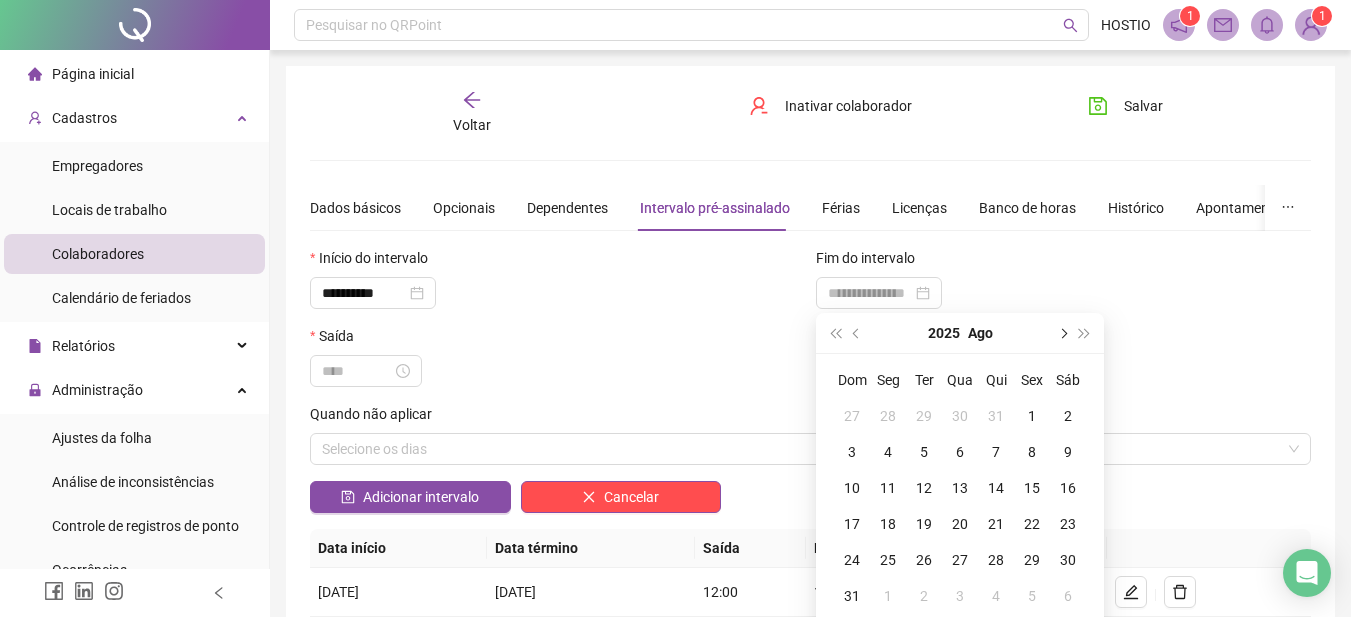 click at bounding box center (1062, 333) 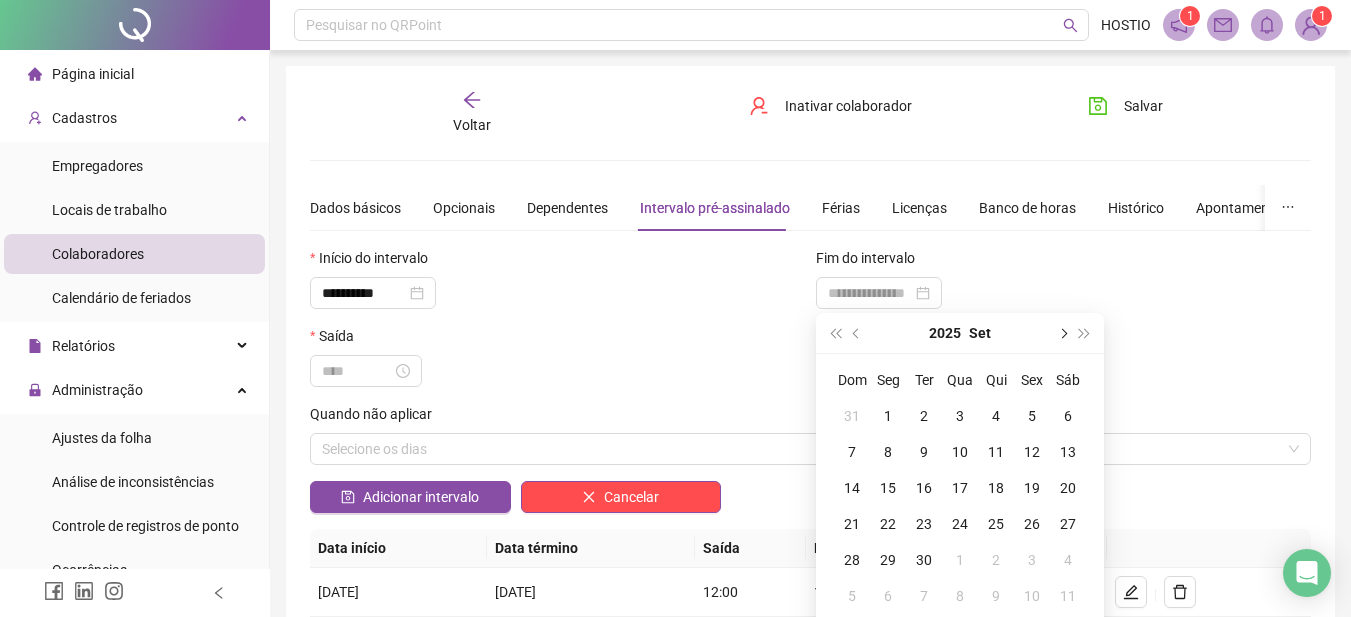 click at bounding box center (1062, 333) 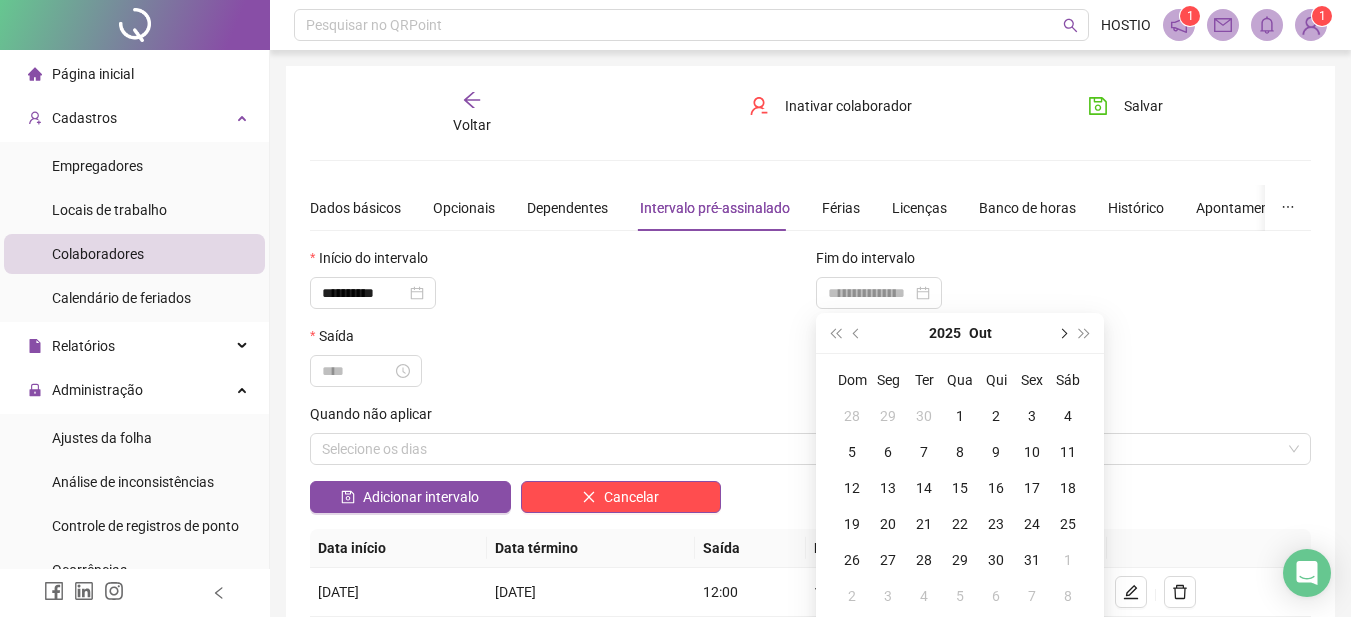 click at bounding box center (1062, 333) 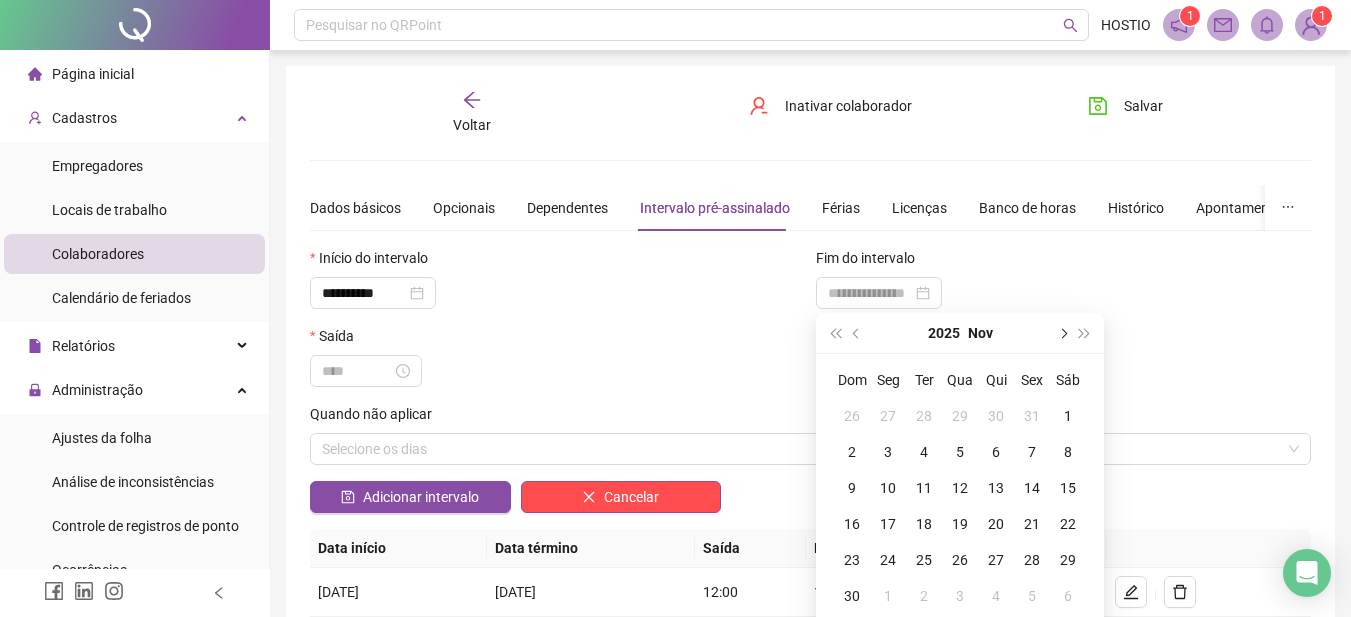 click at bounding box center [1062, 333] 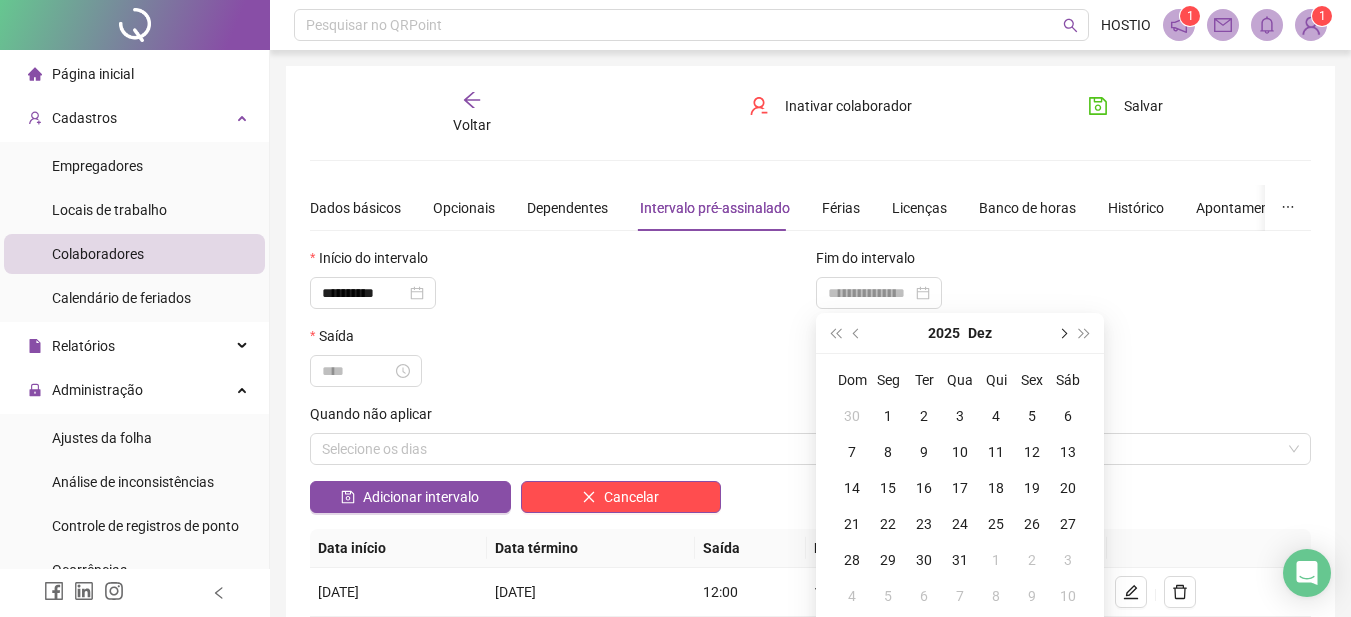 click at bounding box center (1062, 333) 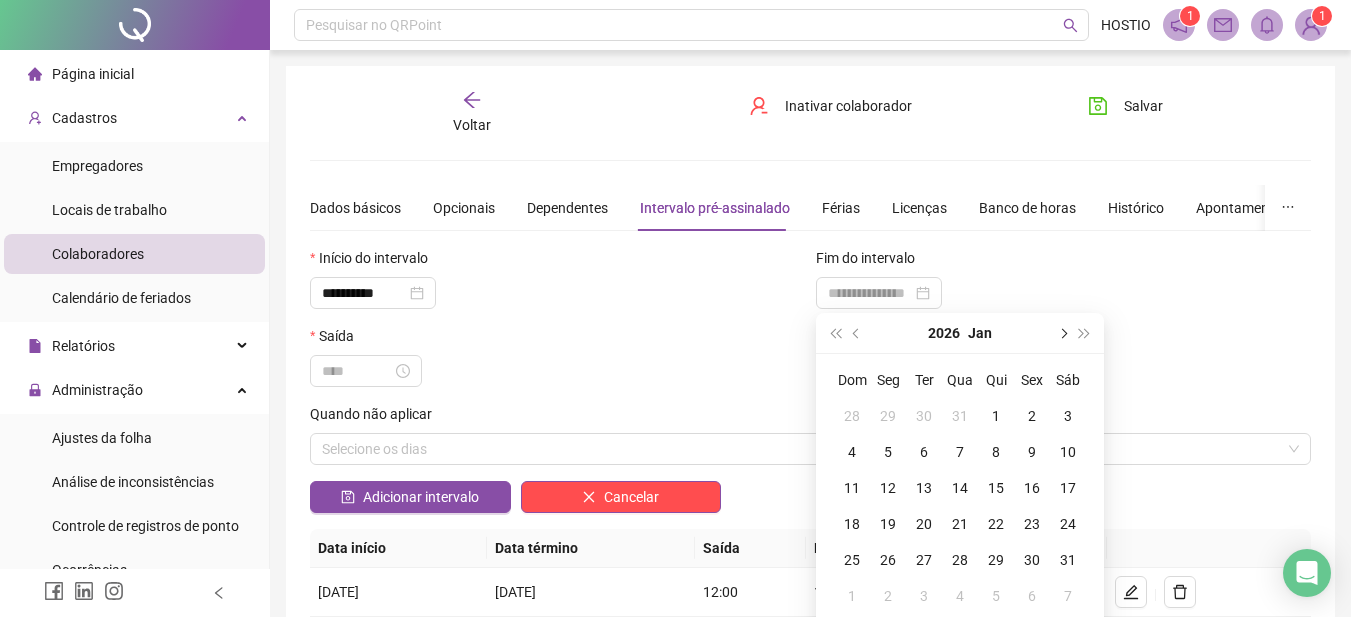 click at bounding box center (1062, 333) 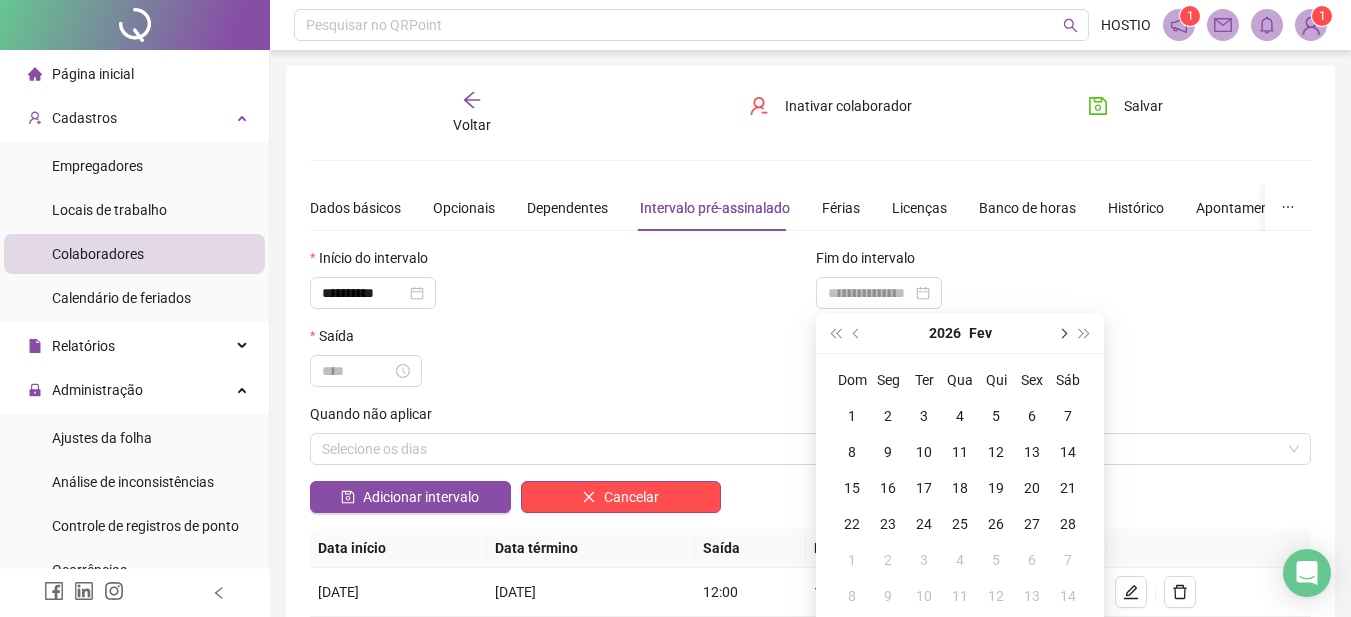 click at bounding box center [1062, 333] 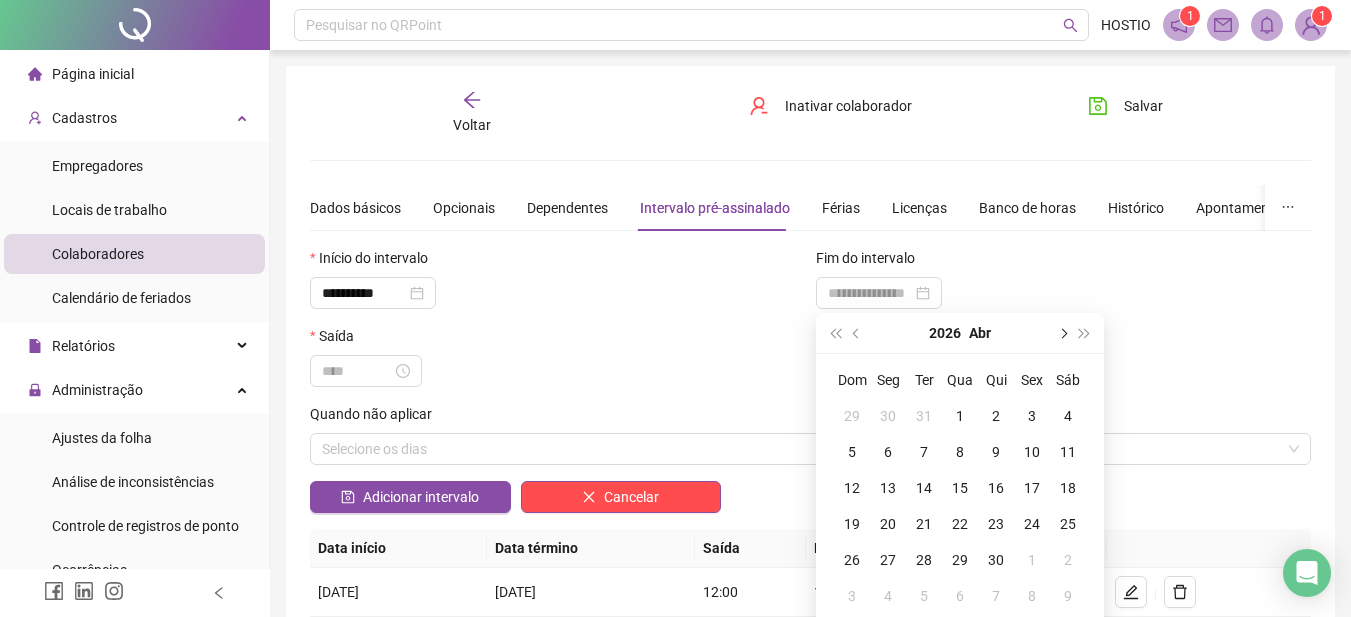click at bounding box center (1062, 333) 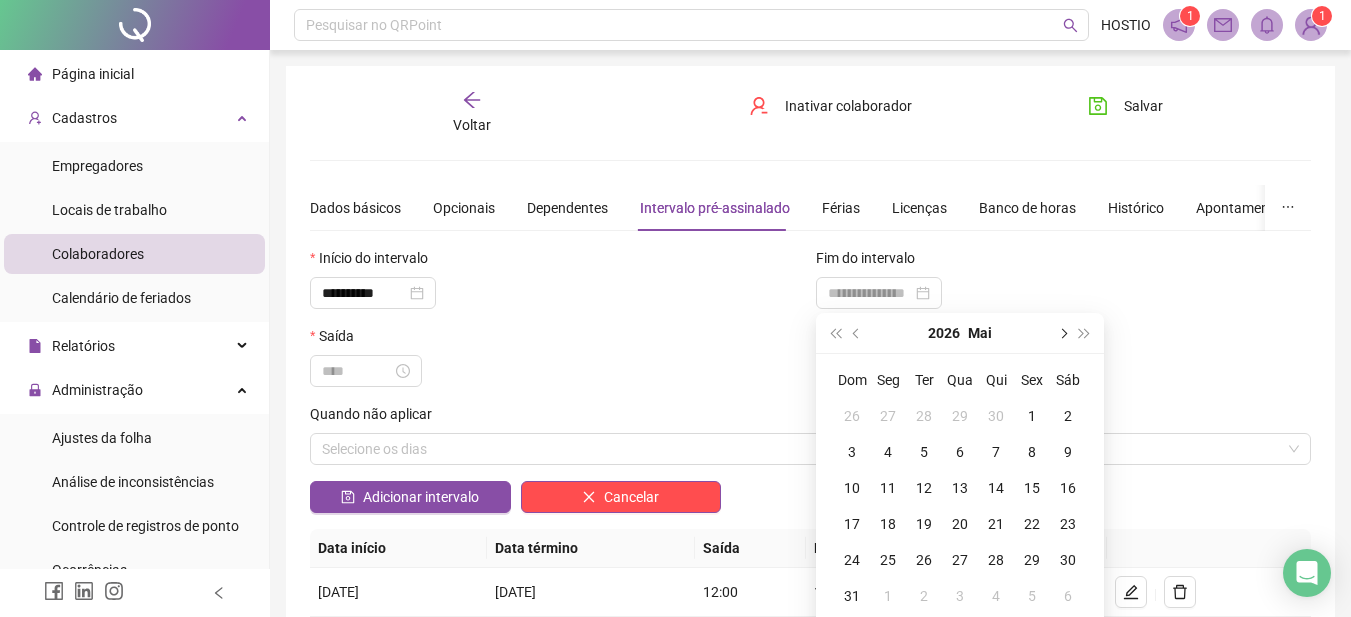 click at bounding box center (1062, 333) 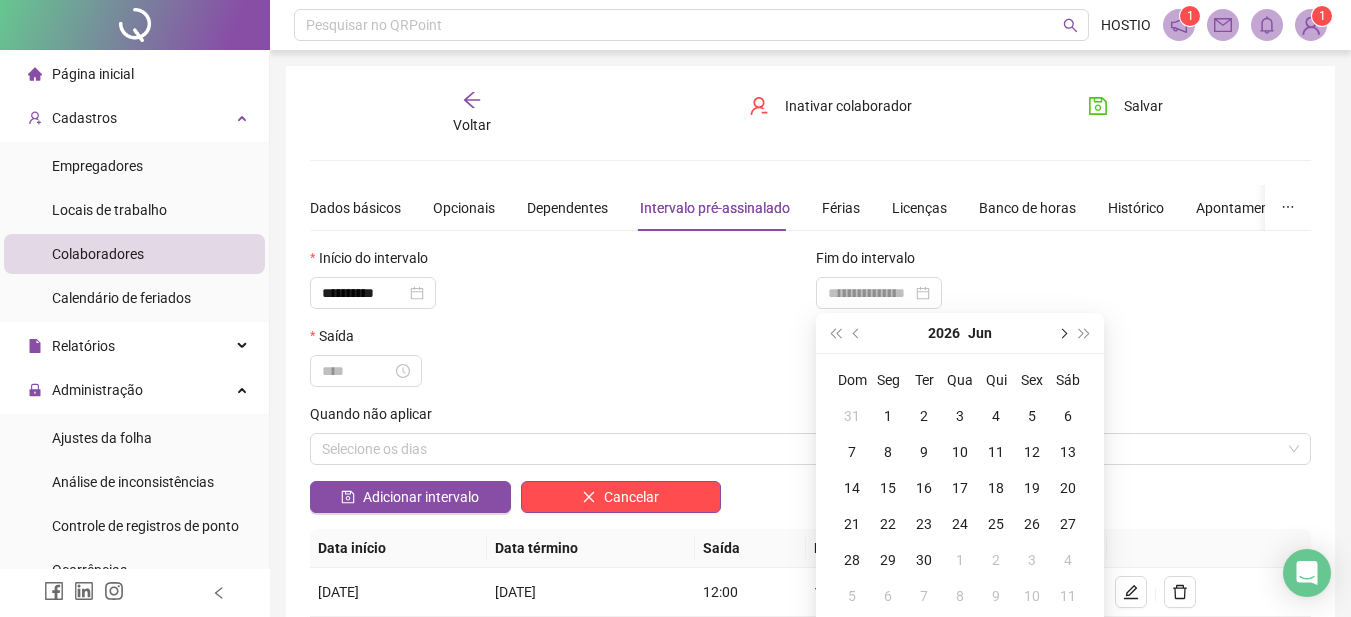 click at bounding box center (1062, 333) 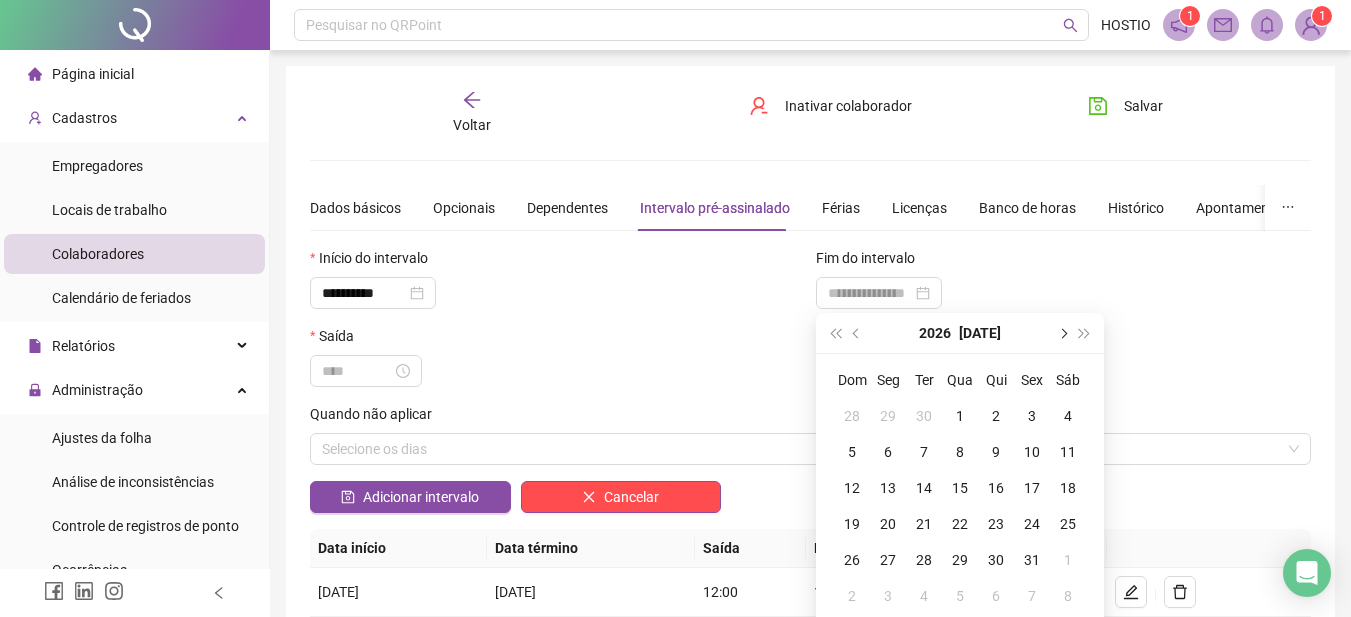 click at bounding box center [1062, 333] 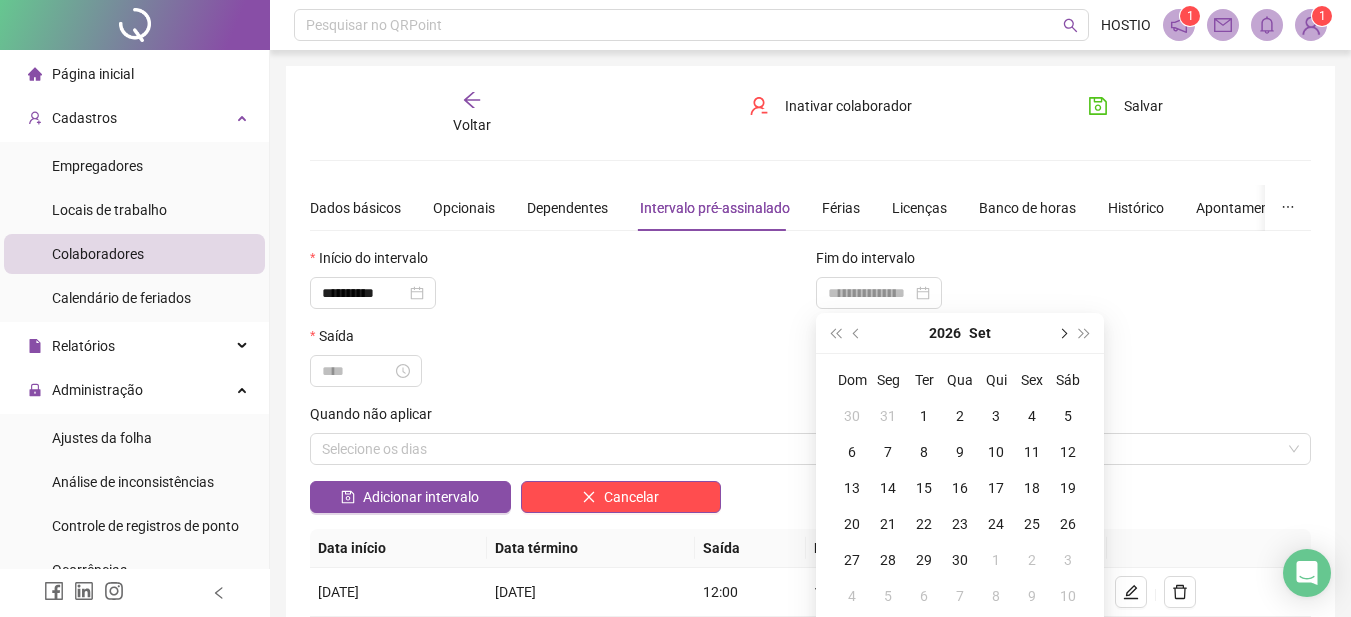 click at bounding box center (1062, 333) 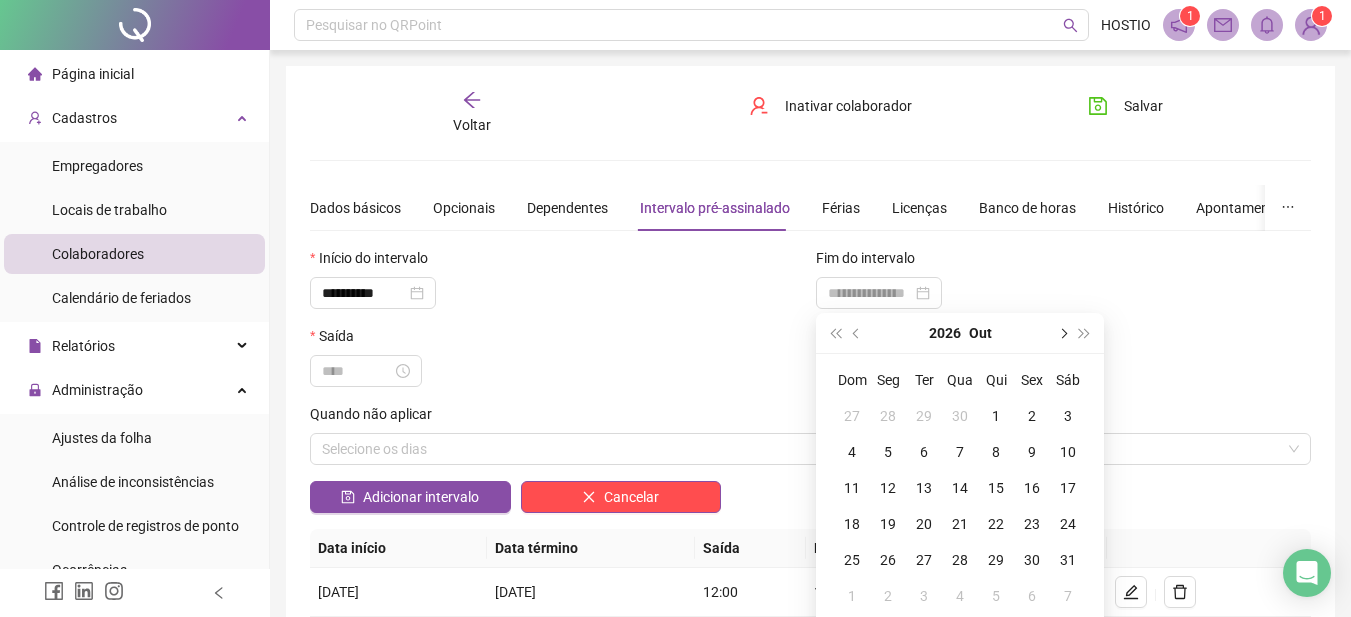 click at bounding box center (1062, 333) 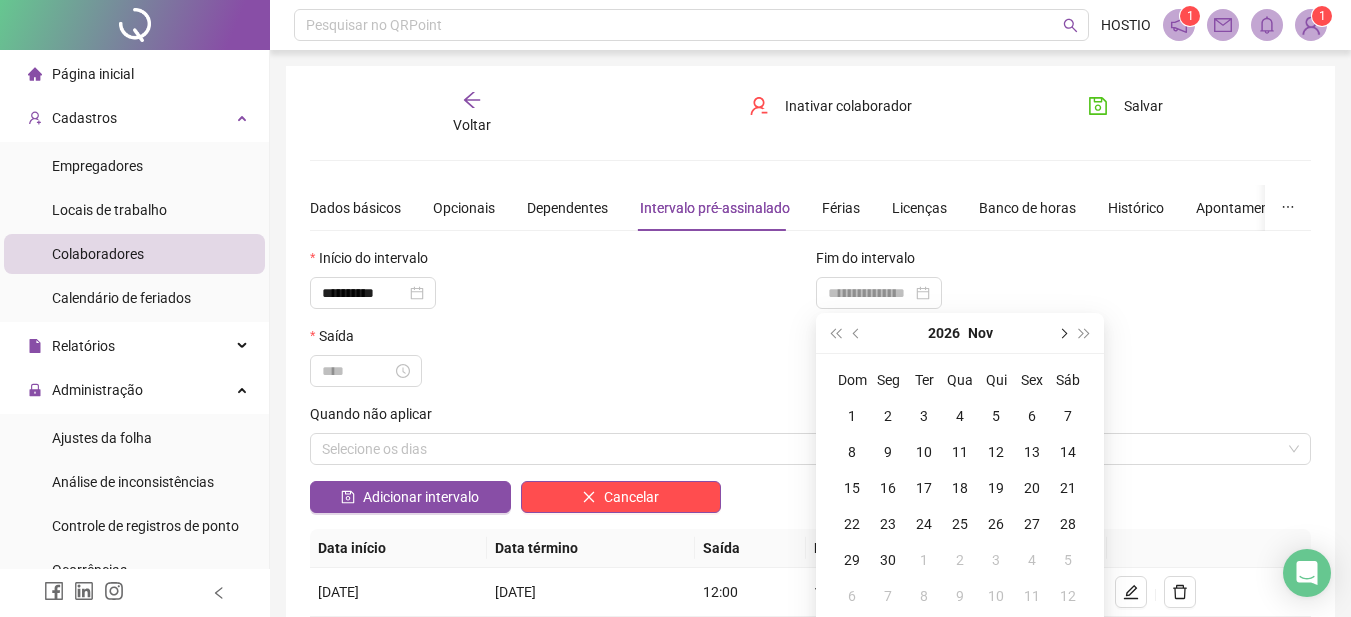 click at bounding box center [1062, 333] 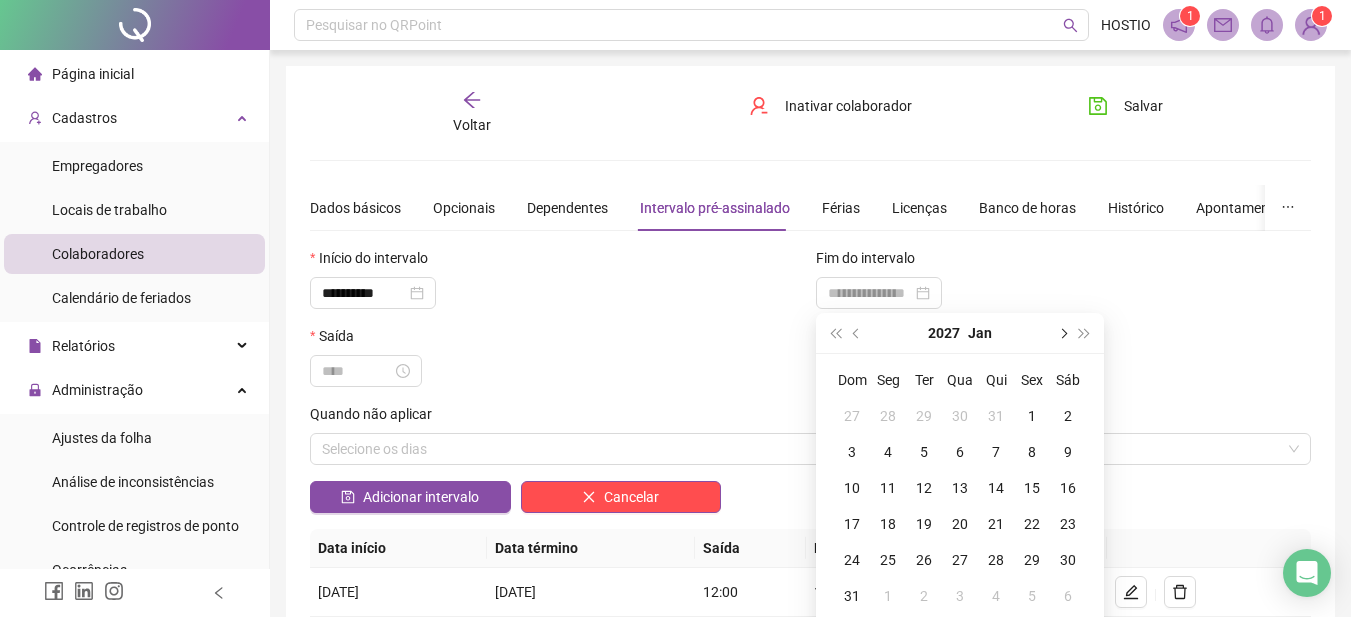 click at bounding box center [1062, 333] 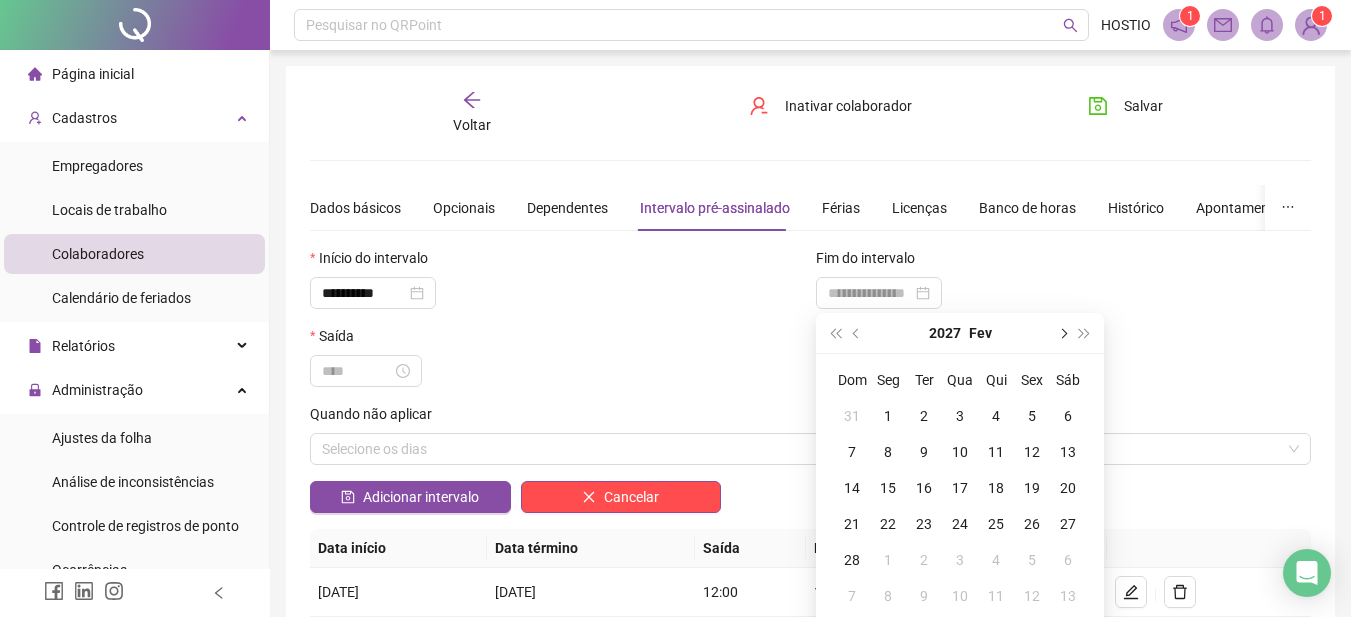 click at bounding box center [1062, 333] 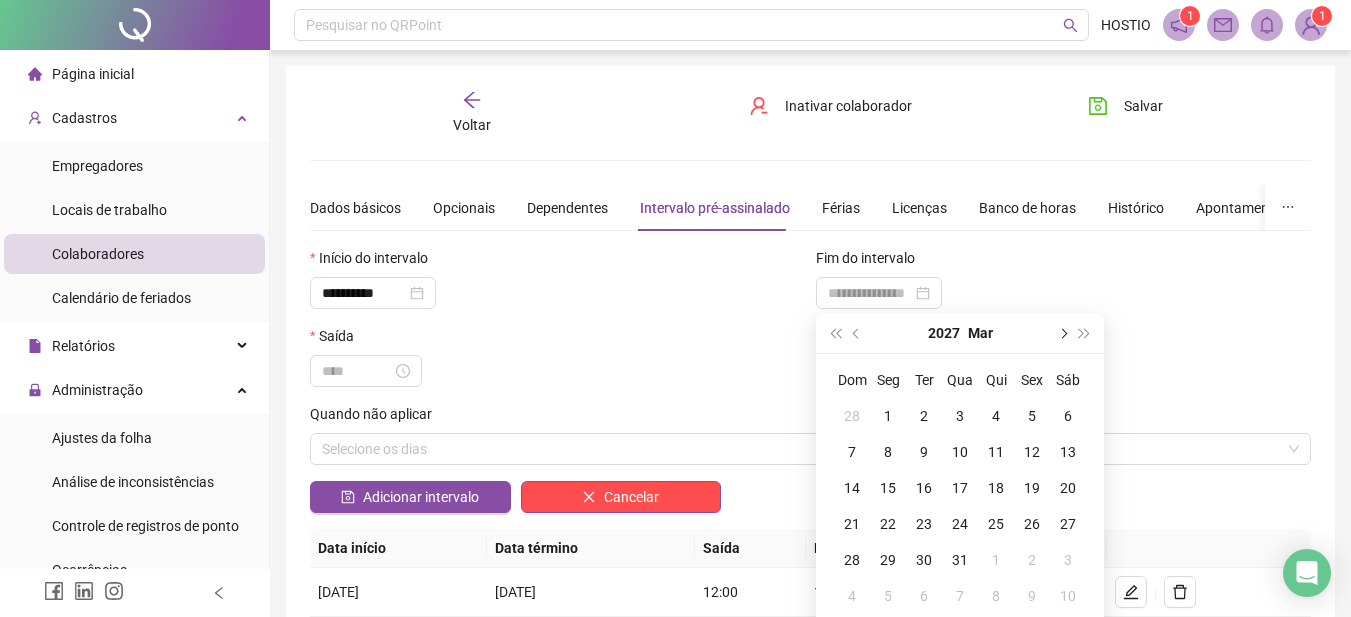 click at bounding box center [1062, 333] 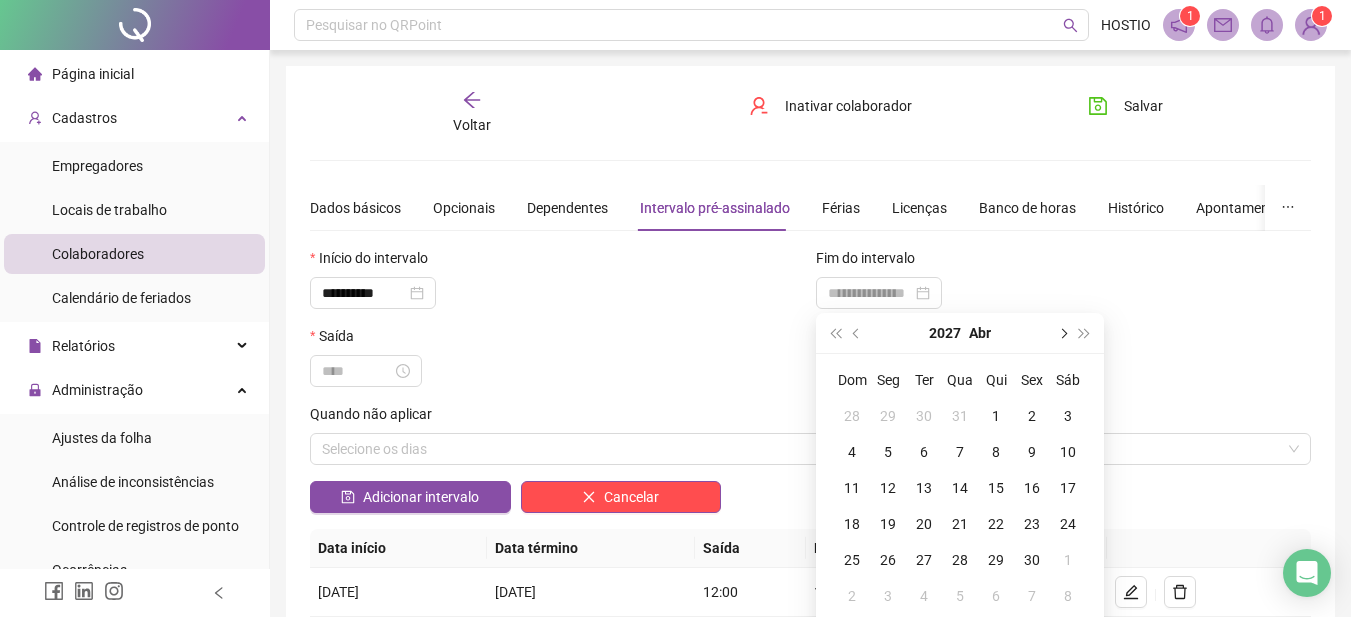 click at bounding box center (1062, 333) 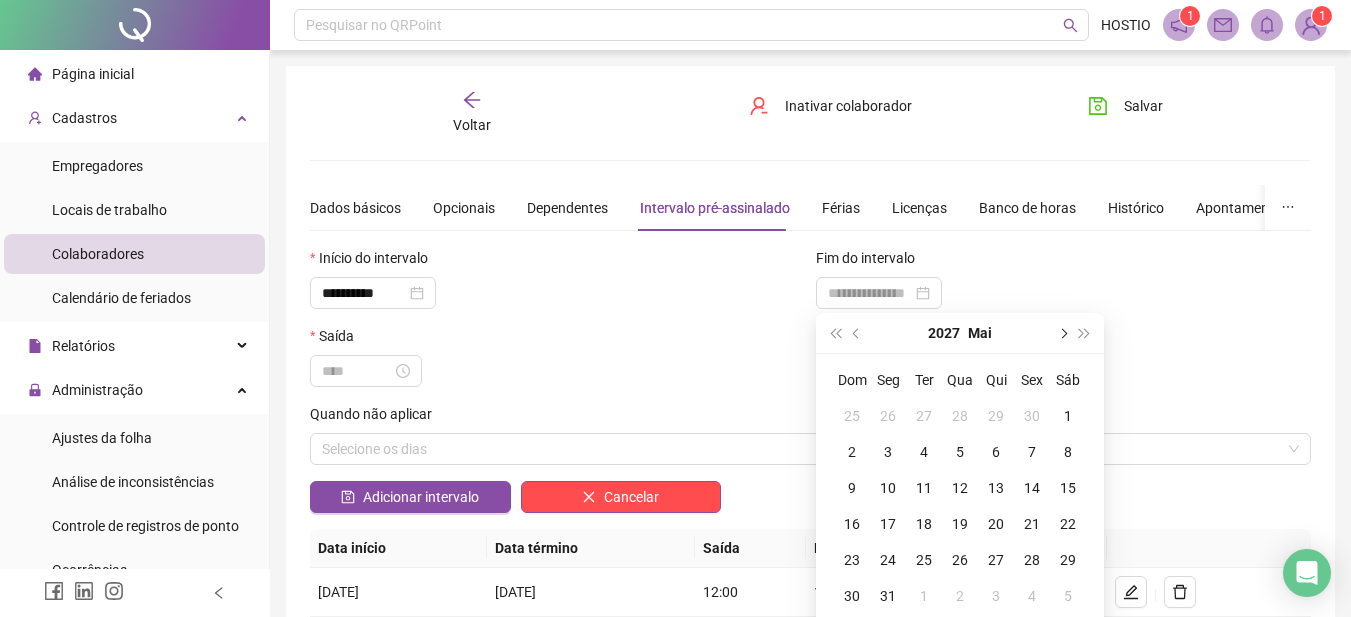 click at bounding box center (1062, 333) 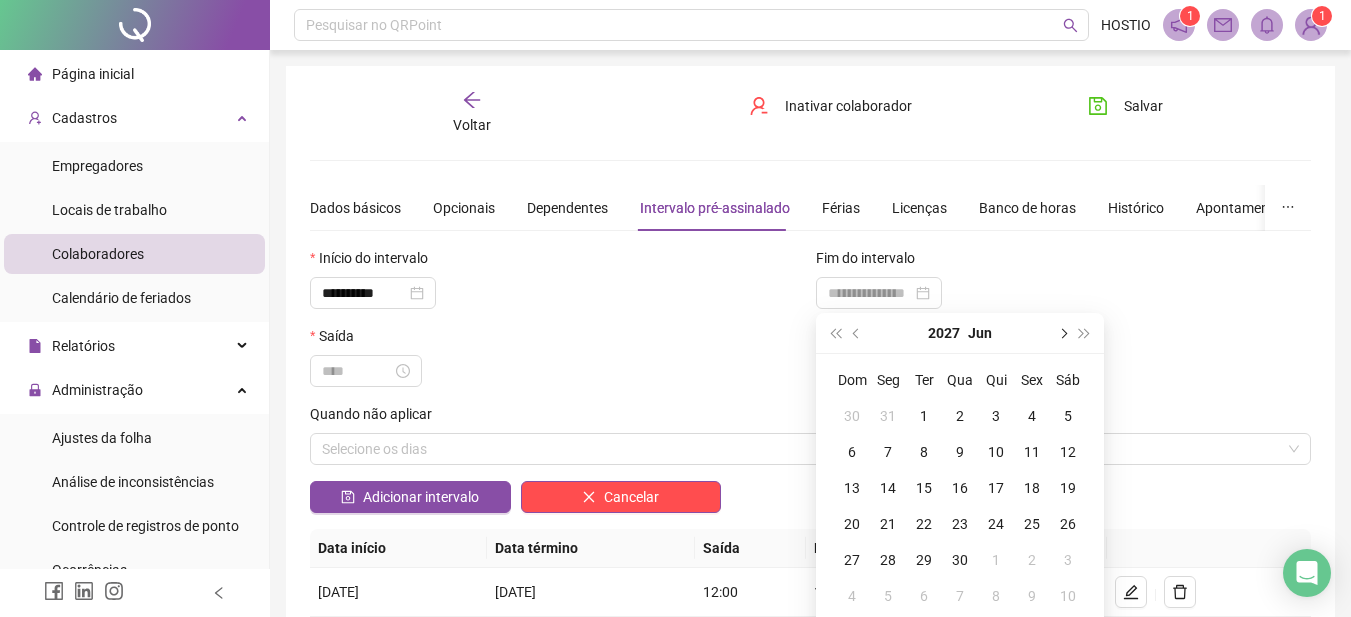 click at bounding box center (1062, 333) 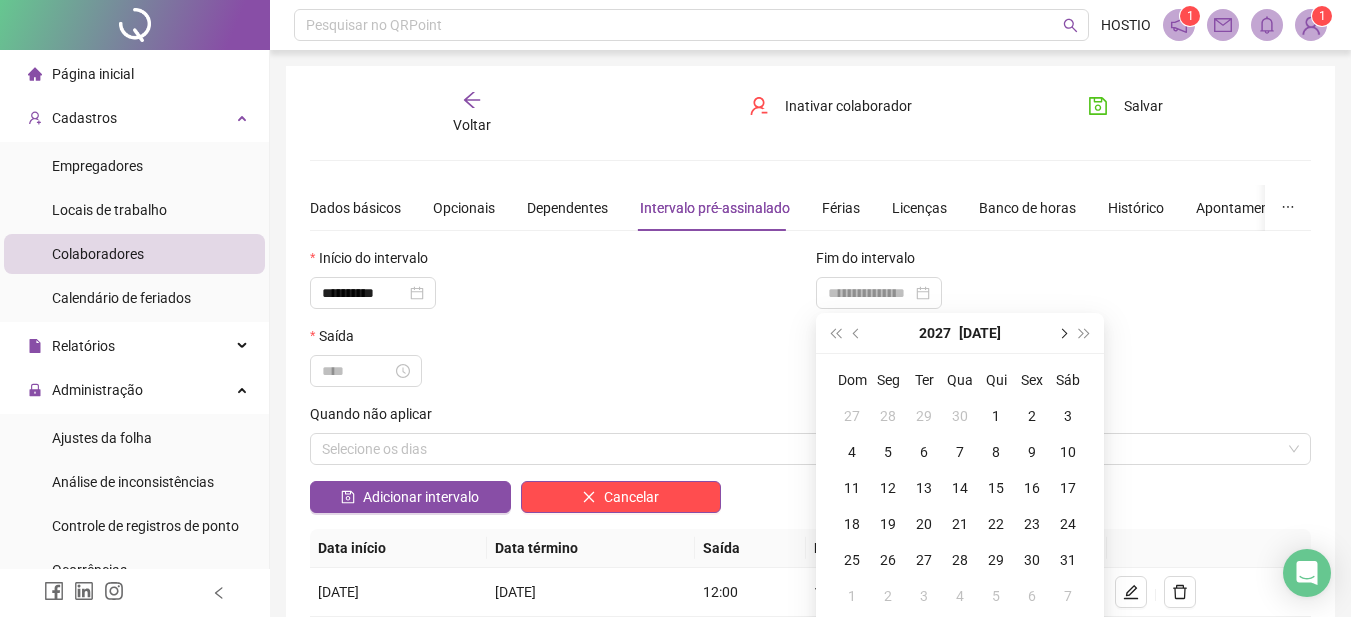 click at bounding box center (1062, 333) 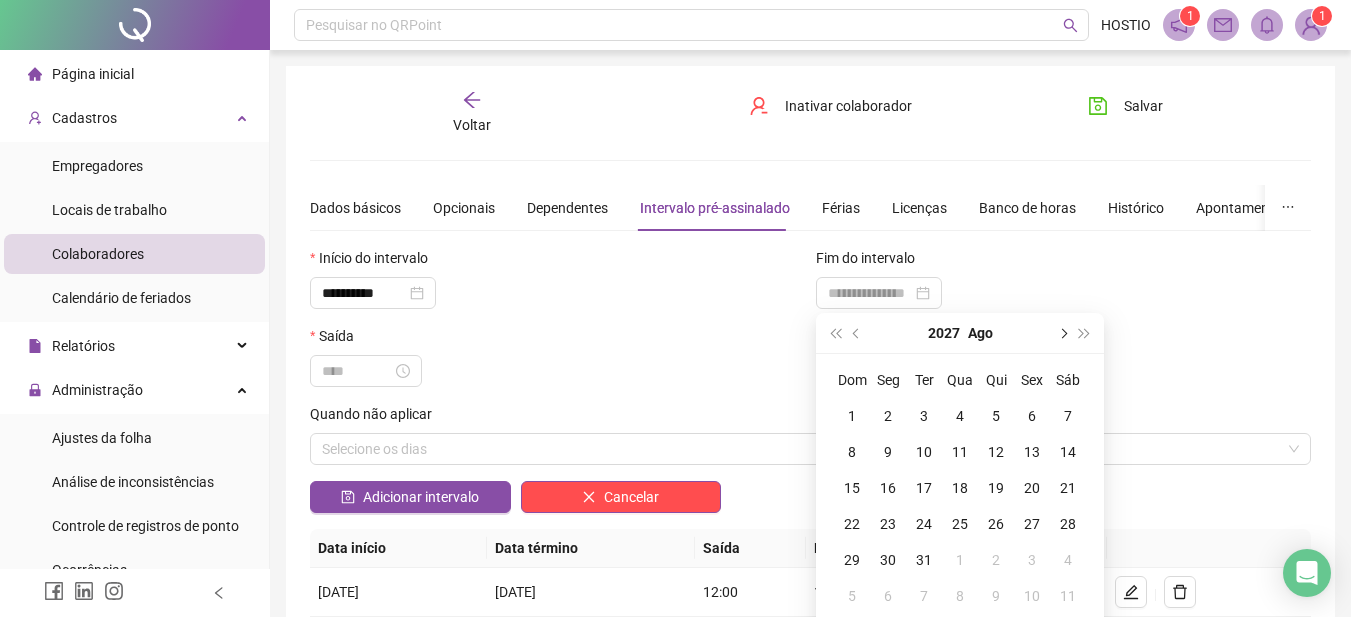 click at bounding box center [1062, 333] 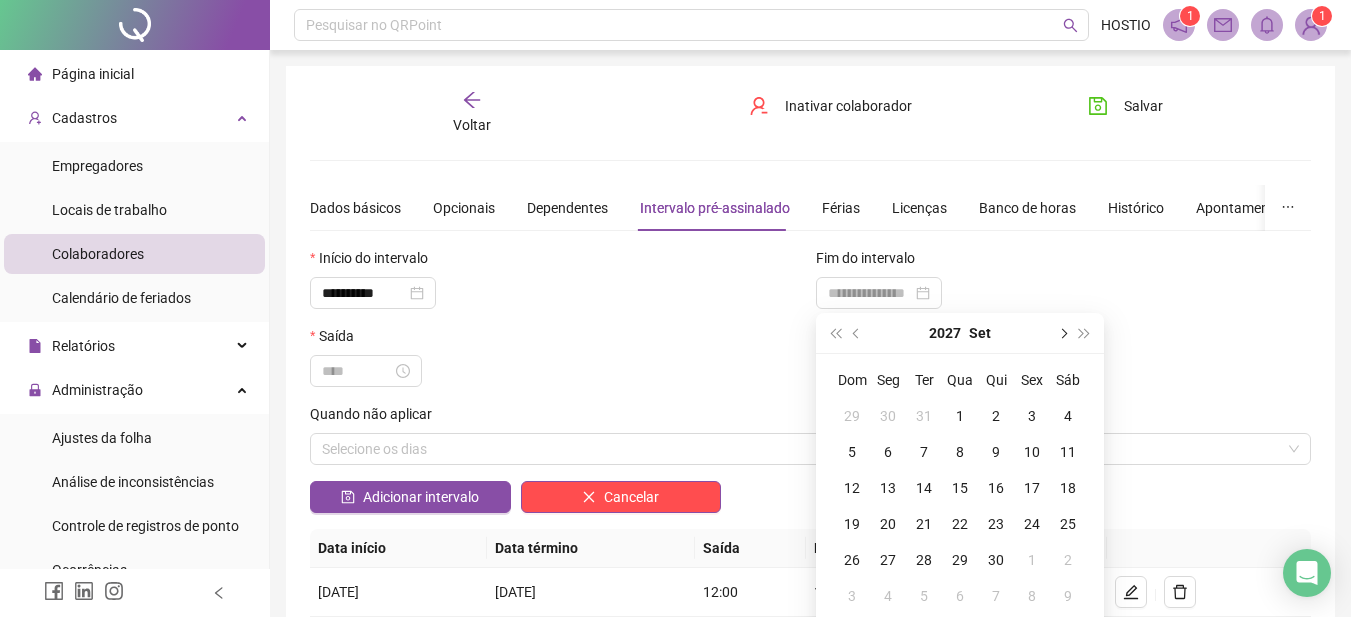 click at bounding box center [1062, 333] 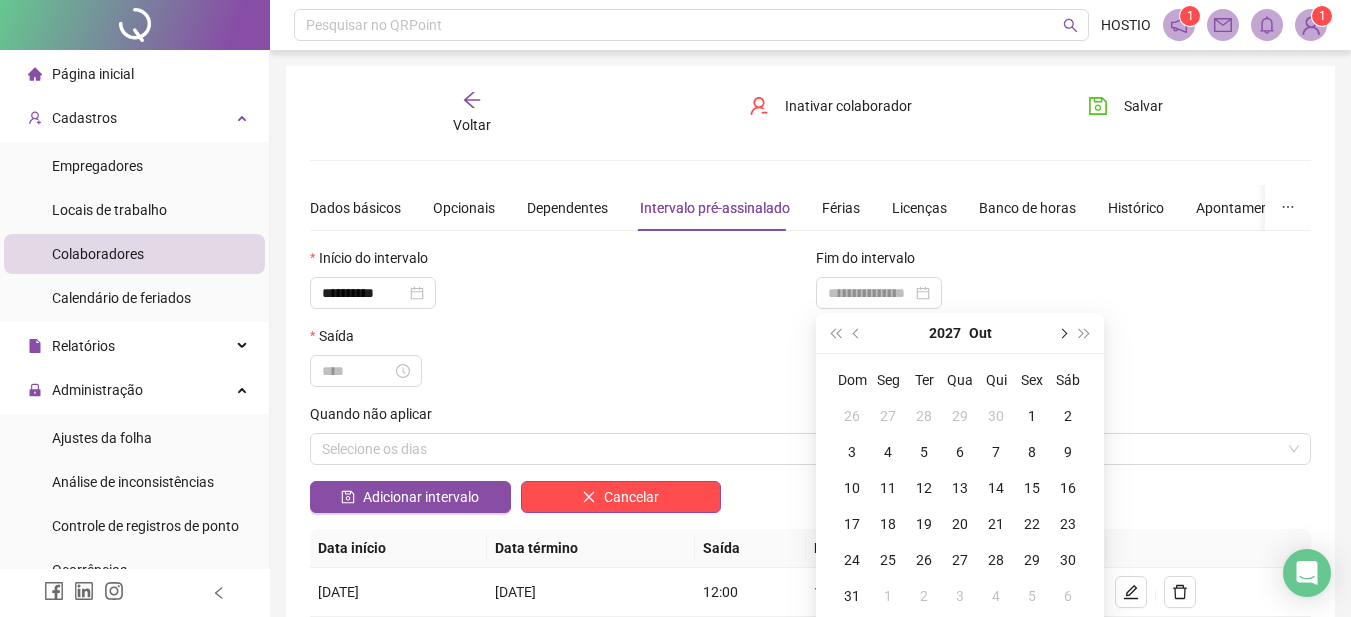 click at bounding box center [1062, 333] 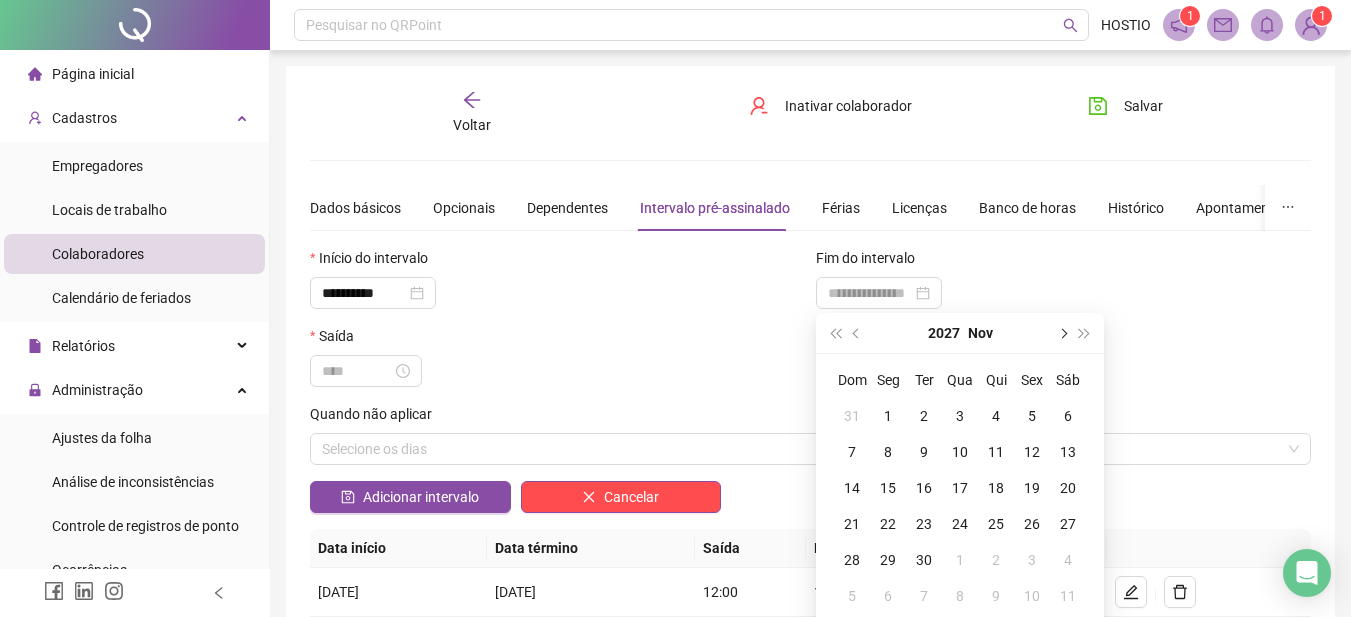 click at bounding box center (1062, 333) 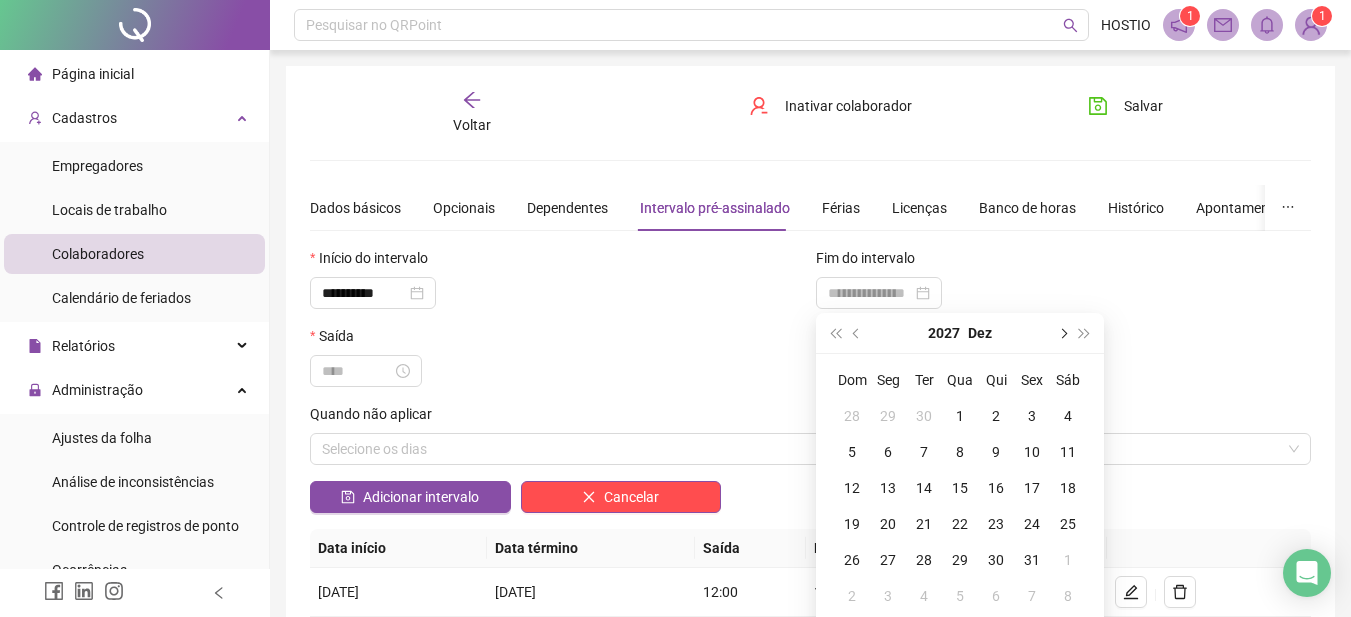click at bounding box center [1062, 333] 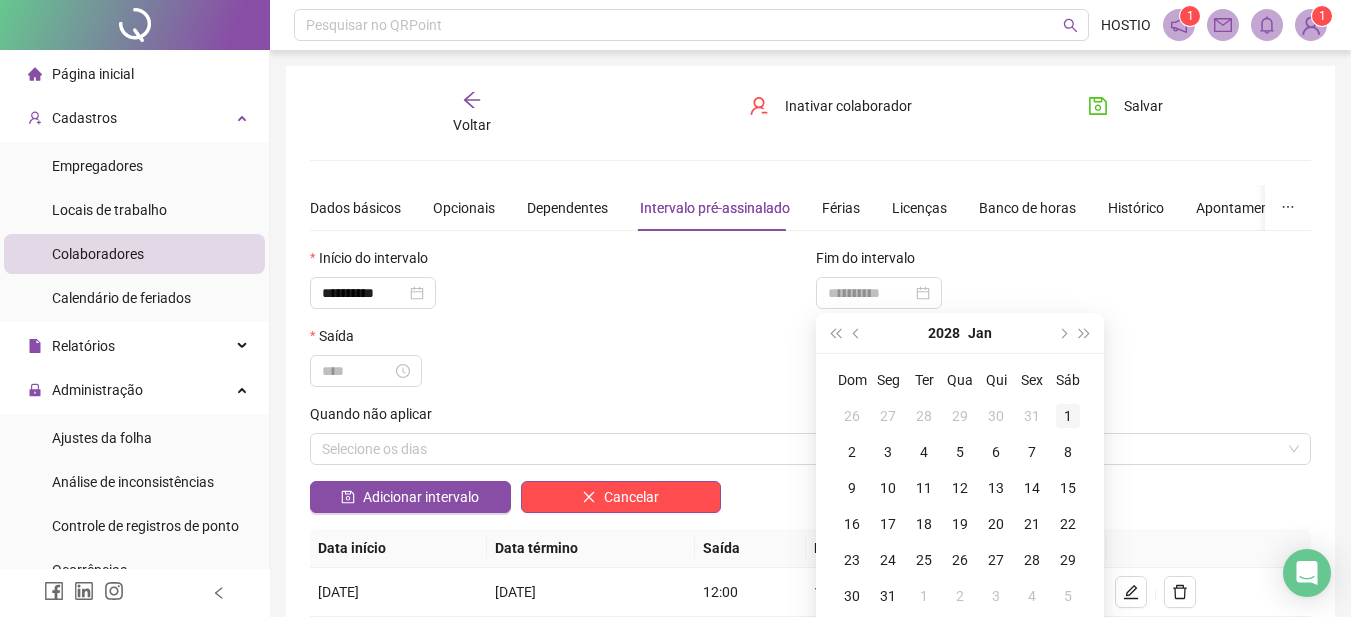 type on "**********" 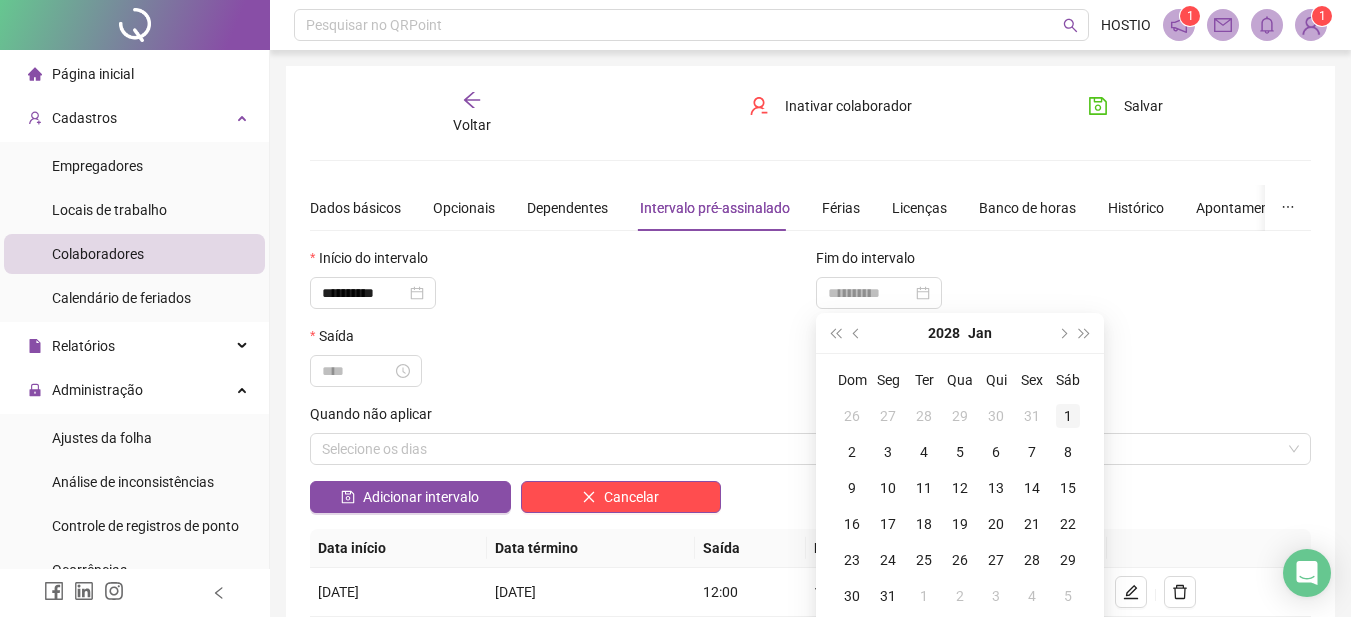 click on "1" at bounding box center [1068, 416] 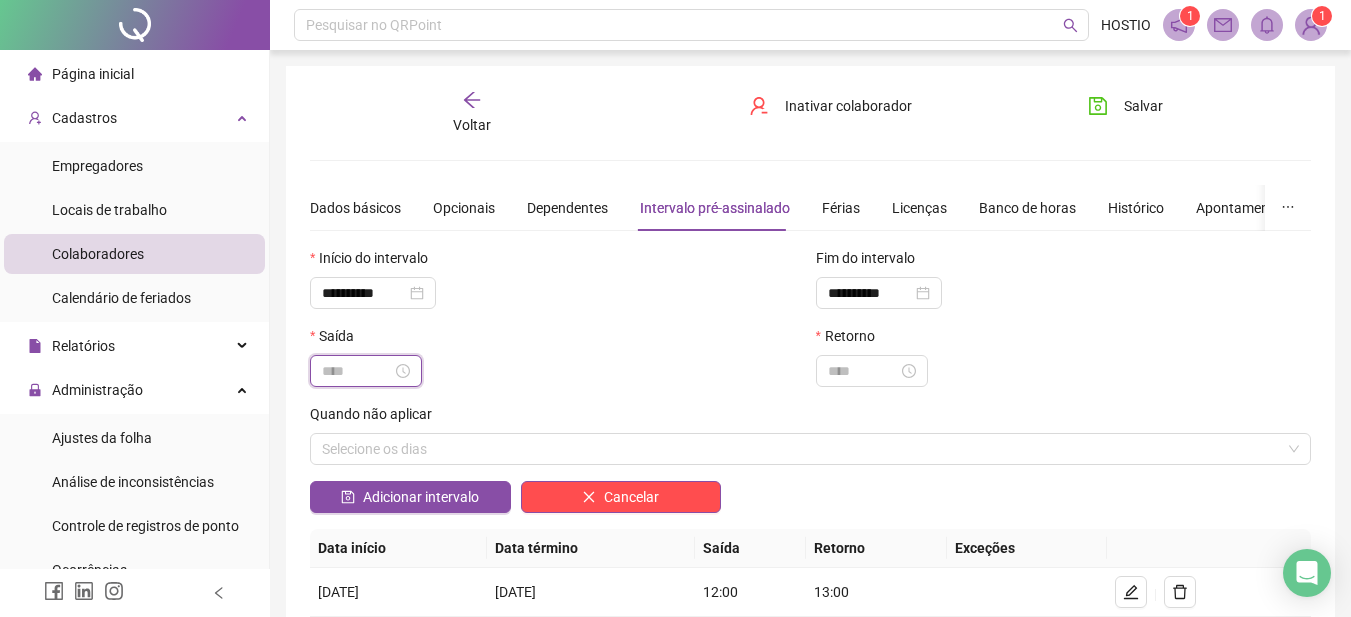 click at bounding box center [357, 371] 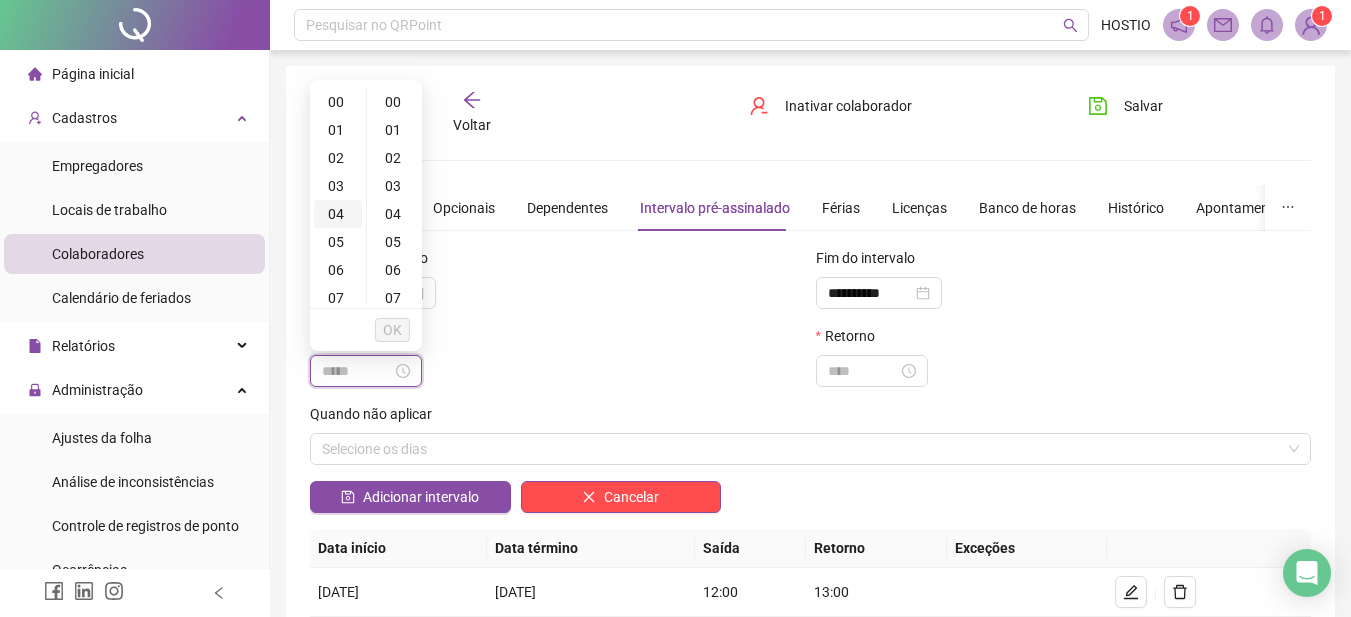type on "*****" 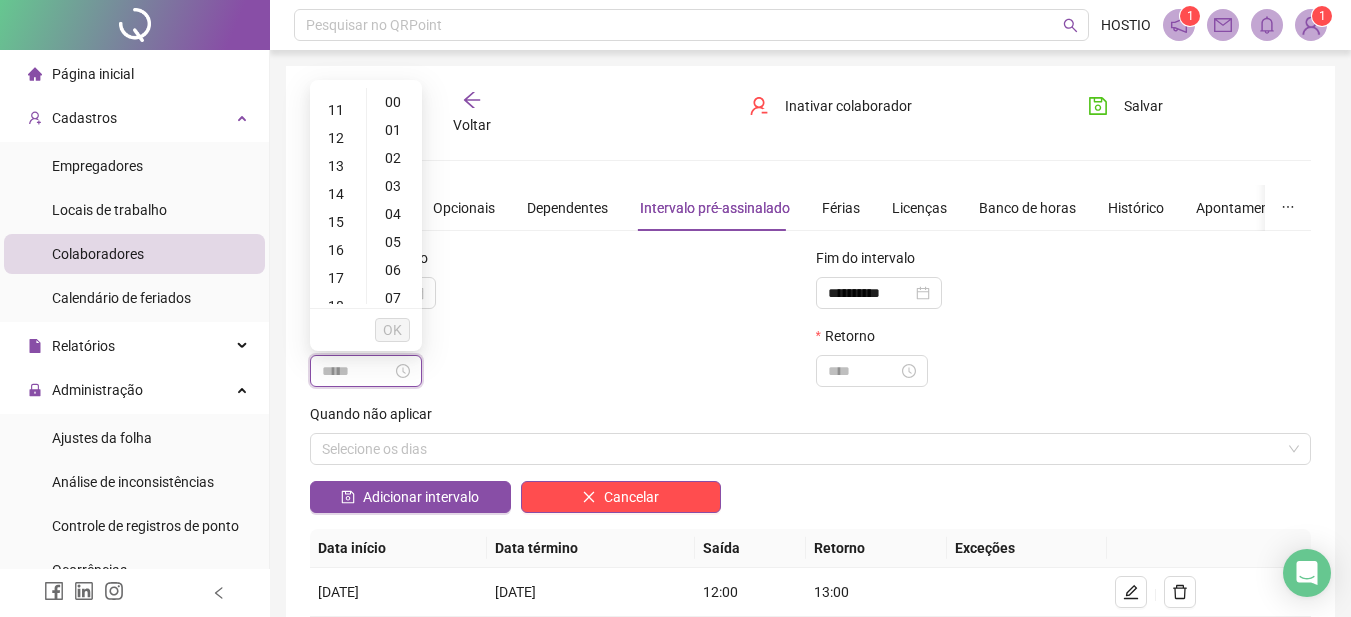 type on "*****" 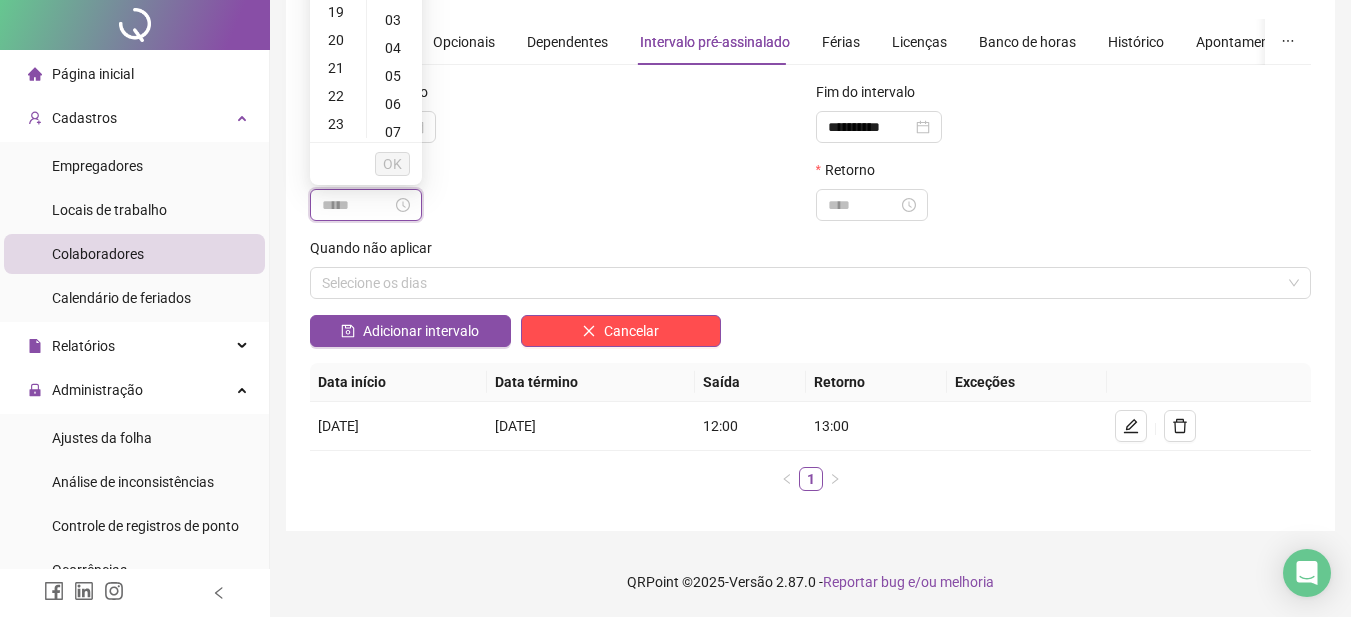 scroll, scrollTop: 0, scrollLeft: 0, axis: both 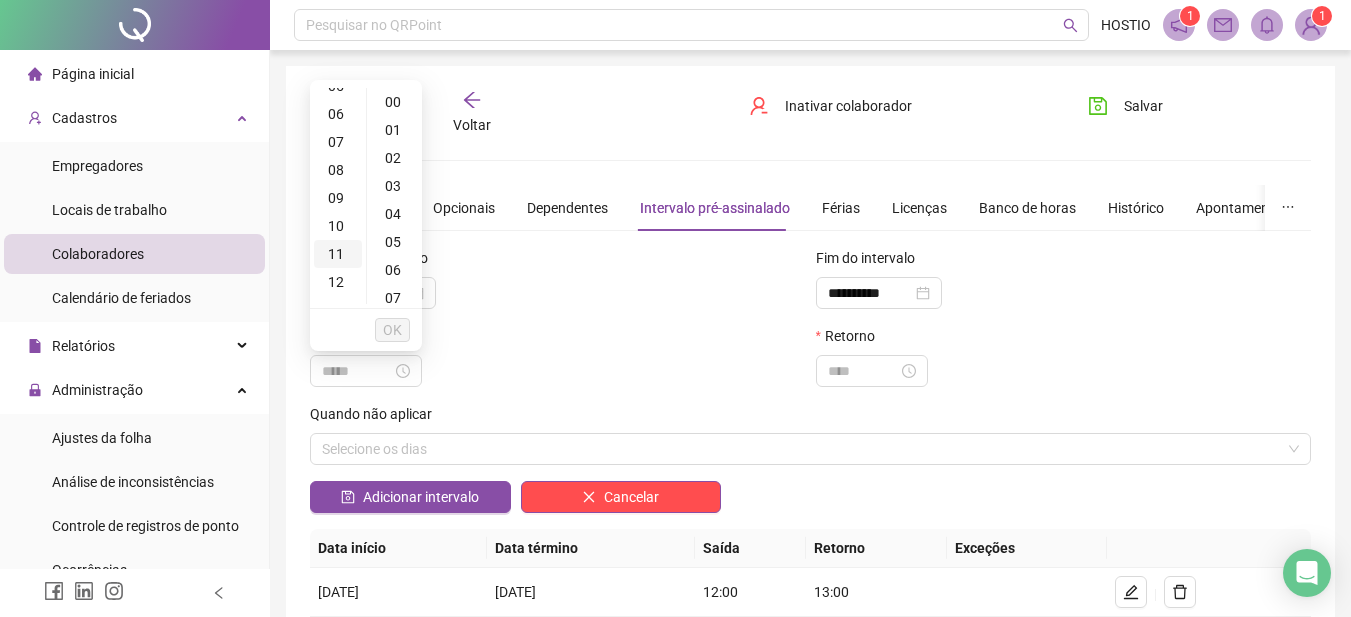 click on "11" at bounding box center (338, 254) 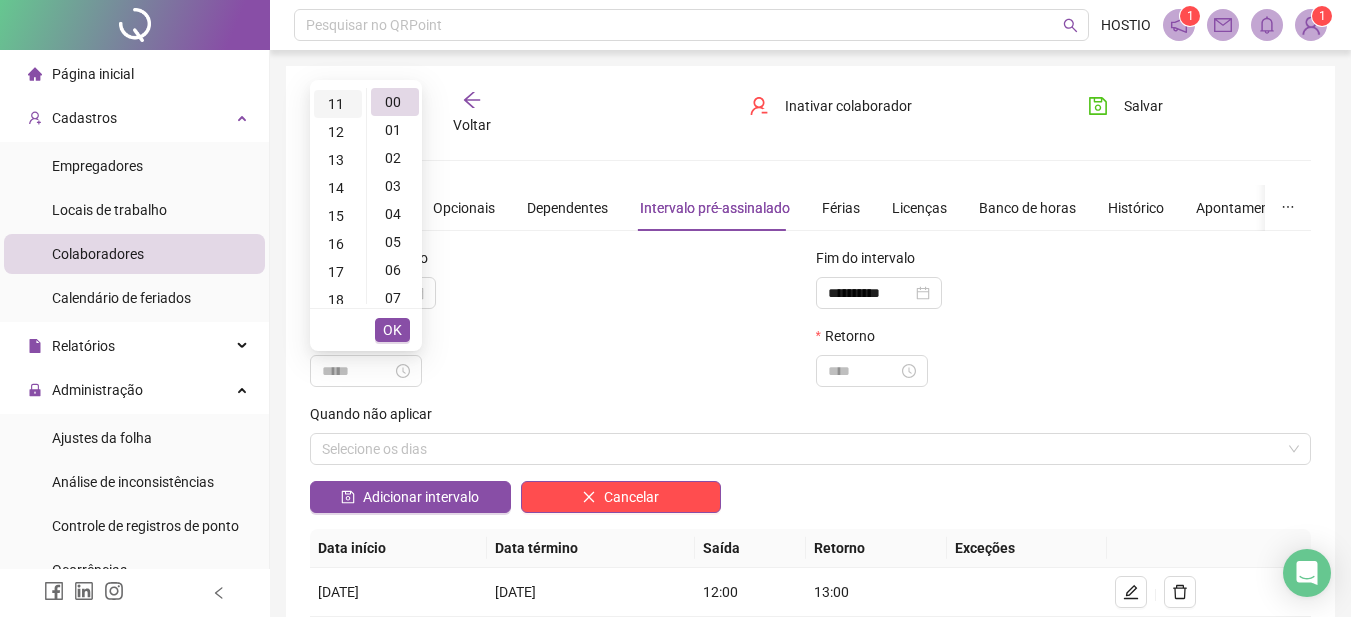 scroll, scrollTop: 308, scrollLeft: 0, axis: vertical 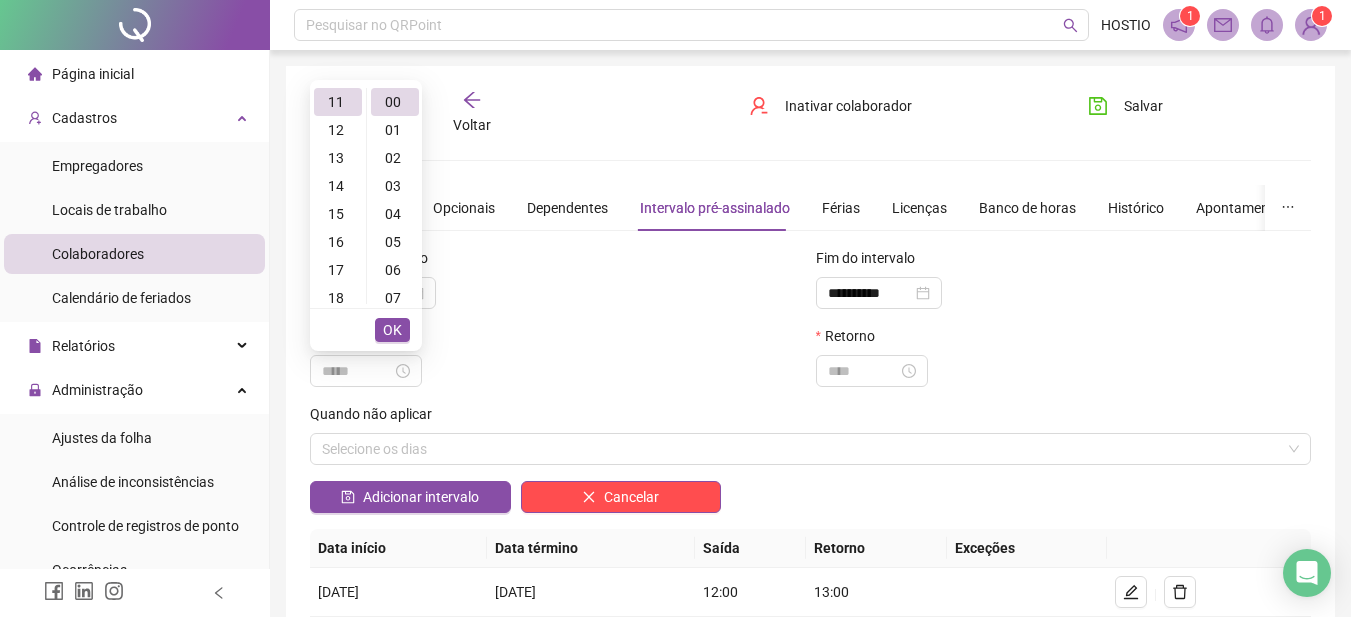 type on "*****" 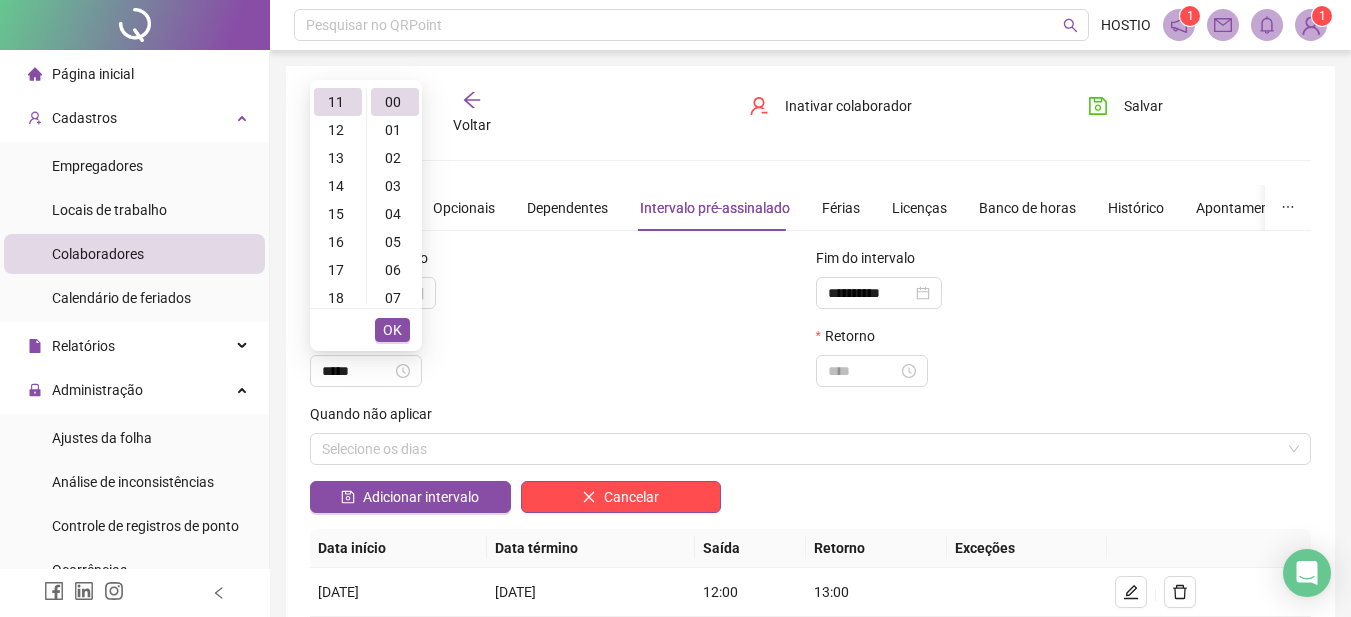 click on "OK" at bounding box center [392, 330] 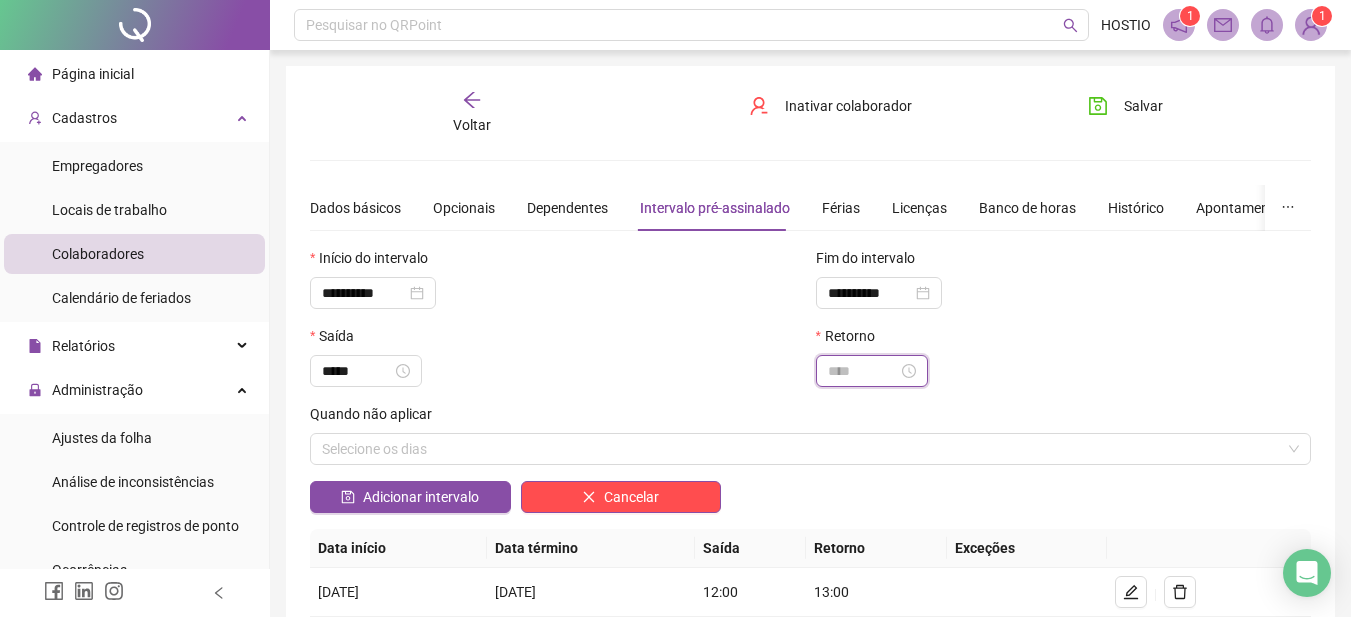 click at bounding box center [863, 371] 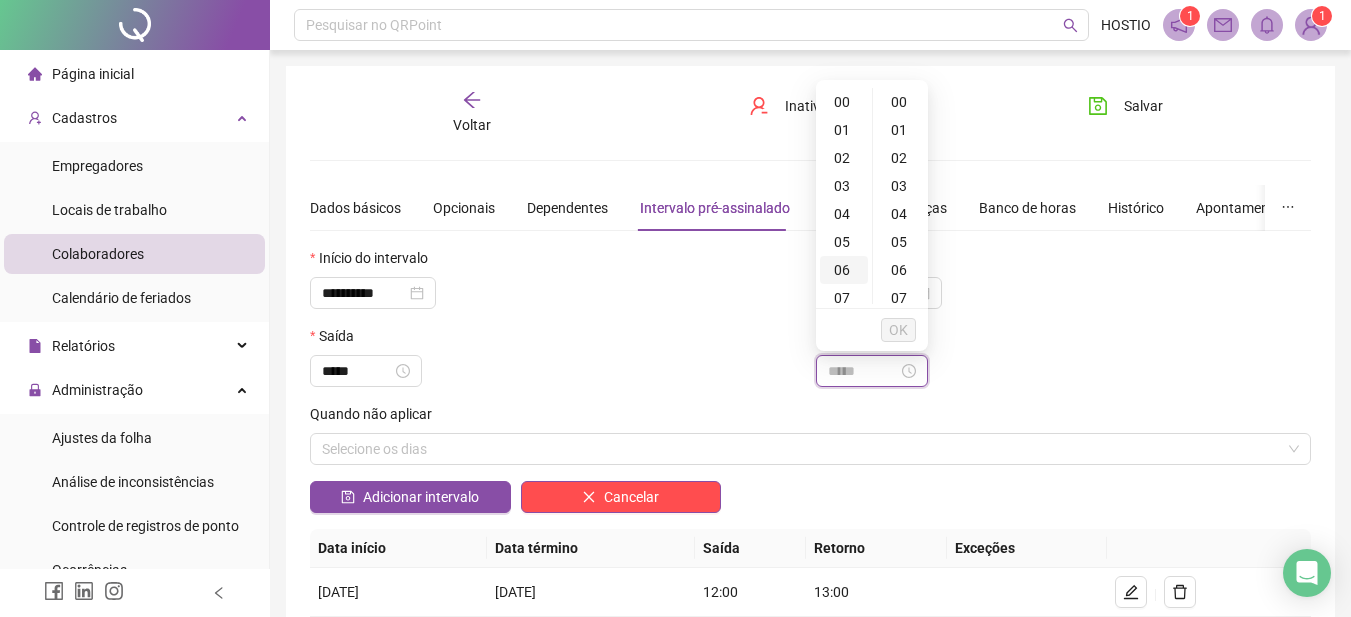 scroll, scrollTop: 200, scrollLeft: 0, axis: vertical 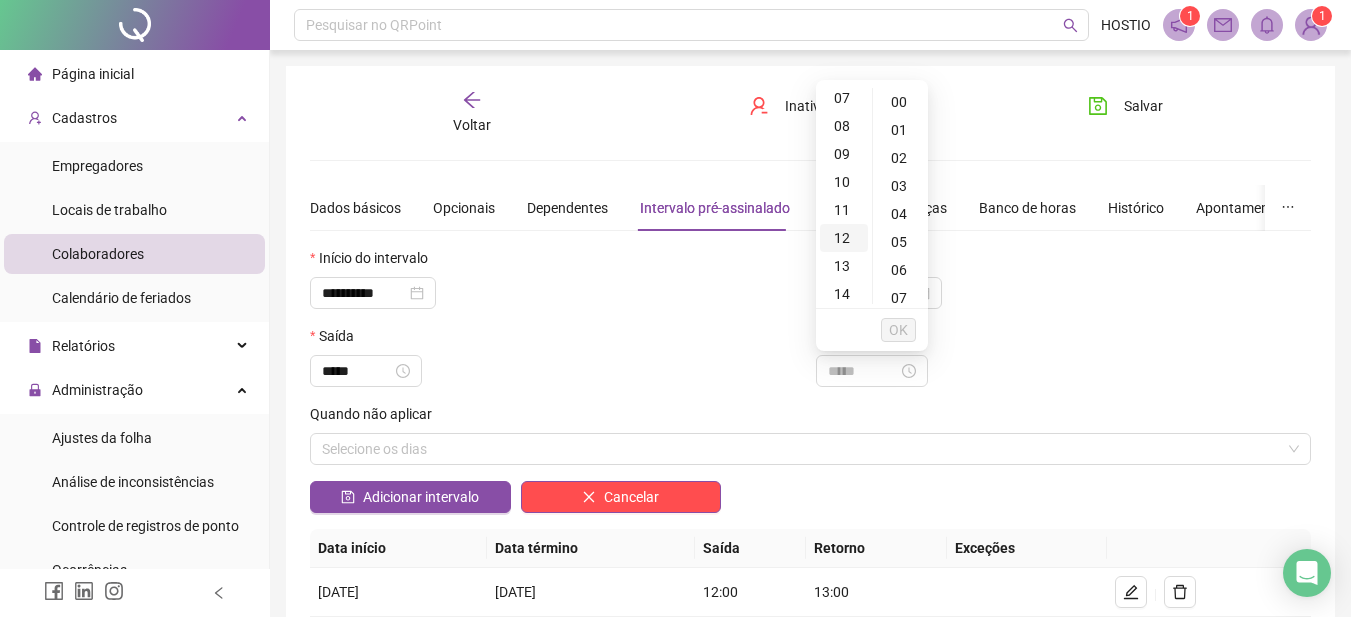 click on "12" at bounding box center (844, 238) 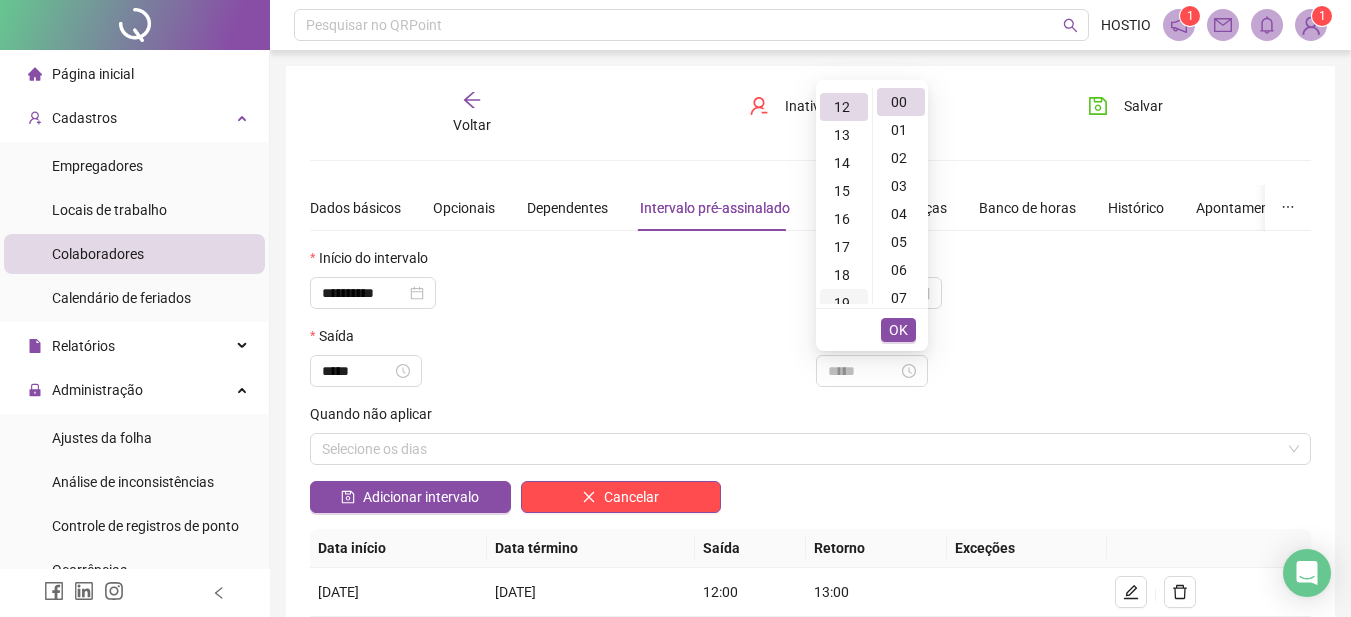 scroll, scrollTop: 336, scrollLeft: 0, axis: vertical 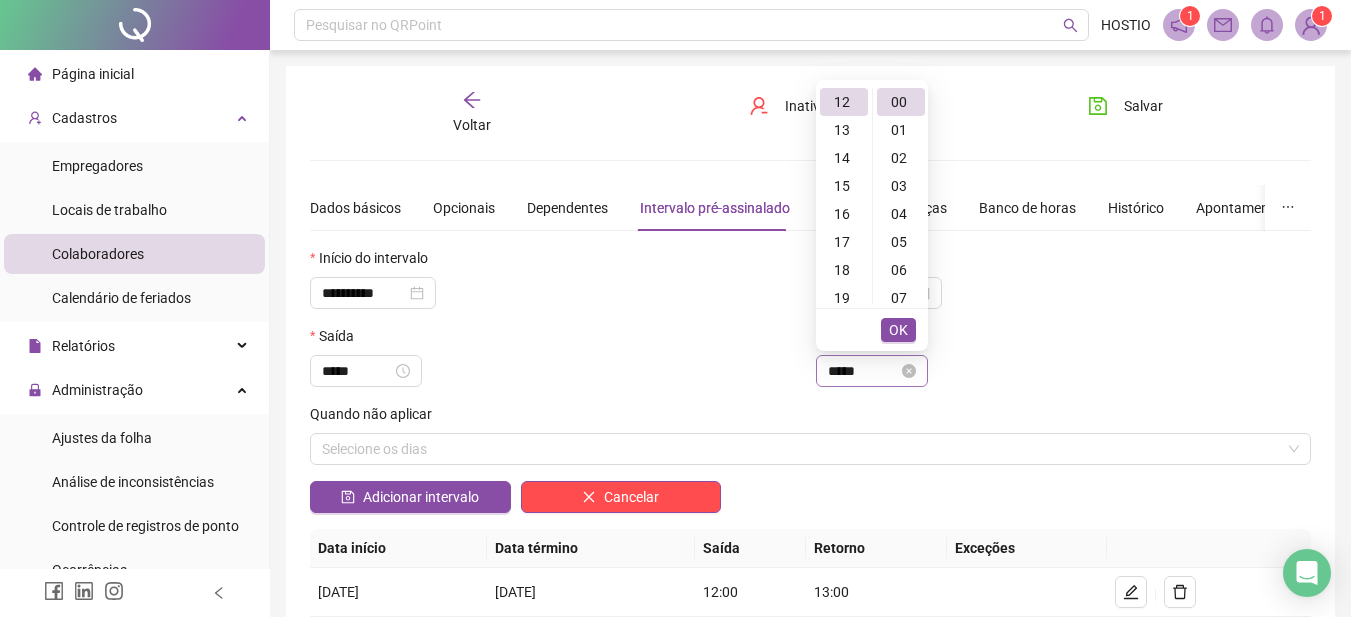 type on "*****" 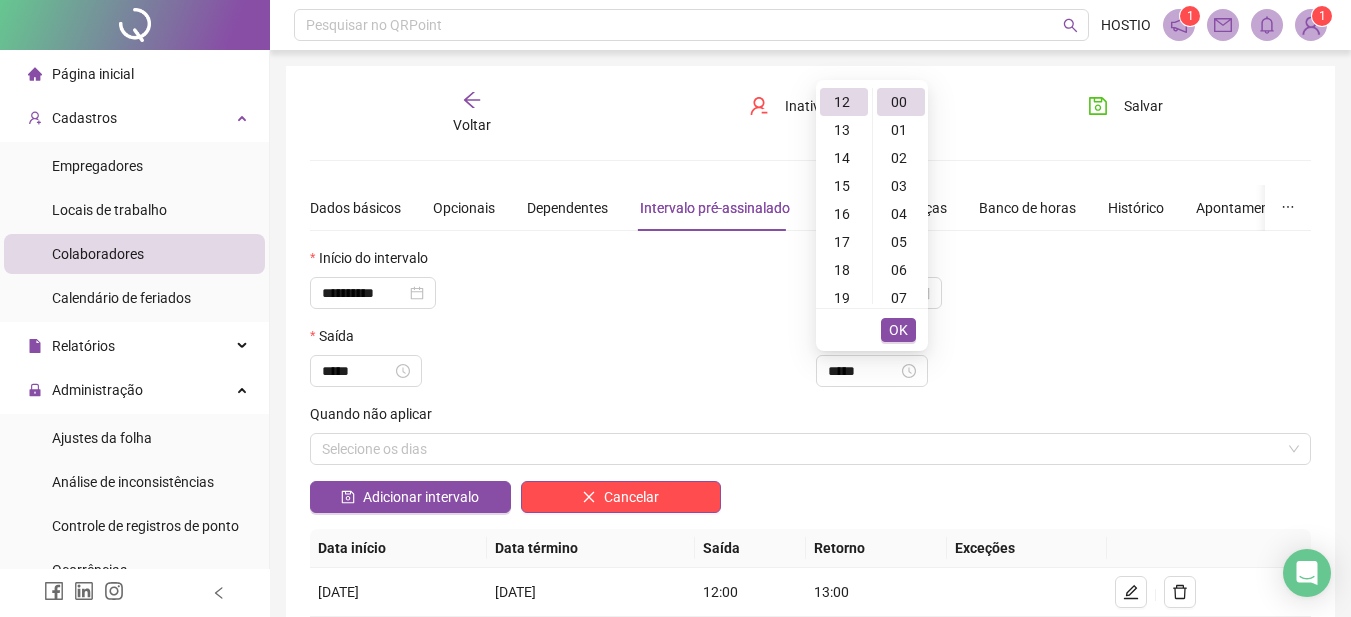 drag, startPoint x: 903, startPoint y: 327, endPoint x: 901, endPoint y: 337, distance: 10.198039 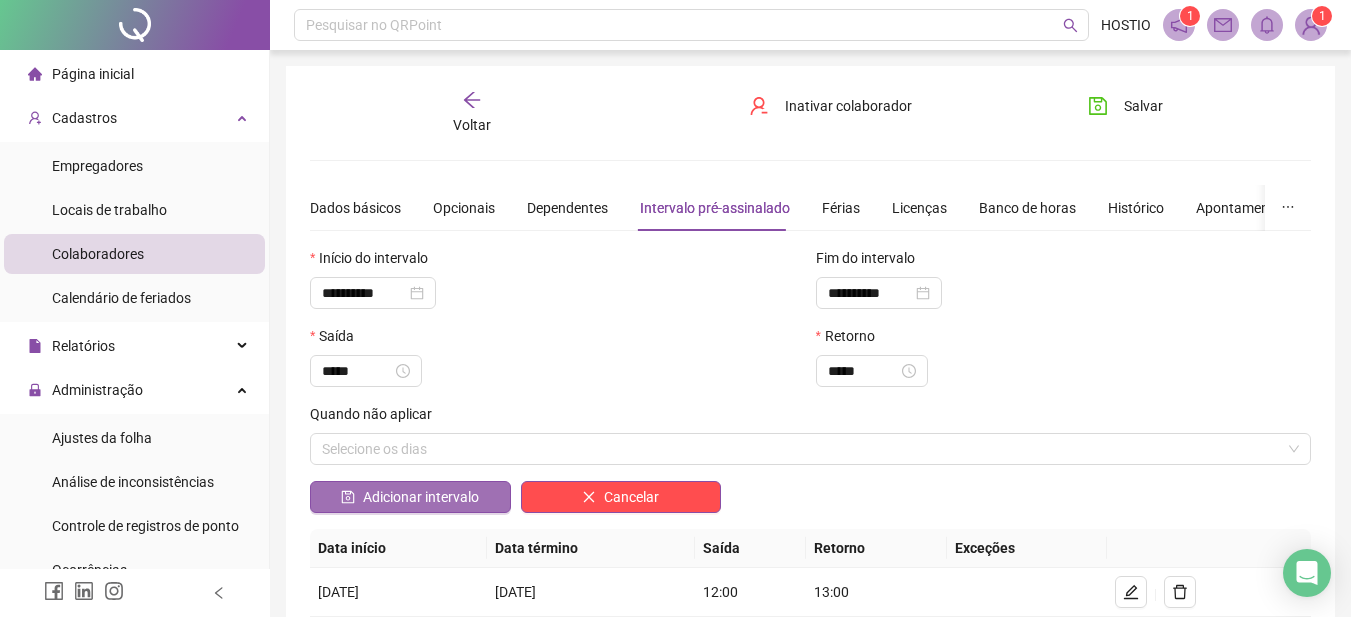 click on "Adicionar intervalo" at bounding box center [421, 497] 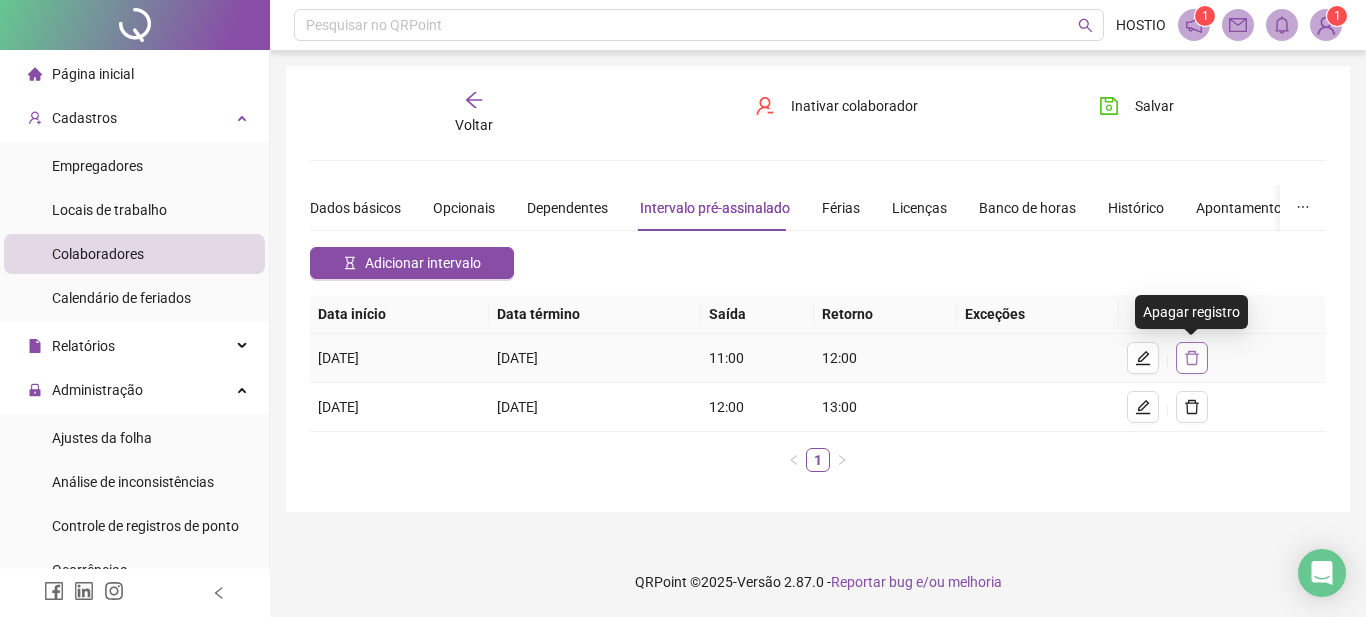 click 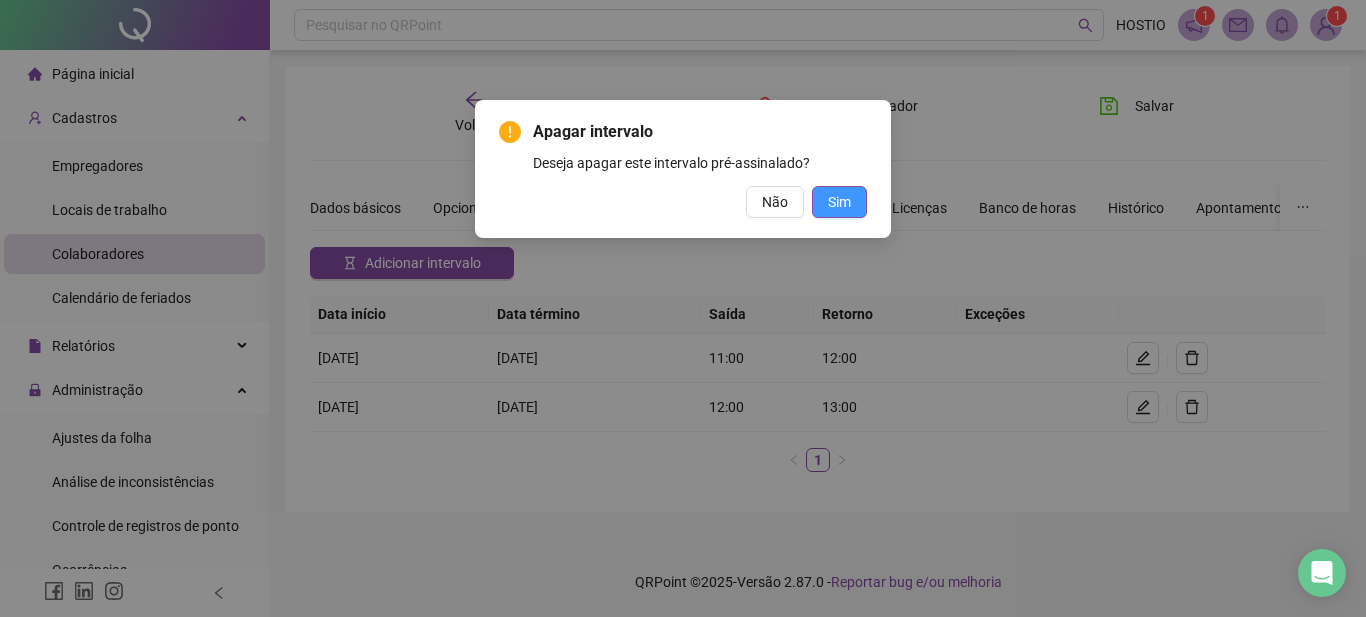 click on "Sim" at bounding box center (839, 202) 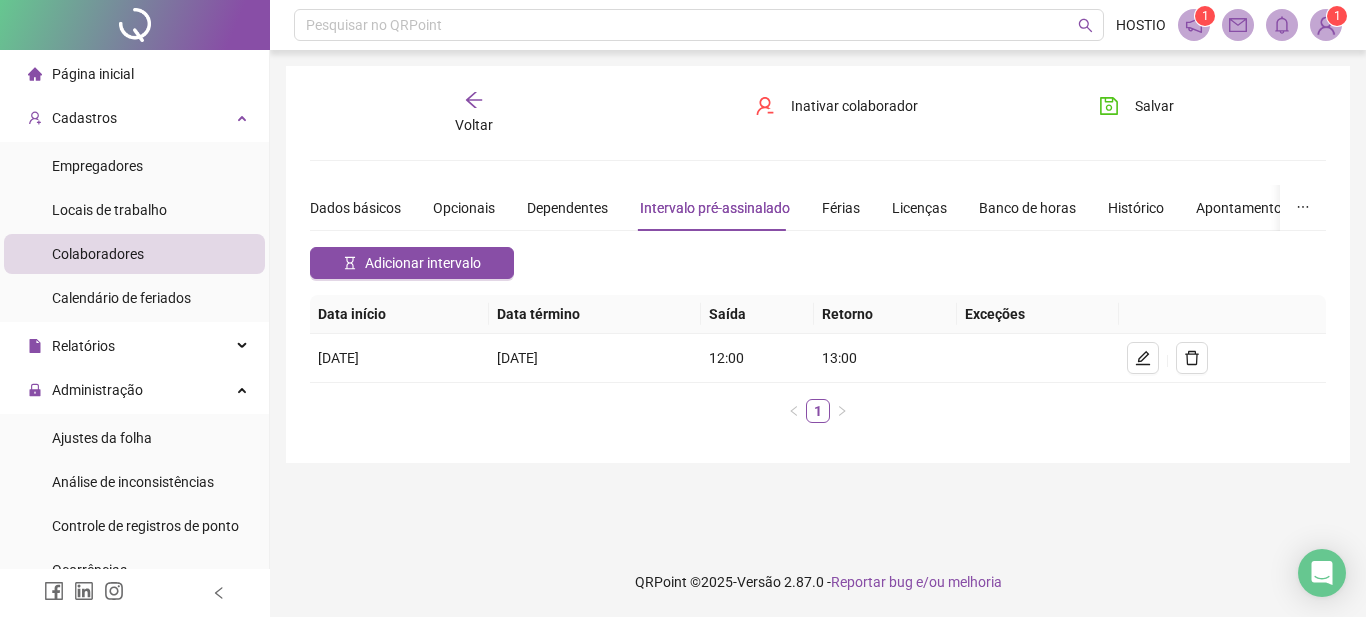 click 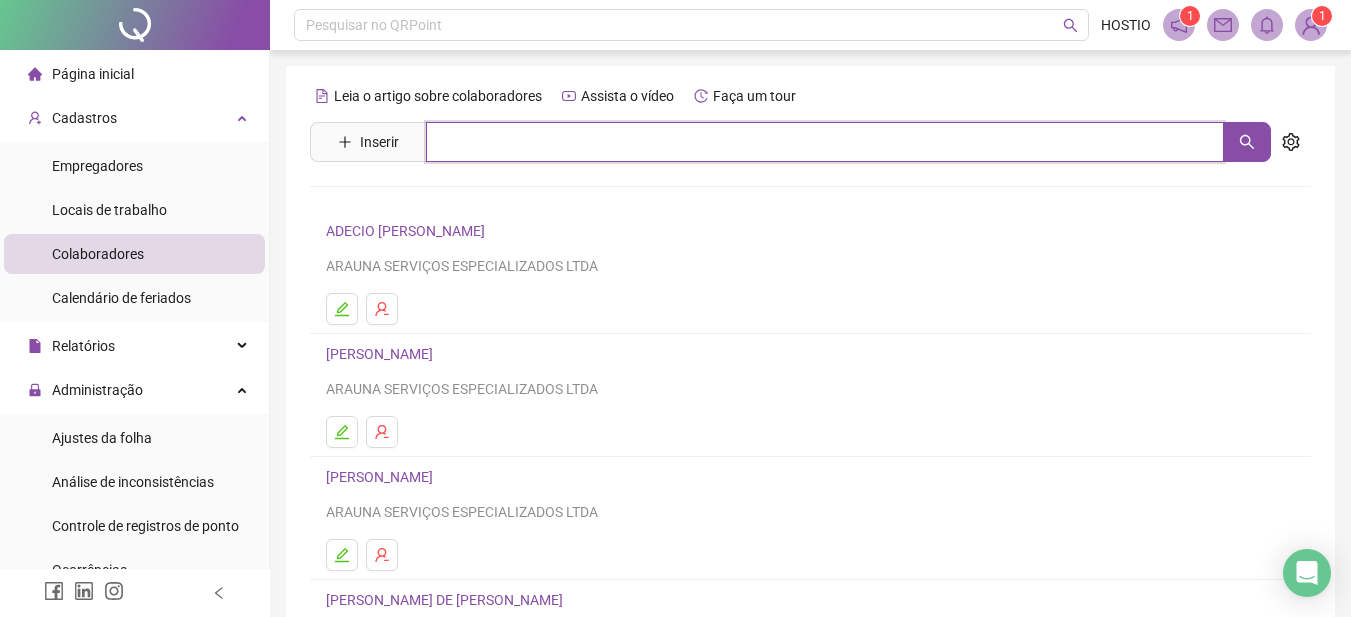 click at bounding box center [825, 142] 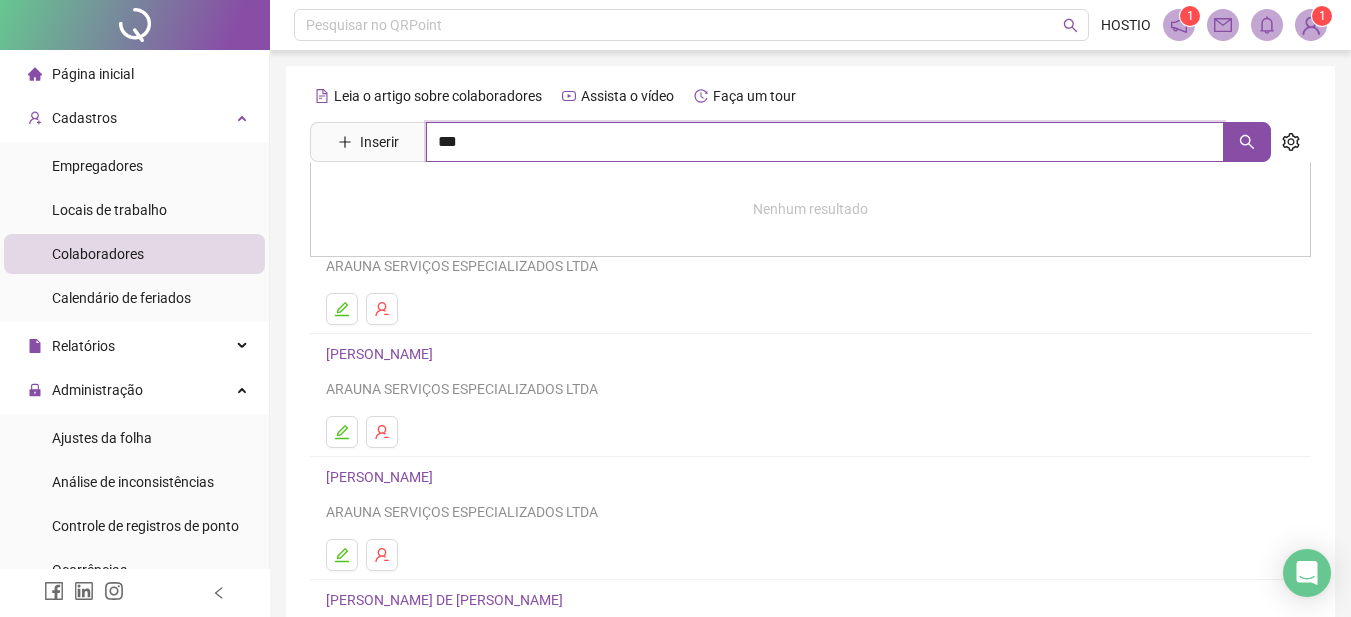 type on "***" 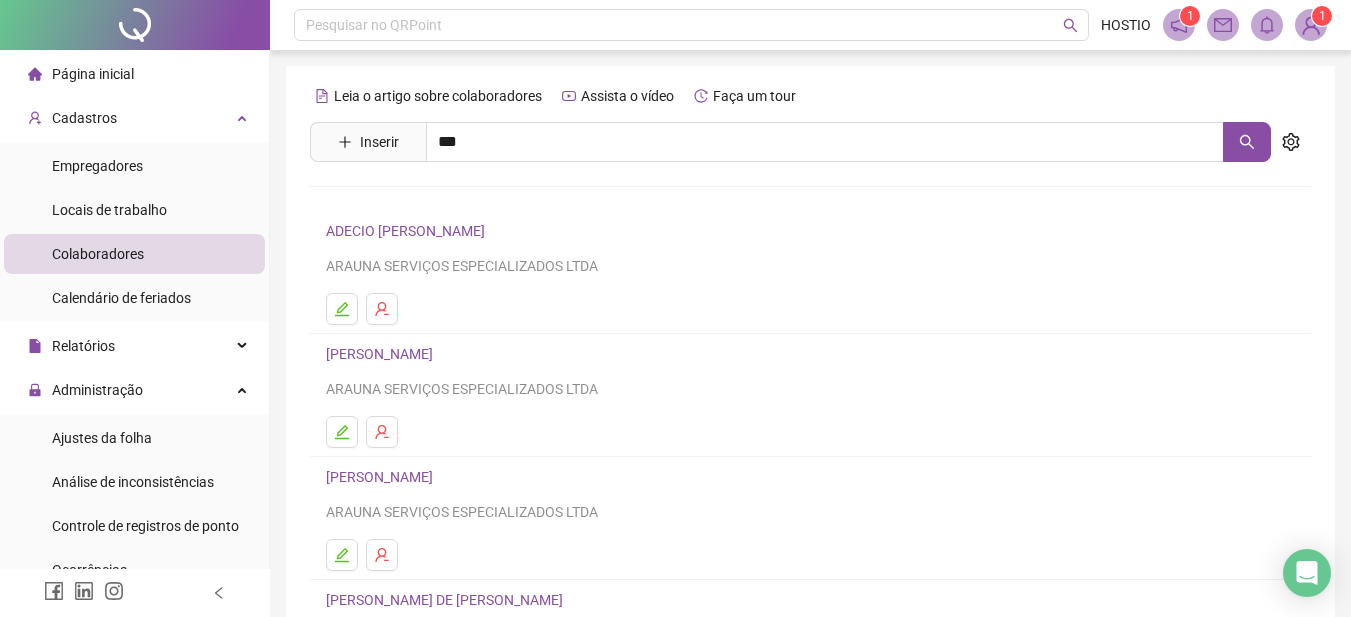 click on "[PERSON_NAME]" at bounding box center (400, 201) 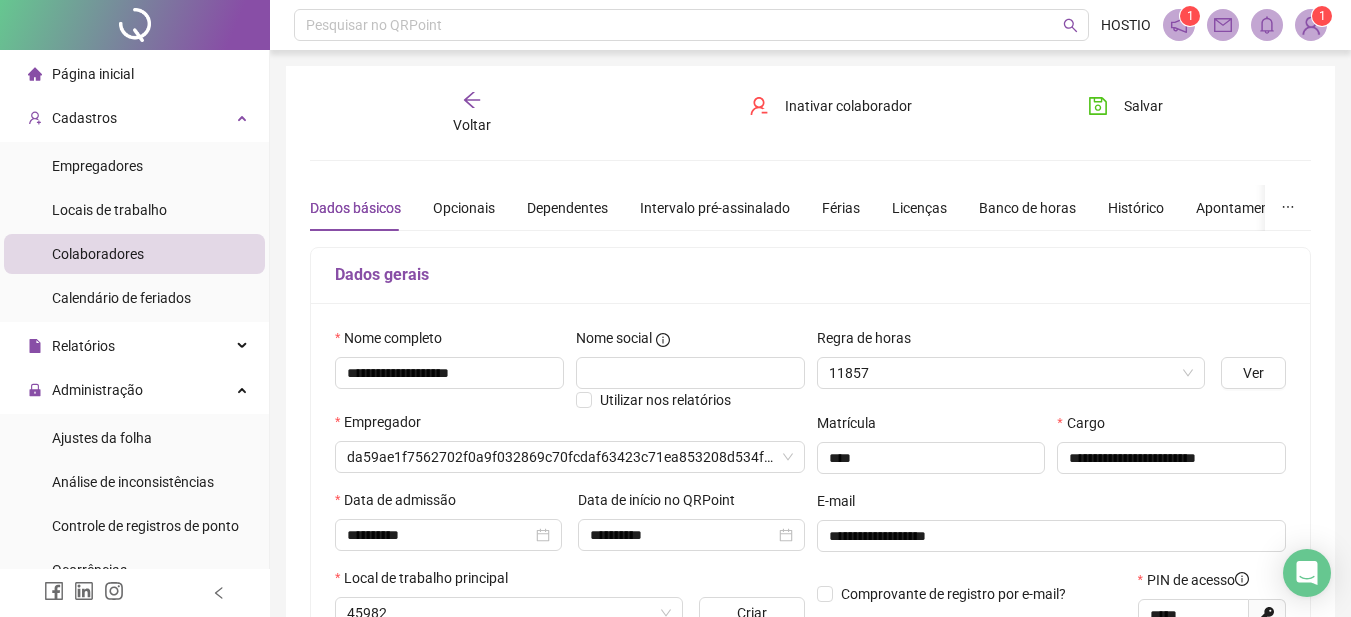type on "**********" 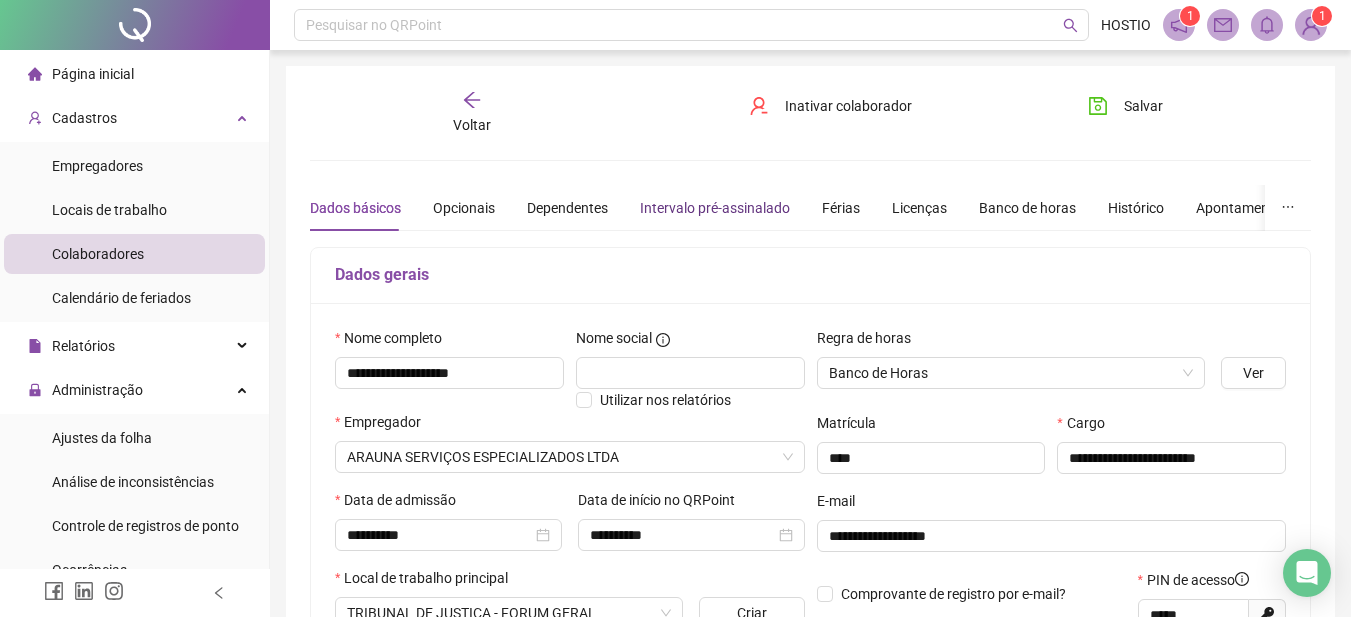 click on "Intervalo pré-assinalado" at bounding box center [715, 208] 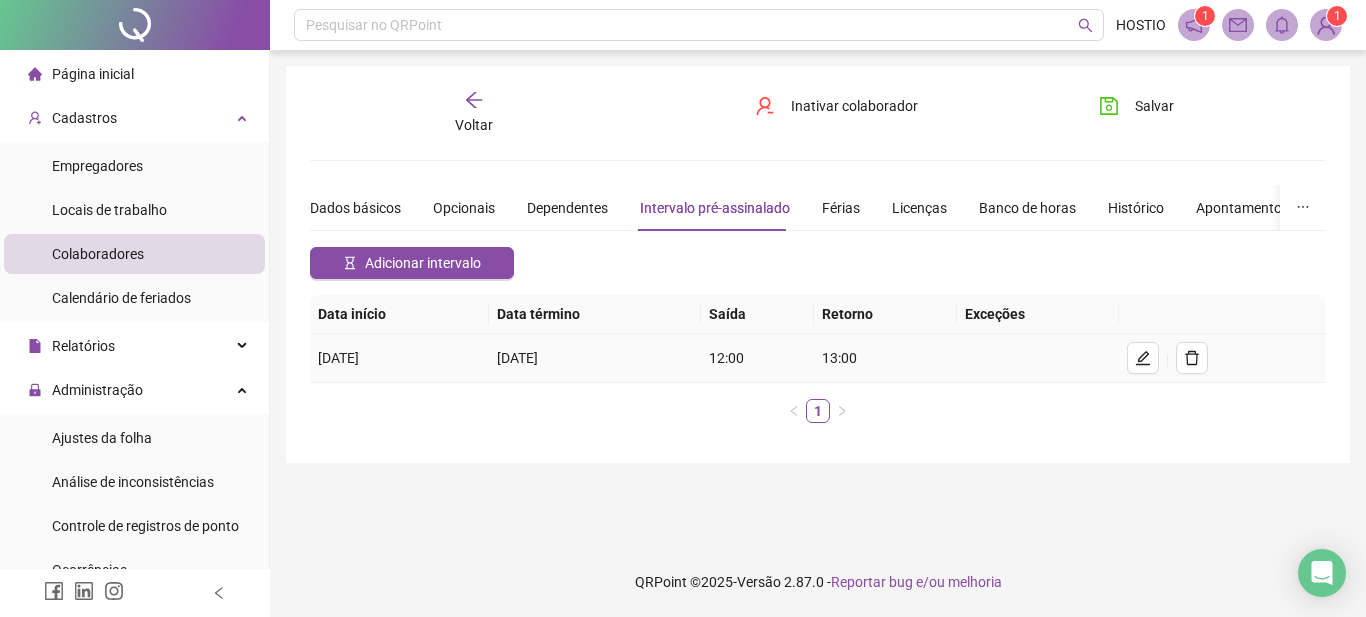 click on "[DATE]" at bounding box center (399, 358) 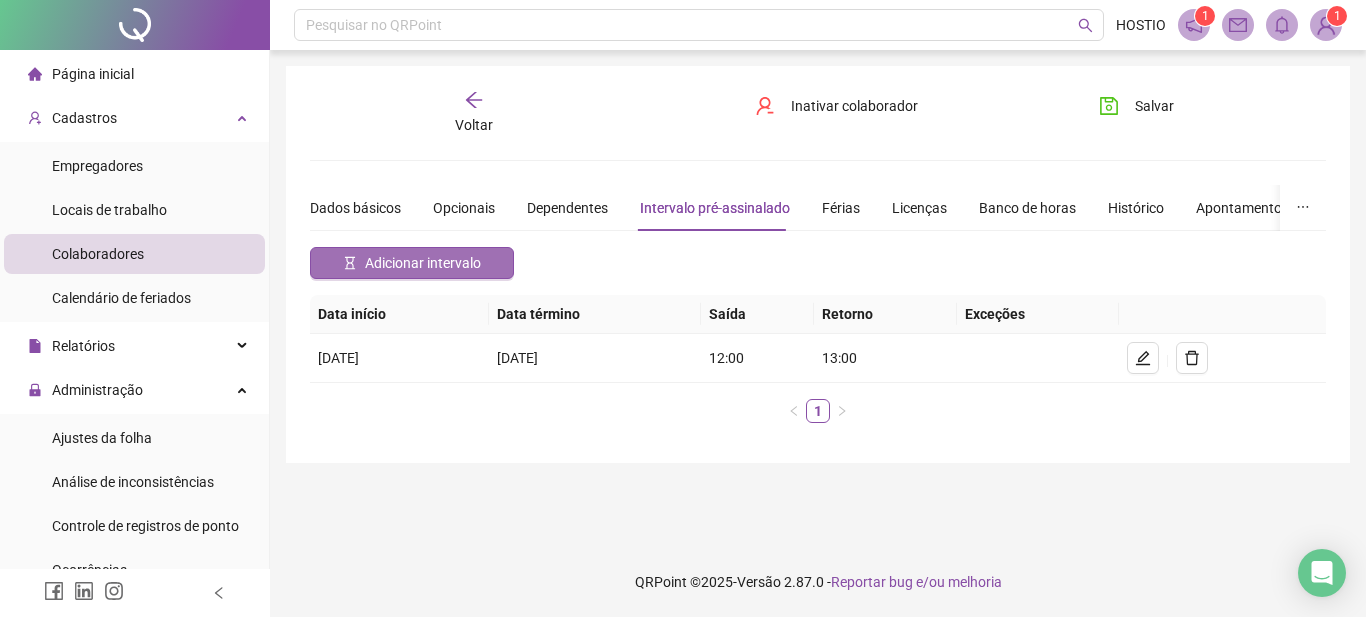 click on "Adicionar intervalo" at bounding box center (423, 263) 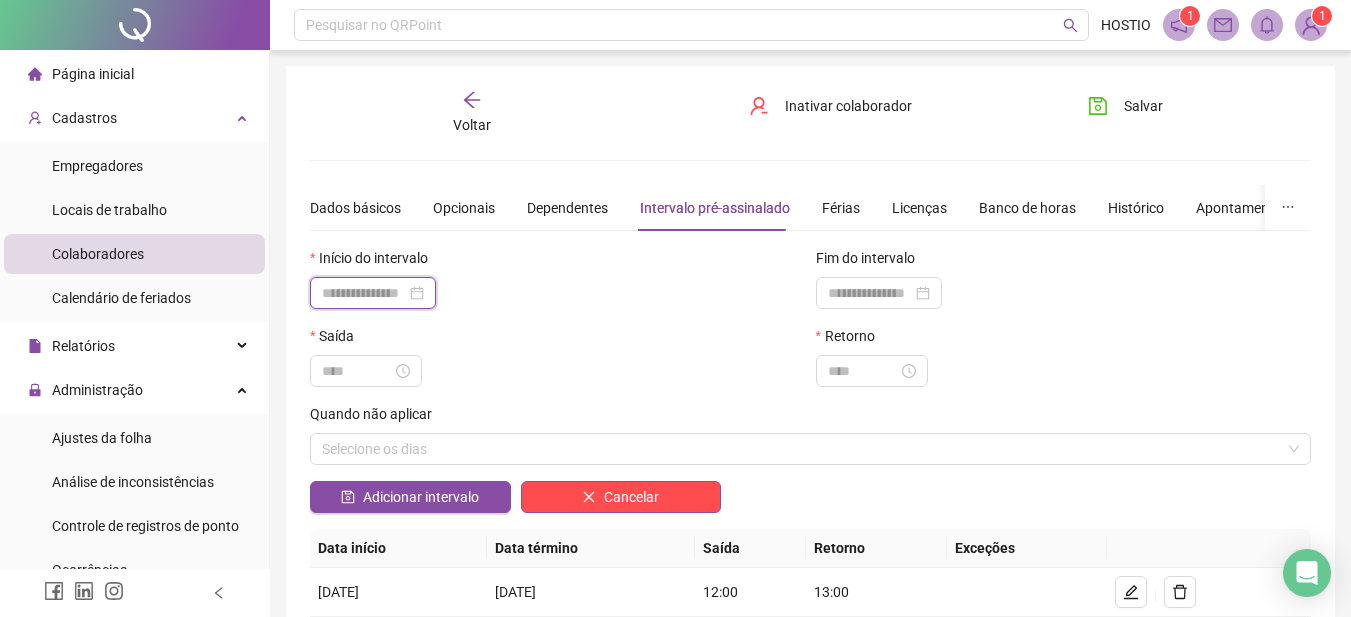 click at bounding box center [364, 293] 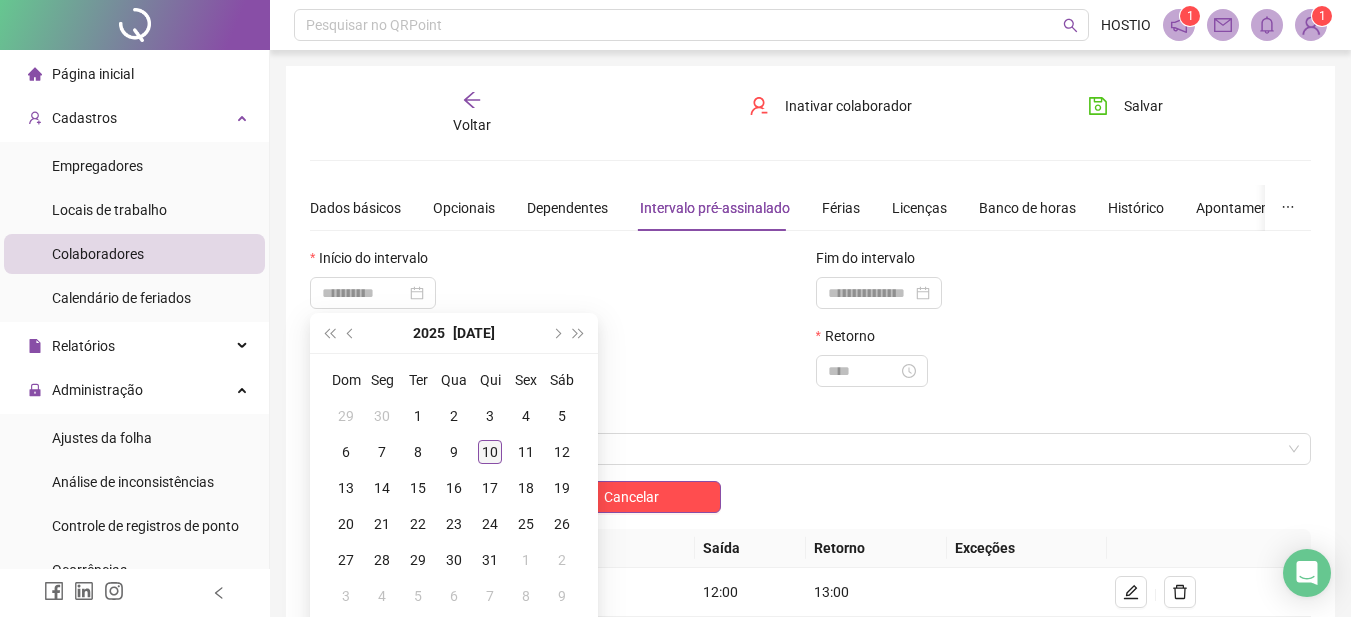 click on "10" at bounding box center [490, 452] 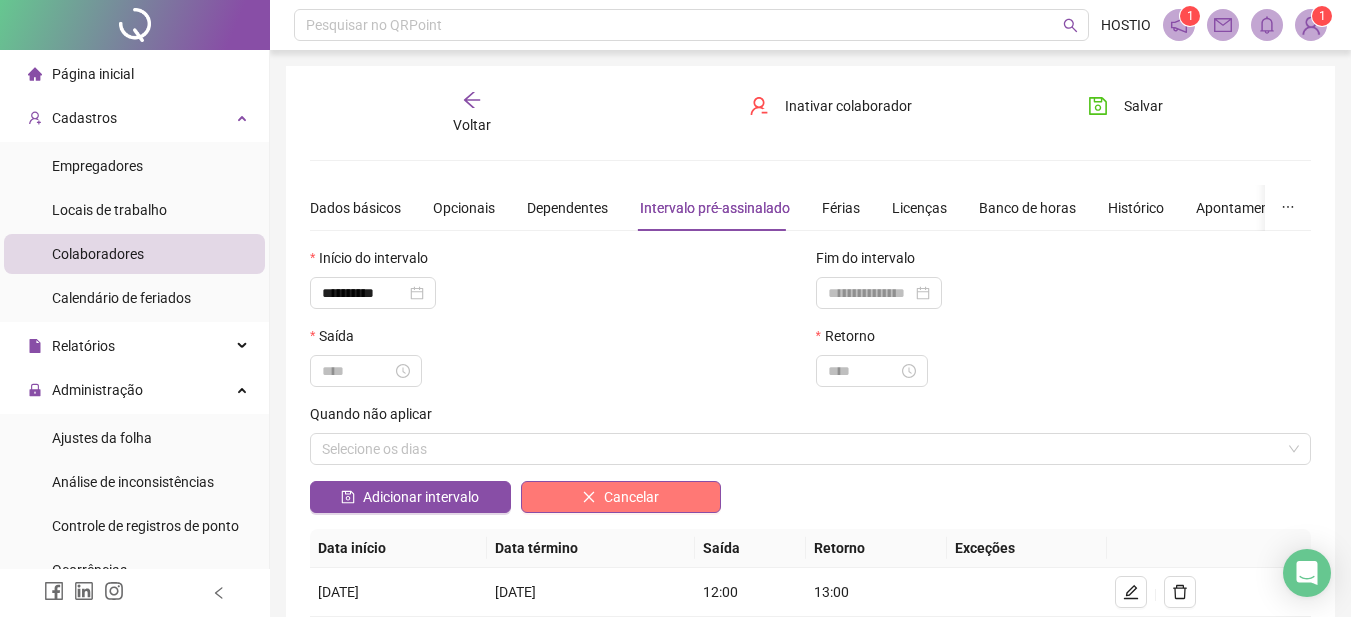 click on "Cancelar" at bounding box center (631, 497) 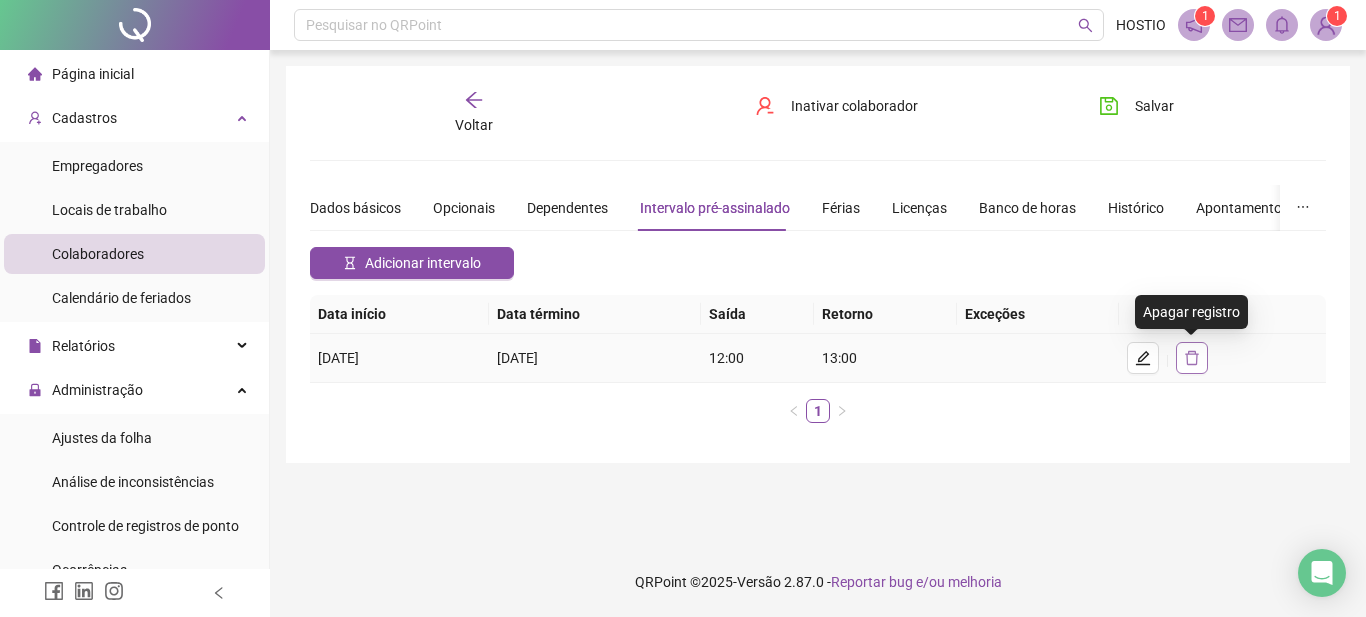 click 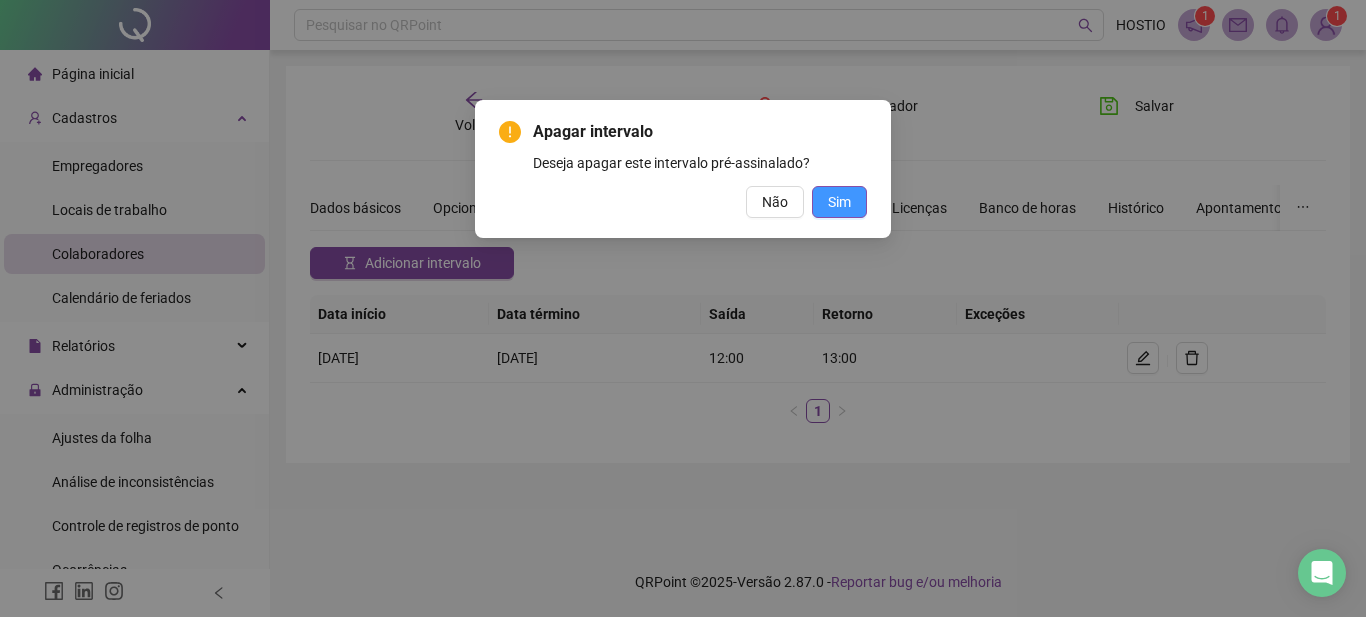 click on "Sim" at bounding box center [839, 202] 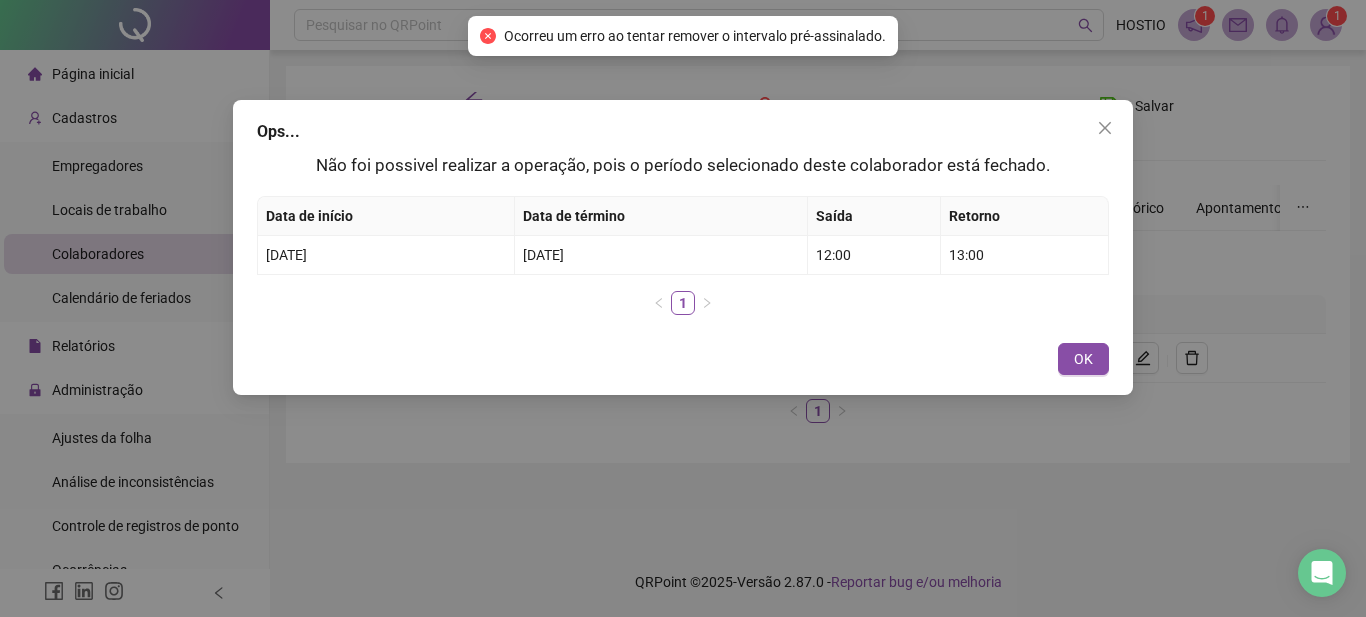 click on "OK" at bounding box center (1083, 359) 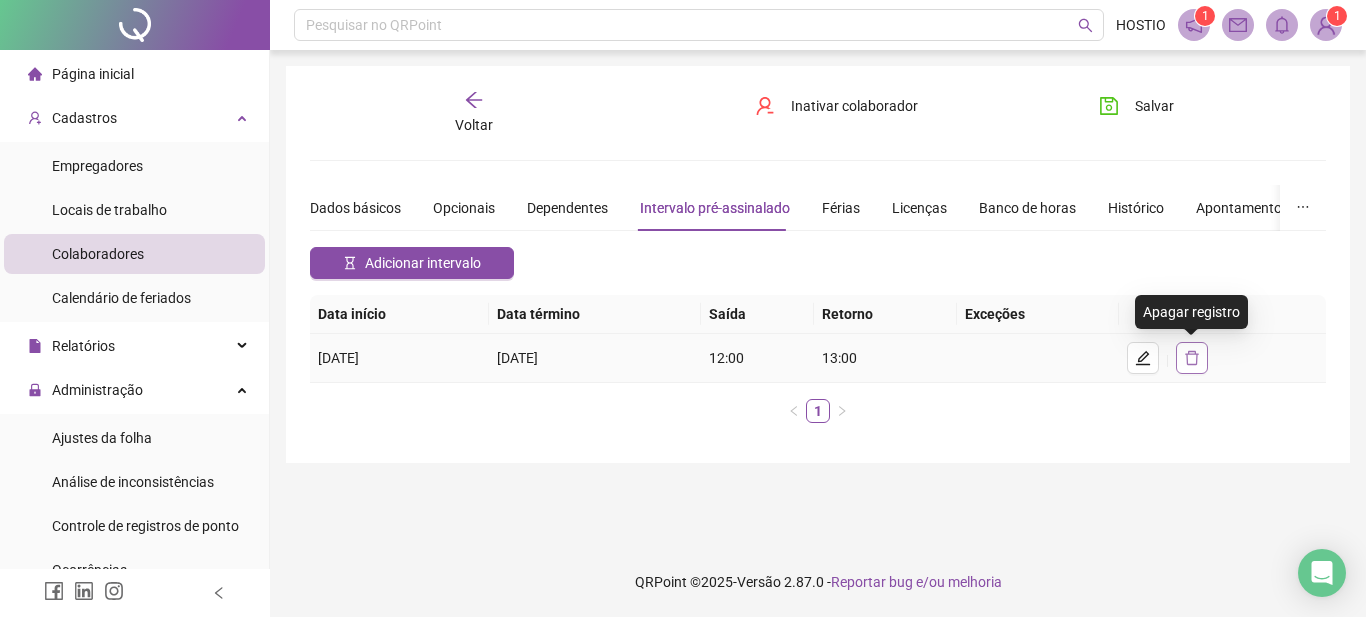 click at bounding box center [1192, 358] 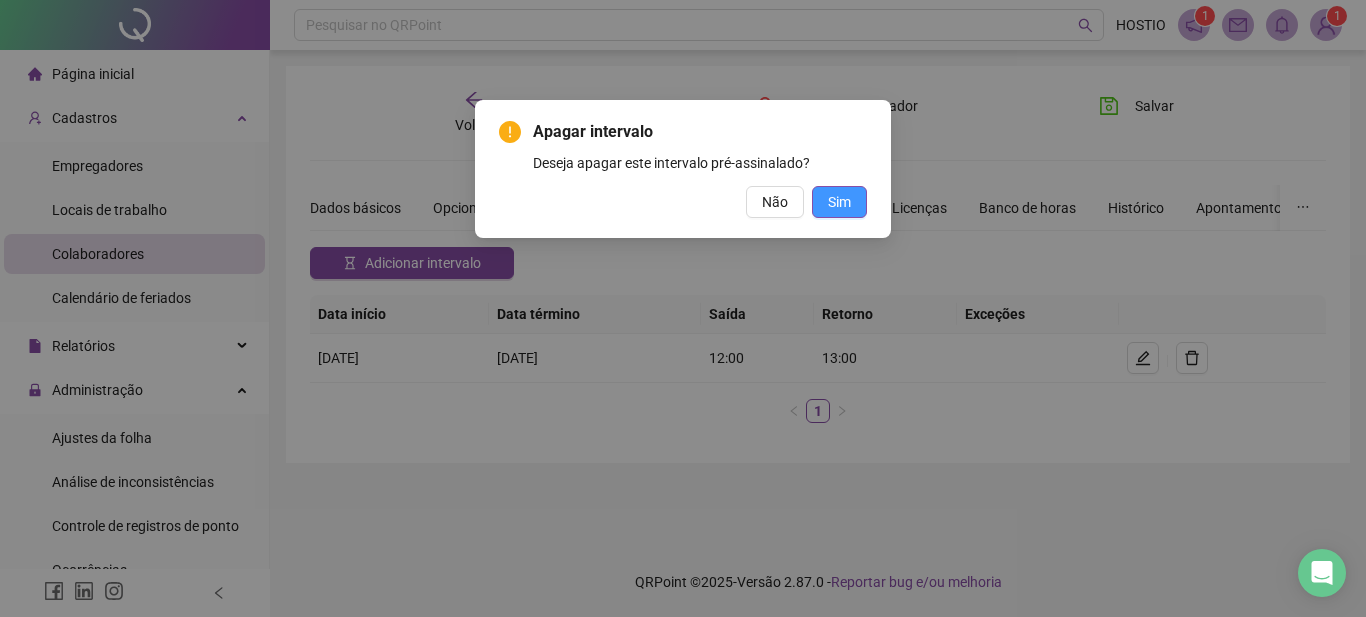 click on "Sim" at bounding box center [839, 202] 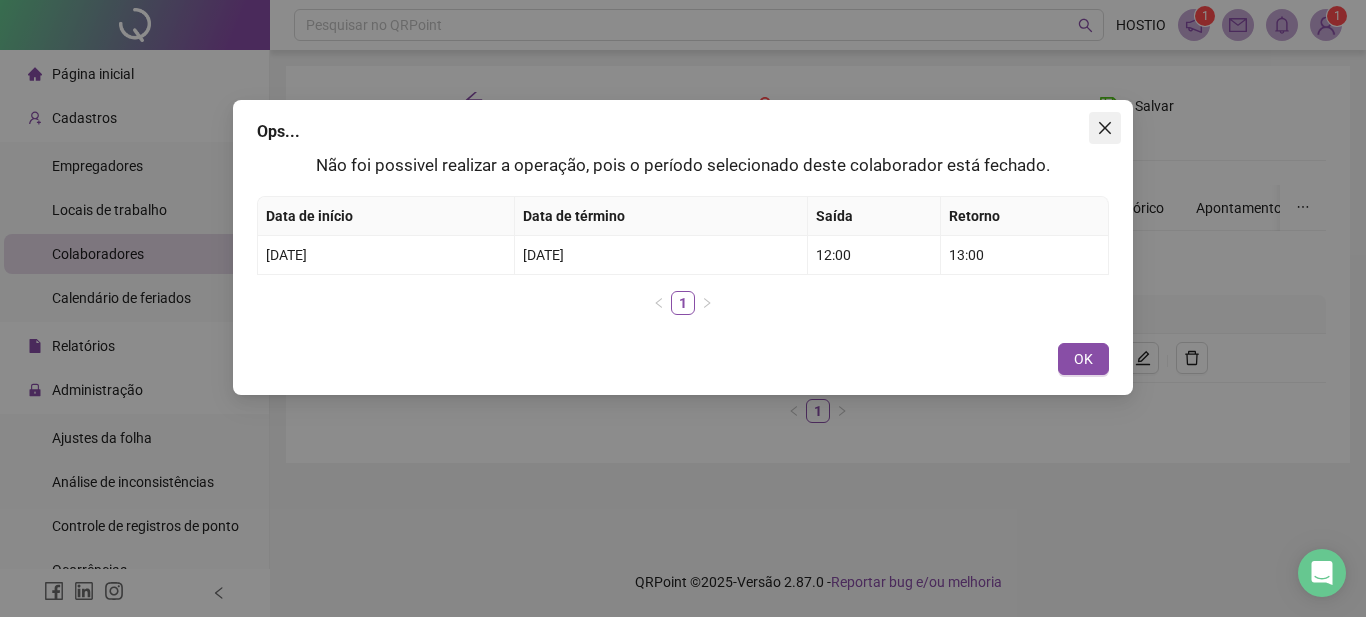 click 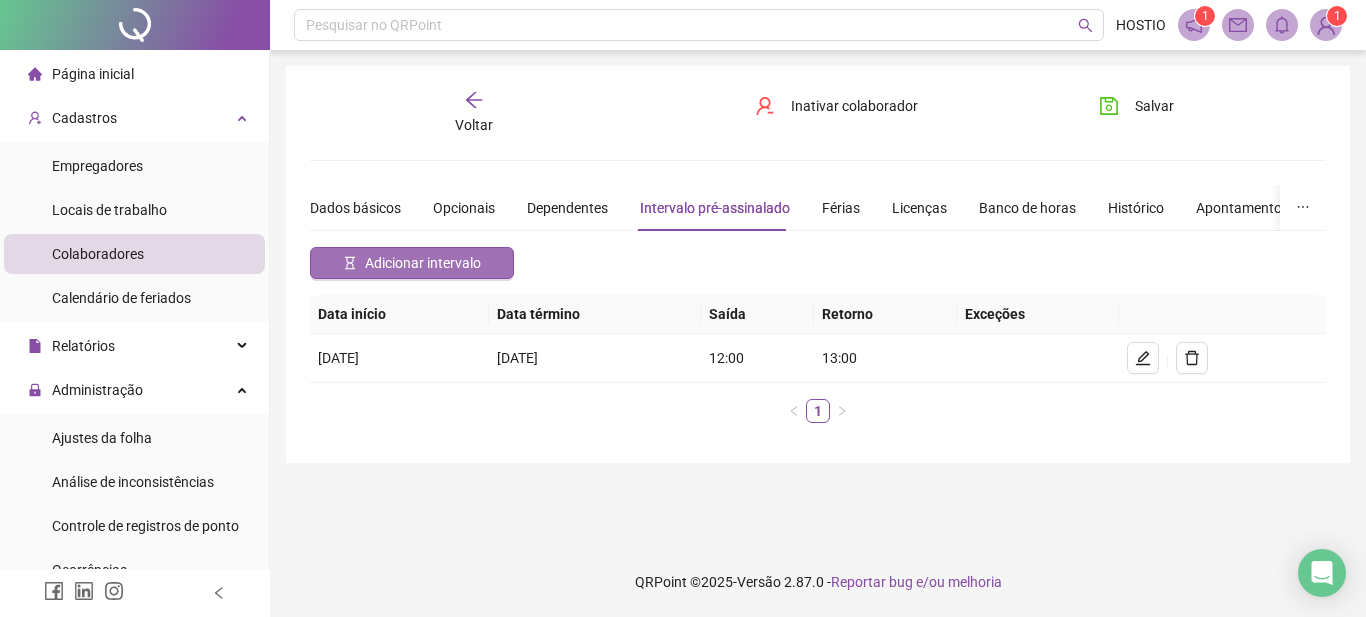 click on "Adicionar intervalo" at bounding box center (423, 263) 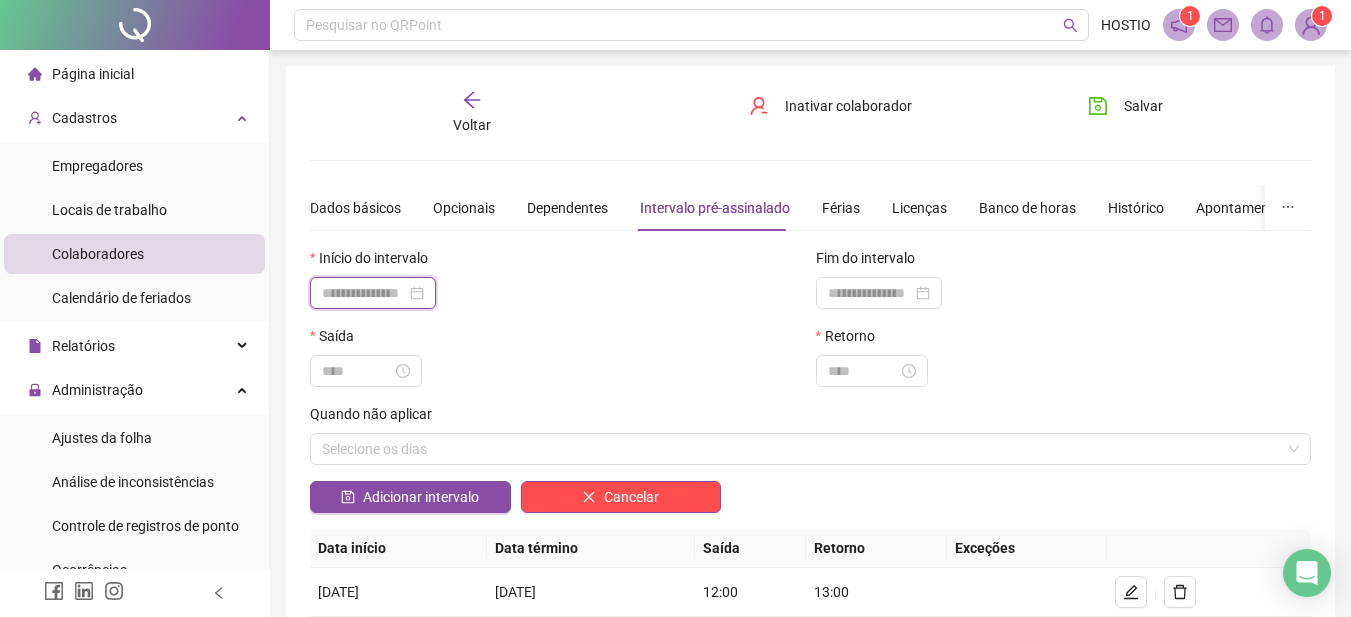 click at bounding box center (364, 293) 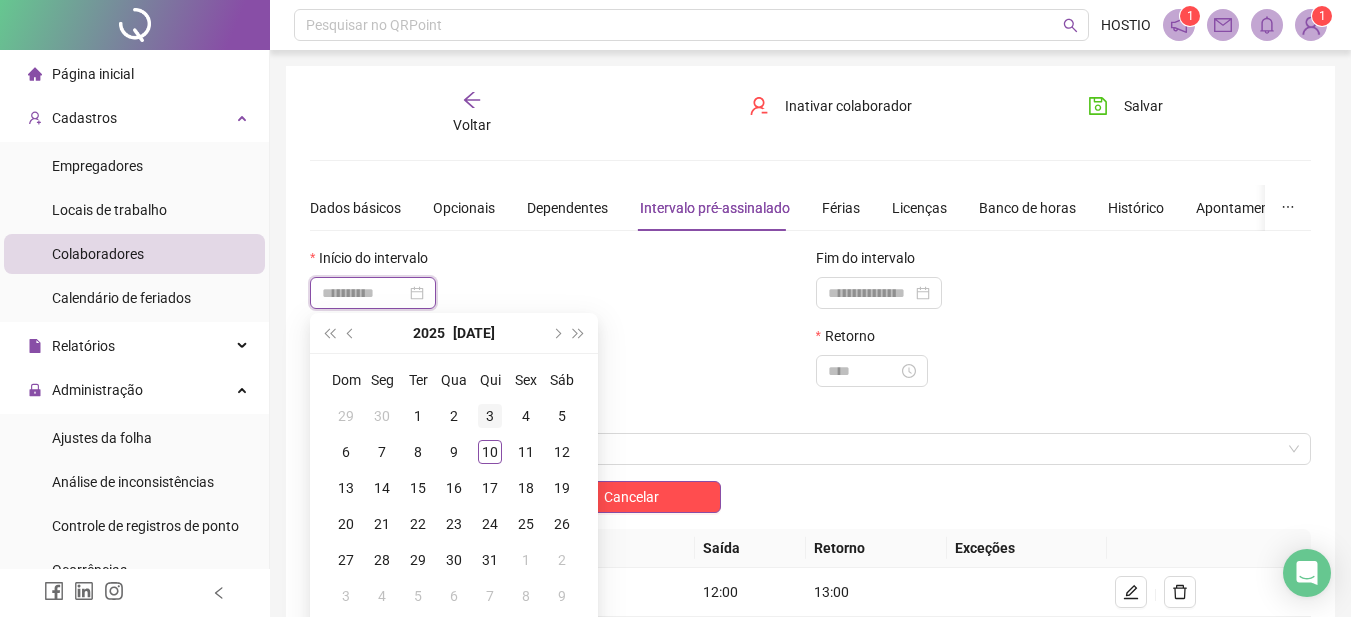 type on "**********" 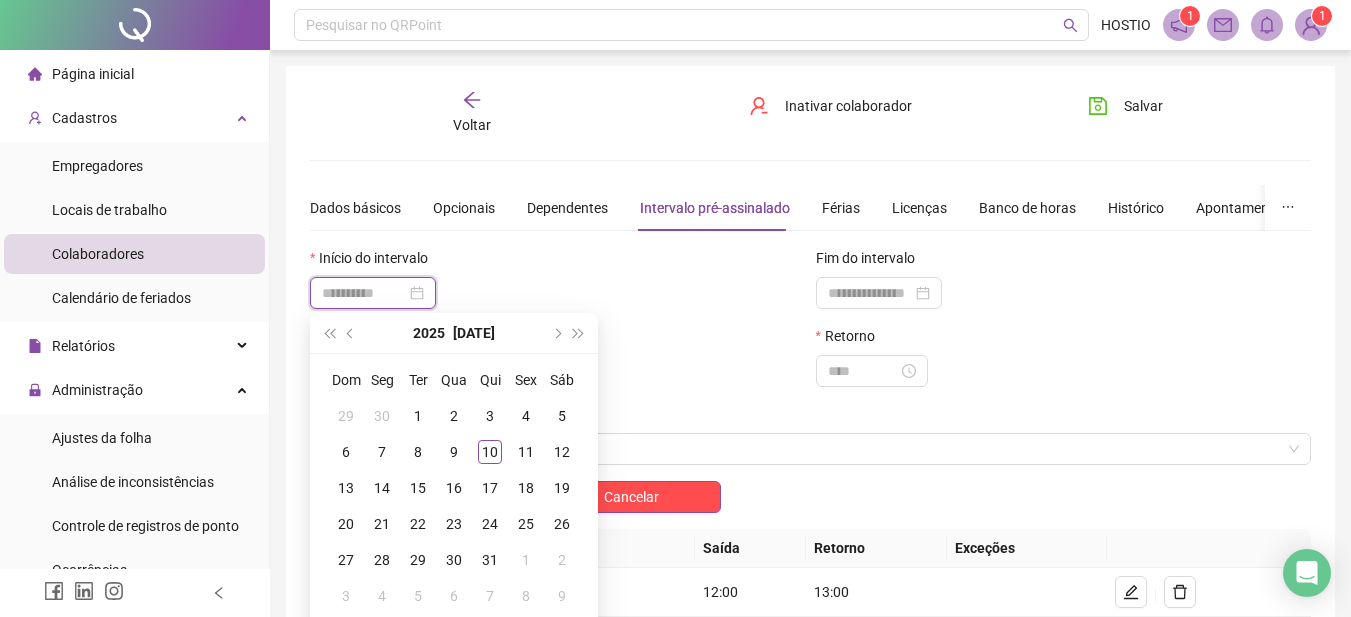type 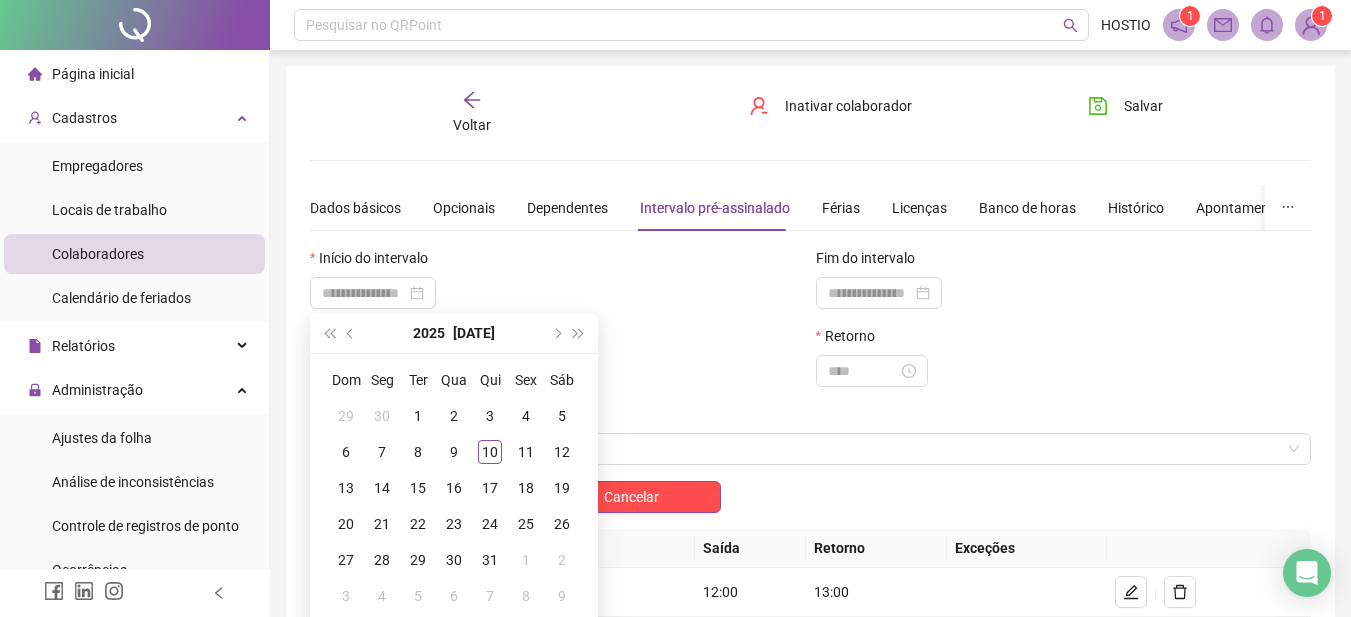click on "Saída" at bounding box center [558, 340] 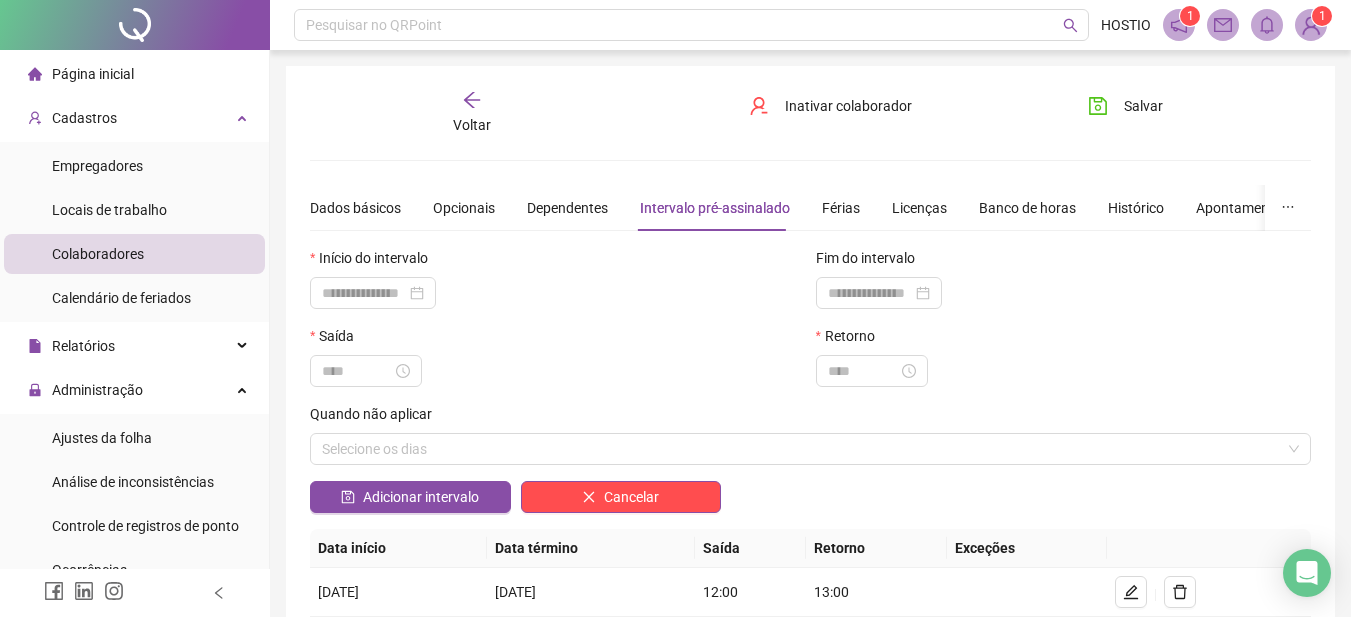 click on "Cancelar" at bounding box center (621, 497) 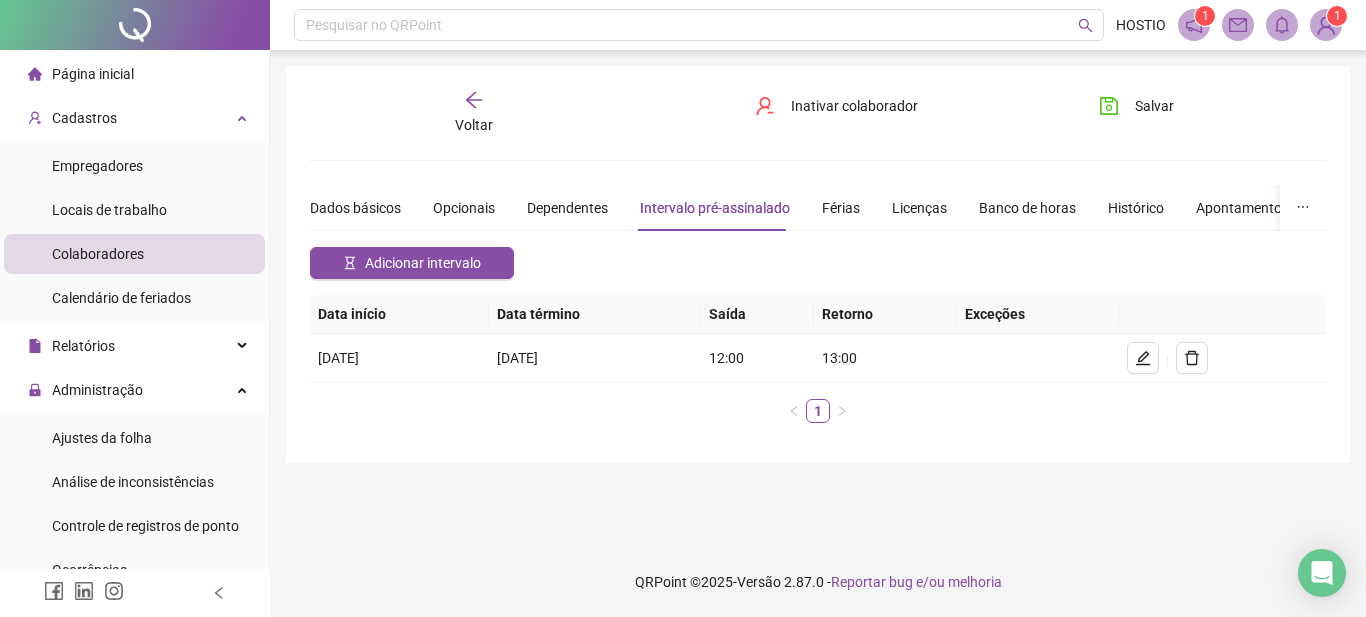 click on "Voltar" at bounding box center [474, 125] 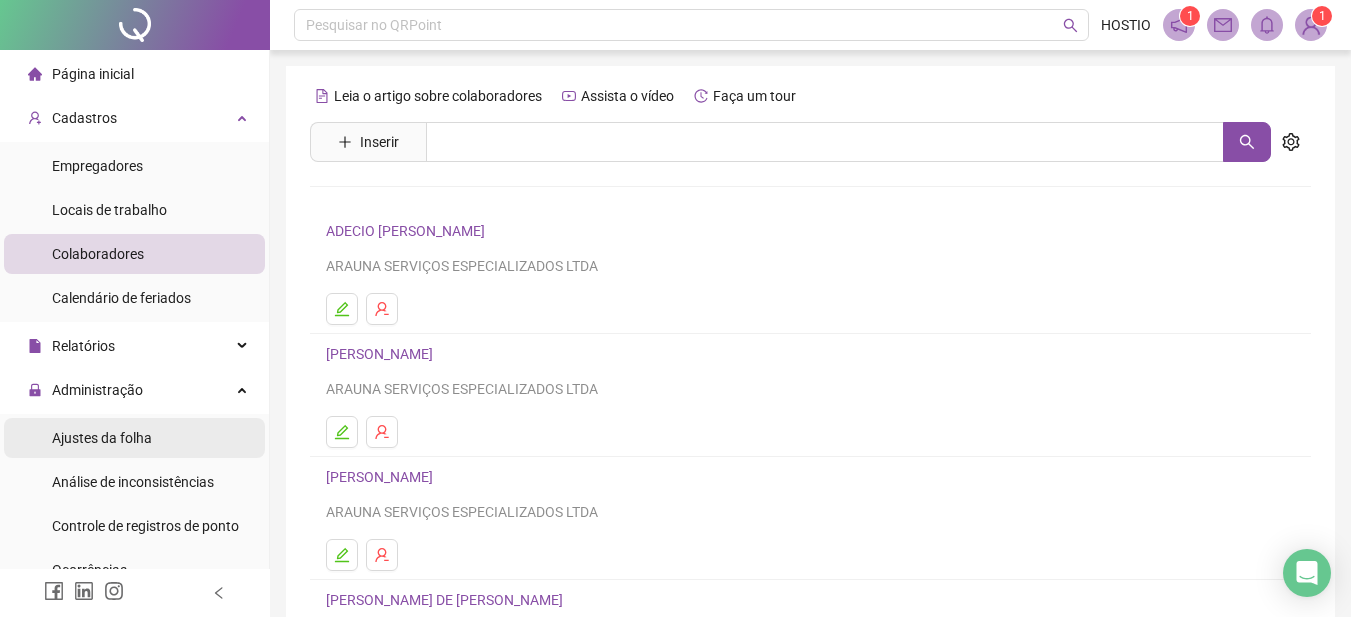 click on "Ajustes da folha" at bounding box center [102, 438] 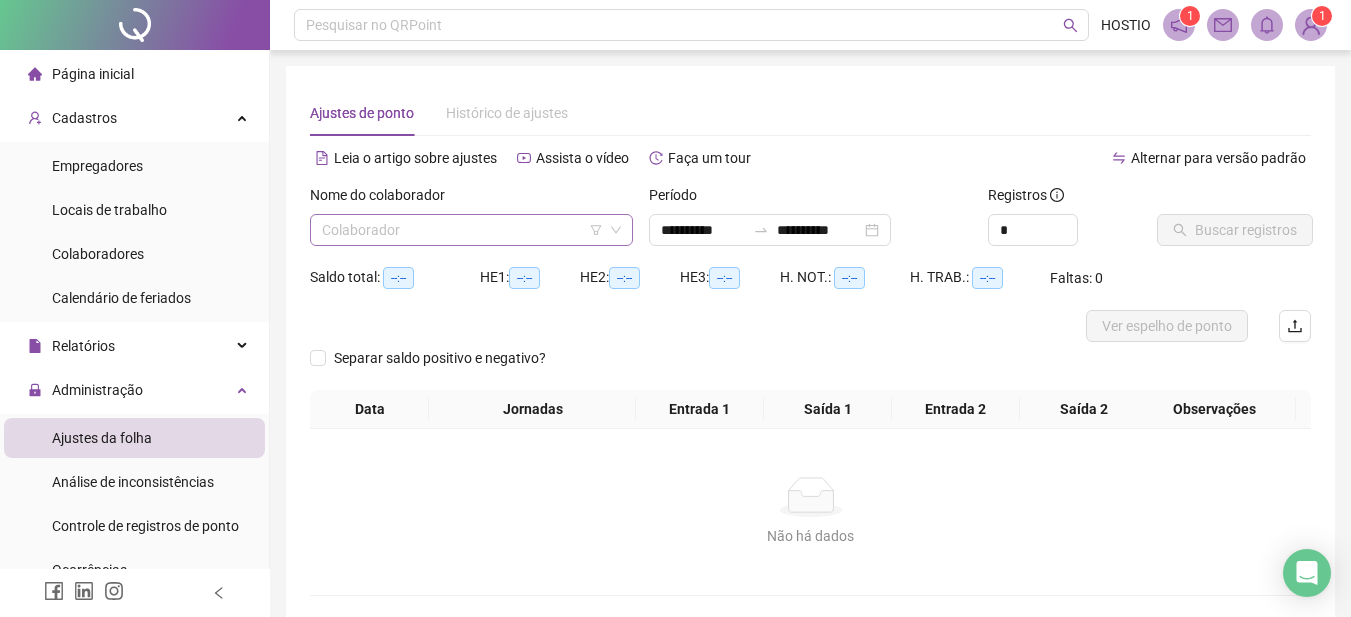 click at bounding box center (465, 230) 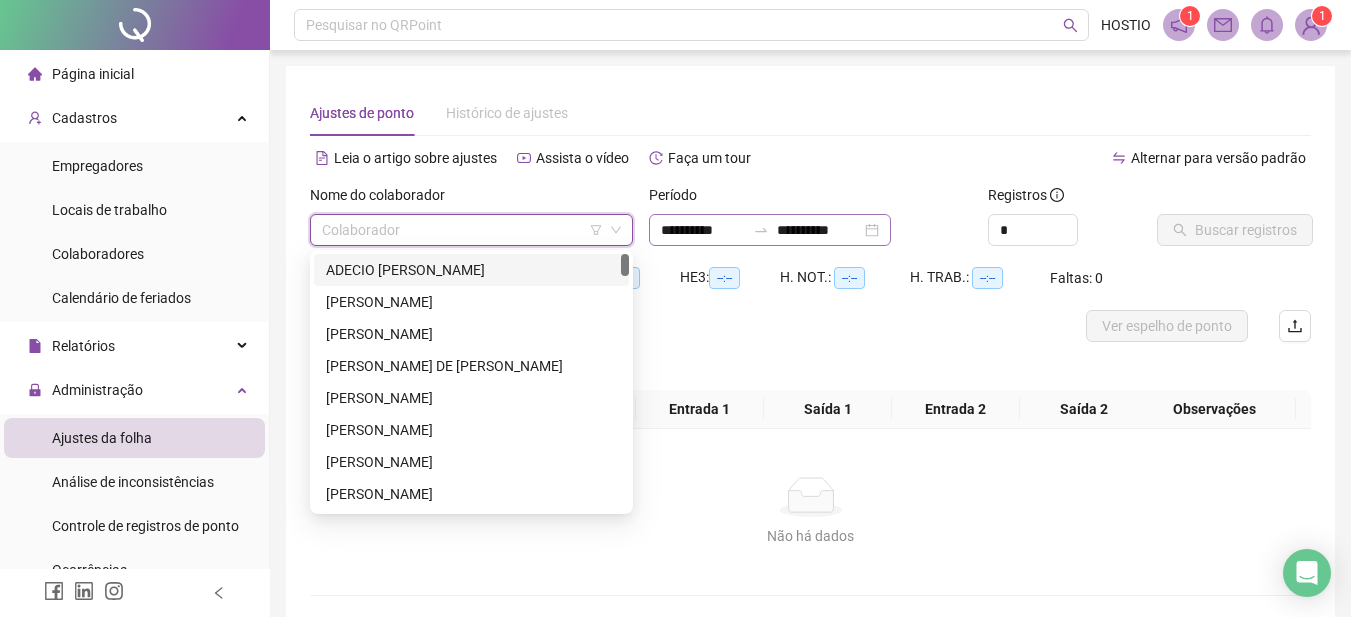 click 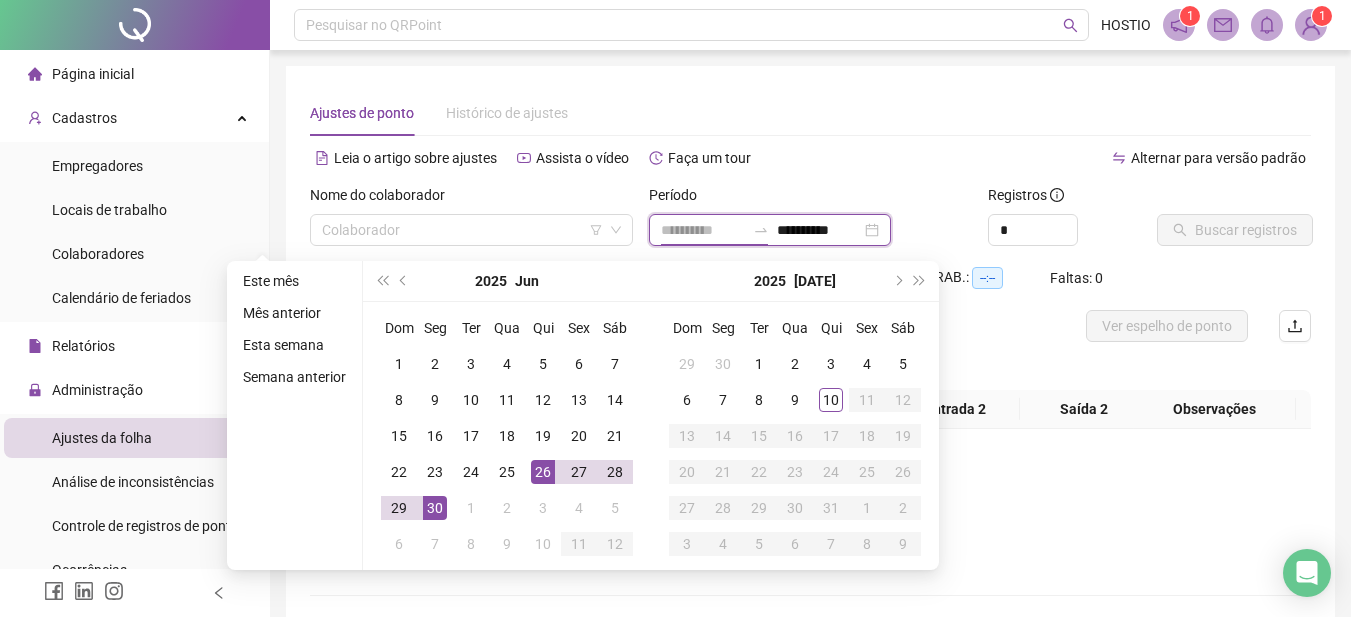 type on "**********" 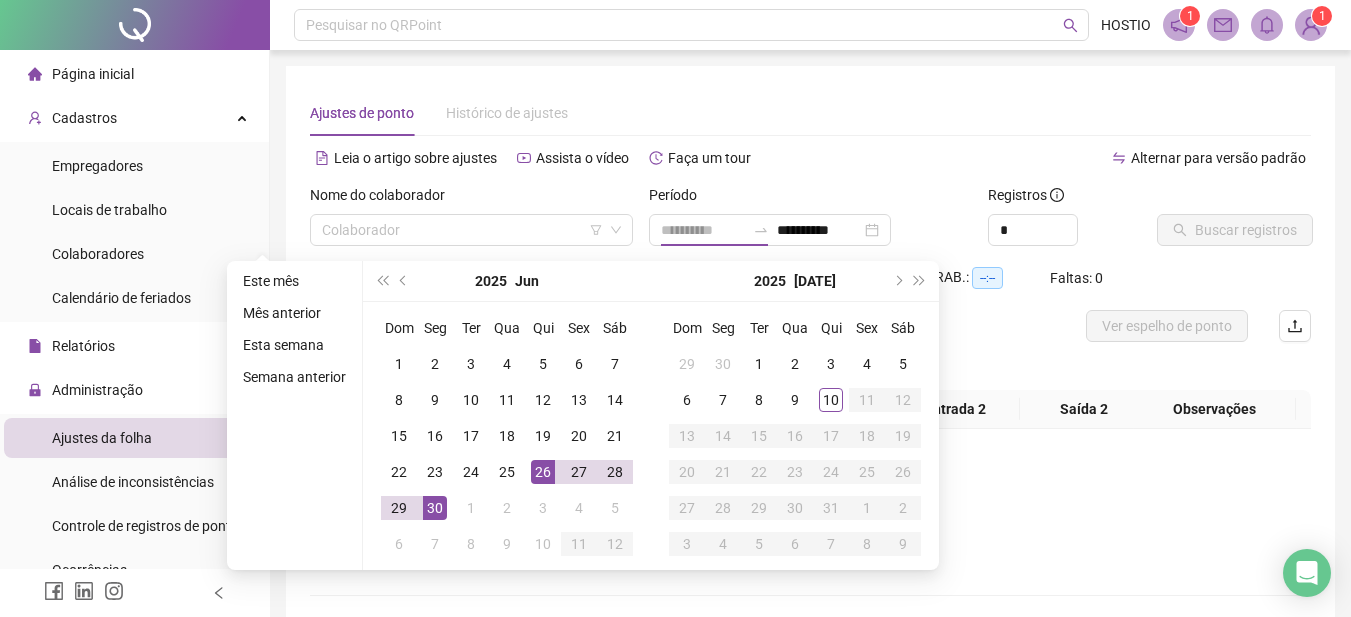 click on "26" at bounding box center [543, 472] 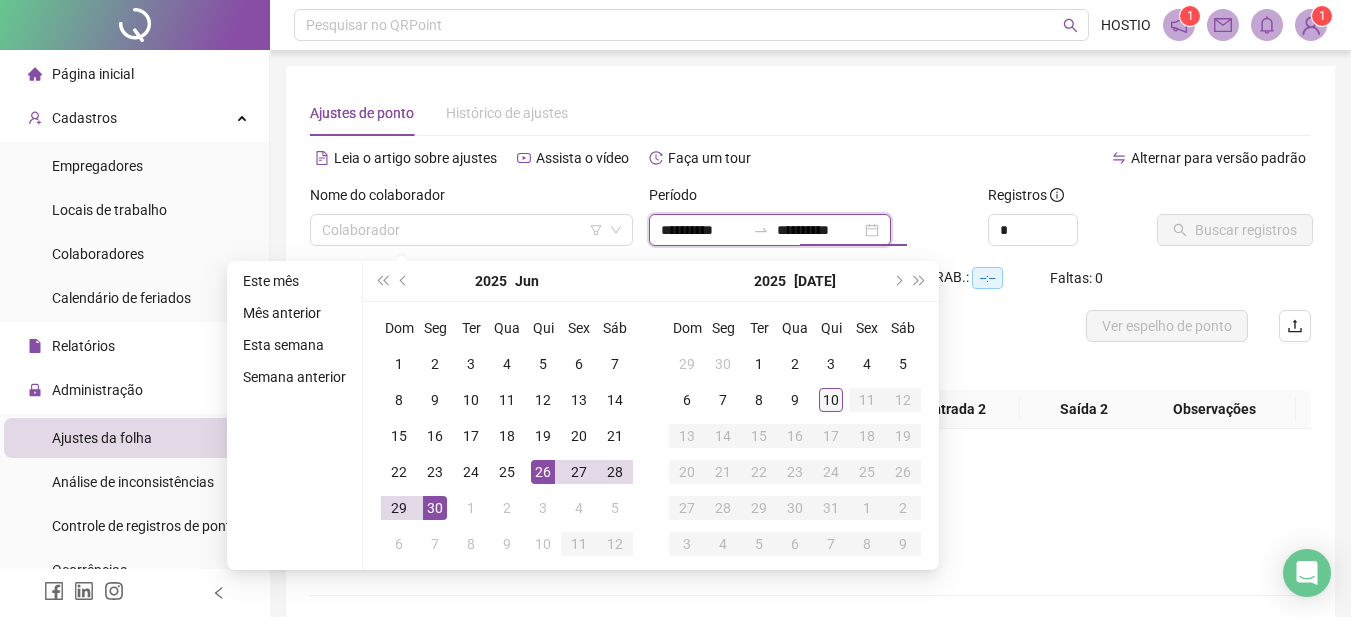type on "**********" 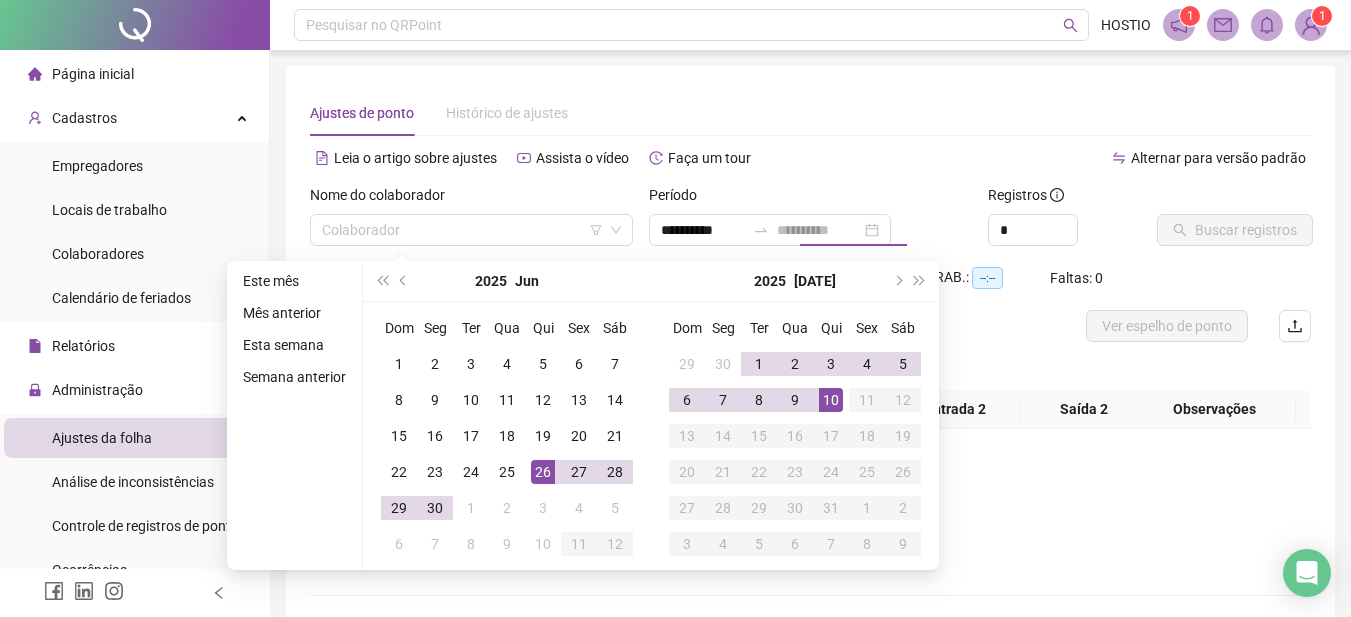 click on "10" at bounding box center [831, 400] 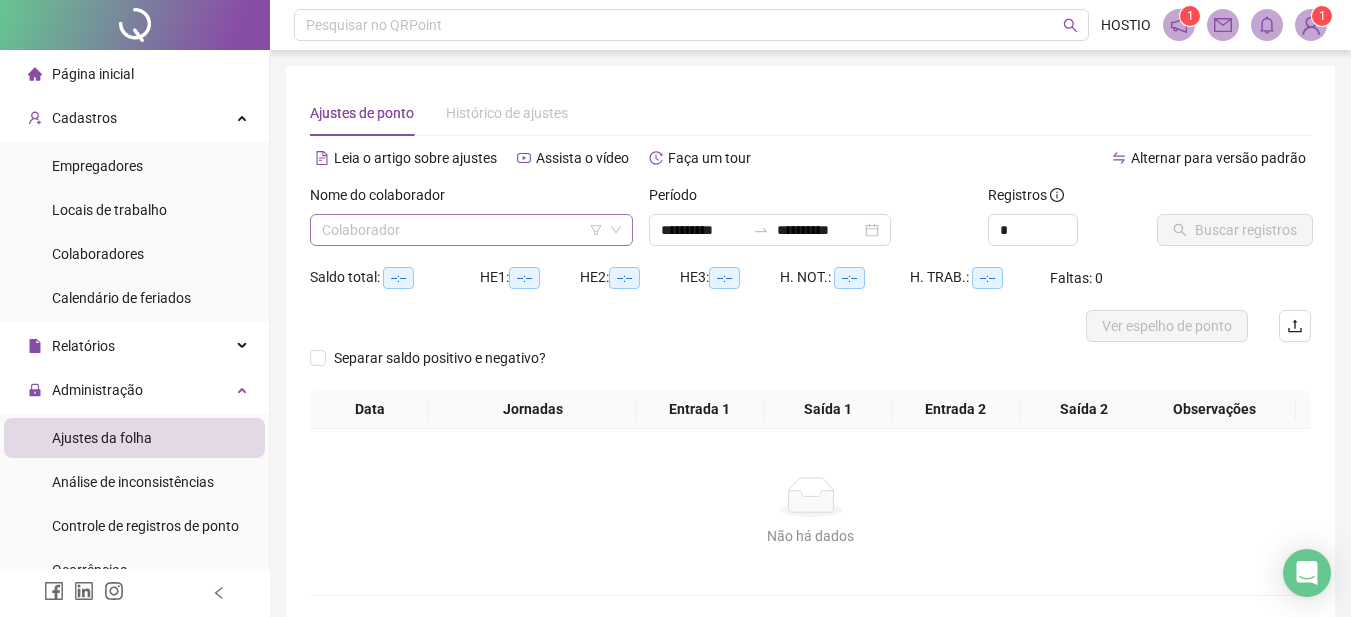 click at bounding box center (465, 230) 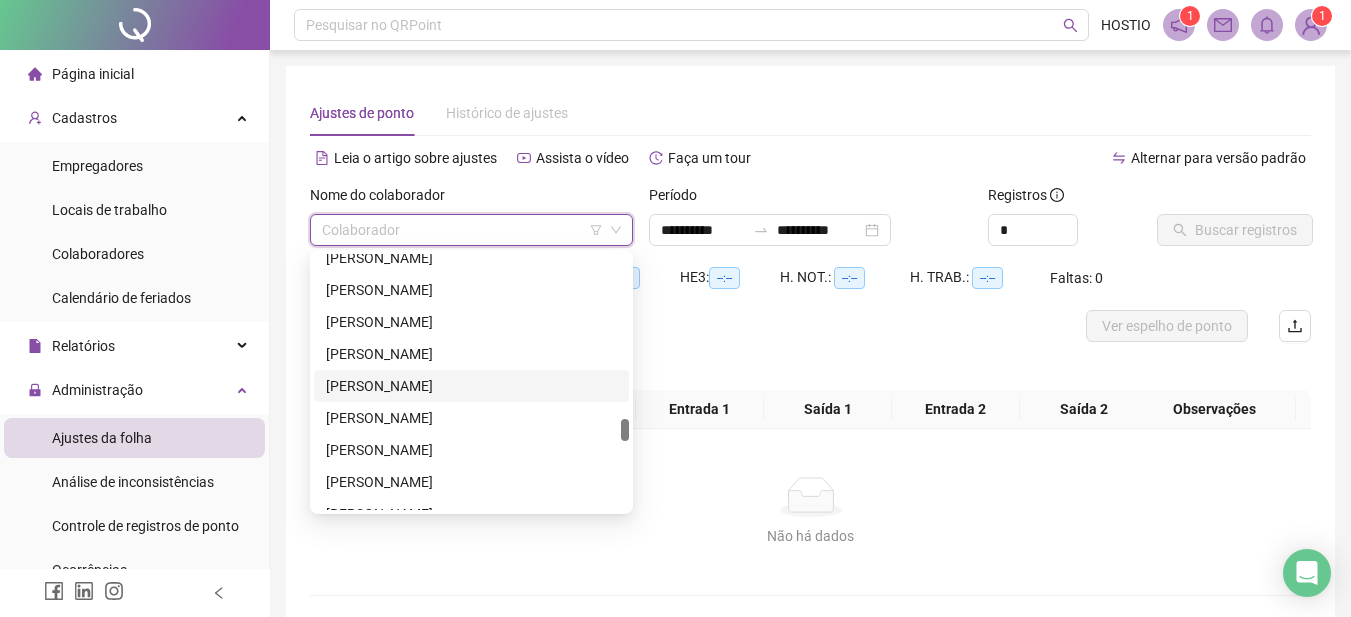scroll, scrollTop: 2100, scrollLeft: 0, axis: vertical 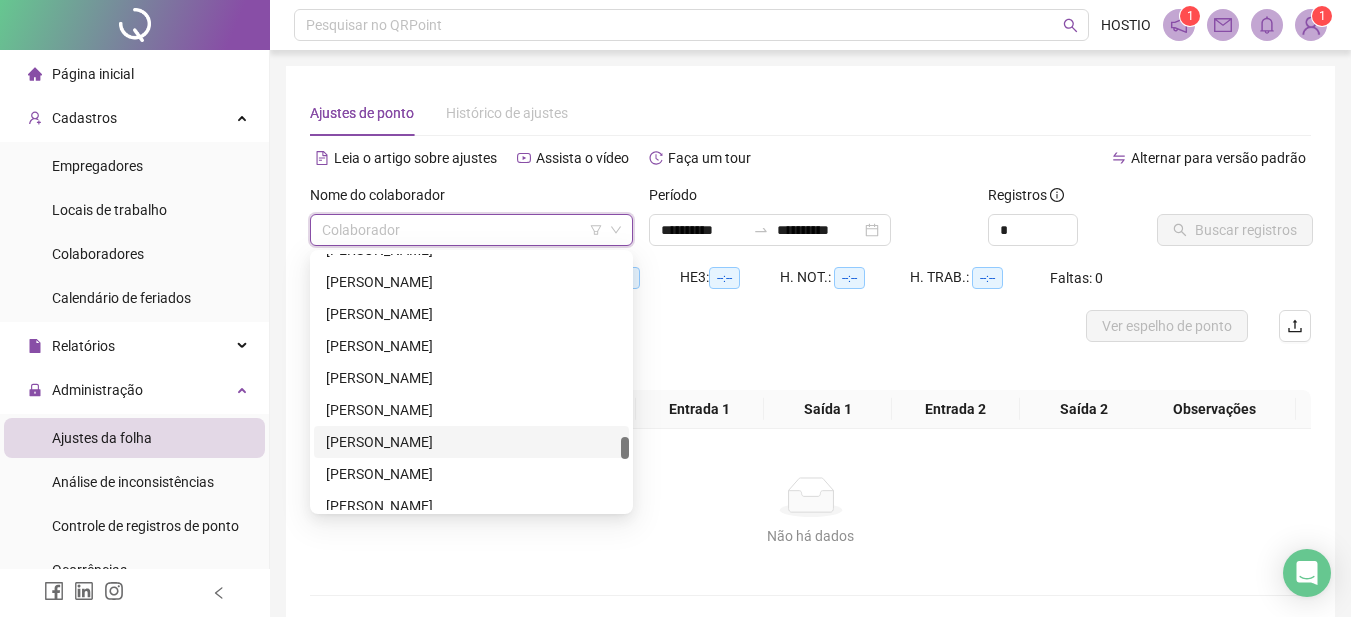 click on "[PERSON_NAME]" at bounding box center (471, 442) 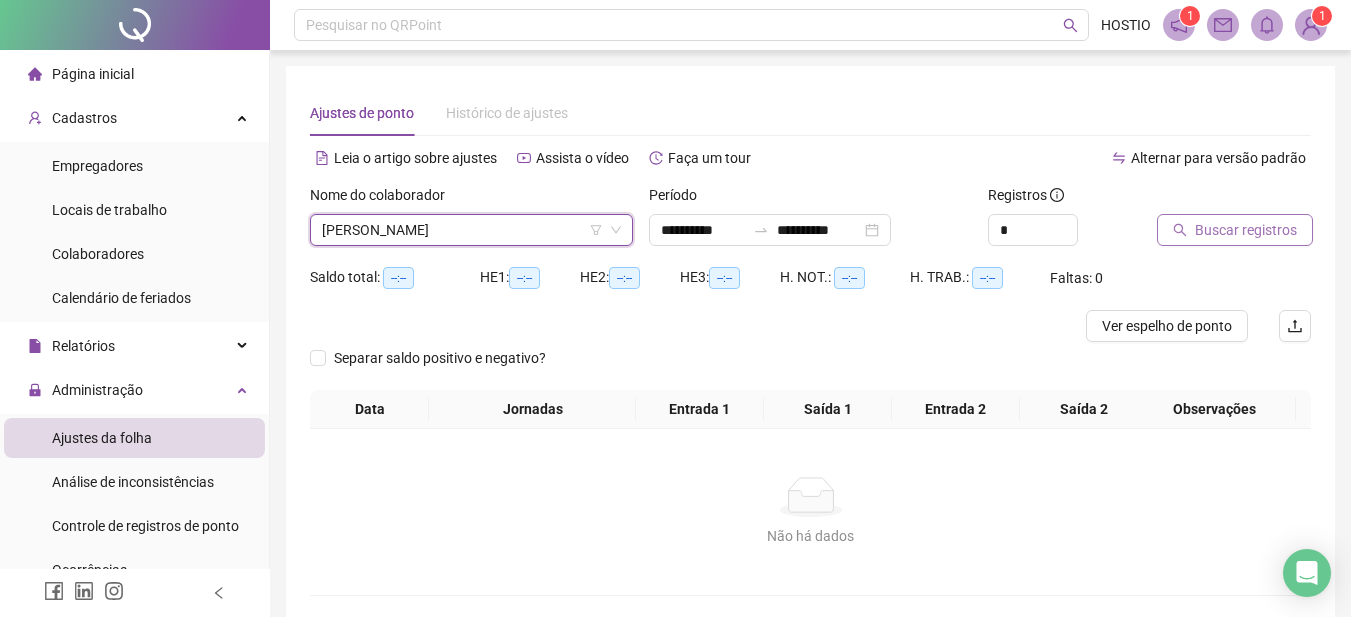 click on "Buscar registros" at bounding box center (1246, 230) 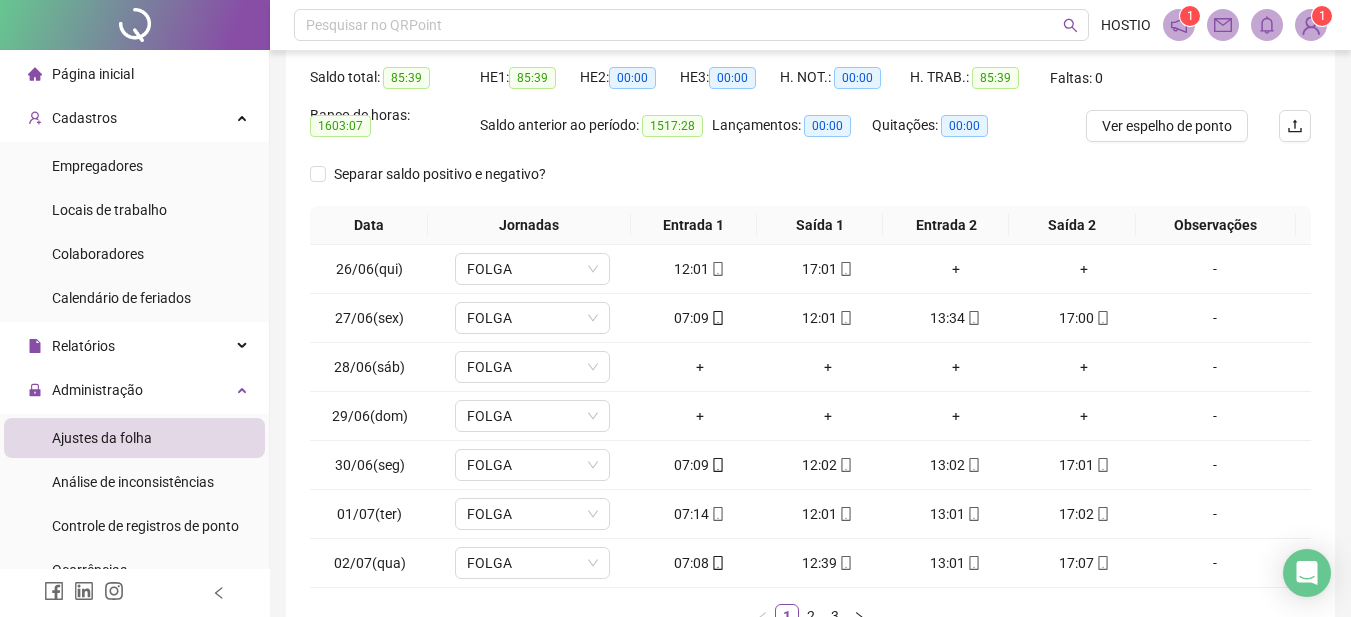 scroll, scrollTop: 337, scrollLeft: 0, axis: vertical 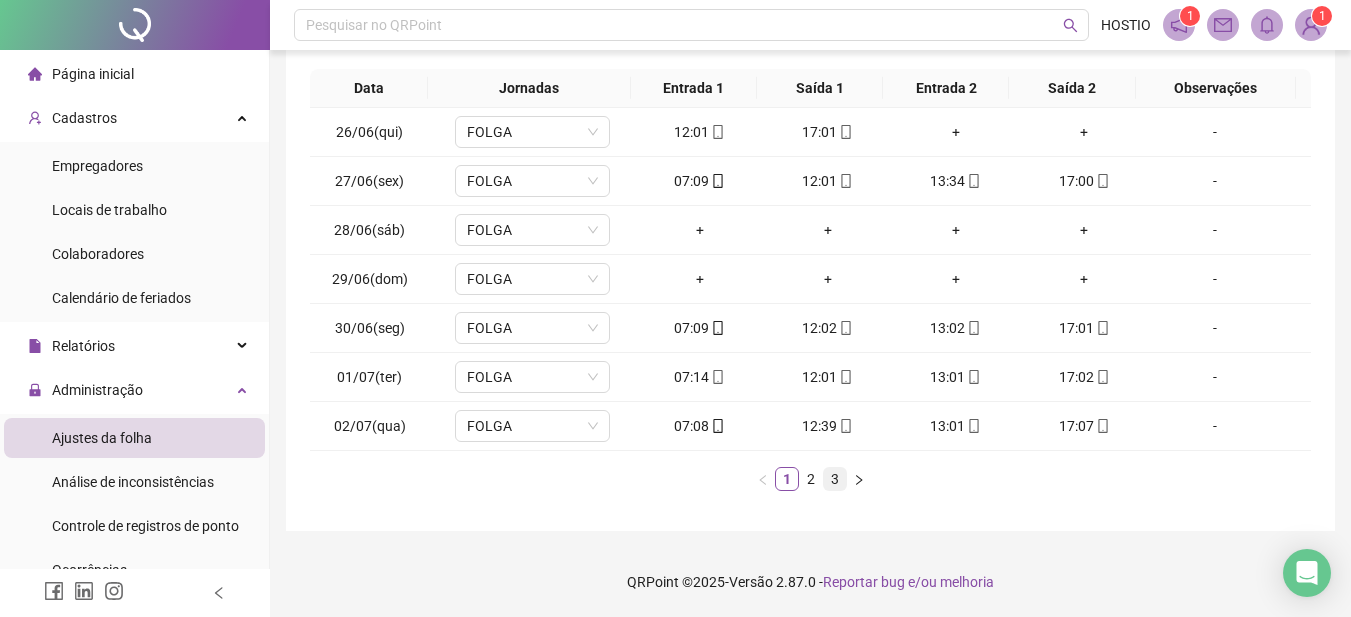 click on "3" at bounding box center [835, 479] 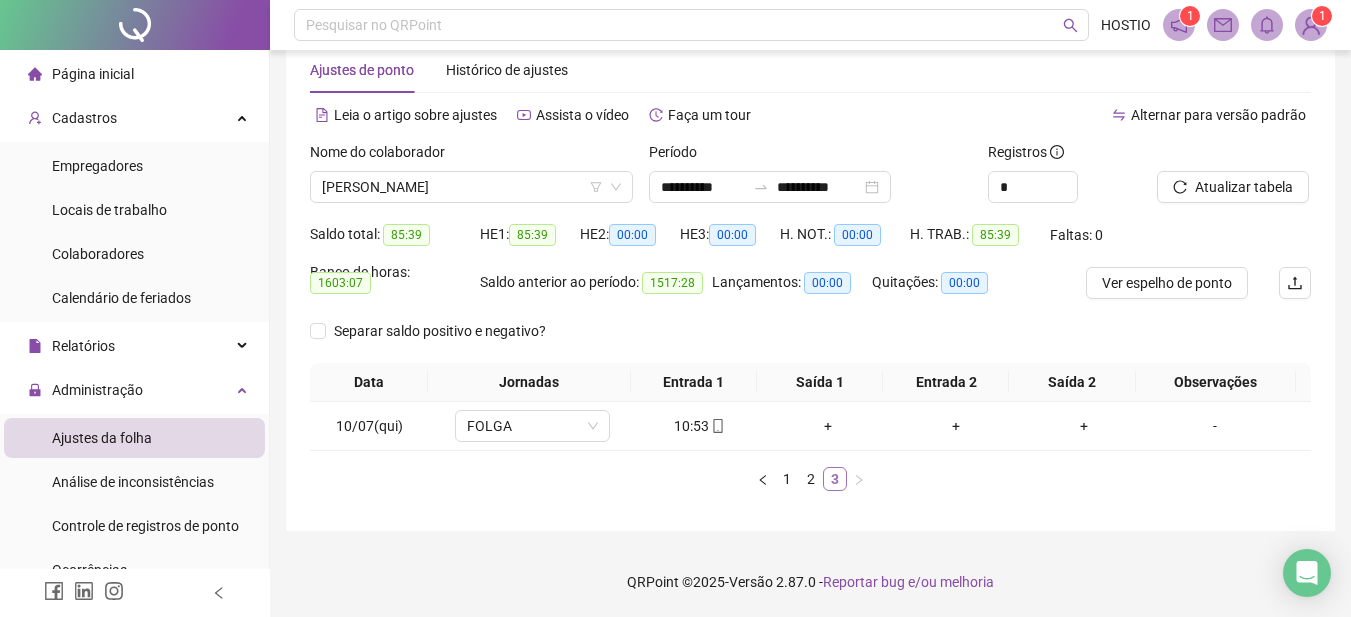 scroll, scrollTop: 43, scrollLeft: 0, axis: vertical 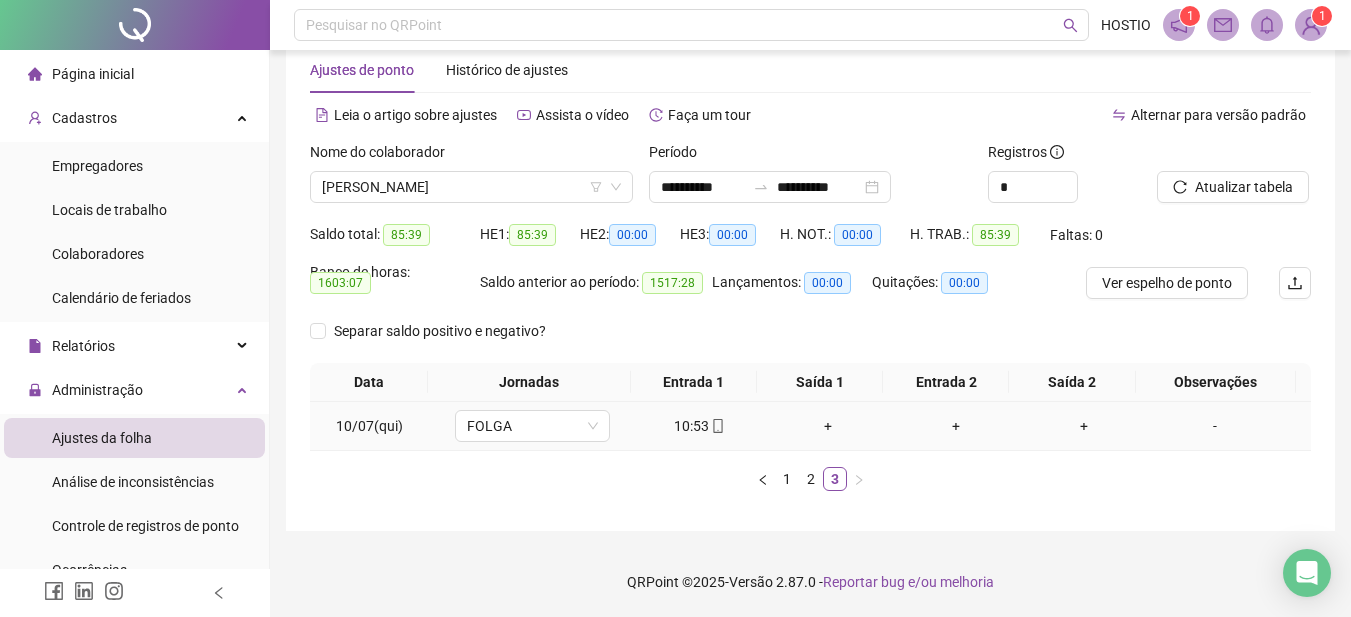 click on "-" at bounding box center (1215, 426) 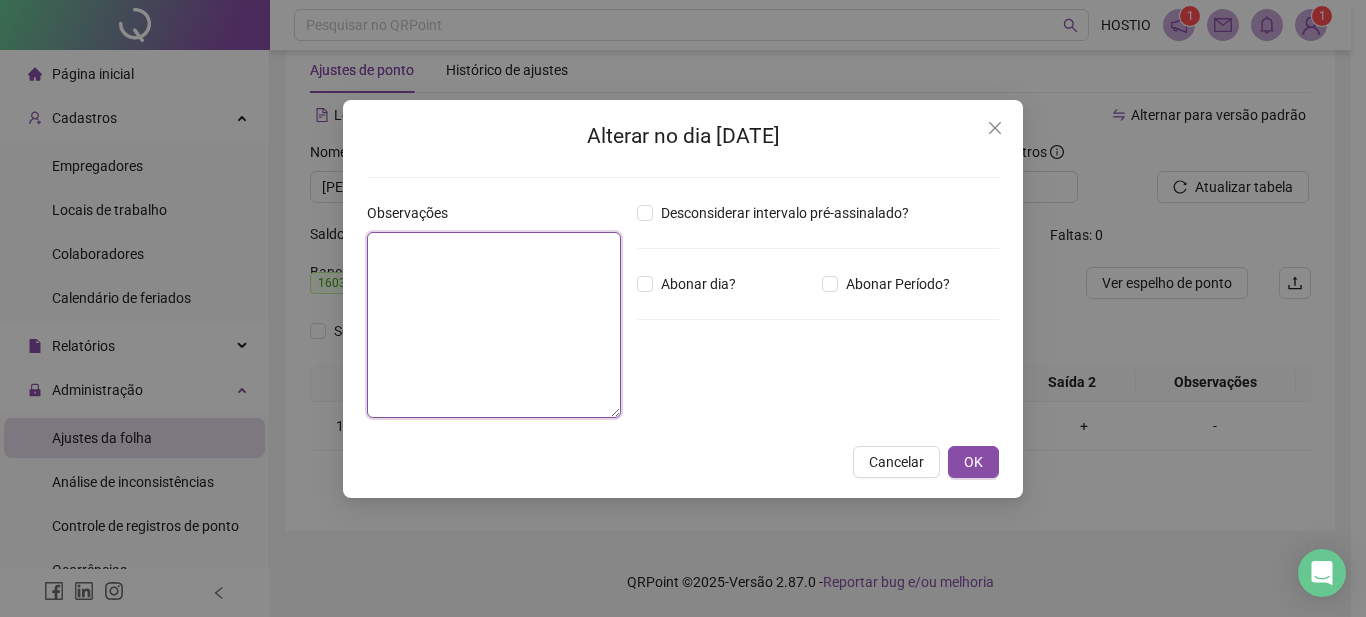 click at bounding box center (494, 325) 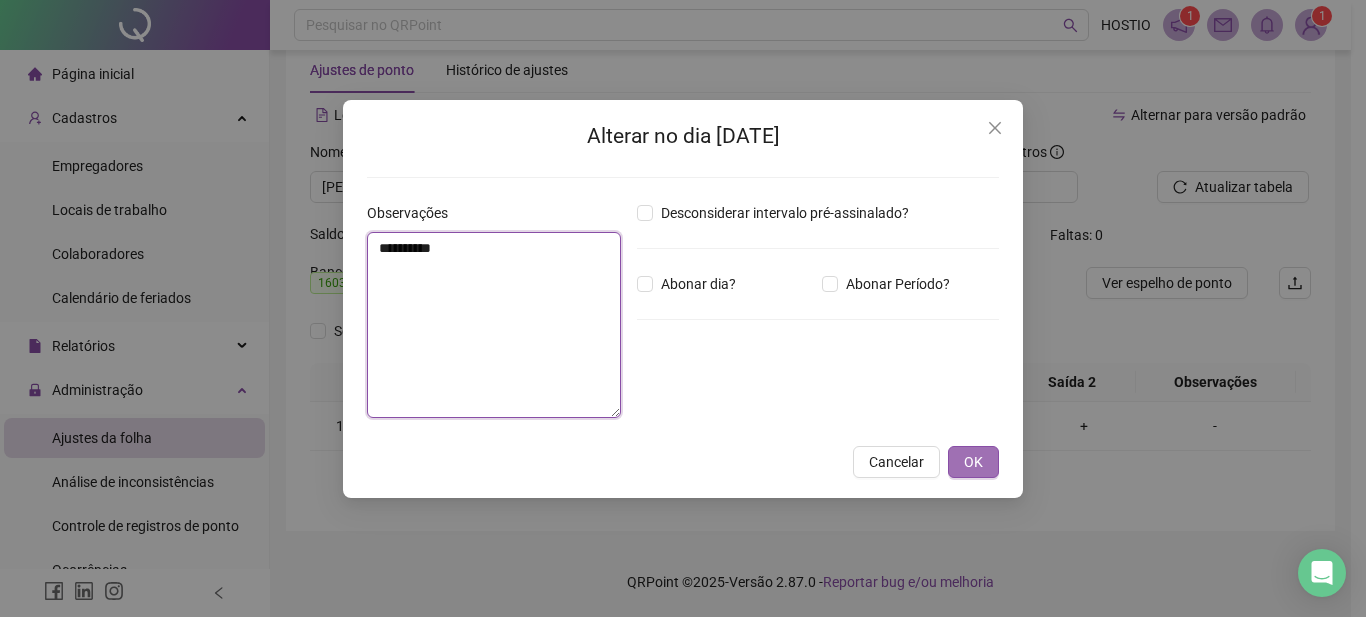 type on "**********" 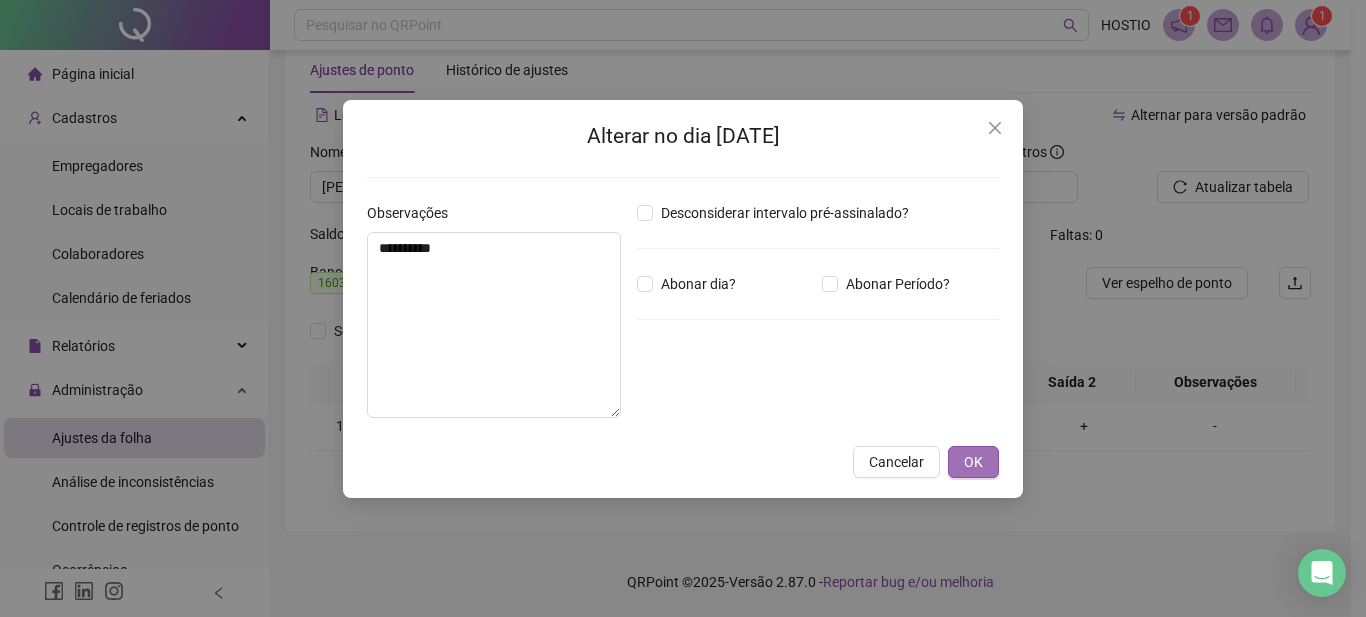 click on "OK" at bounding box center [973, 462] 